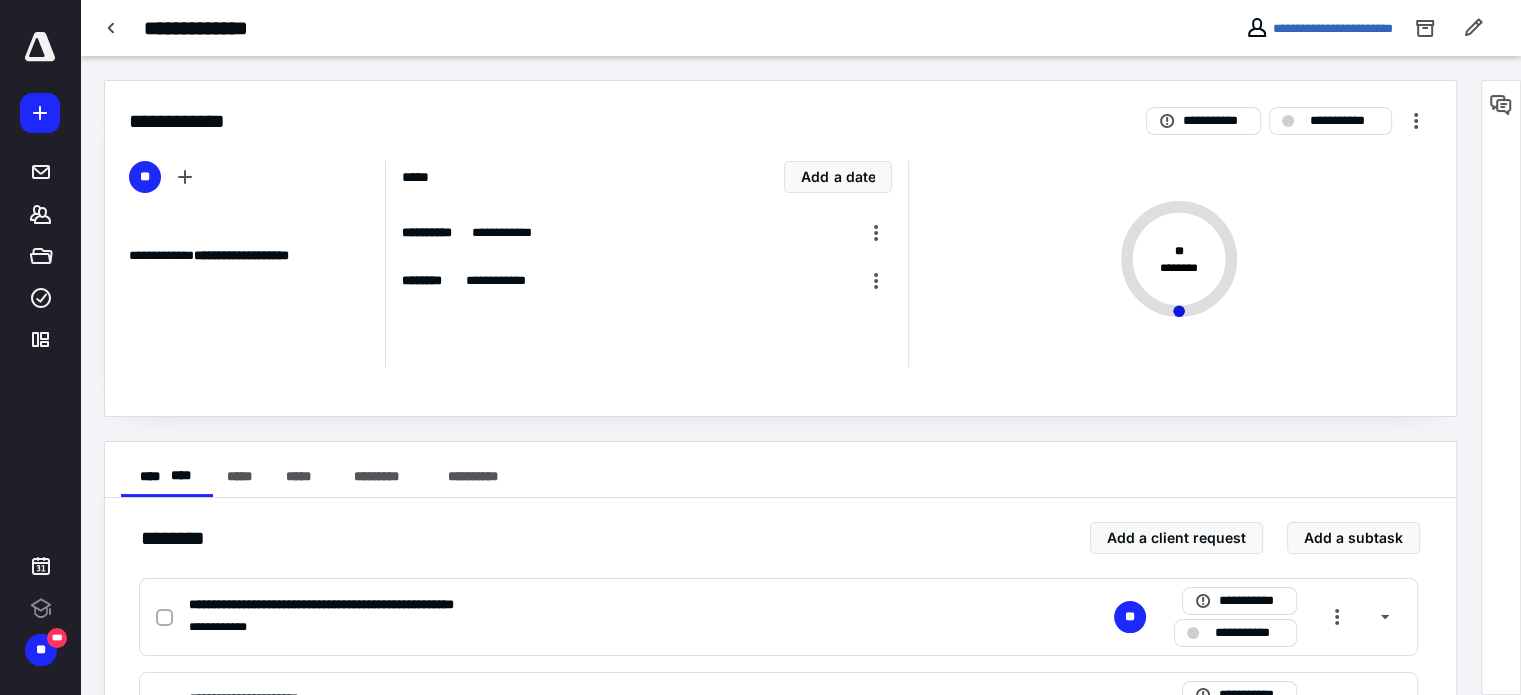 scroll, scrollTop: 0, scrollLeft: 0, axis: both 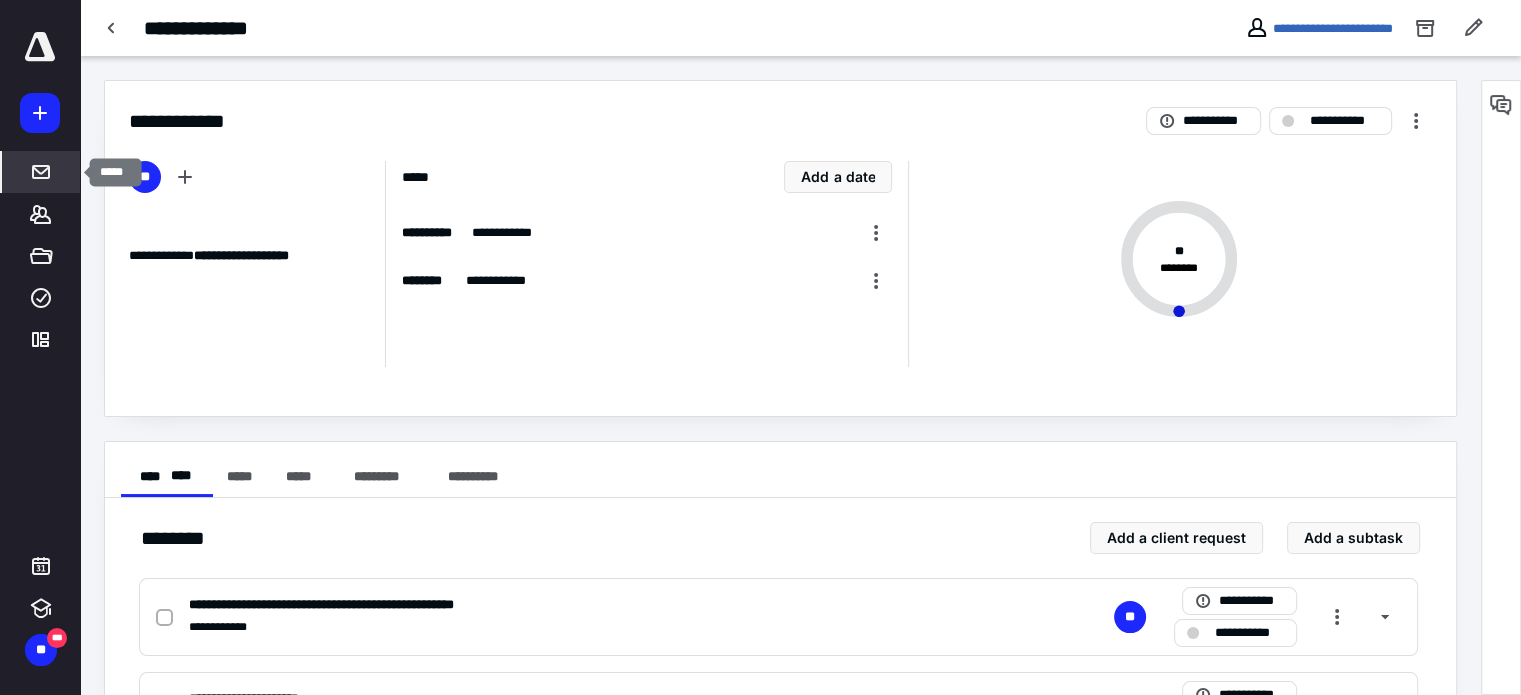 click 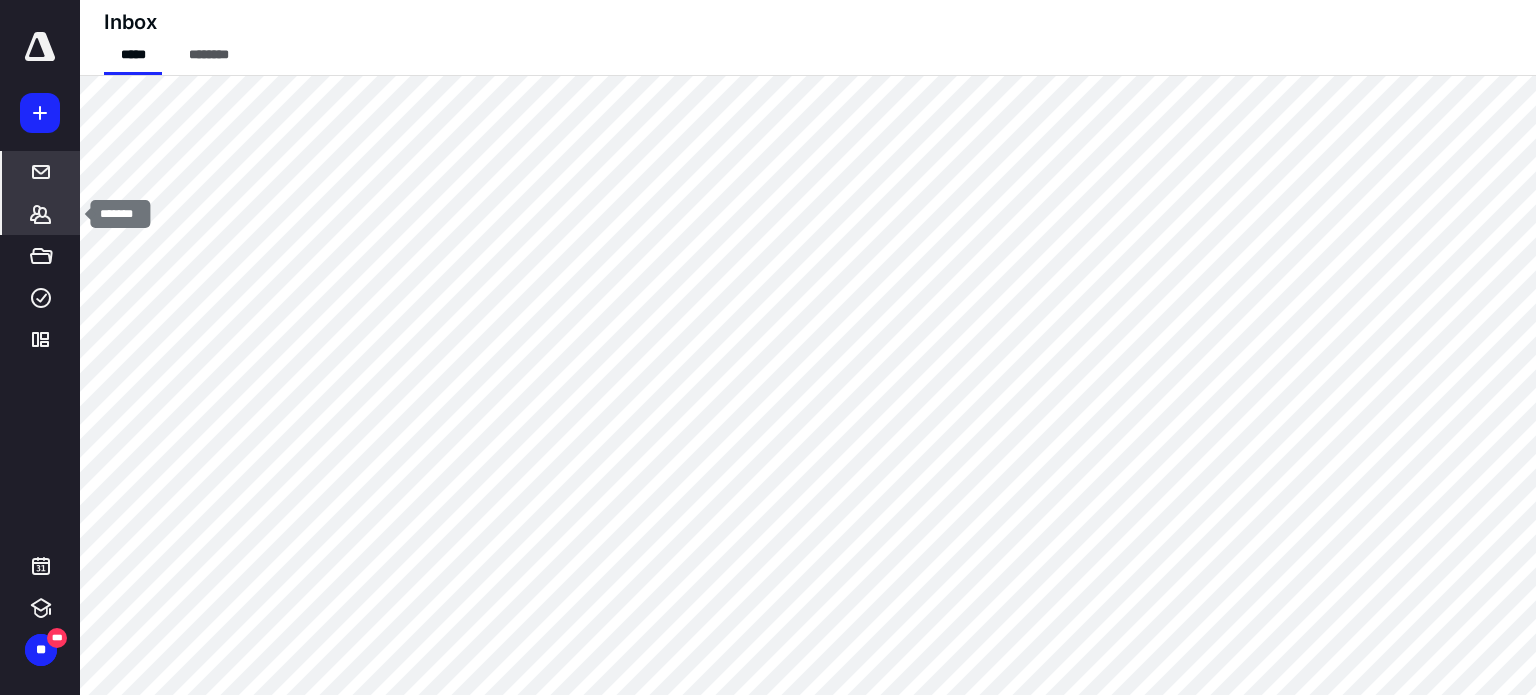 click 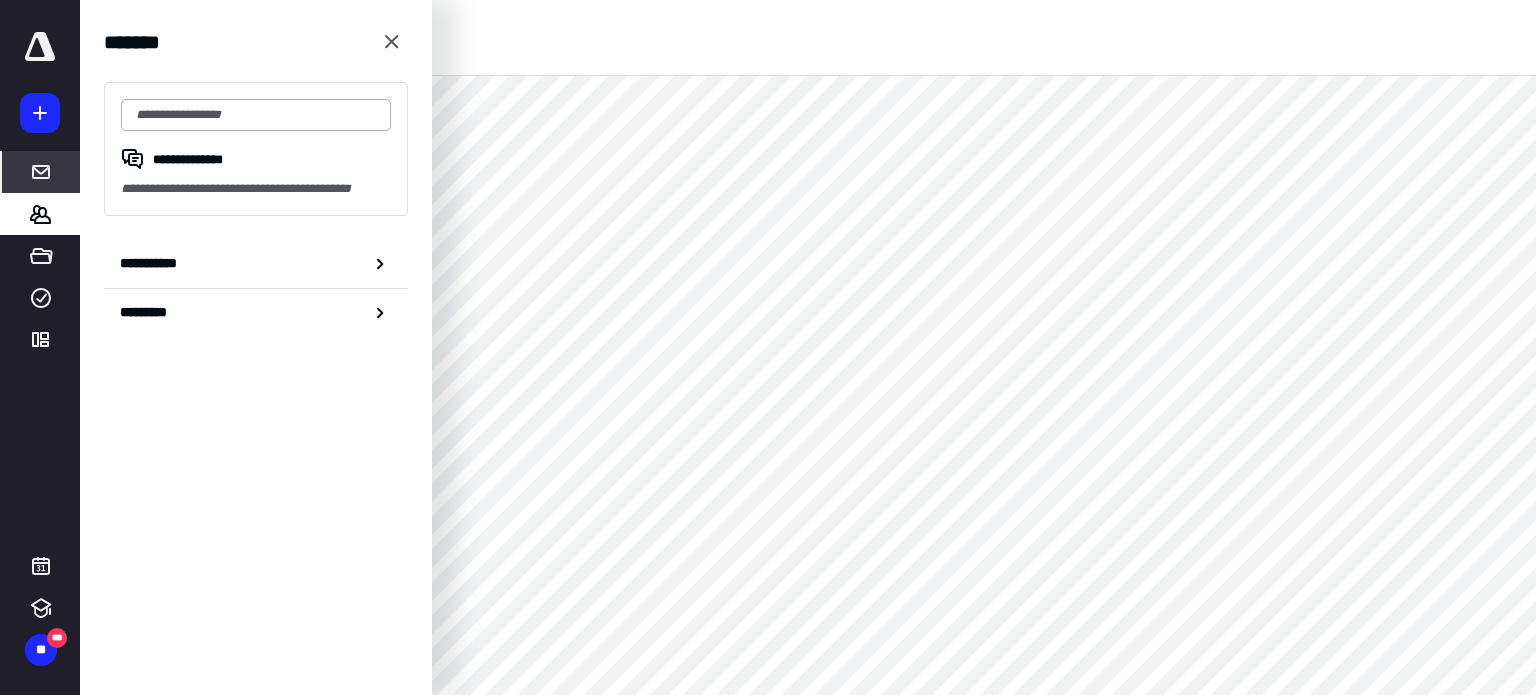 click at bounding box center [256, 115] 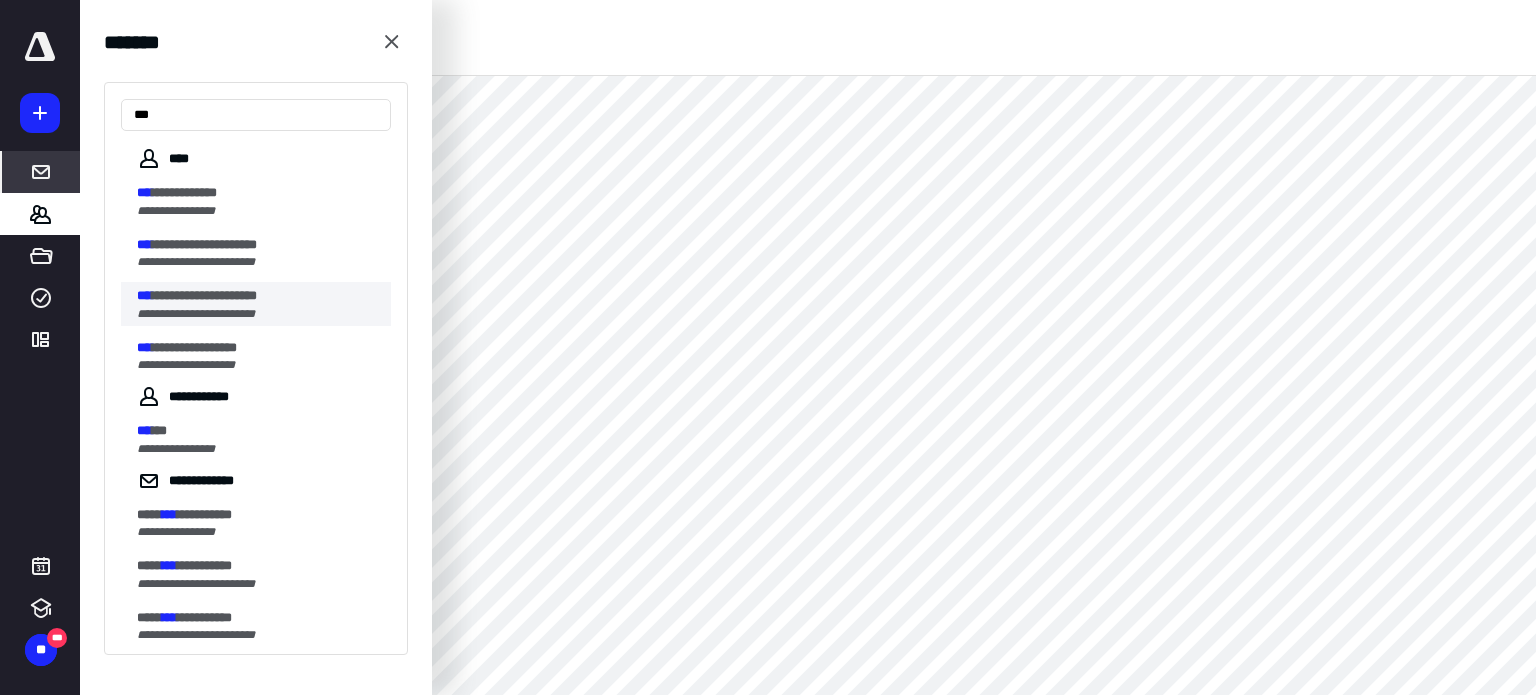 type on "***" 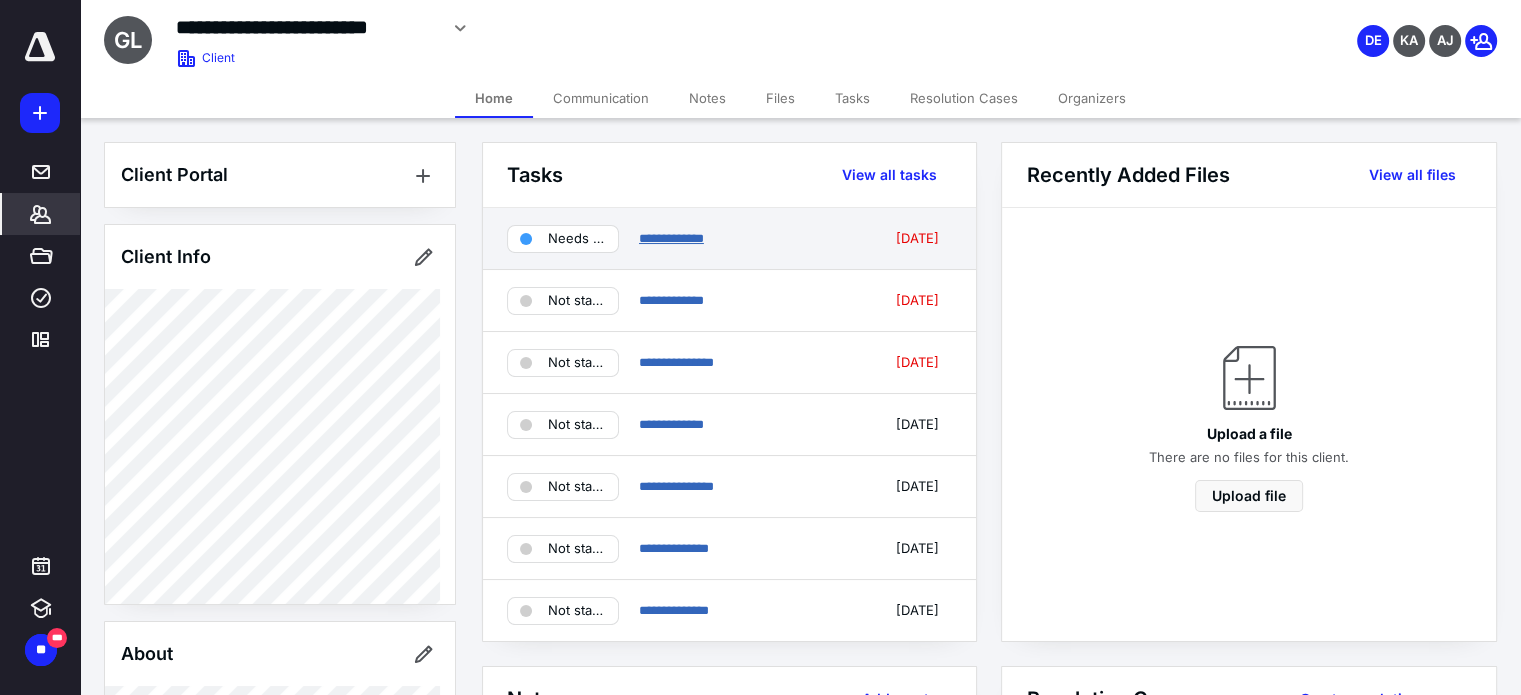 click on "**********" at bounding box center (671, 238) 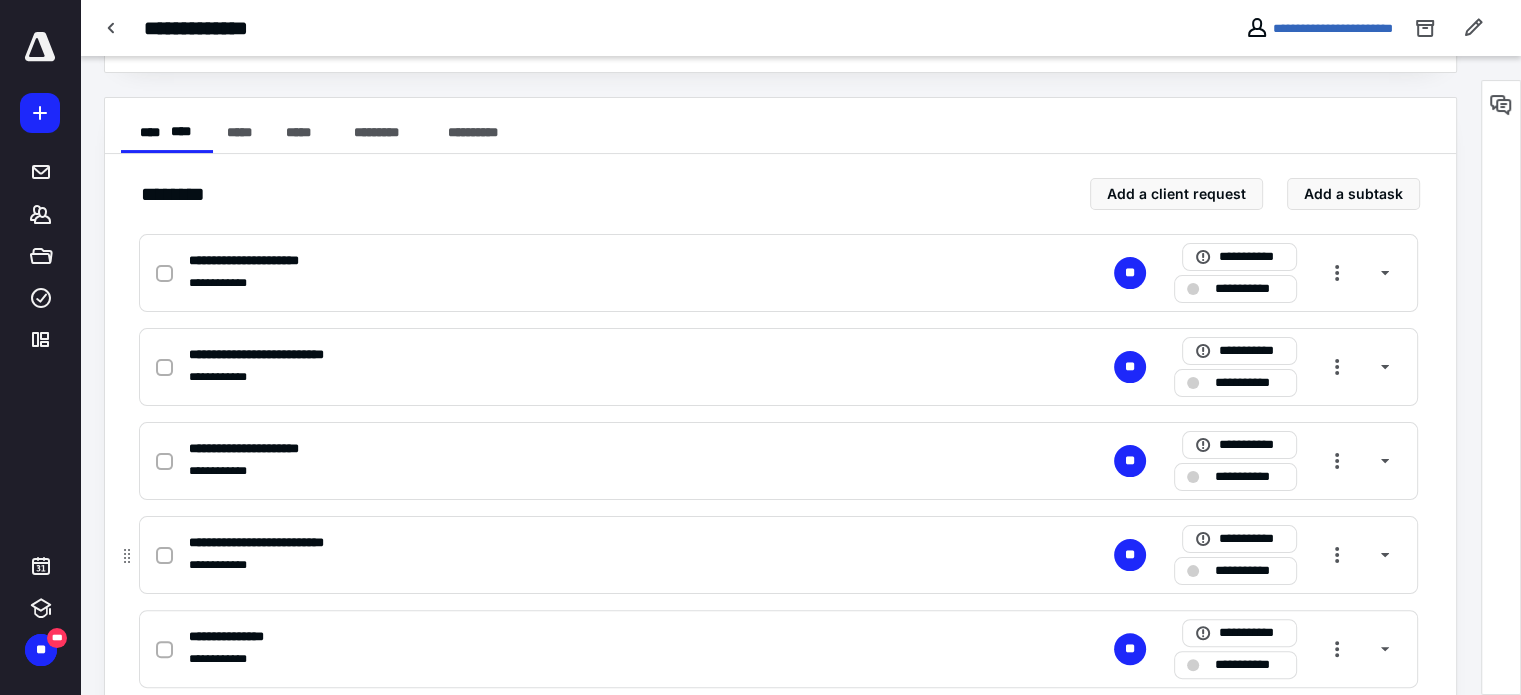 scroll, scrollTop: 400, scrollLeft: 0, axis: vertical 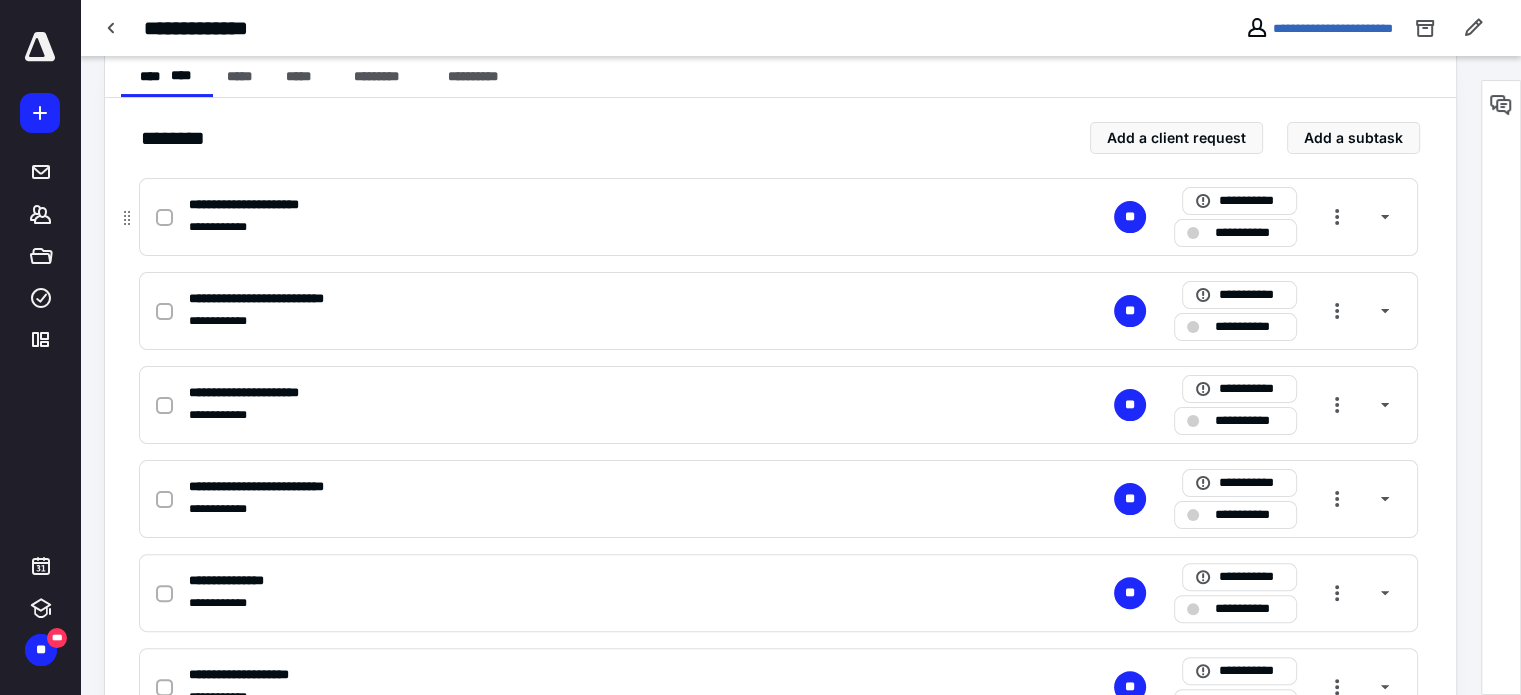 click 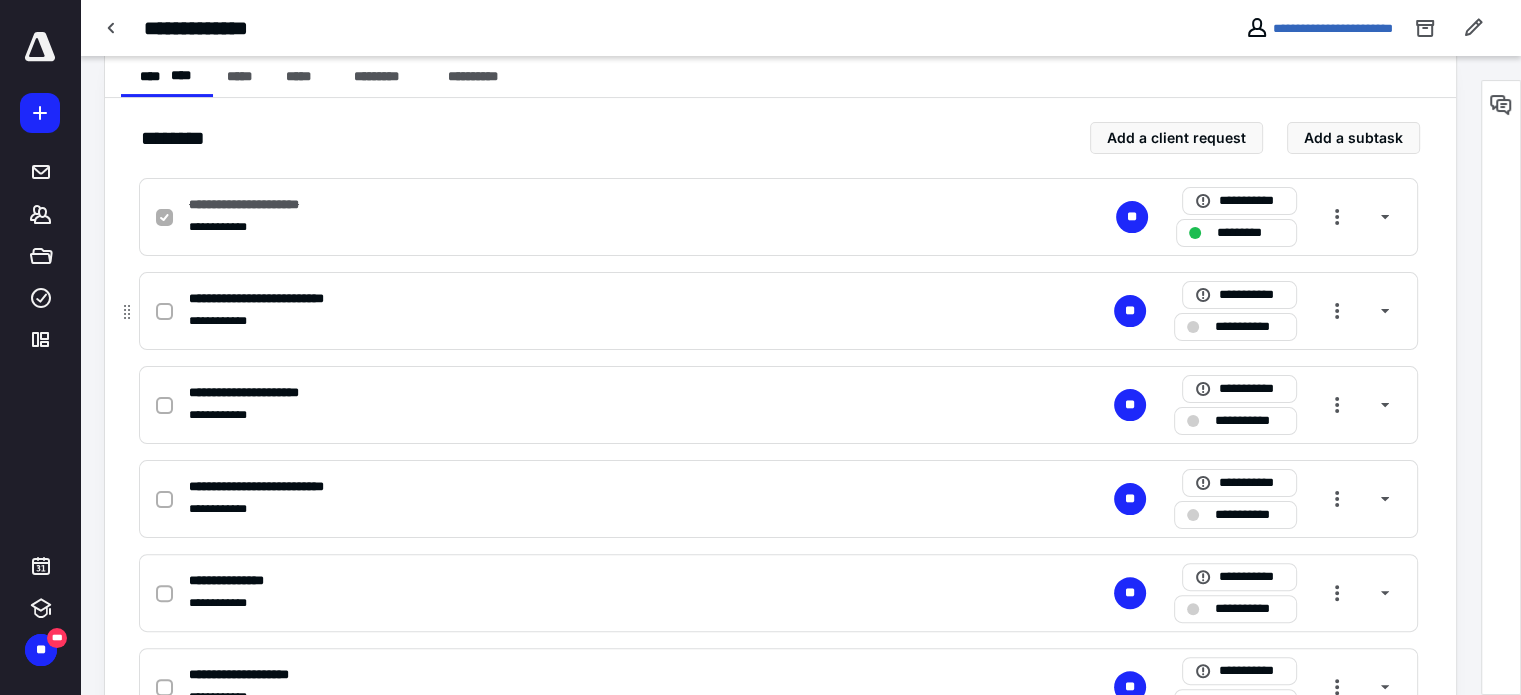 click 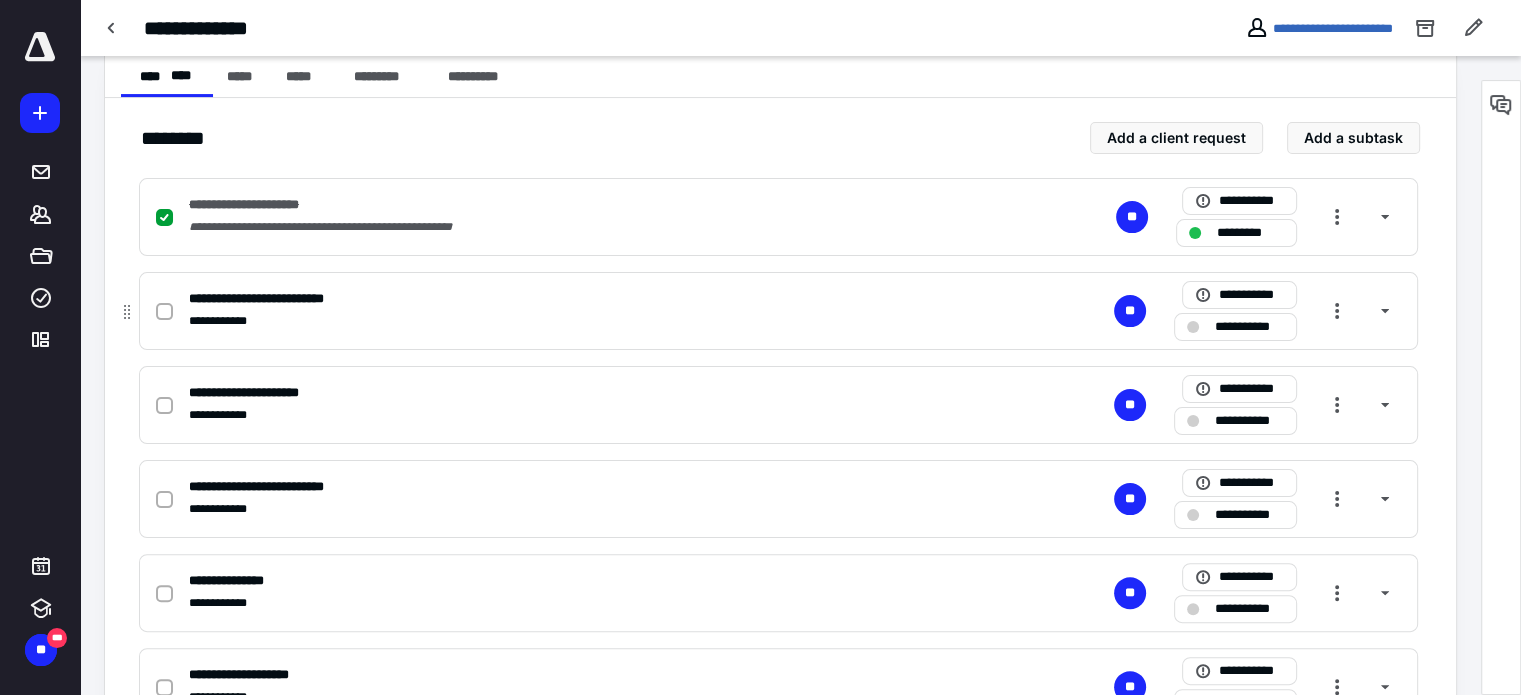 click 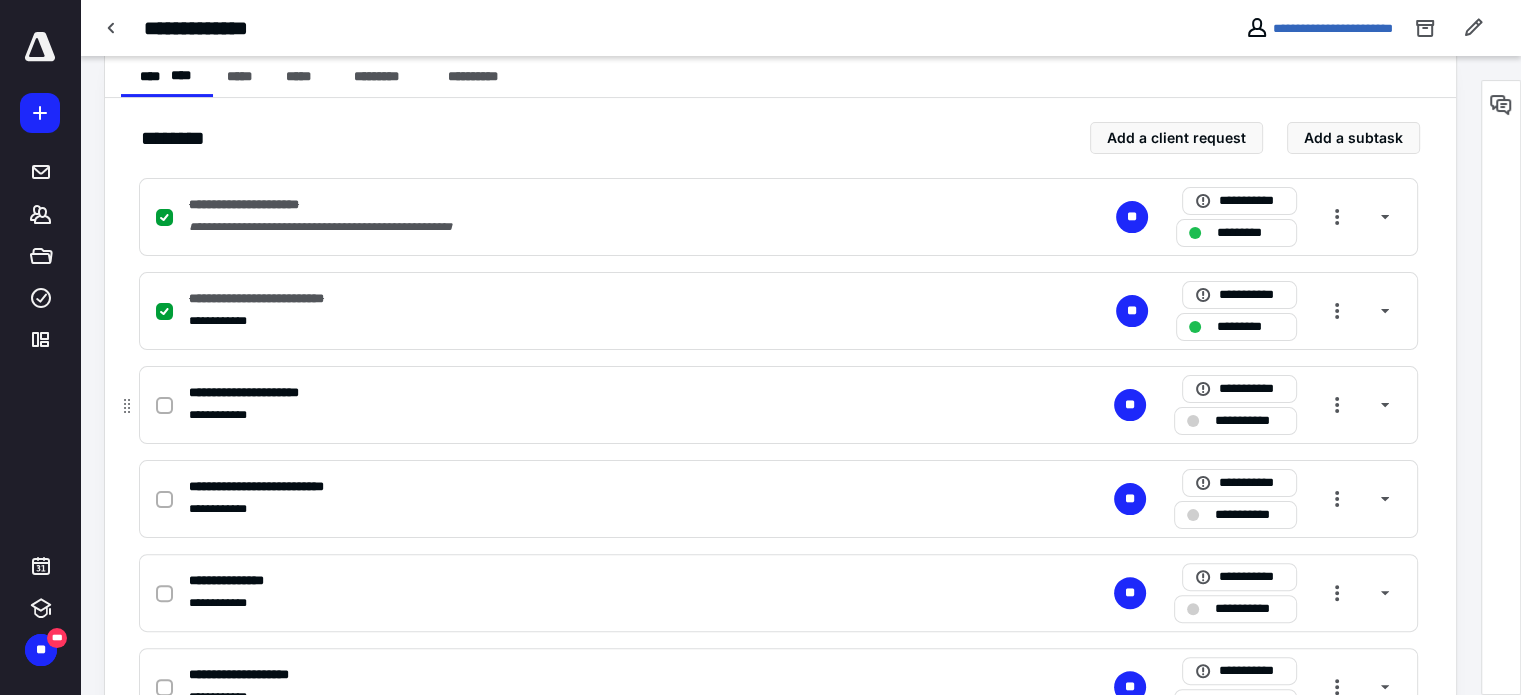 click 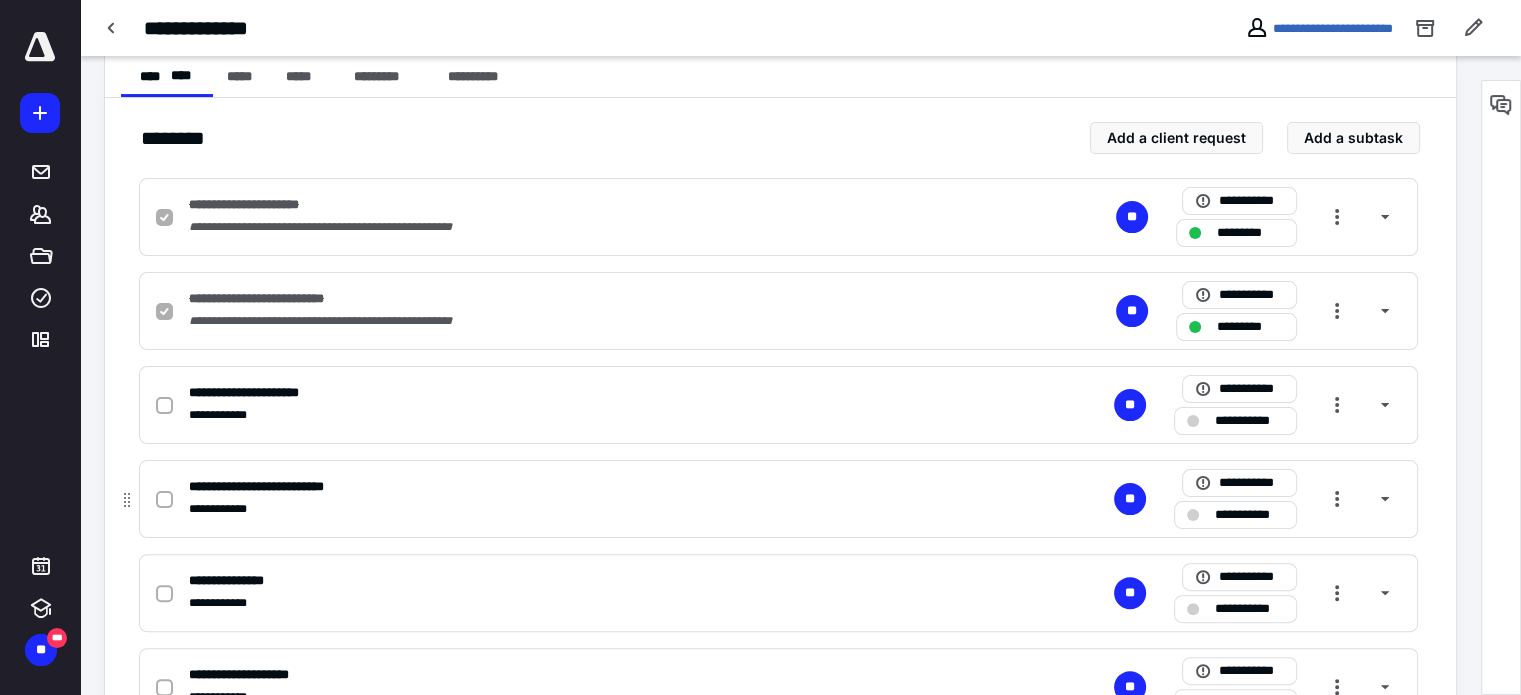 checkbox on "true" 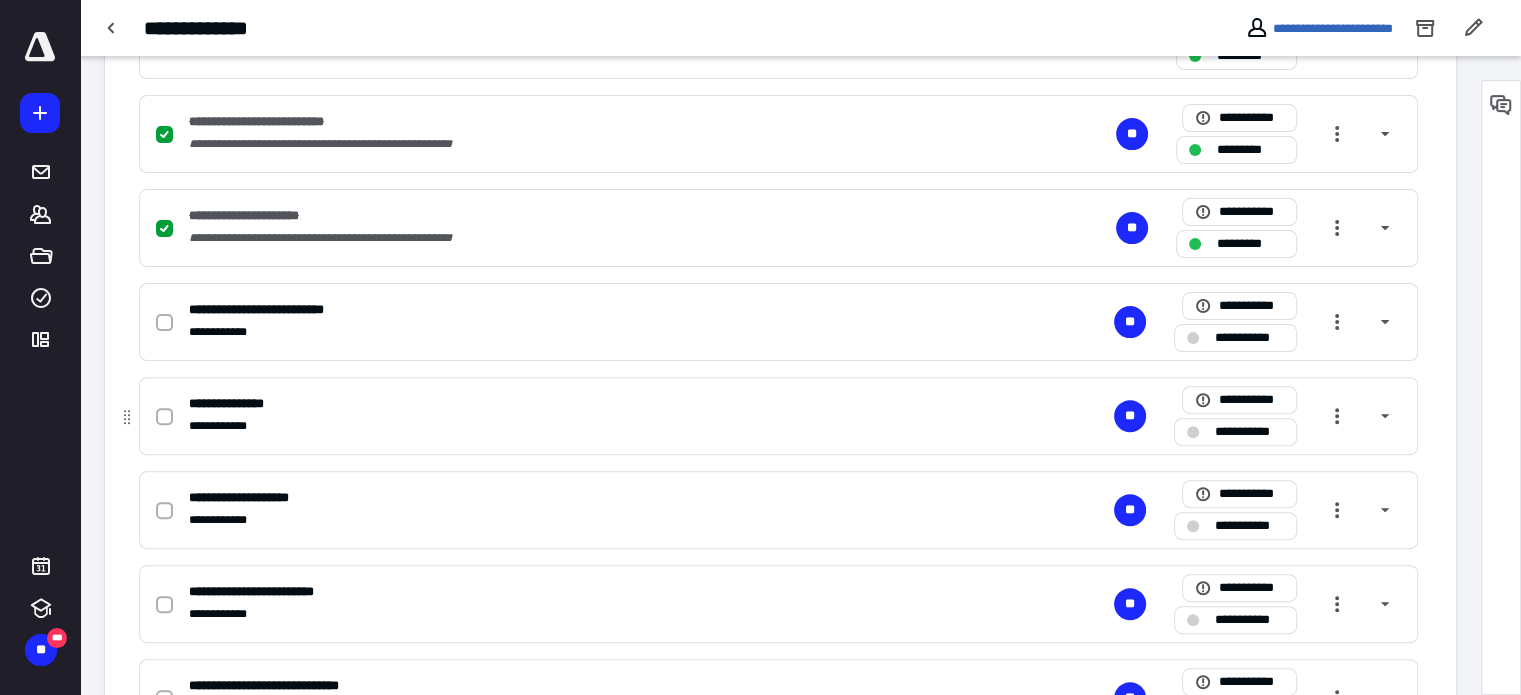 scroll, scrollTop: 600, scrollLeft: 0, axis: vertical 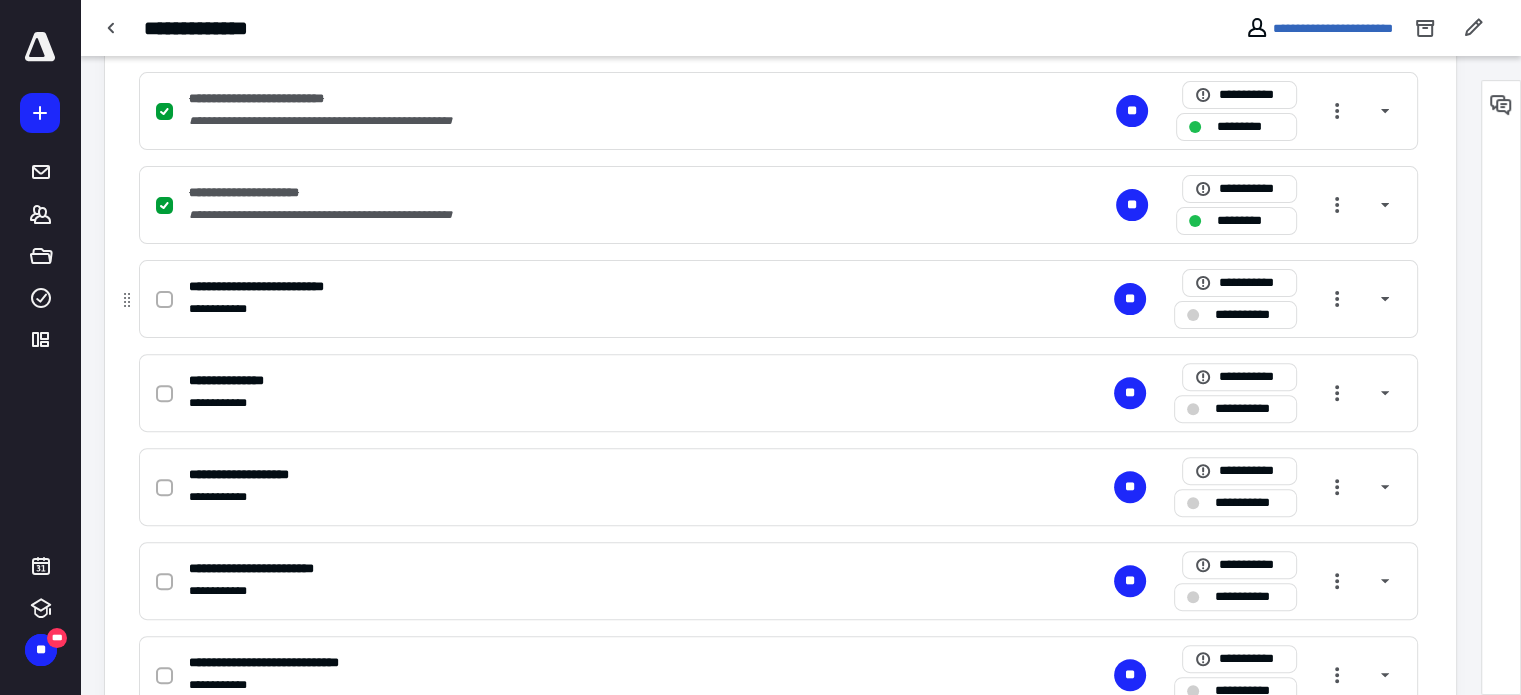 click at bounding box center [164, 300] 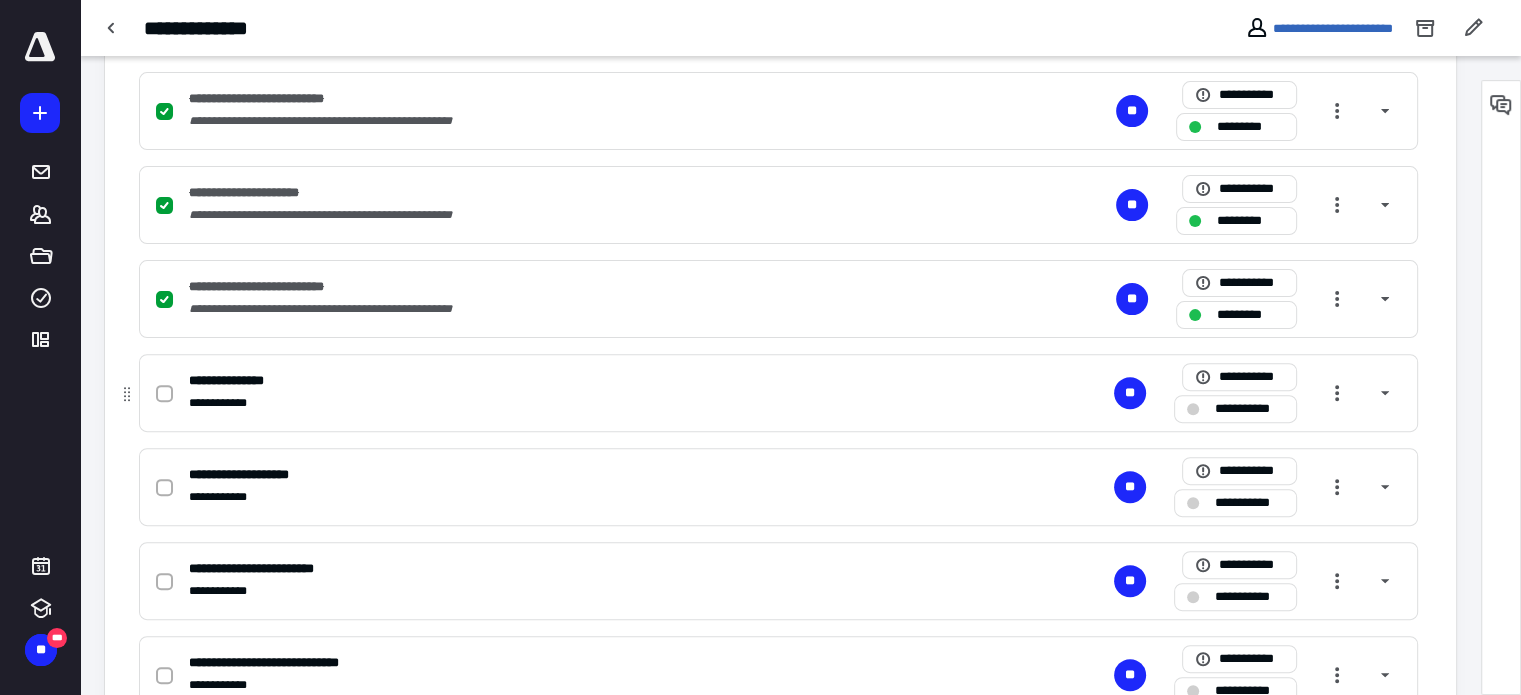 click at bounding box center (164, 394) 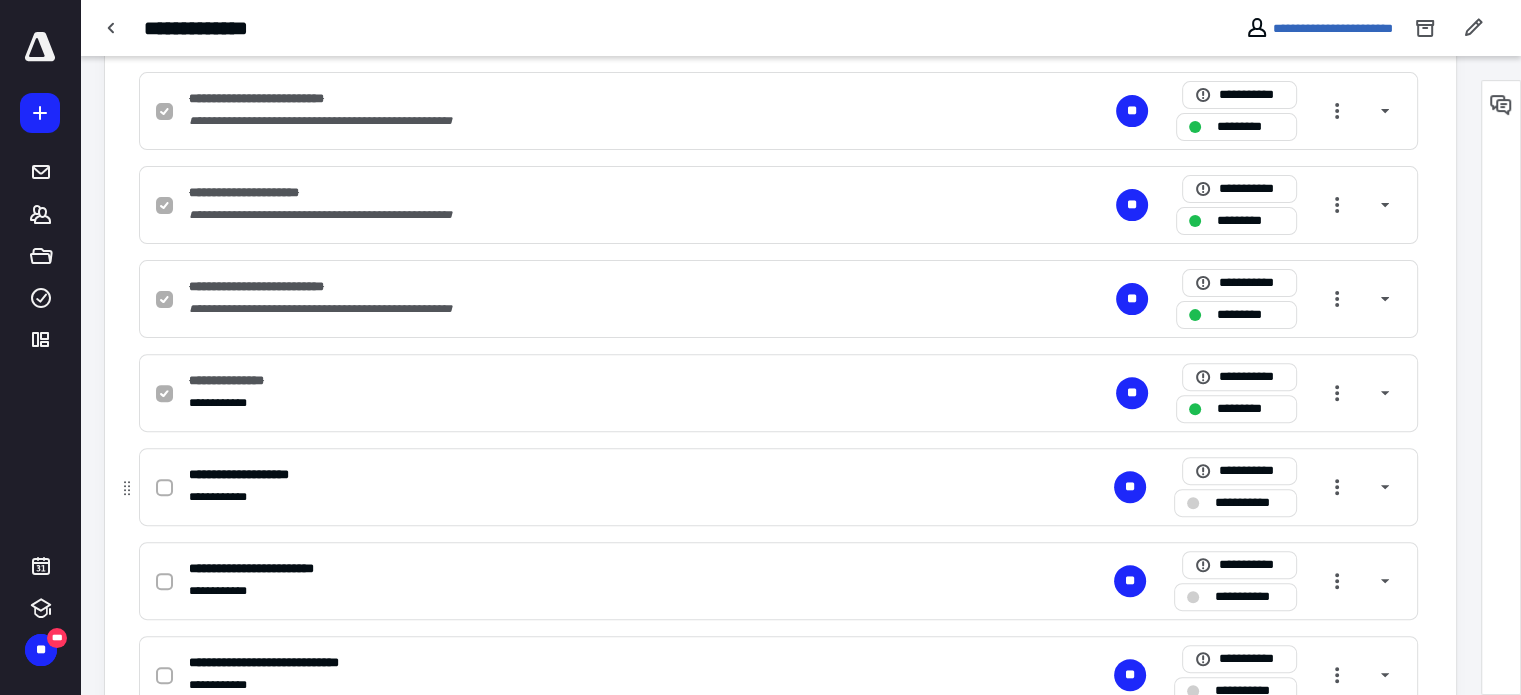click at bounding box center [168, 487] 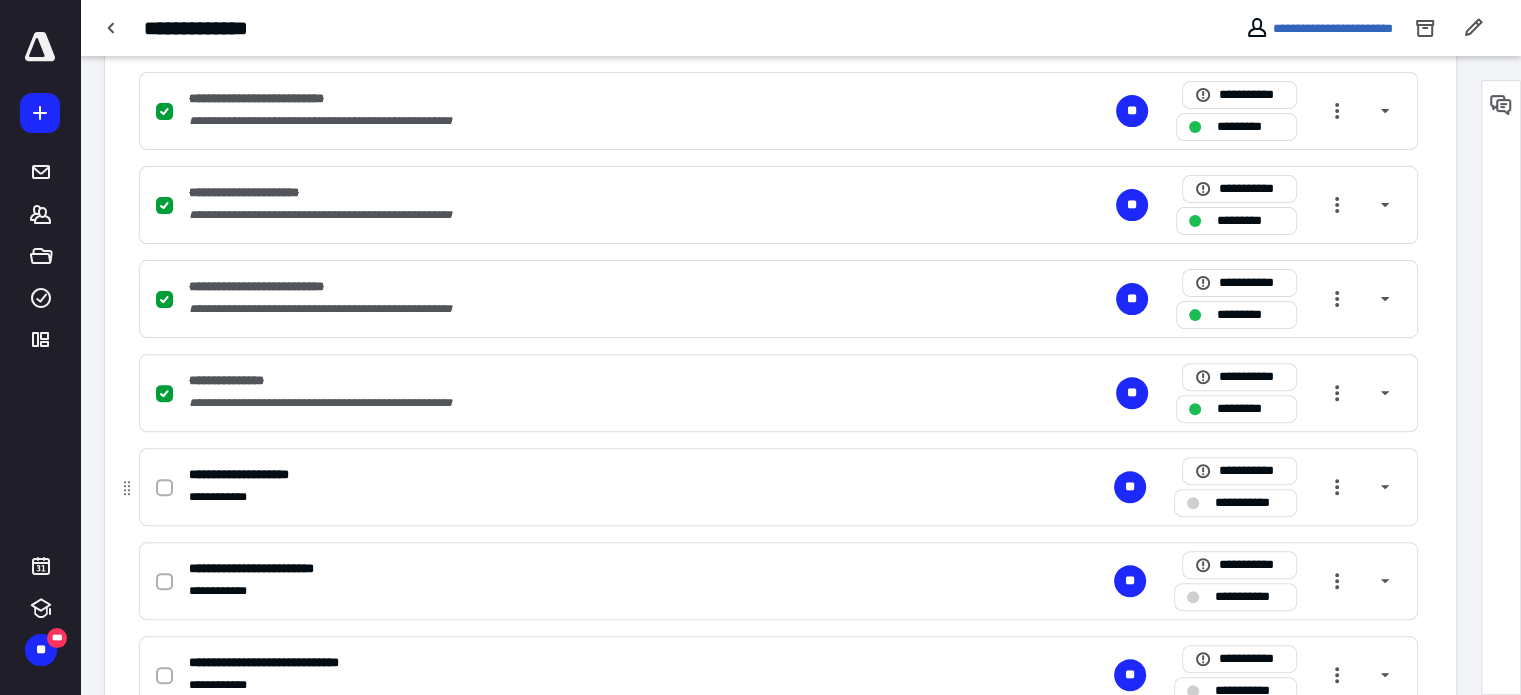 click 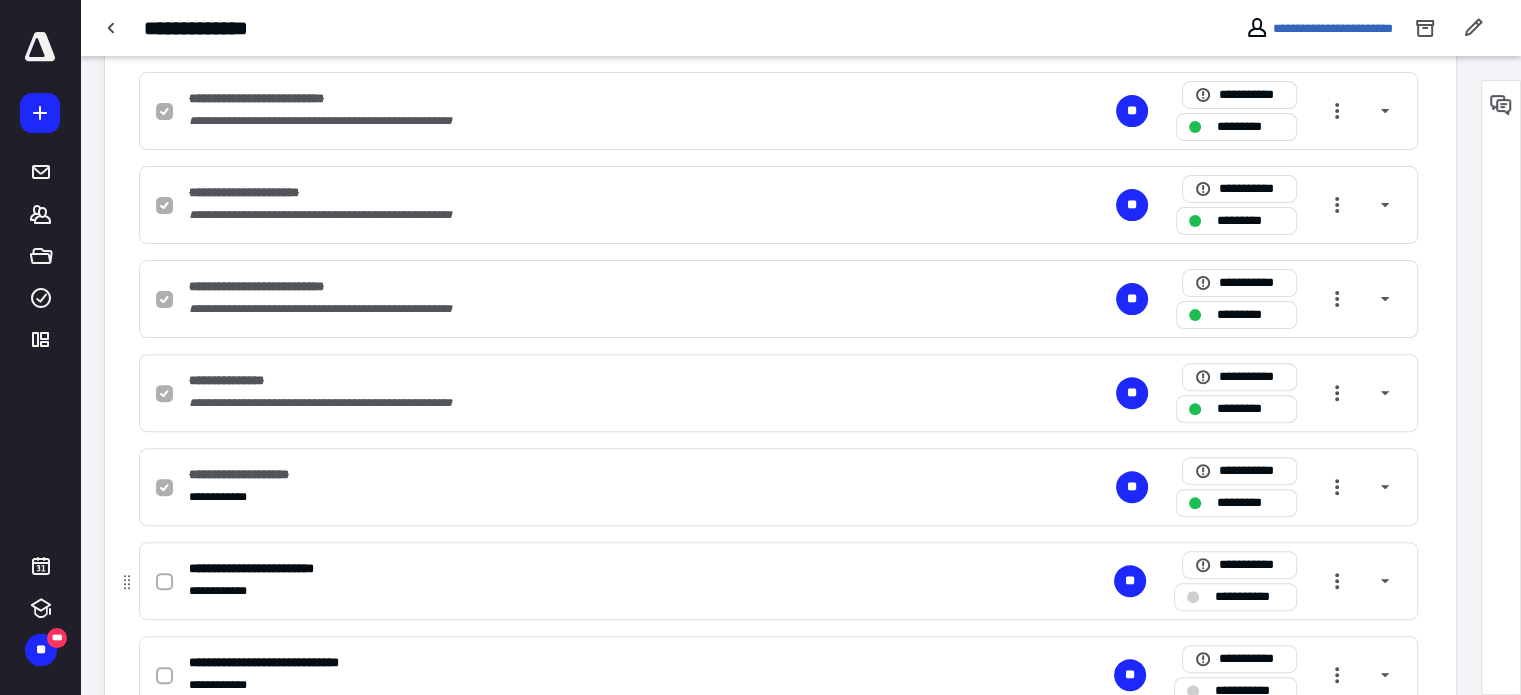 click 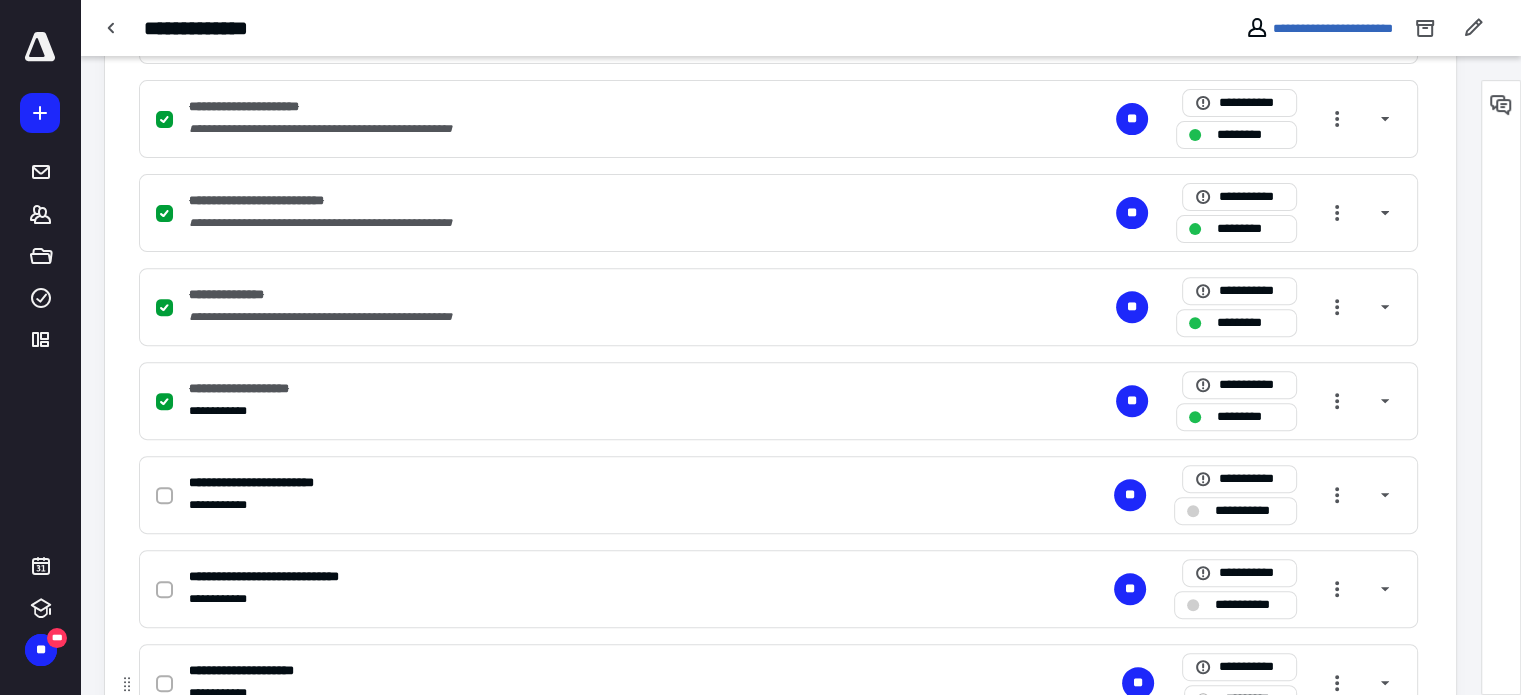 scroll, scrollTop: 900, scrollLeft: 0, axis: vertical 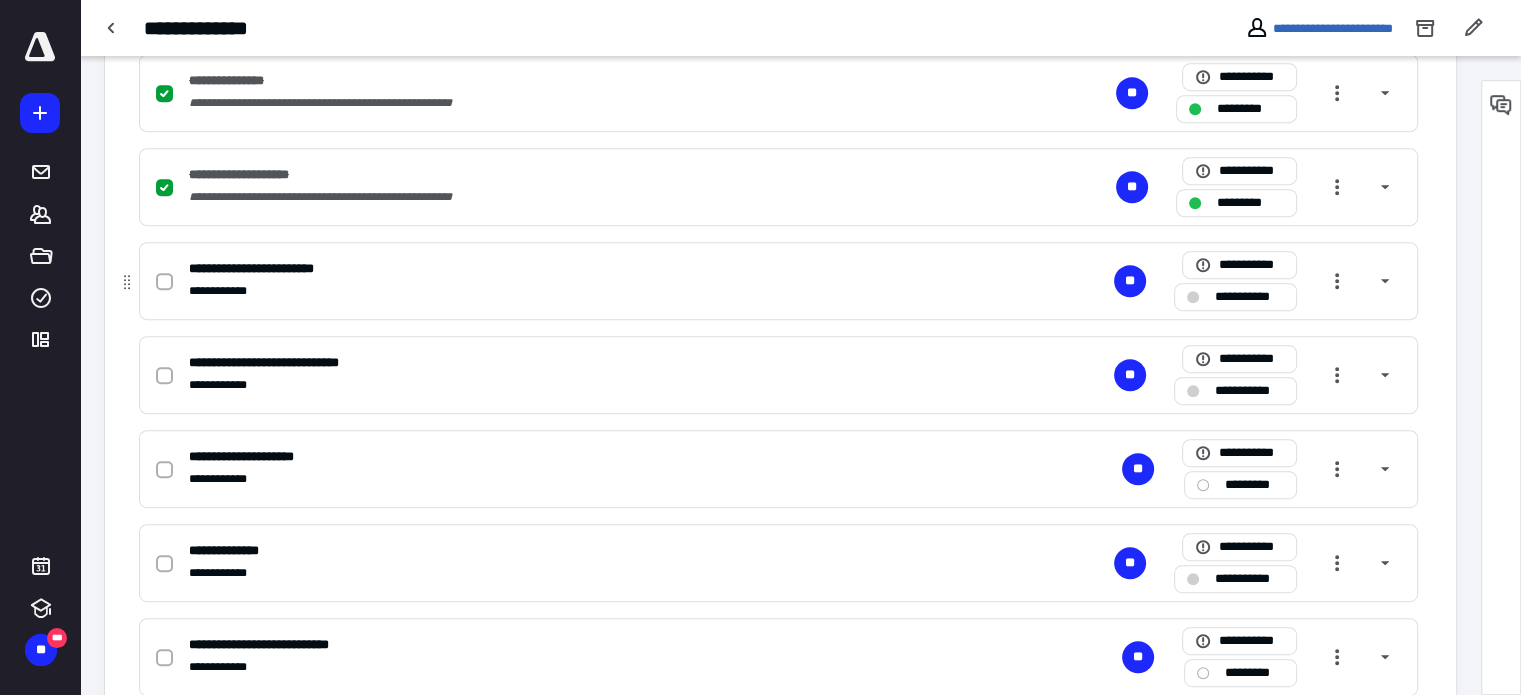 click 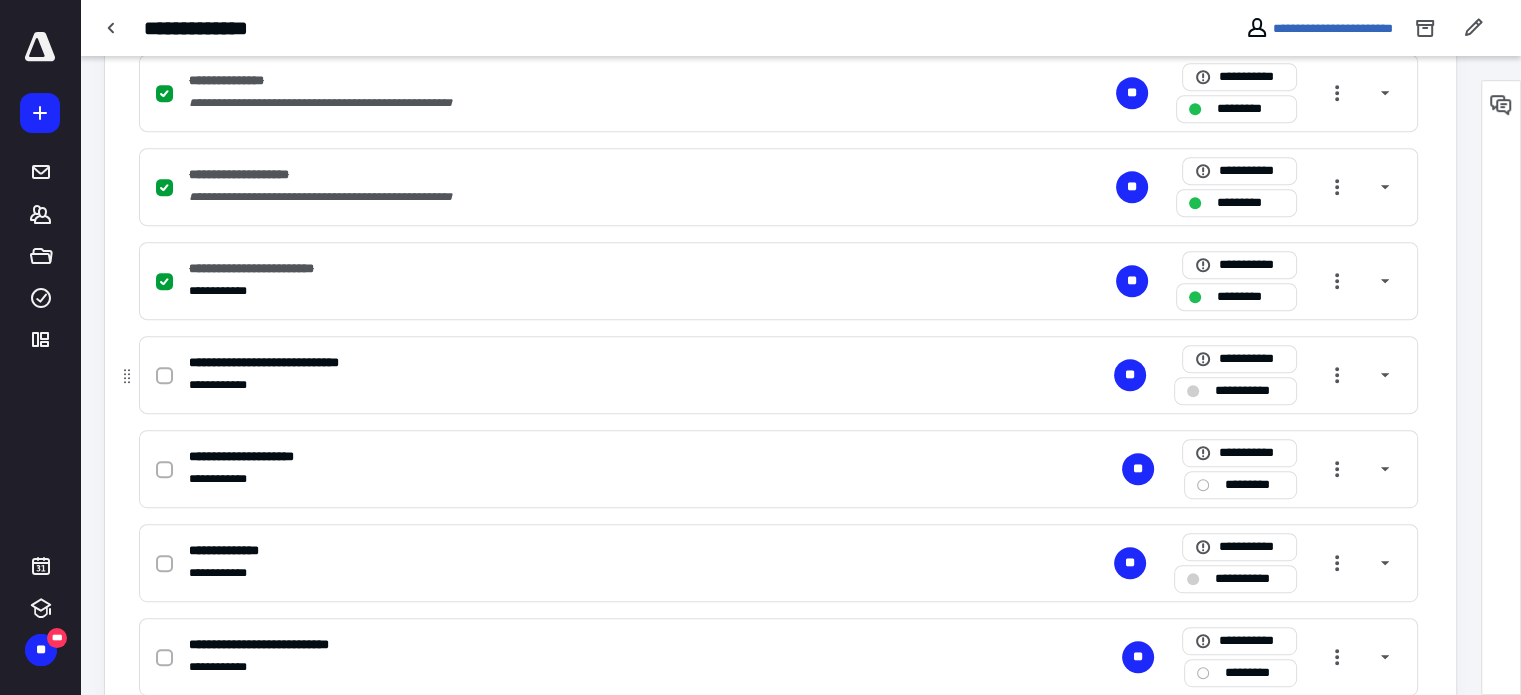 click 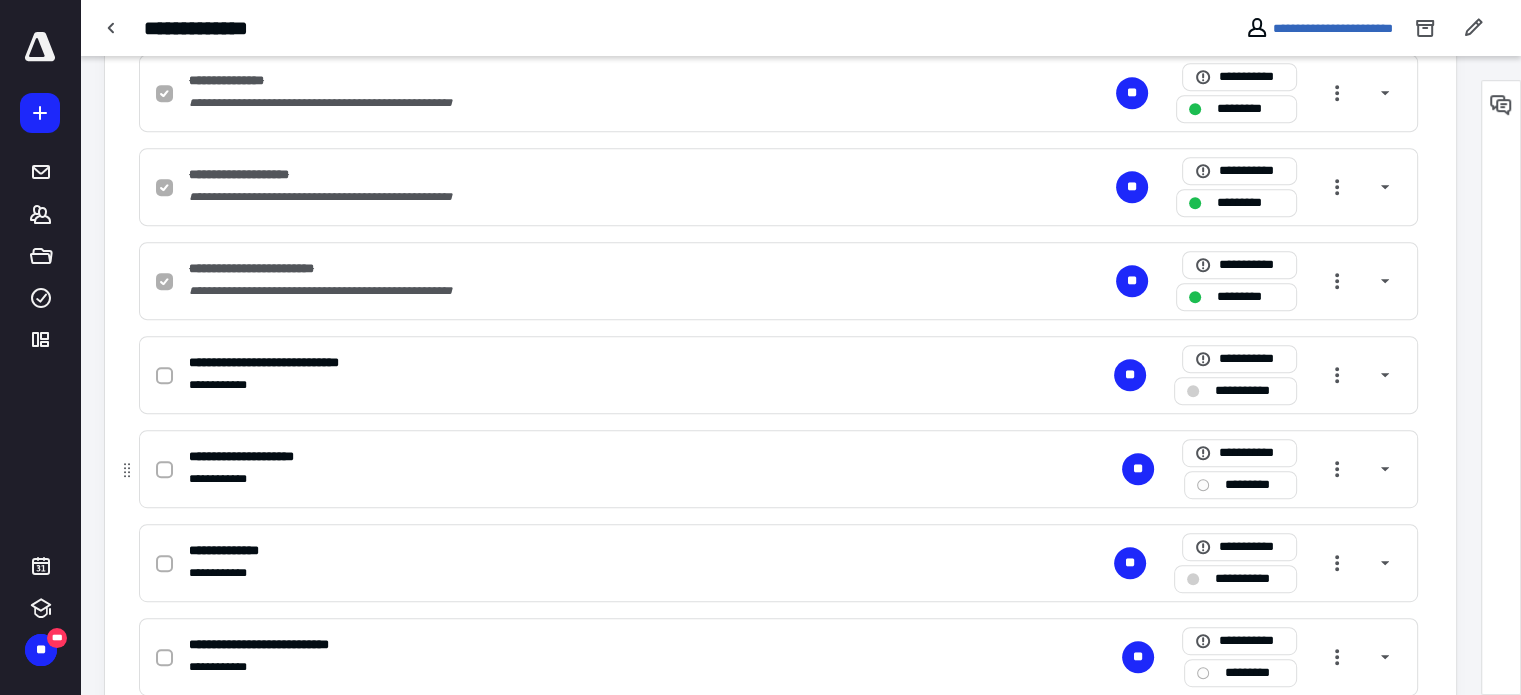 checkbox on "true" 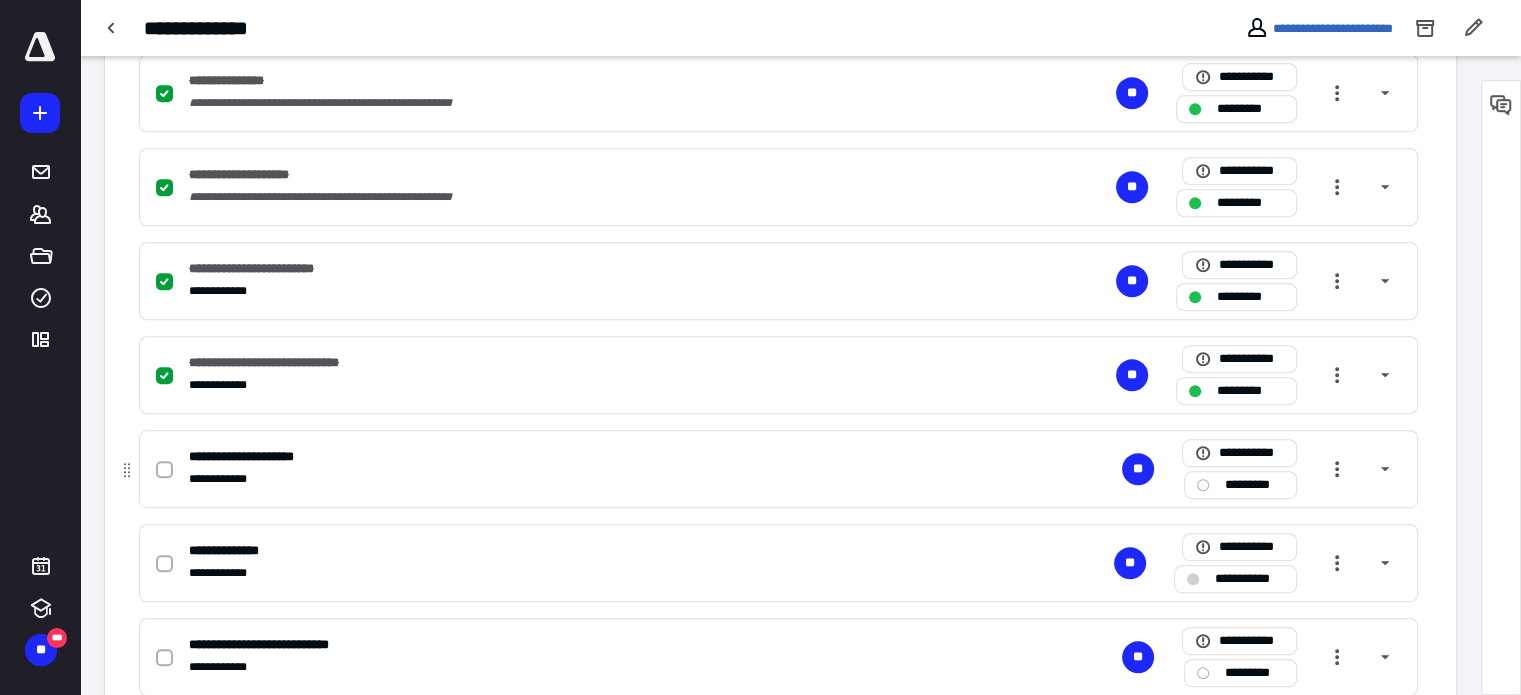 click 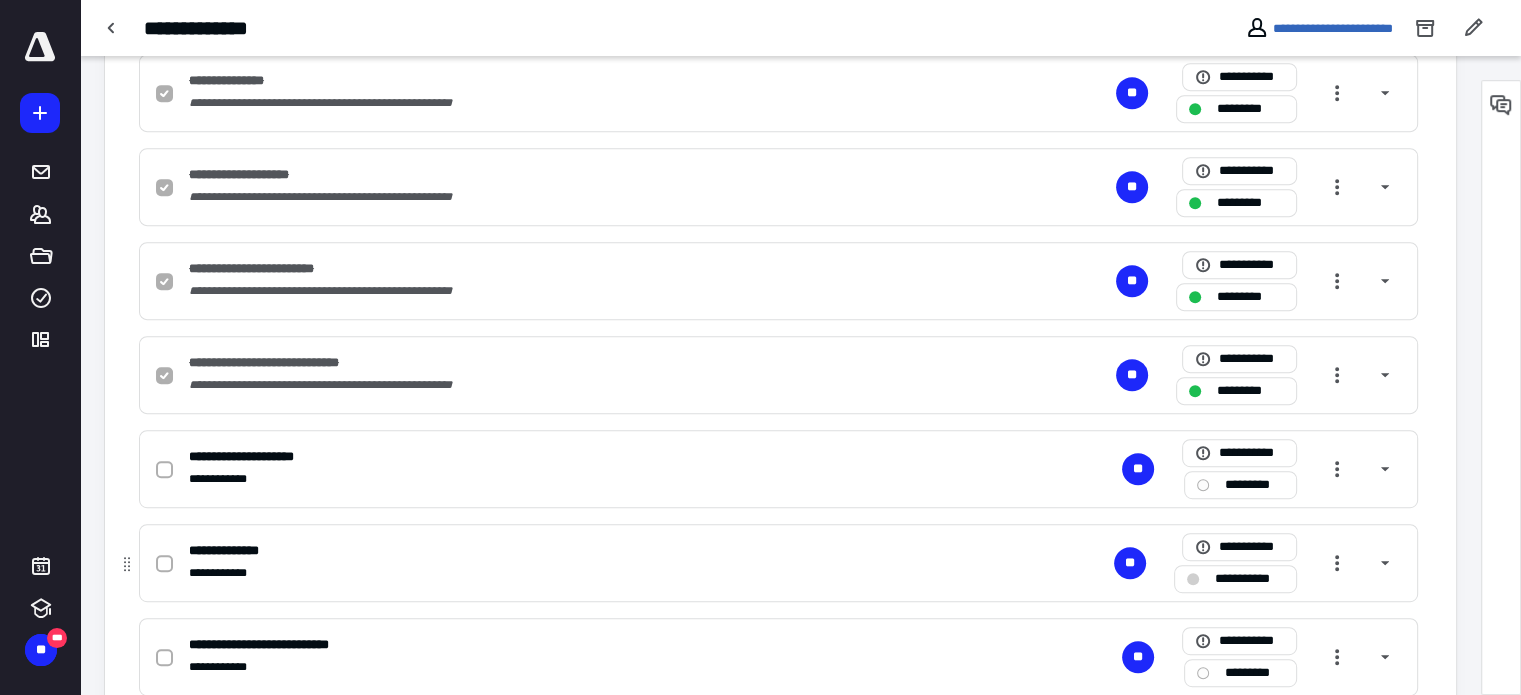 checkbox on "true" 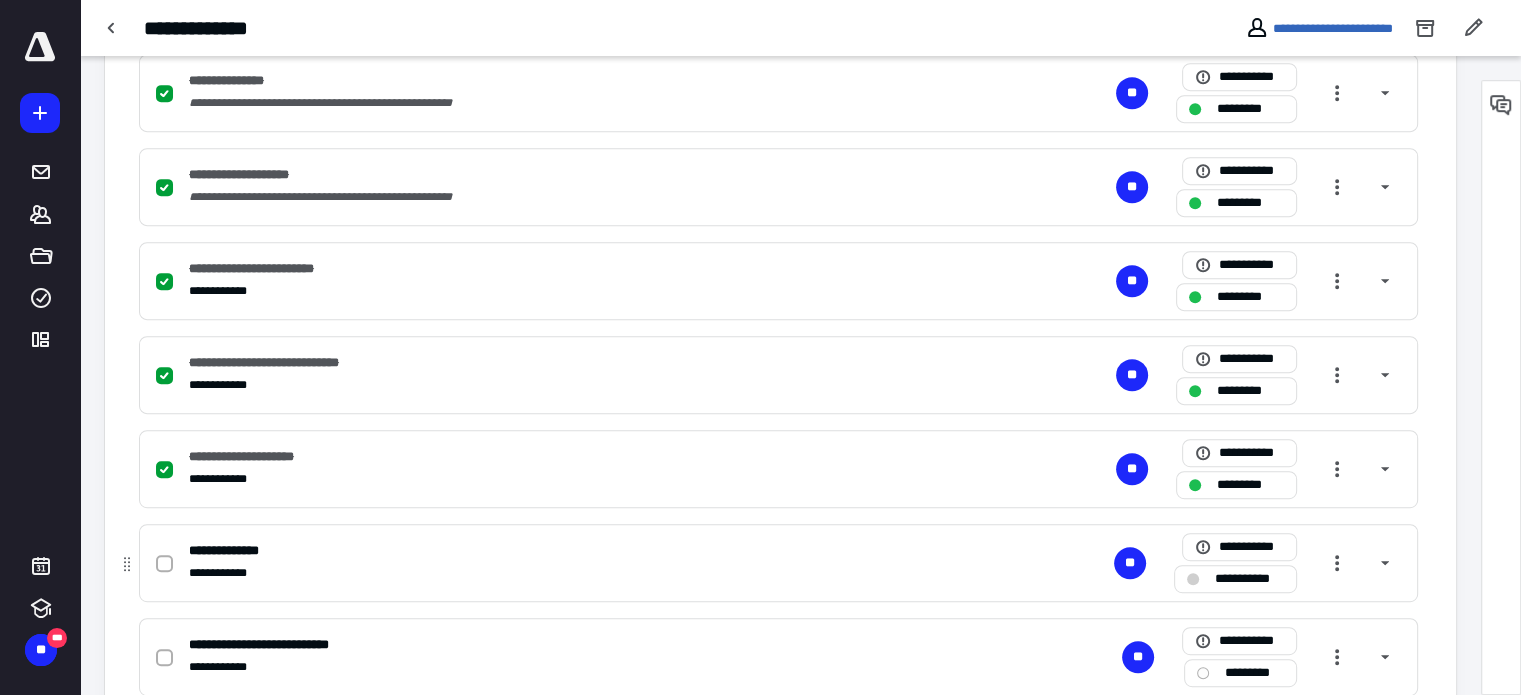click 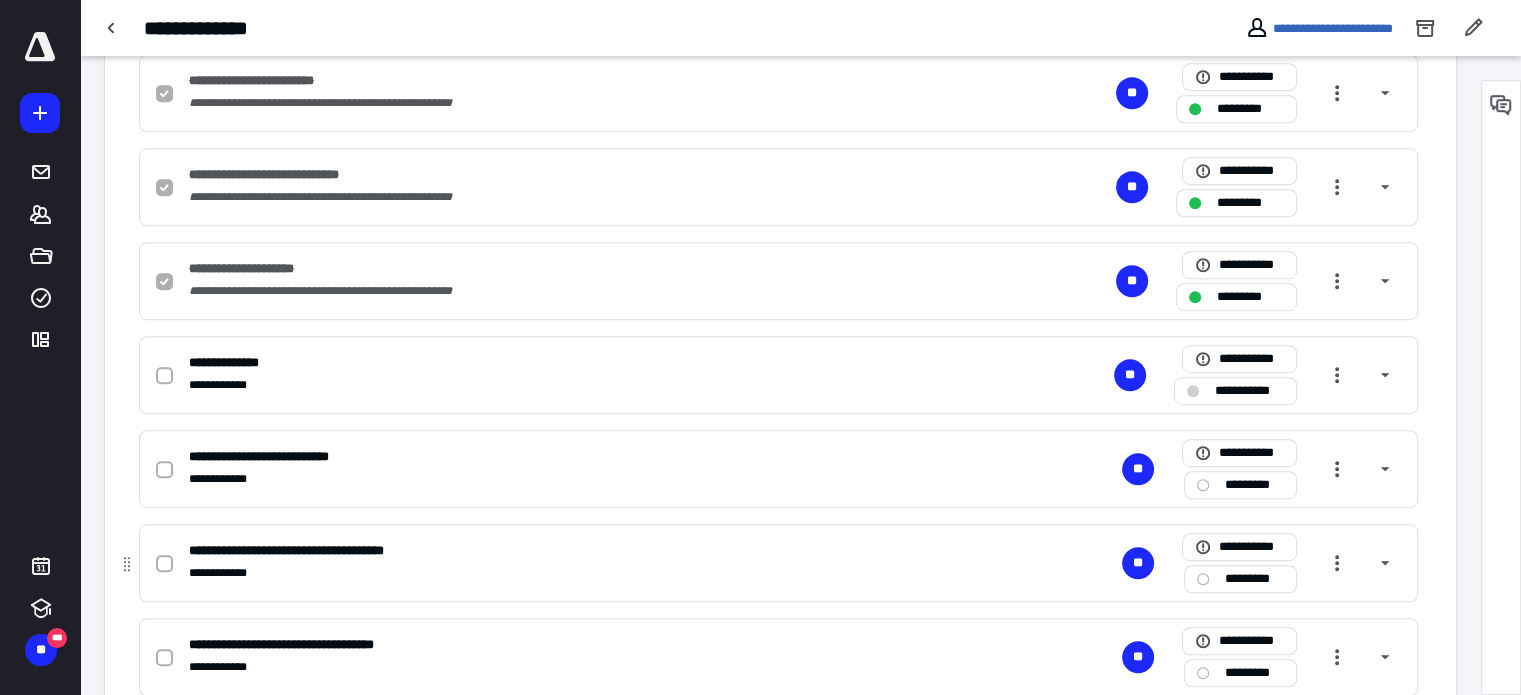 scroll, scrollTop: 1200, scrollLeft: 0, axis: vertical 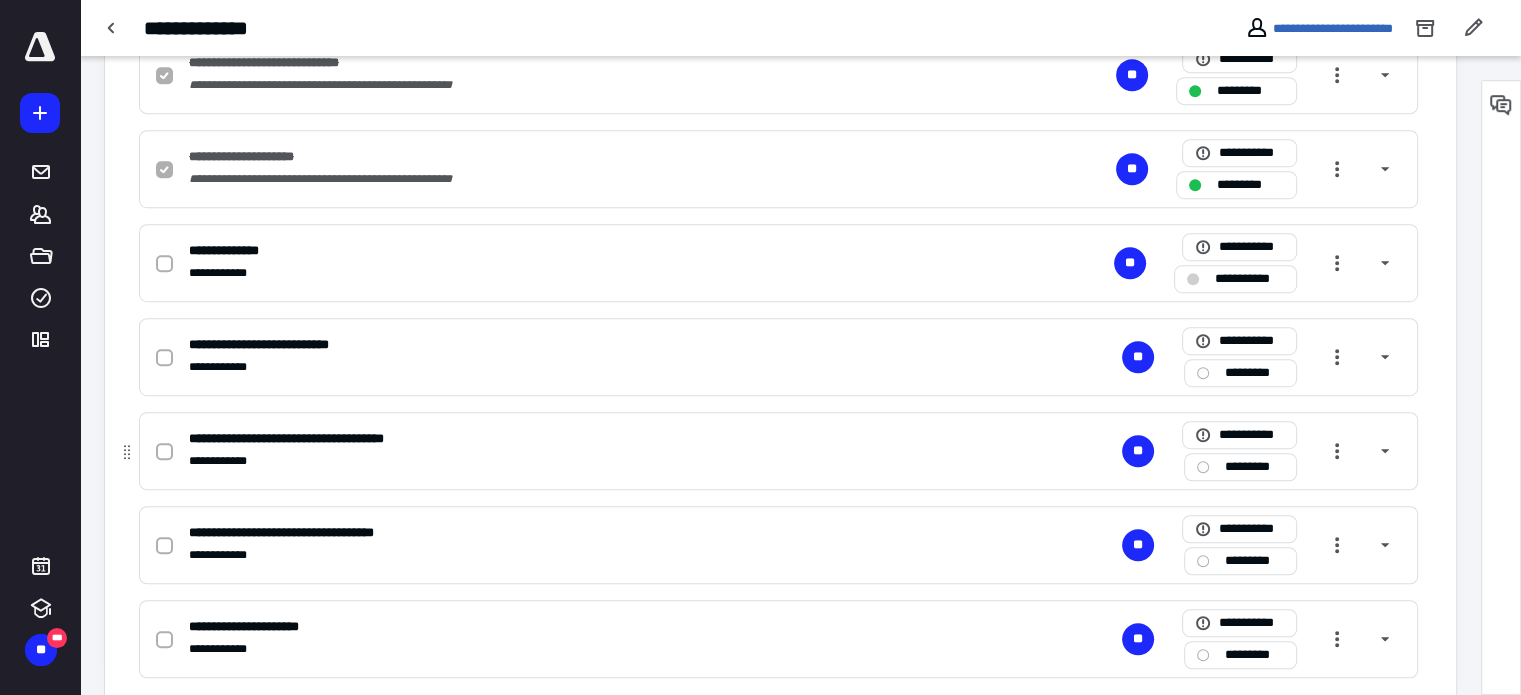 checkbox on "true" 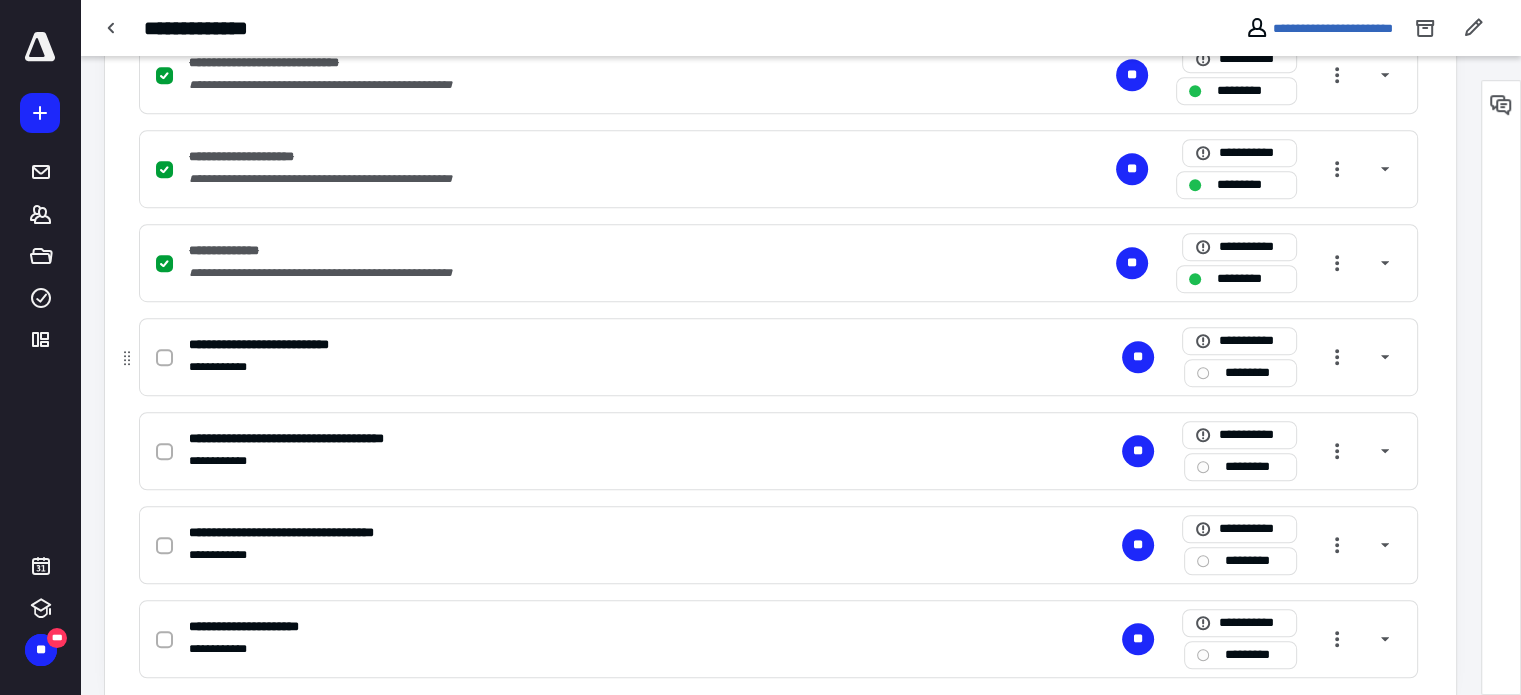 click 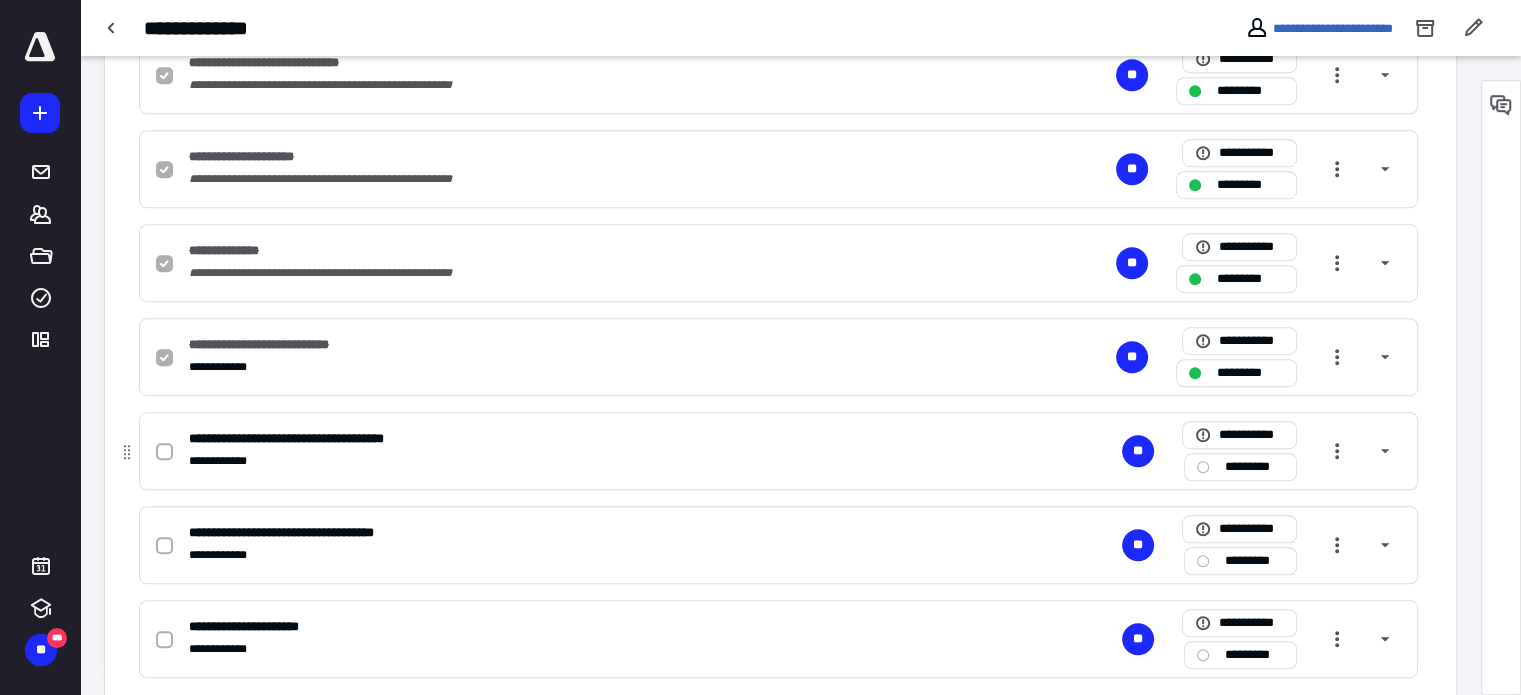click 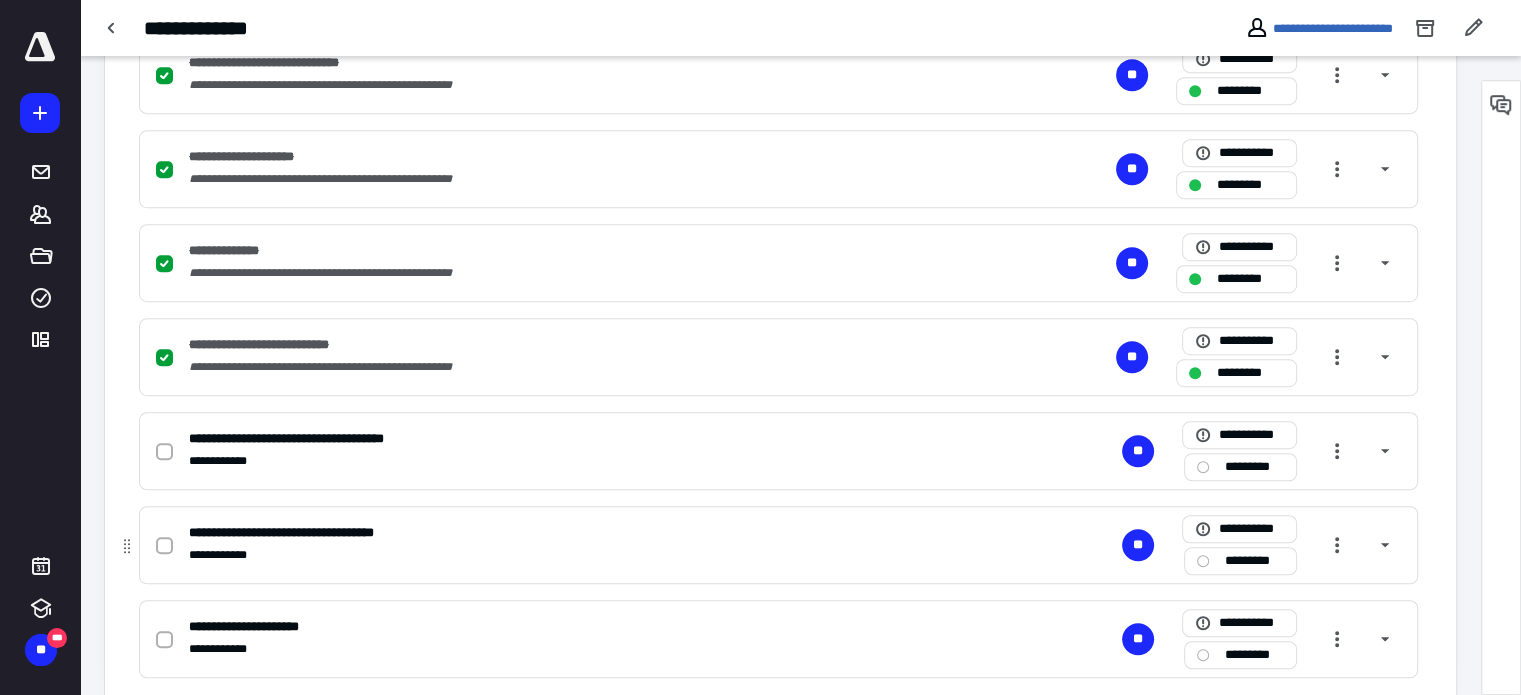 click 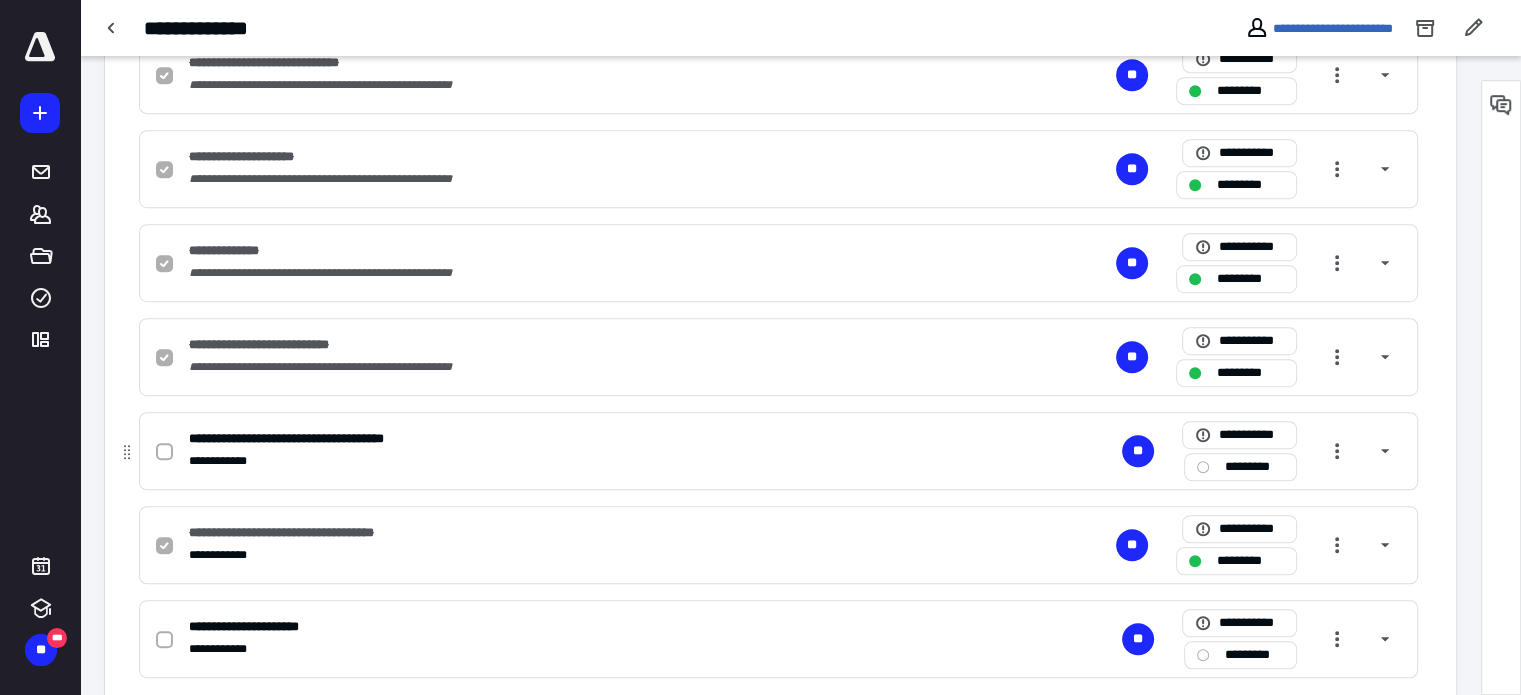 click 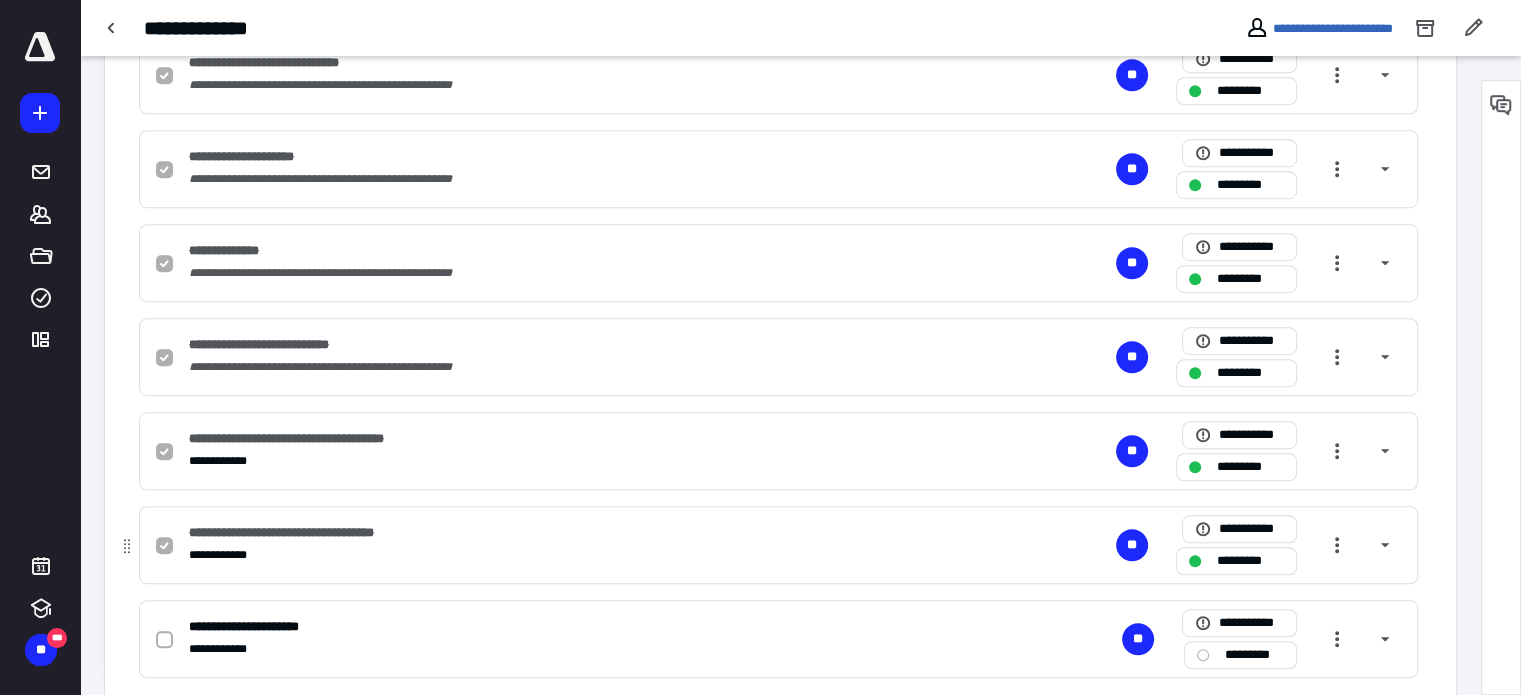 scroll, scrollTop: 1231, scrollLeft: 0, axis: vertical 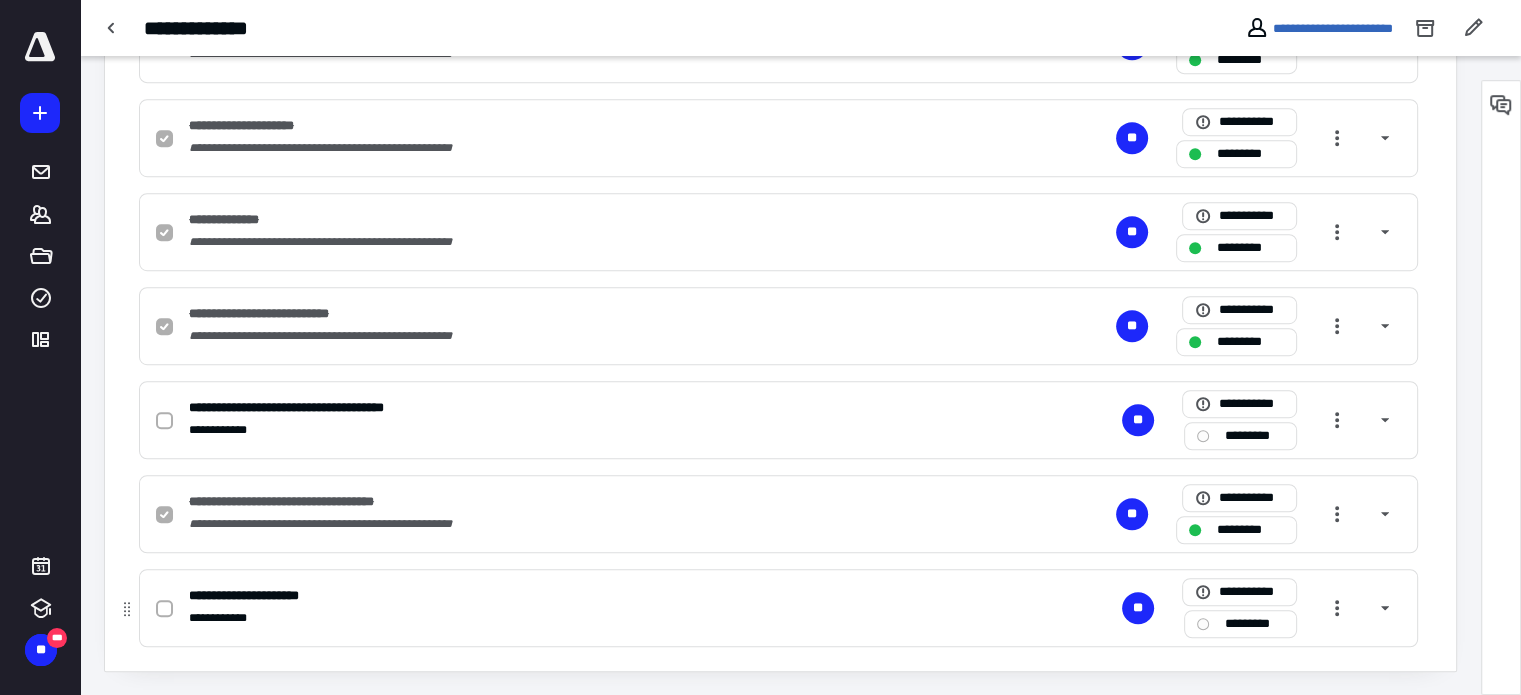 checkbox on "true" 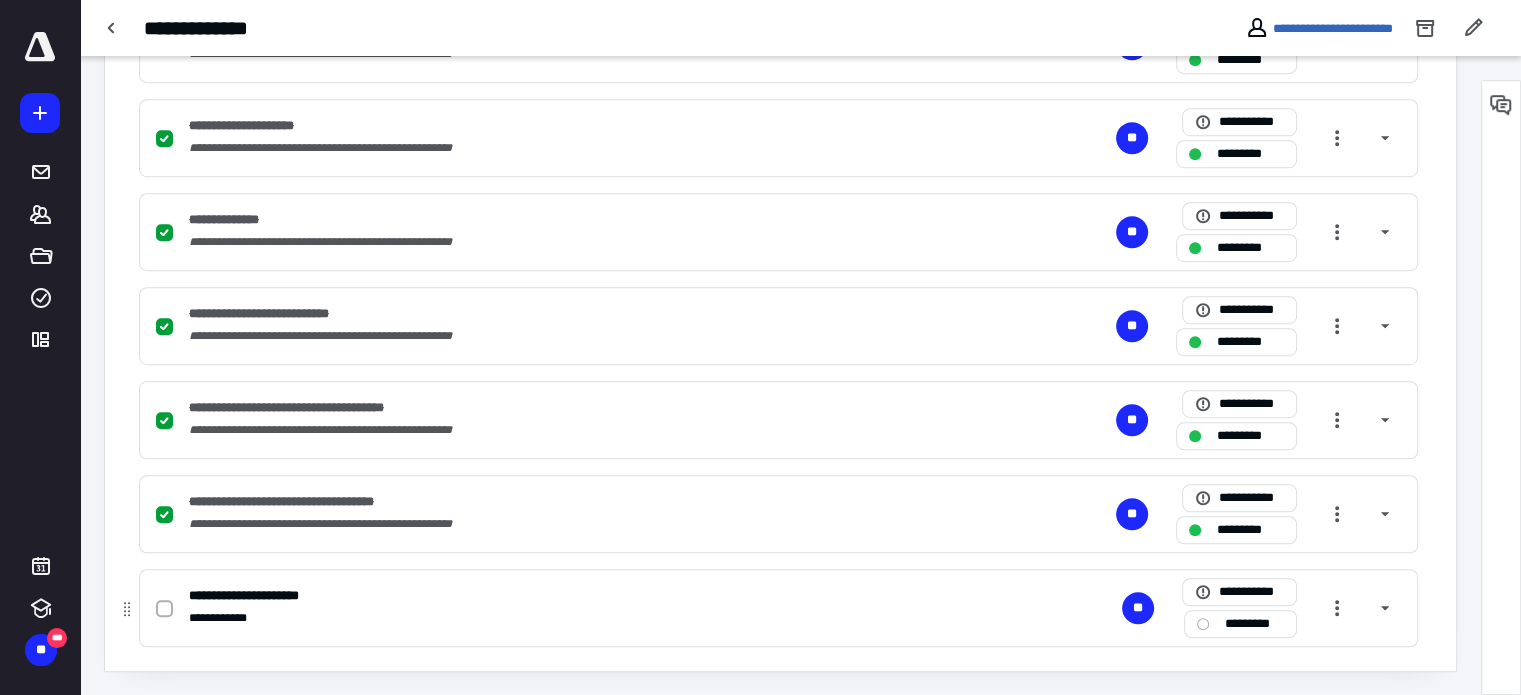 click 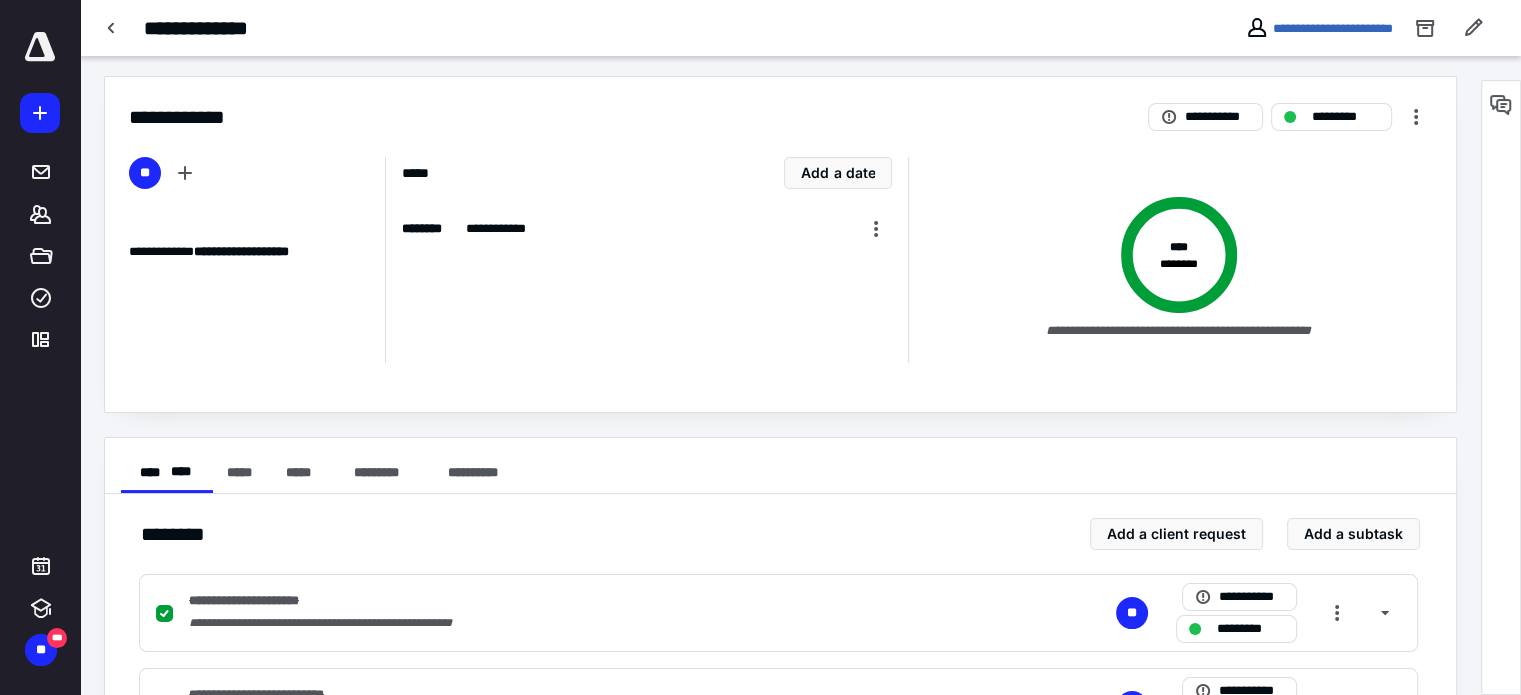 scroll, scrollTop: 0, scrollLeft: 0, axis: both 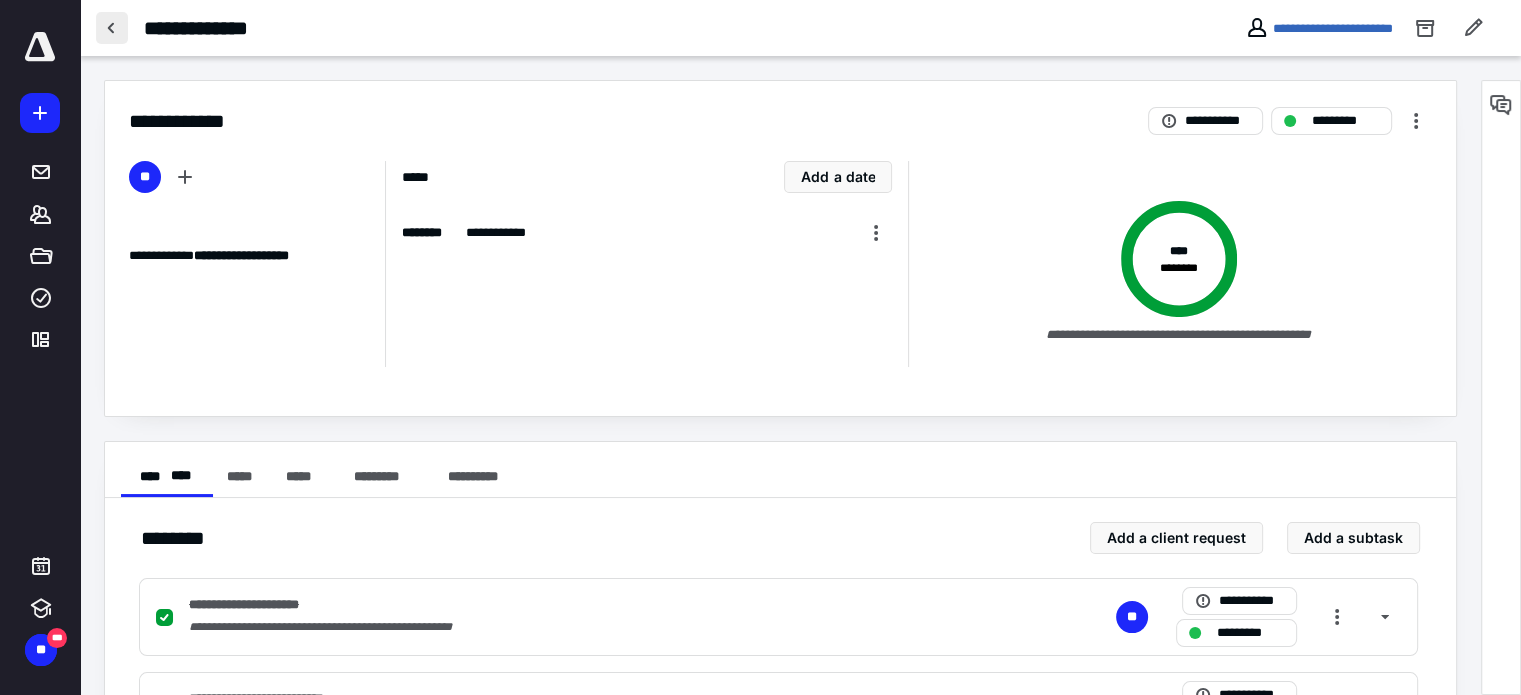 click at bounding box center [112, 28] 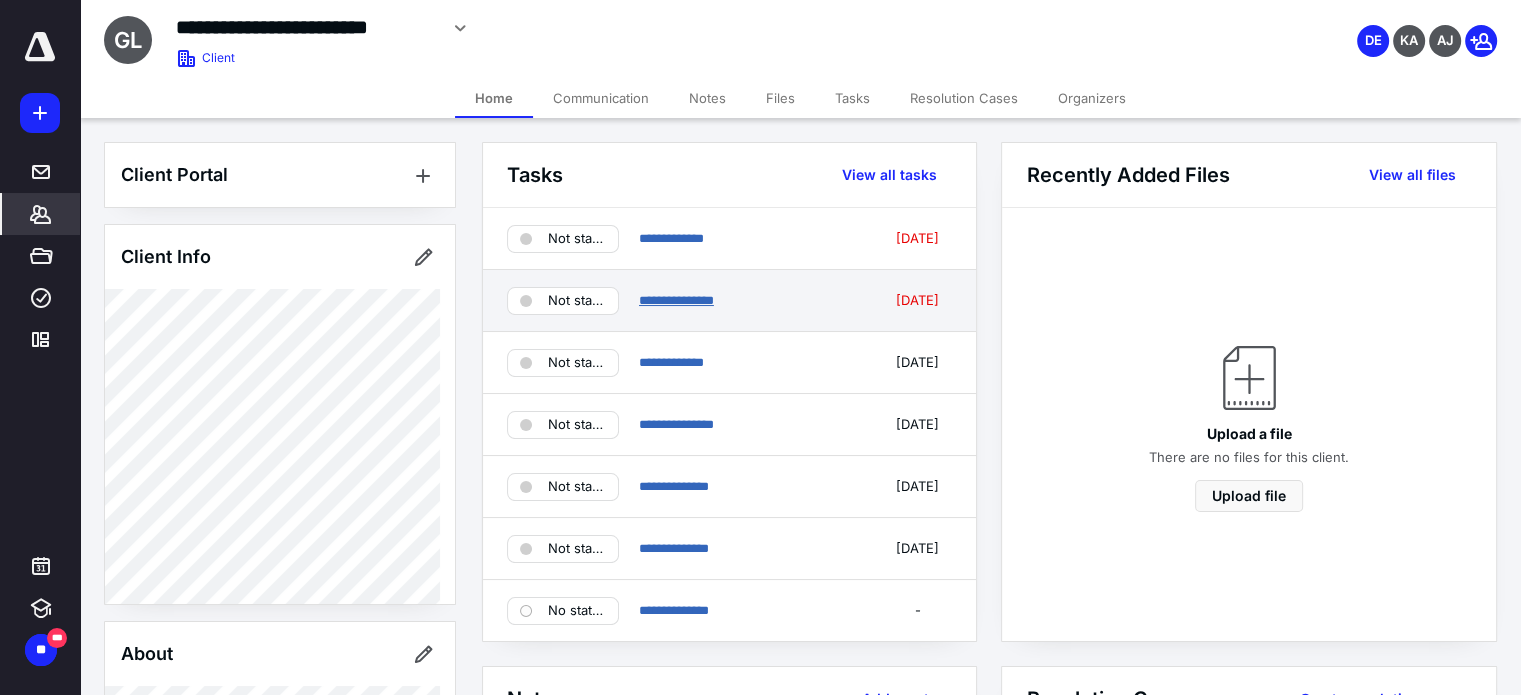 click on "**********" at bounding box center (676, 300) 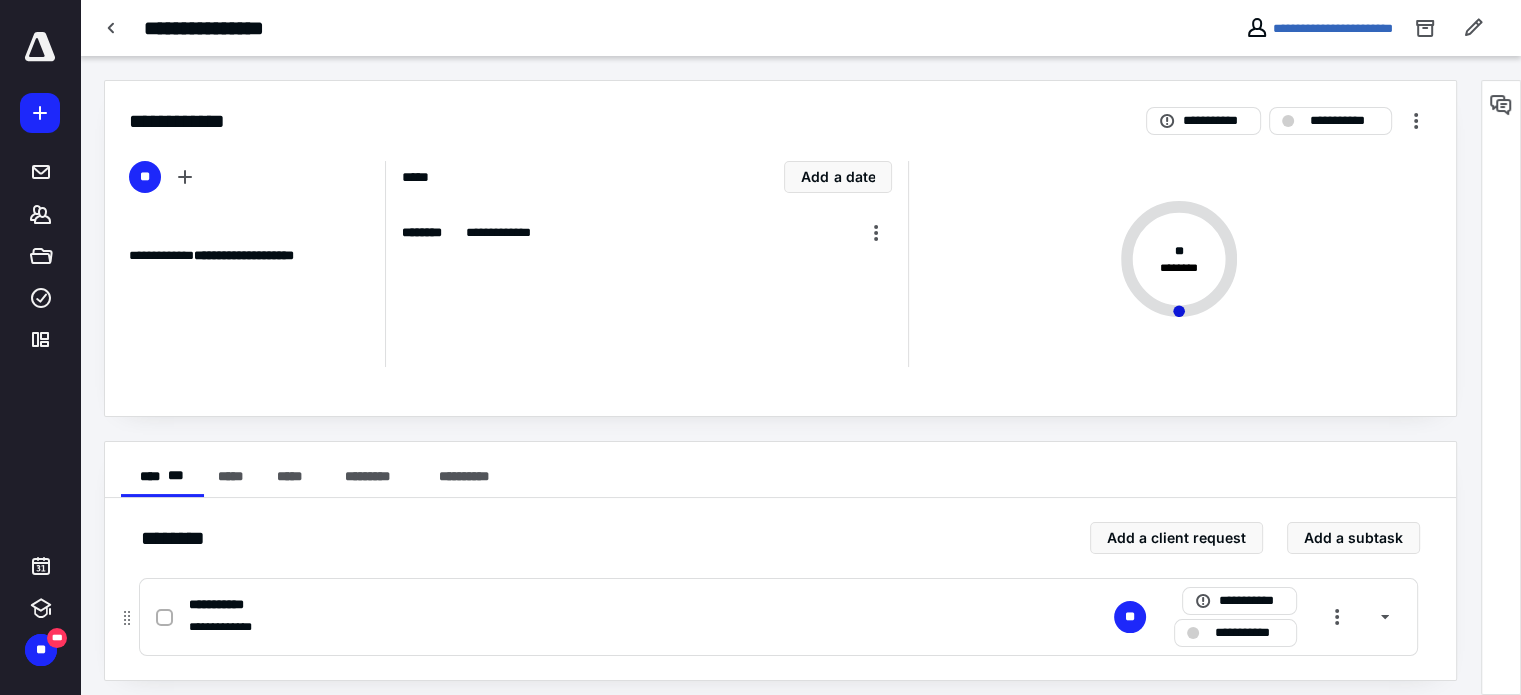 scroll, scrollTop: 9, scrollLeft: 0, axis: vertical 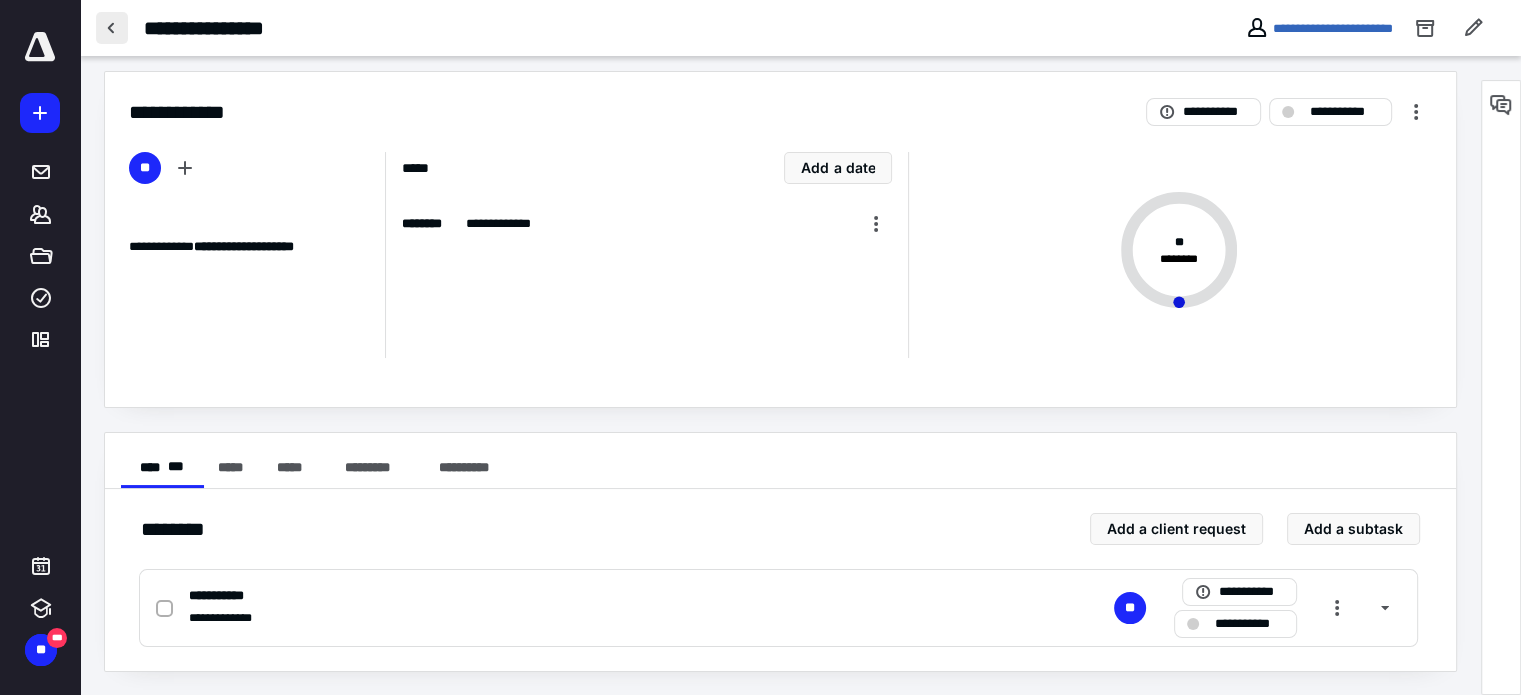 click at bounding box center [112, 28] 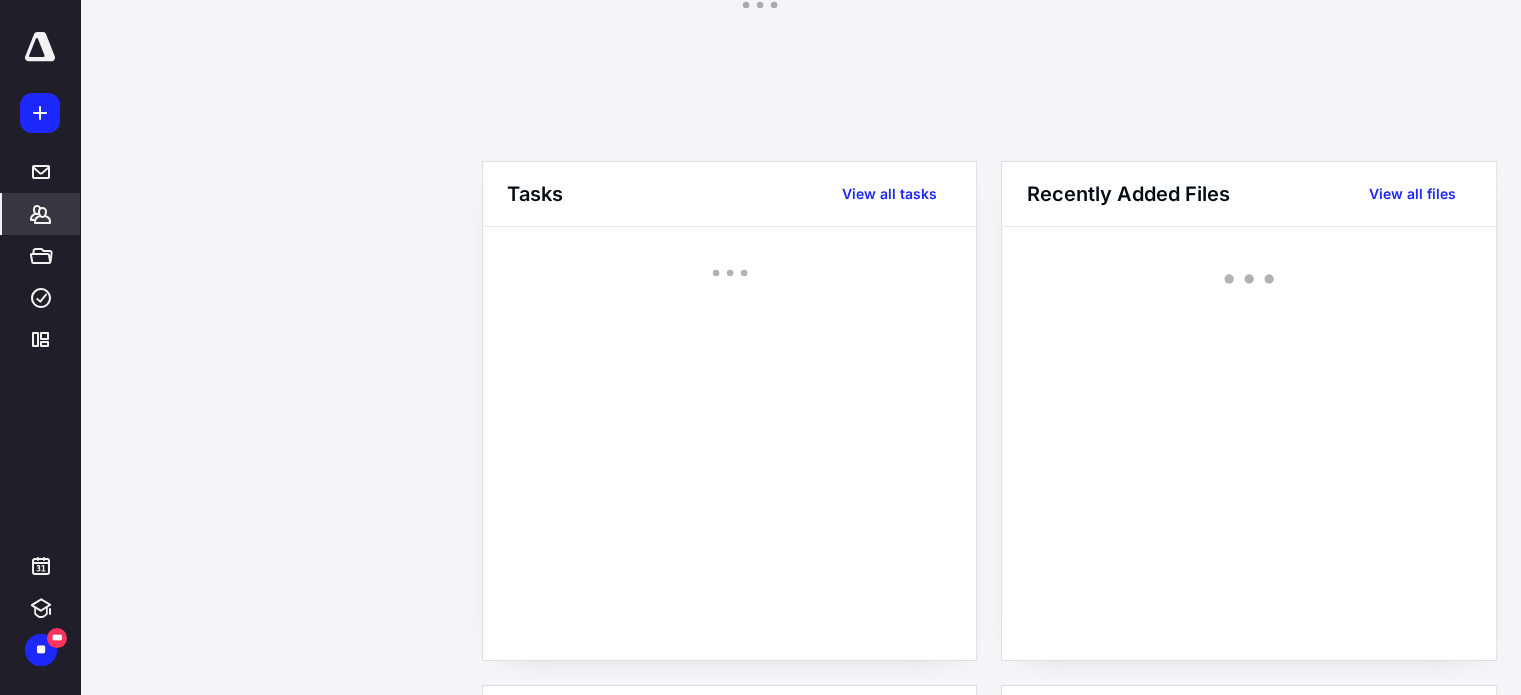 scroll, scrollTop: 0, scrollLeft: 0, axis: both 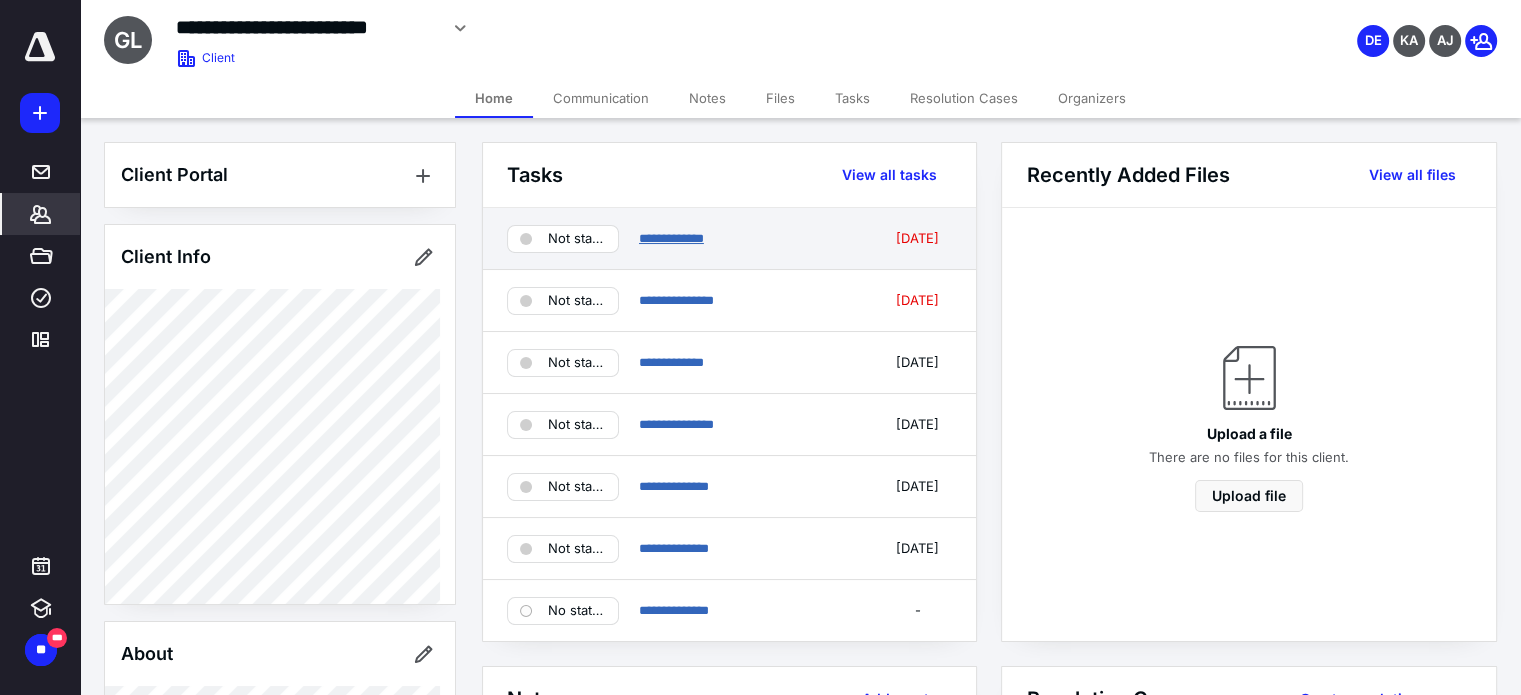 click on "**********" at bounding box center [671, 238] 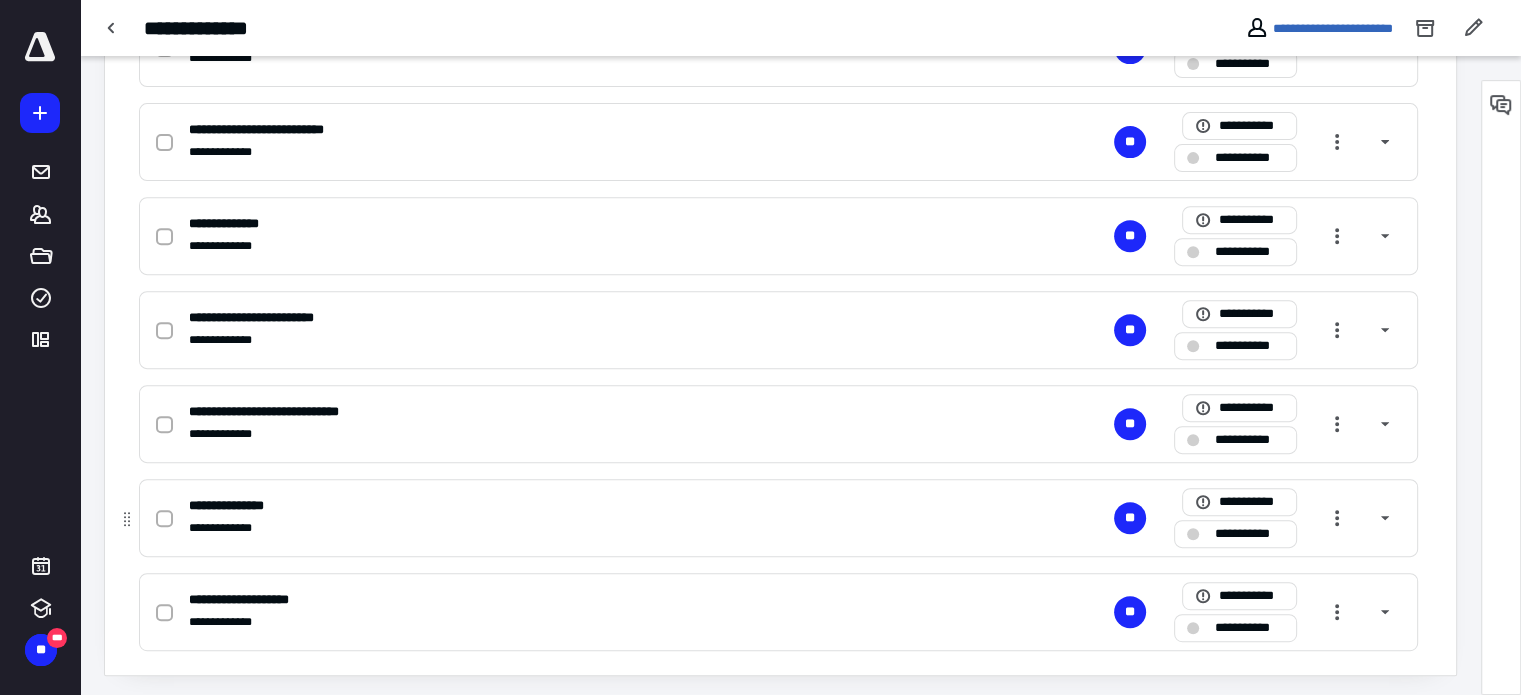 scroll, scrollTop: 761, scrollLeft: 0, axis: vertical 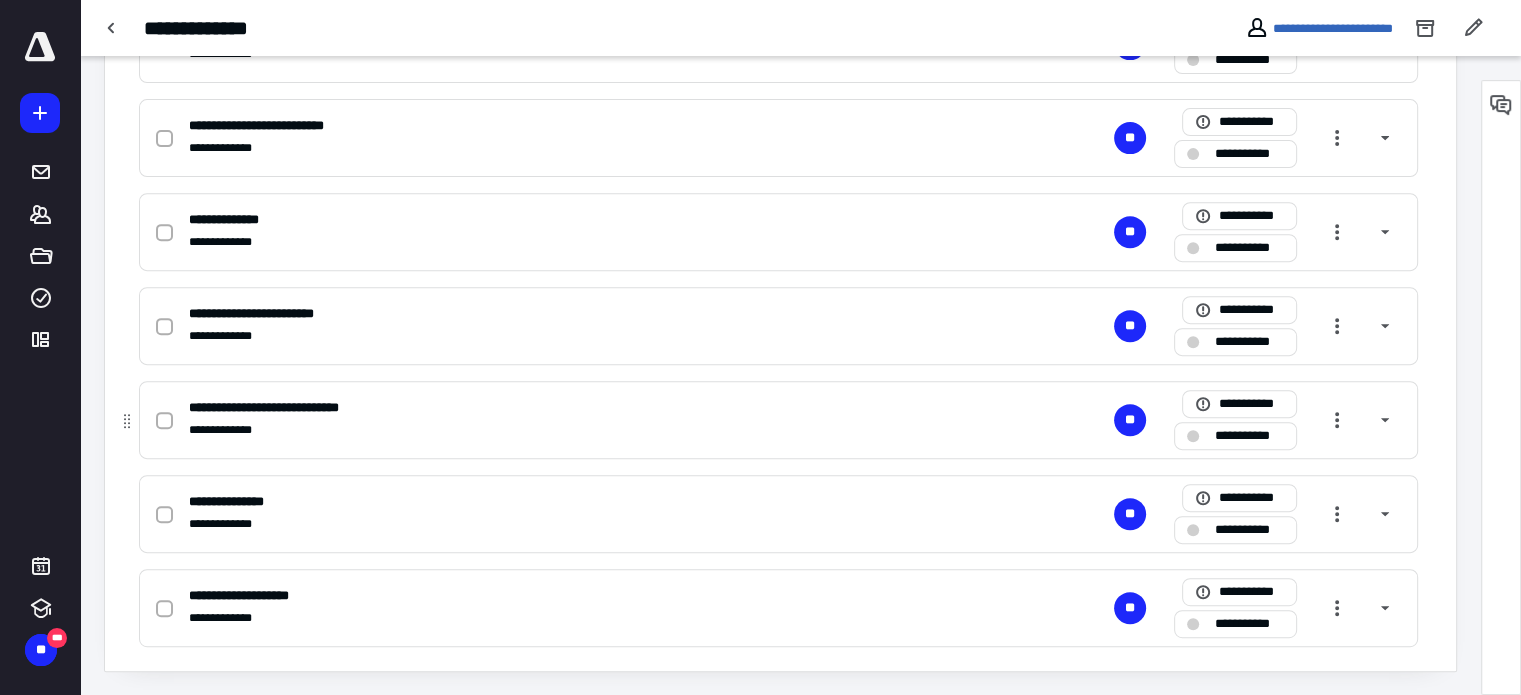 click 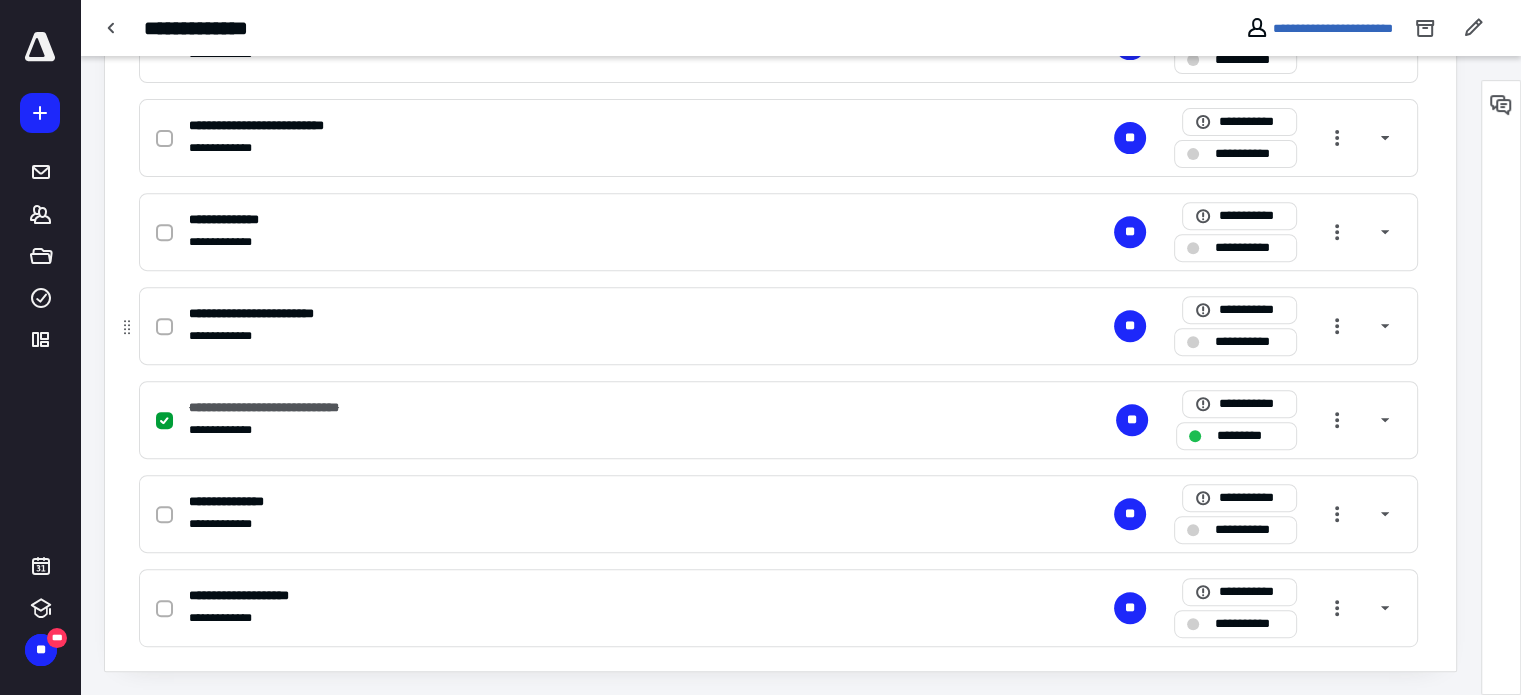 click 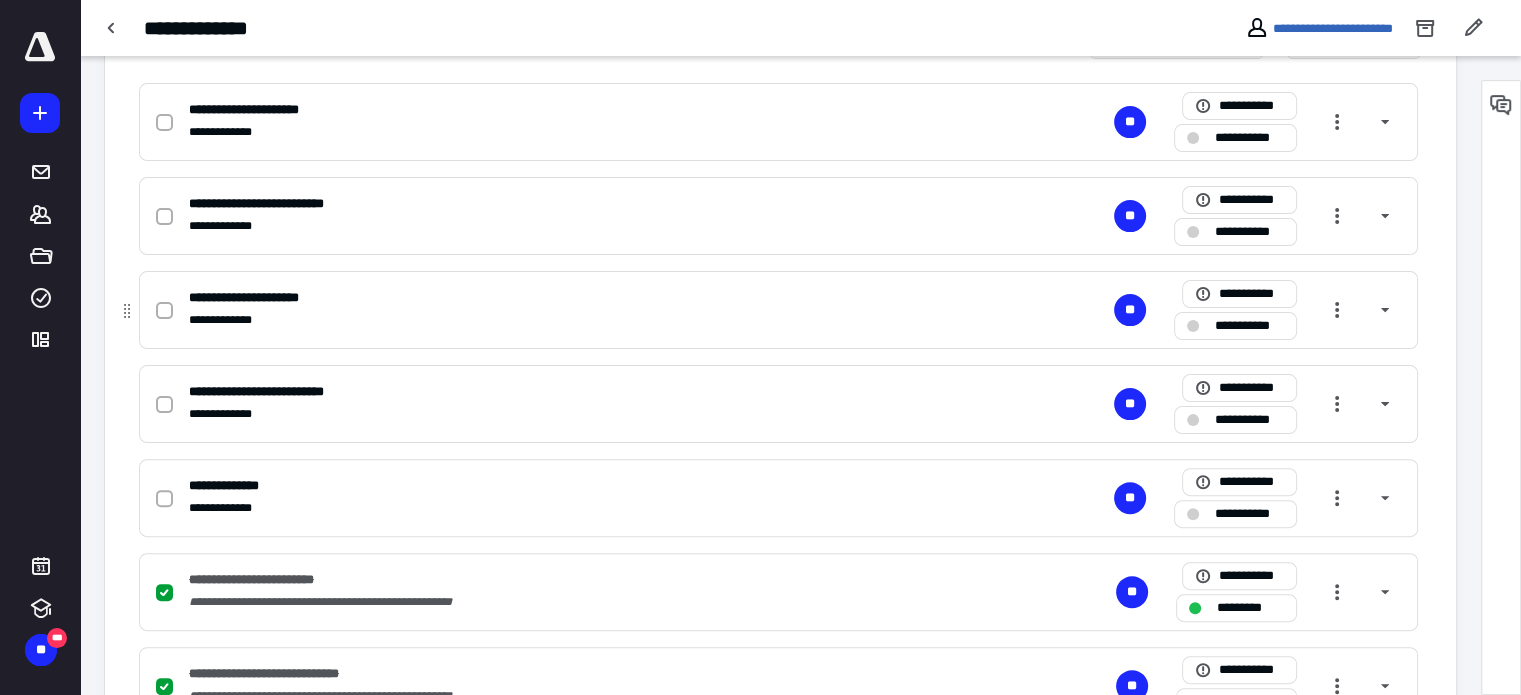 scroll, scrollTop: 461, scrollLeft: 0, axis: vertical 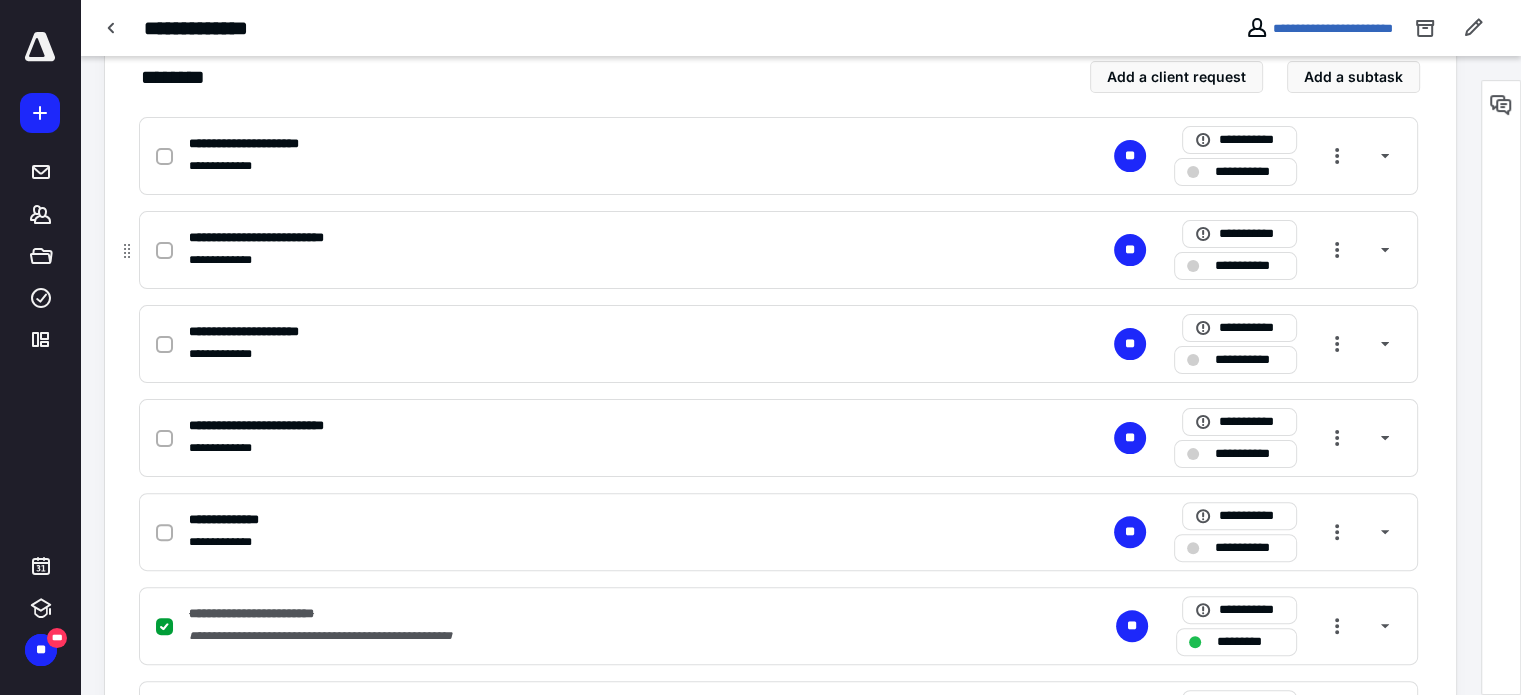 click 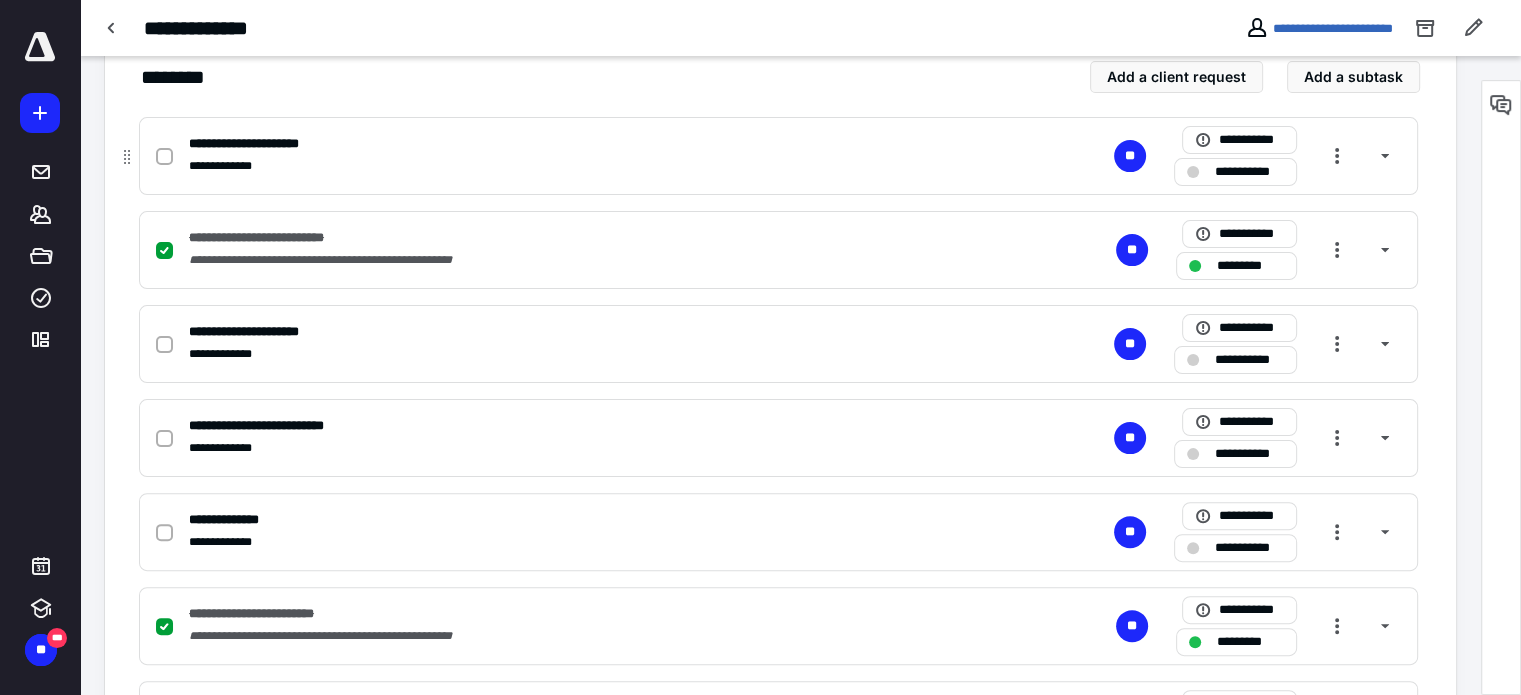 click 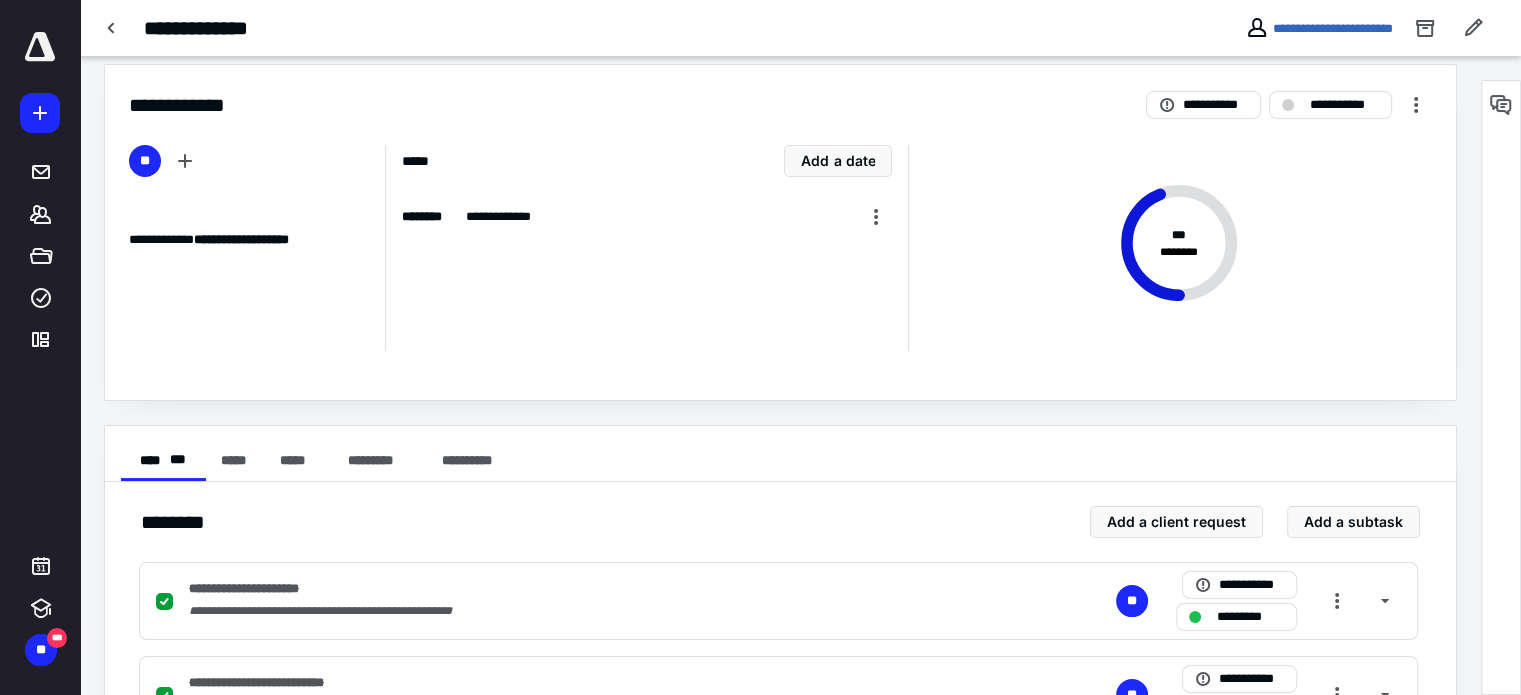scroll, scrollTop: 0, scrollLeft: 0, axis: both 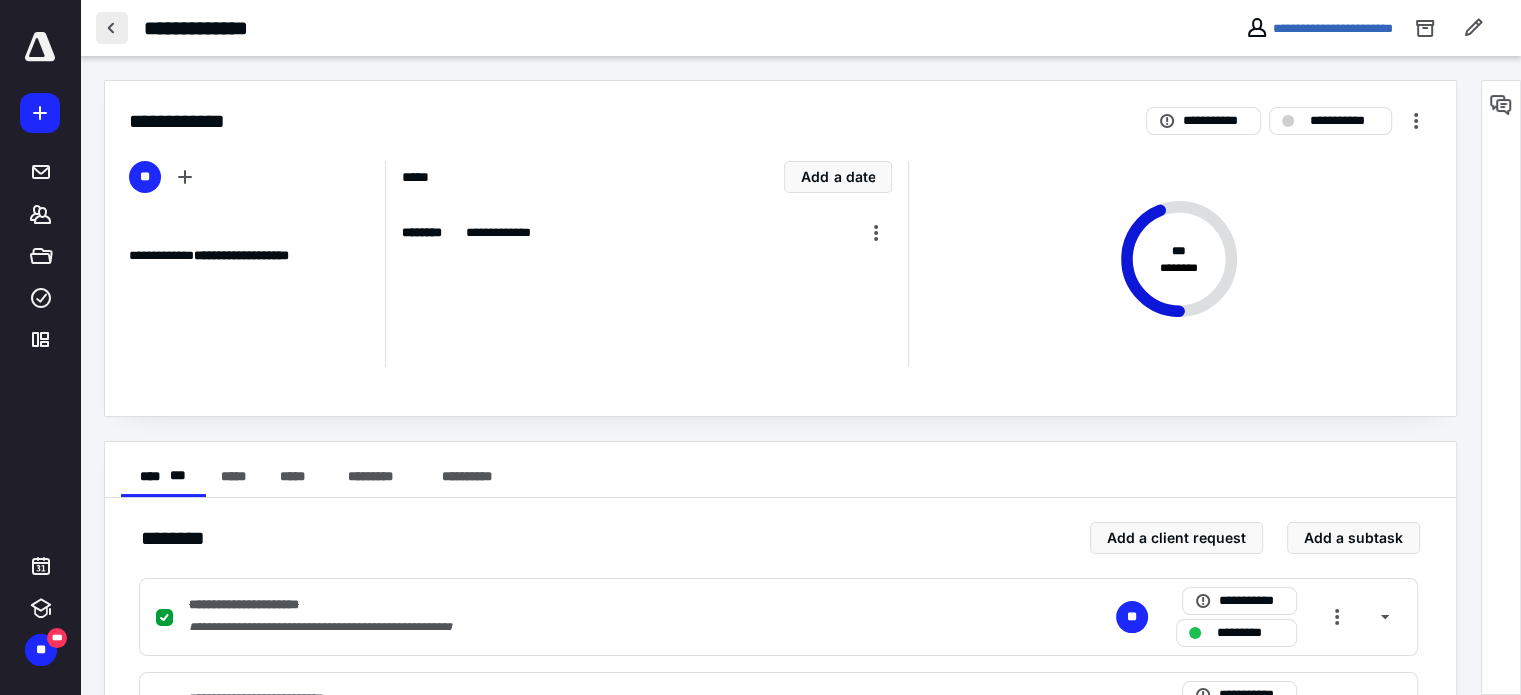 click at bounding box center [112, 28] 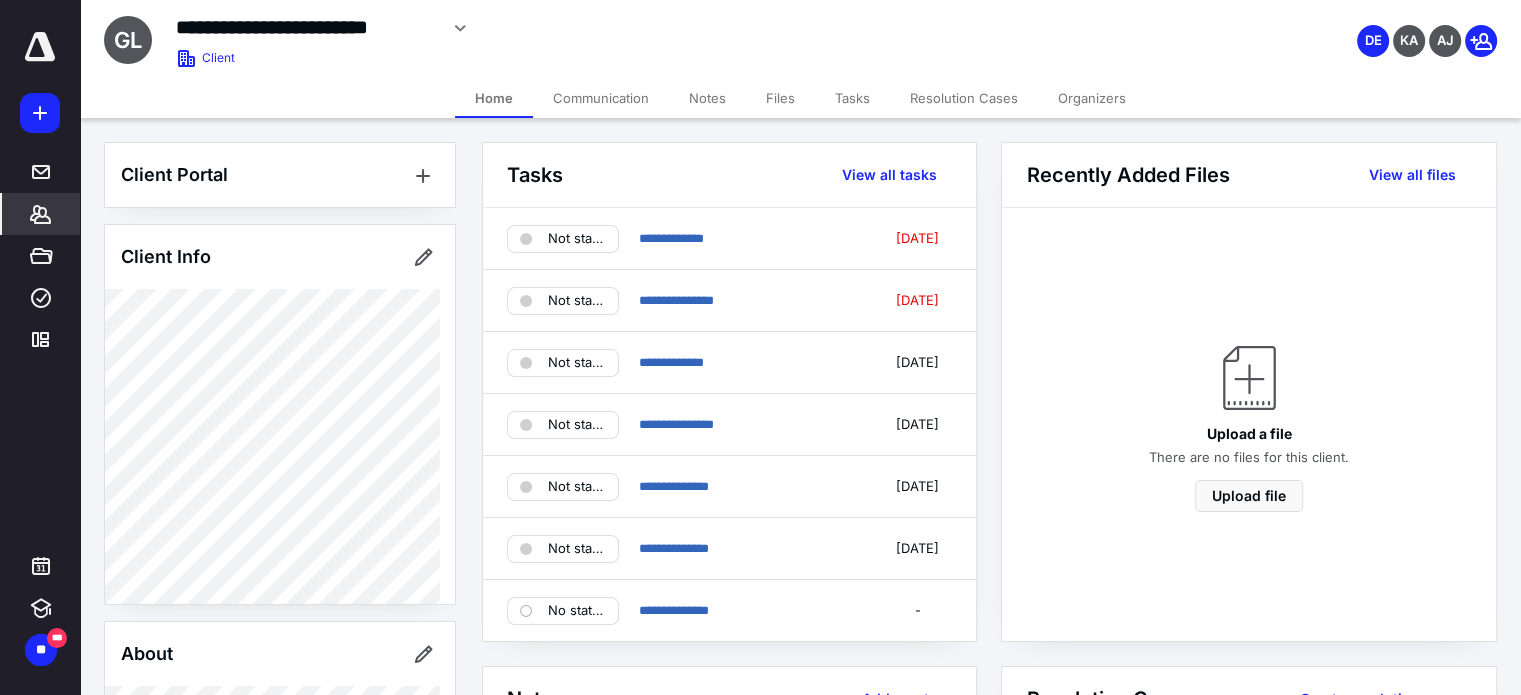 click on "**********" at bounding box center [306, 27] 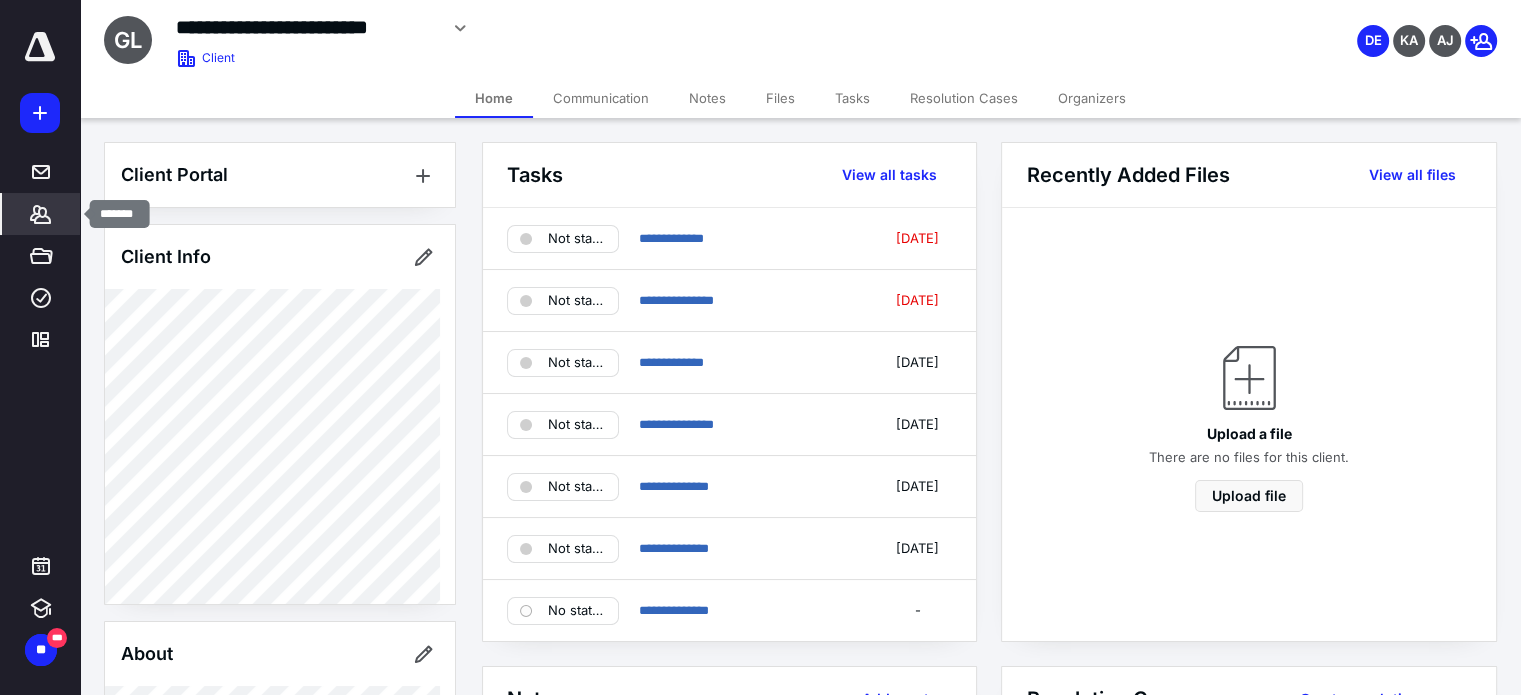 click 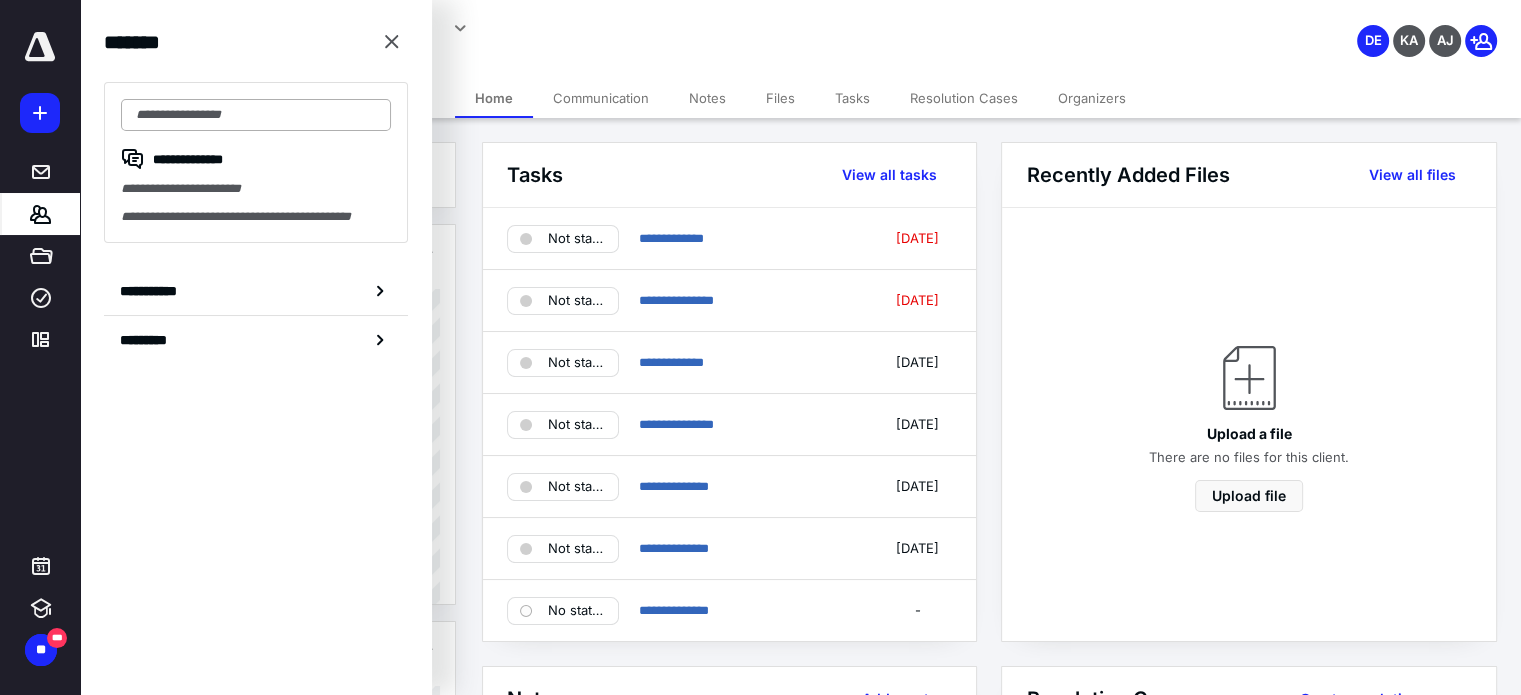 click at bounding box center (256, 115) 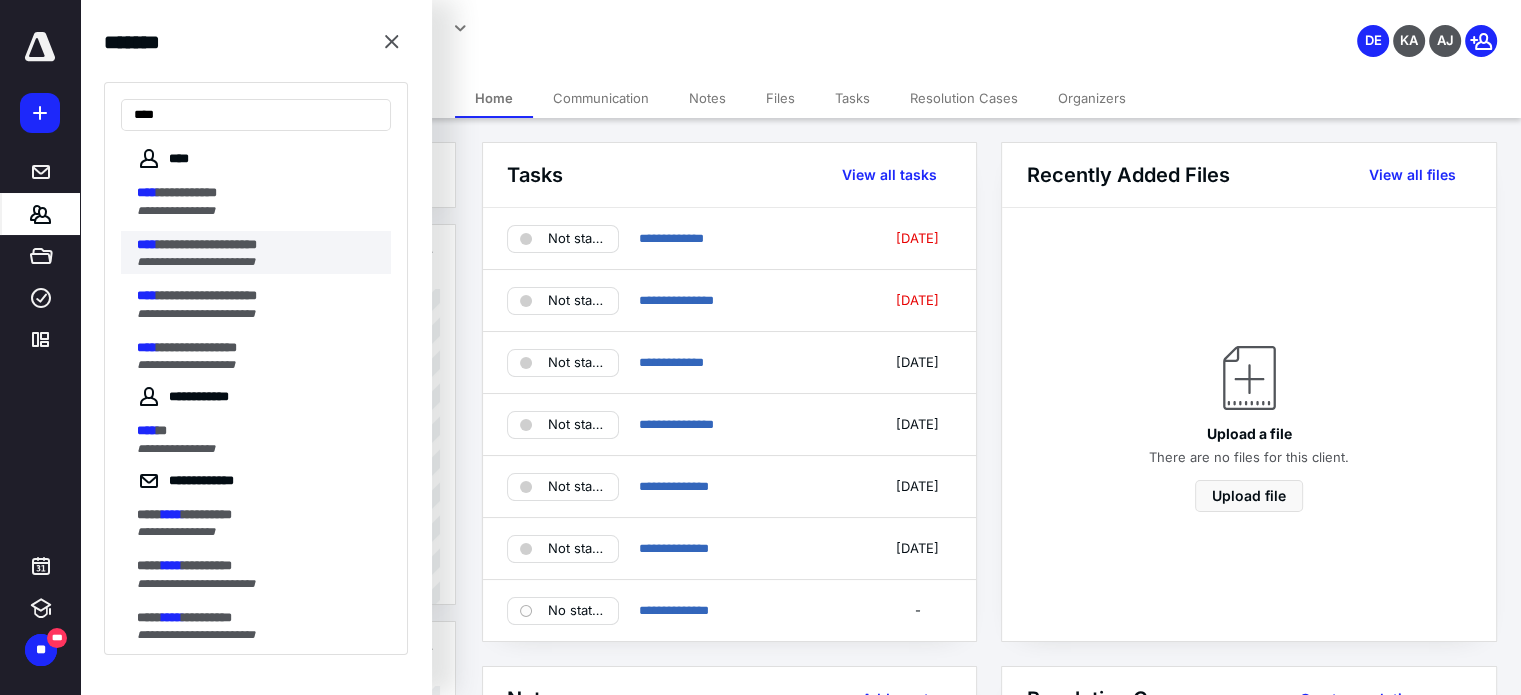 type on "****" 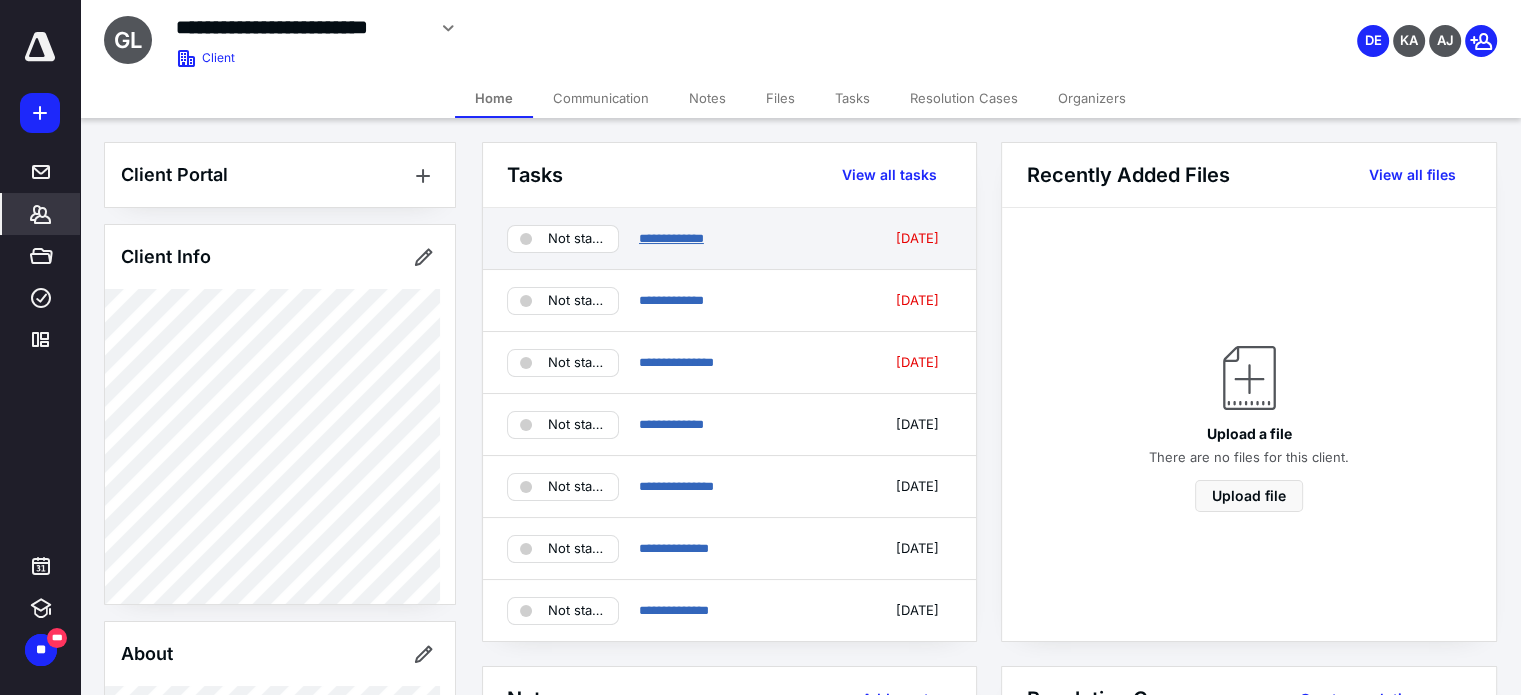 click on "**********" at bounding box center (671, 238) 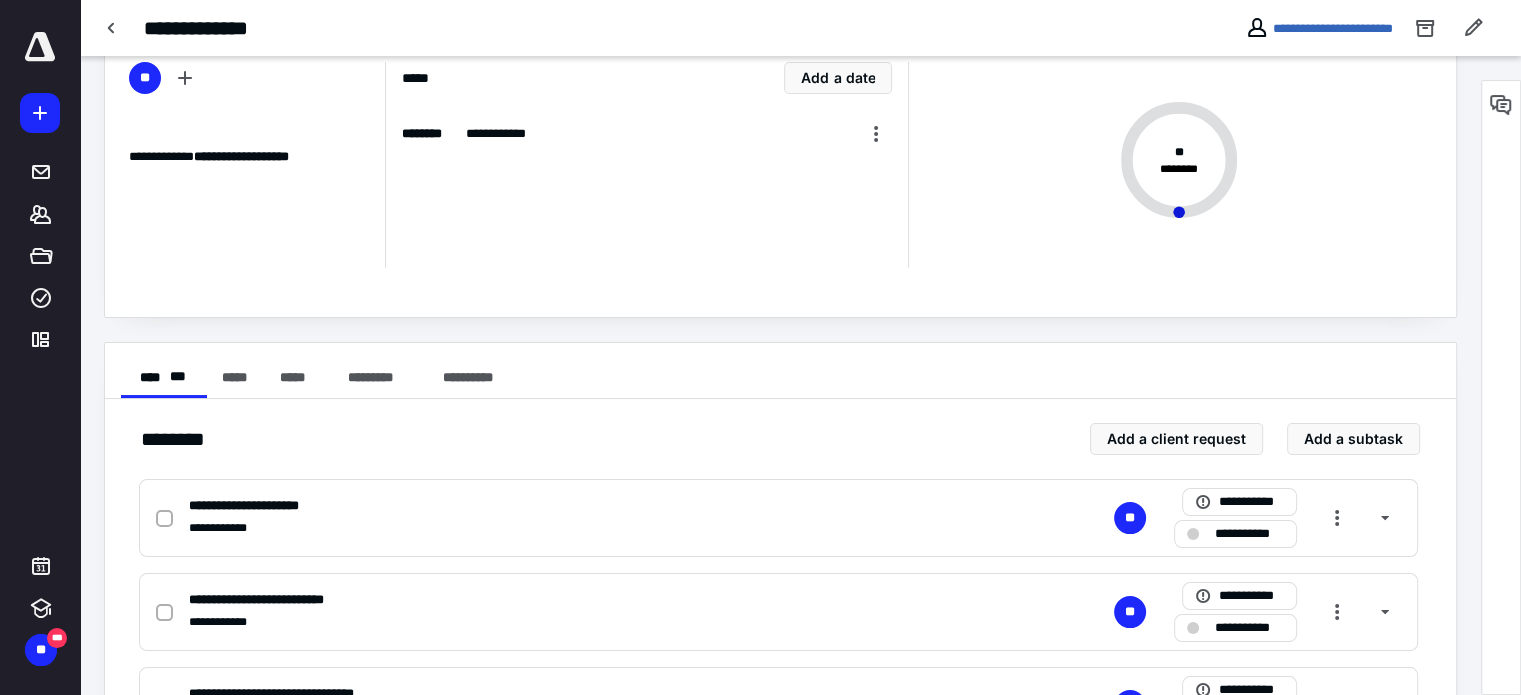 scroll, scrollTop: 91, scrollLeft: 0, axis: vertical 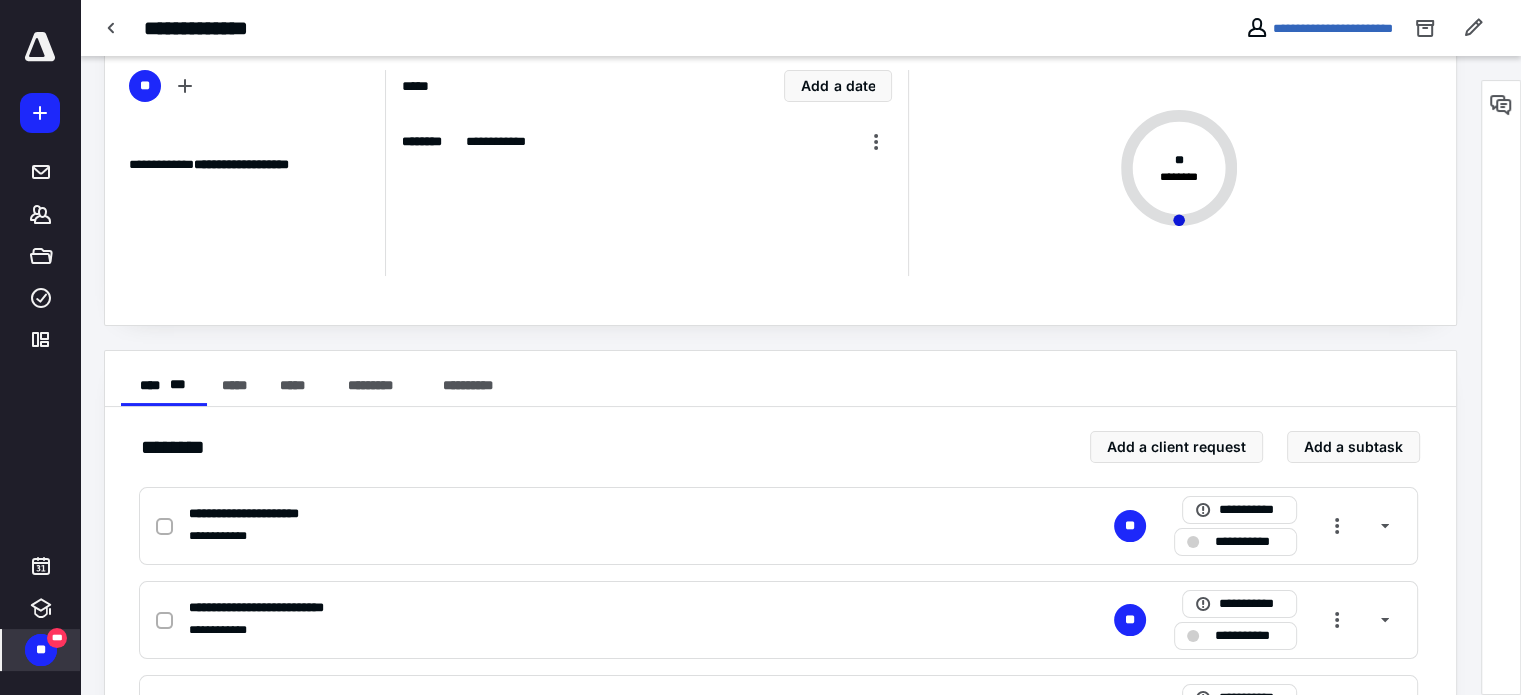 click on "**" at bounding box center (41, 650) 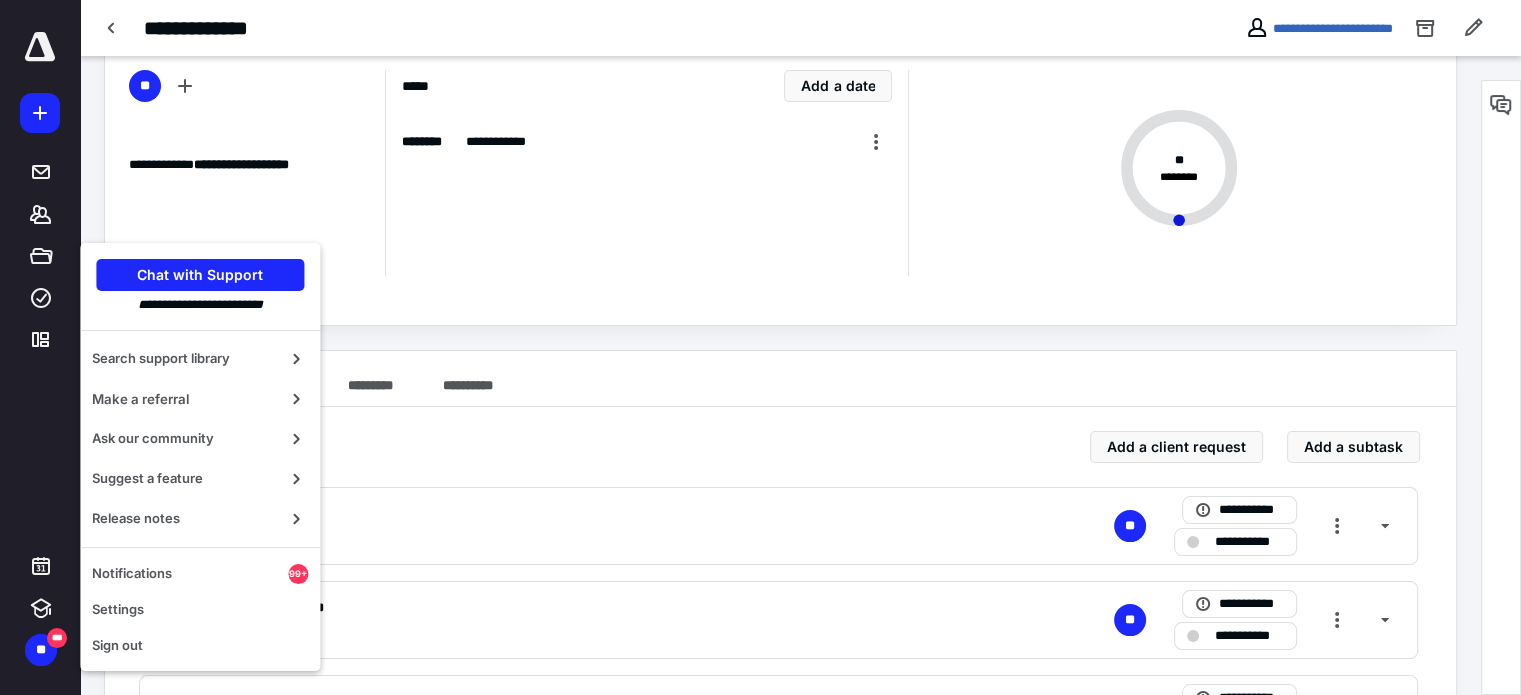 click on "**********" at bounding box center (40, 347) 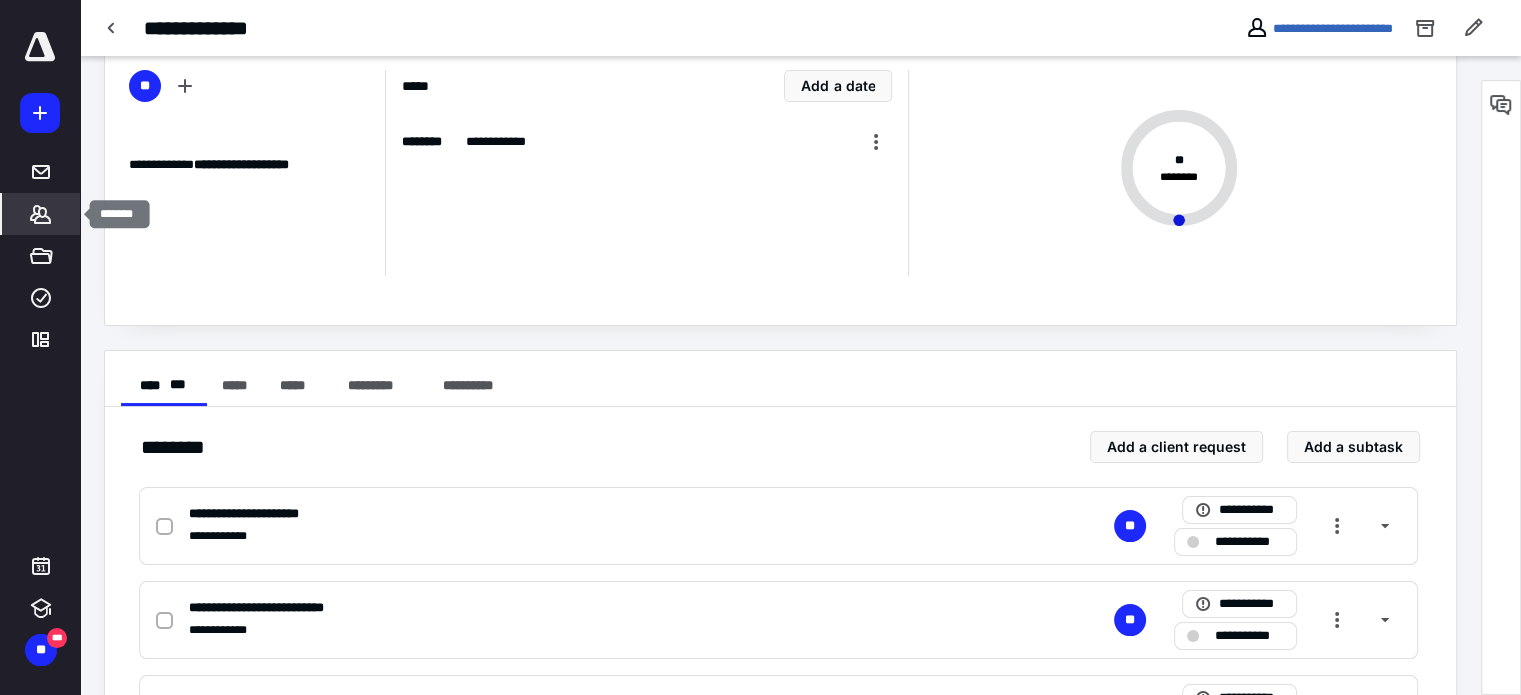 click 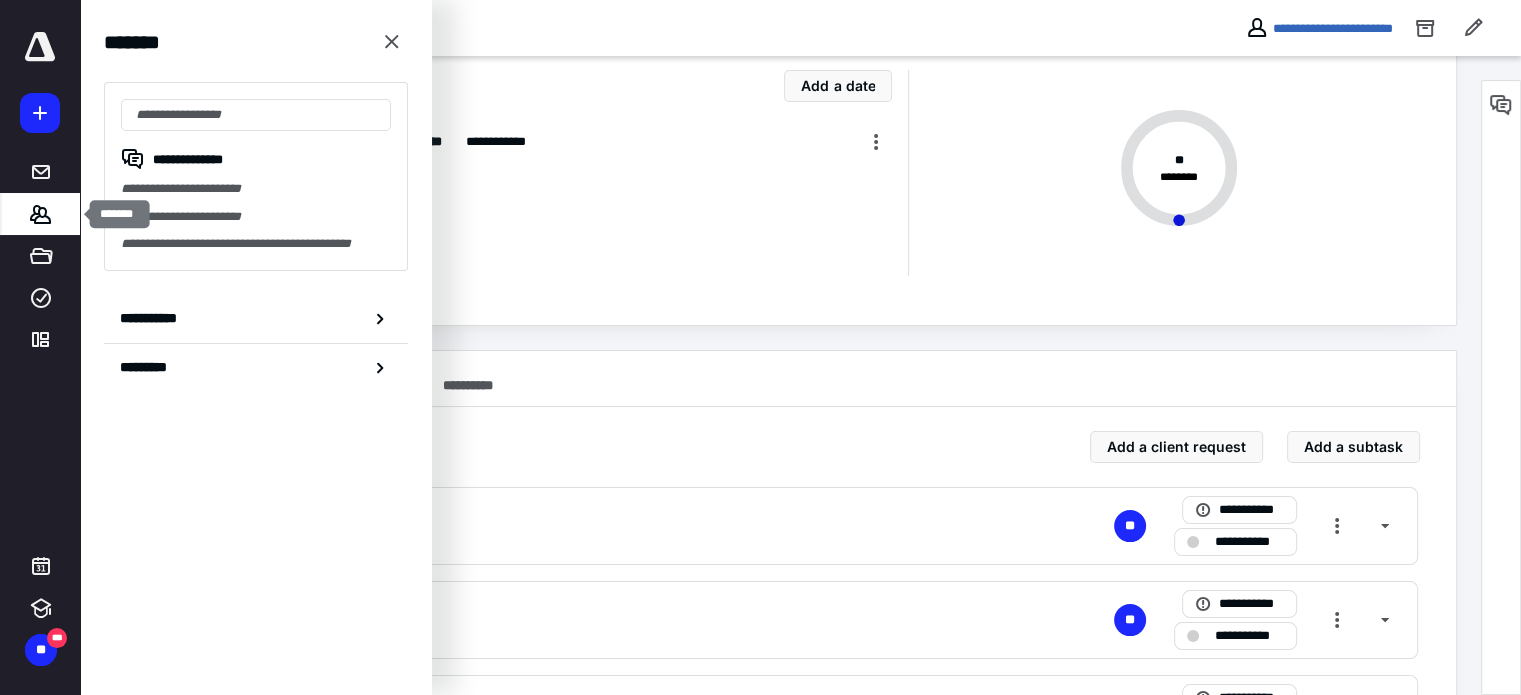 click 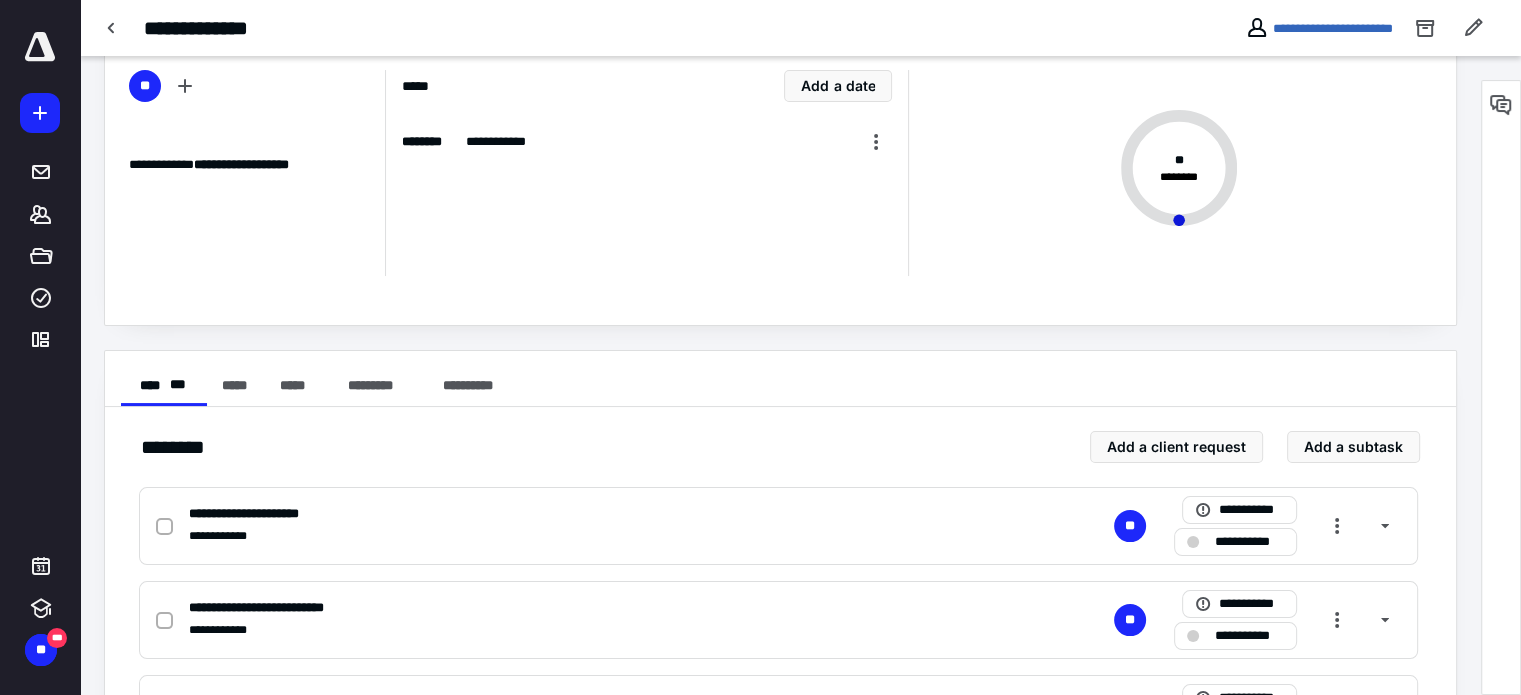 click at bounding box center (40, 58) 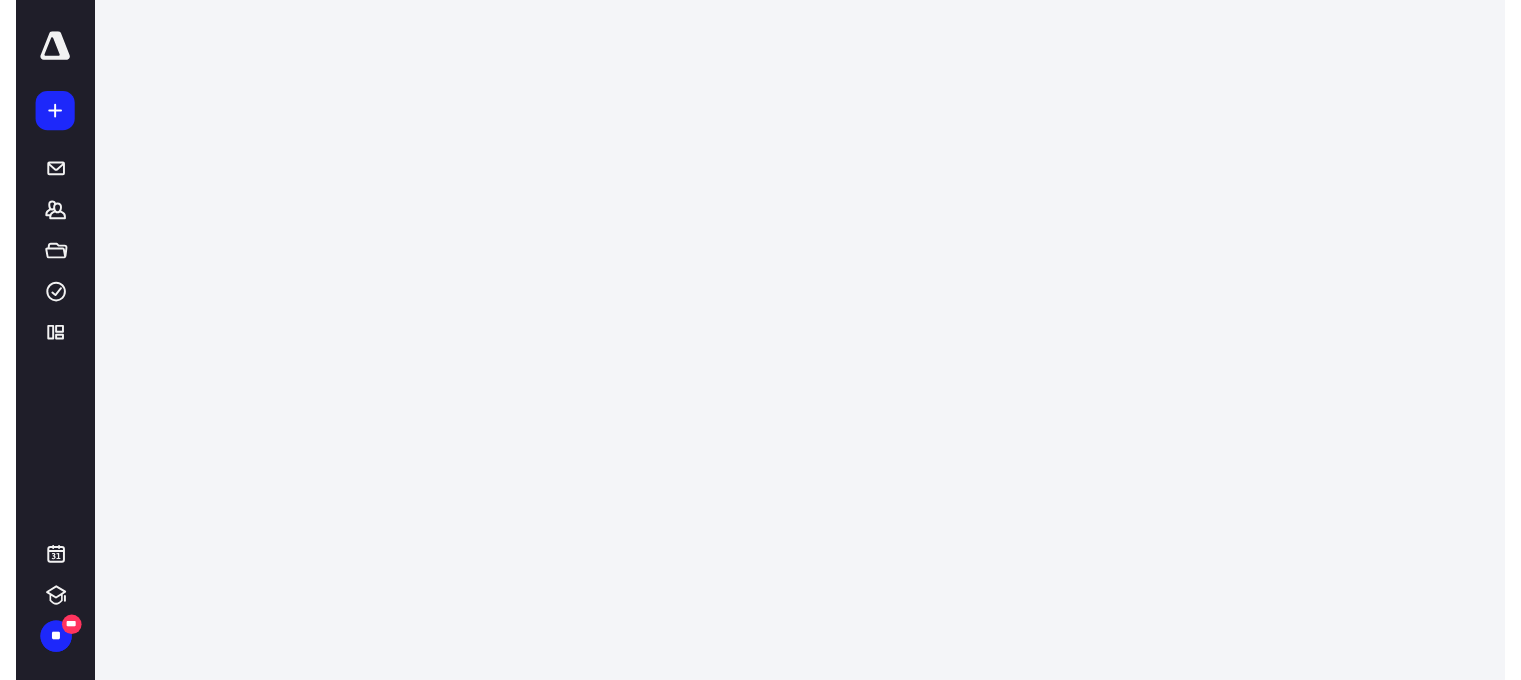 scroll, scrollTop: 0, scrollLeft: 0, axis: both 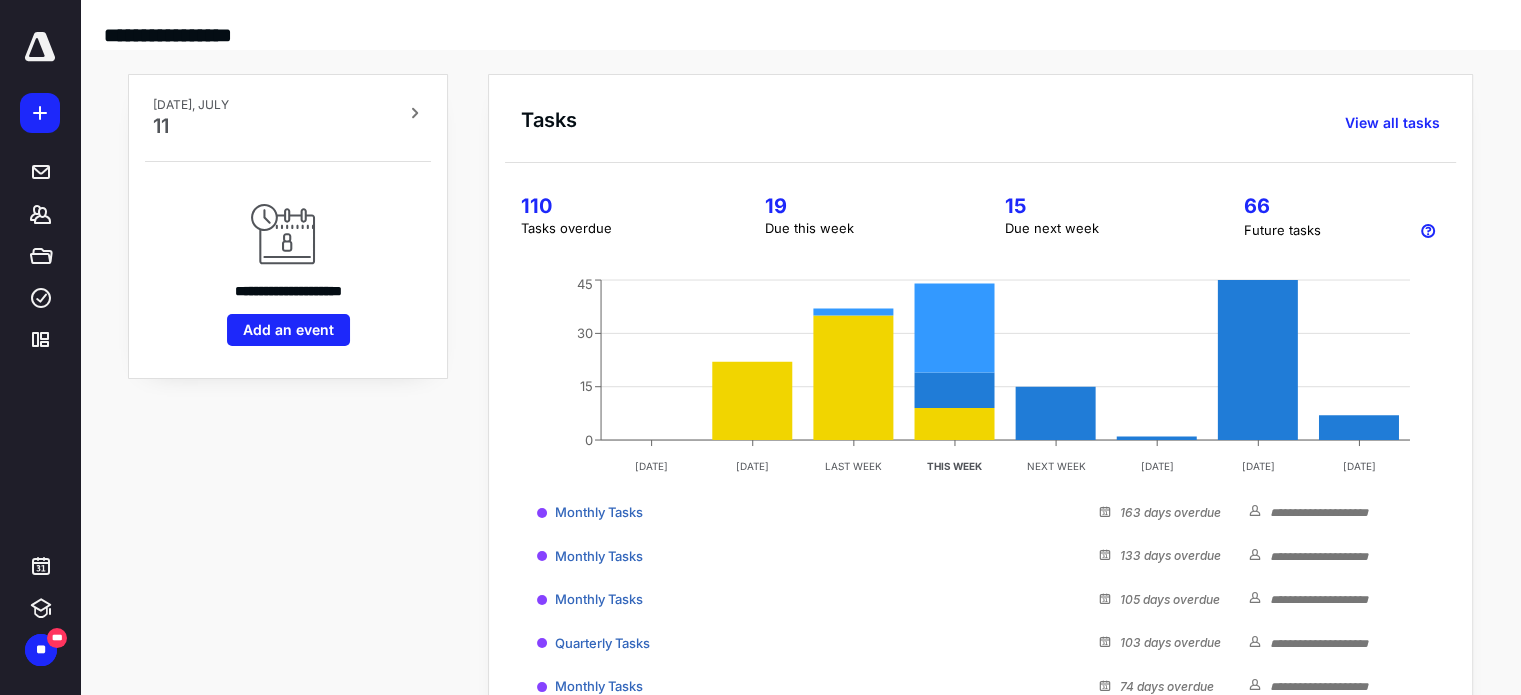 click on "110" at bounding box center (619, 206) 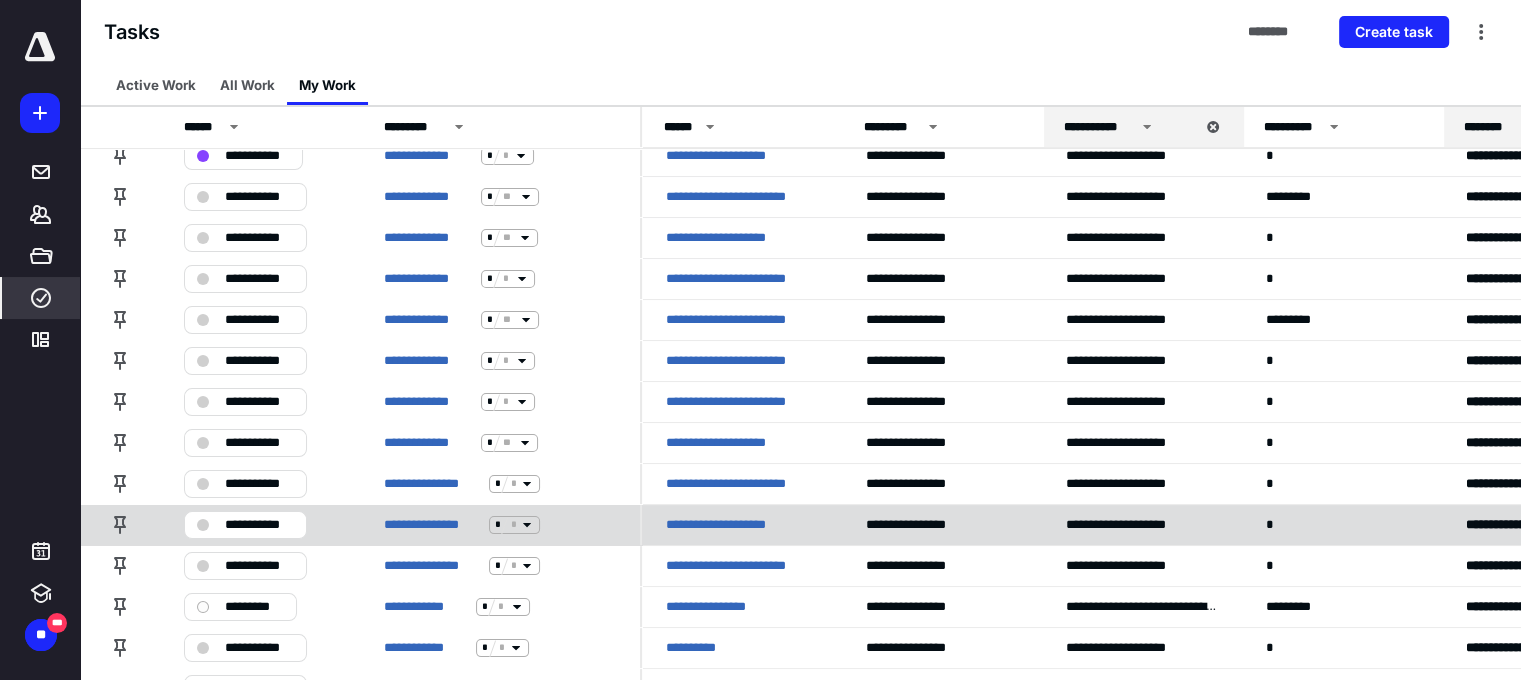 scroll, scrollTop: 279, scrollLeft: 0, axis: vertical 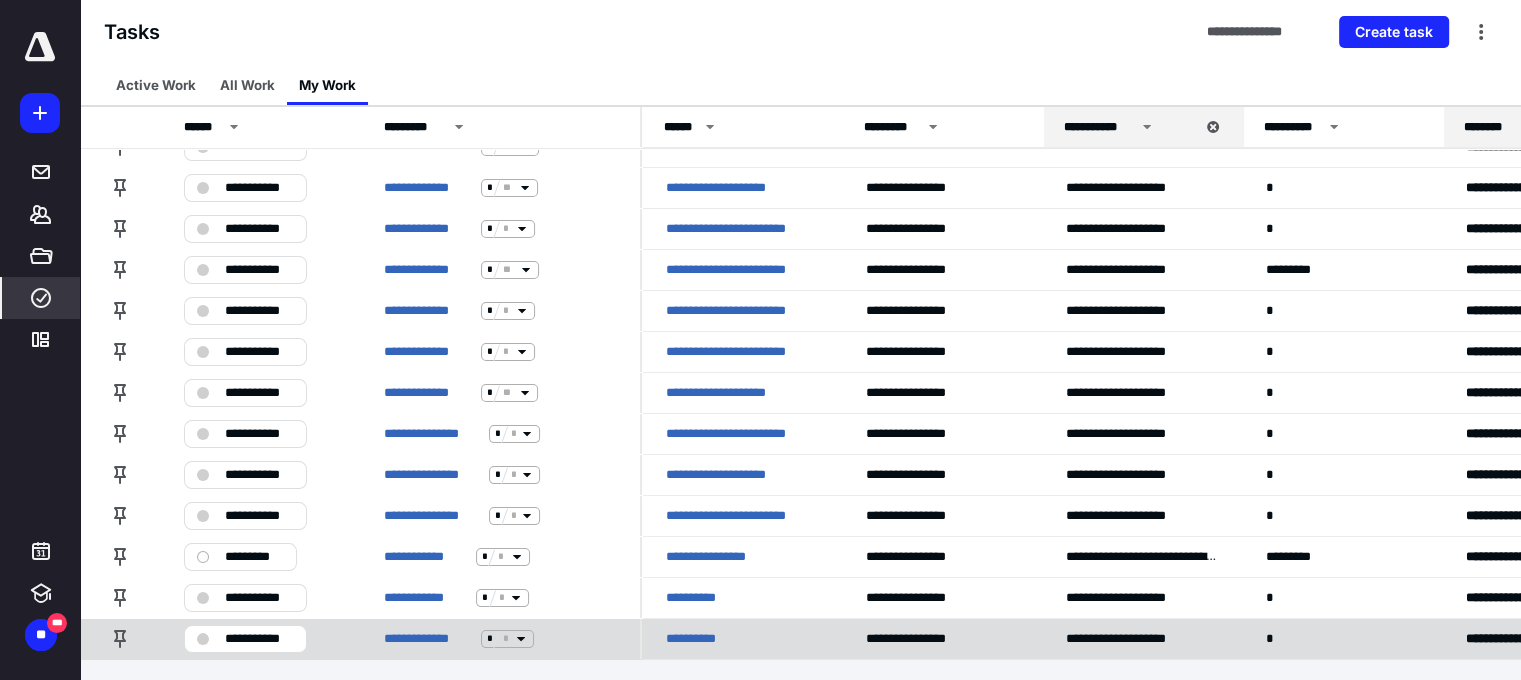 click on "**********" at bounding box center [698, 639] 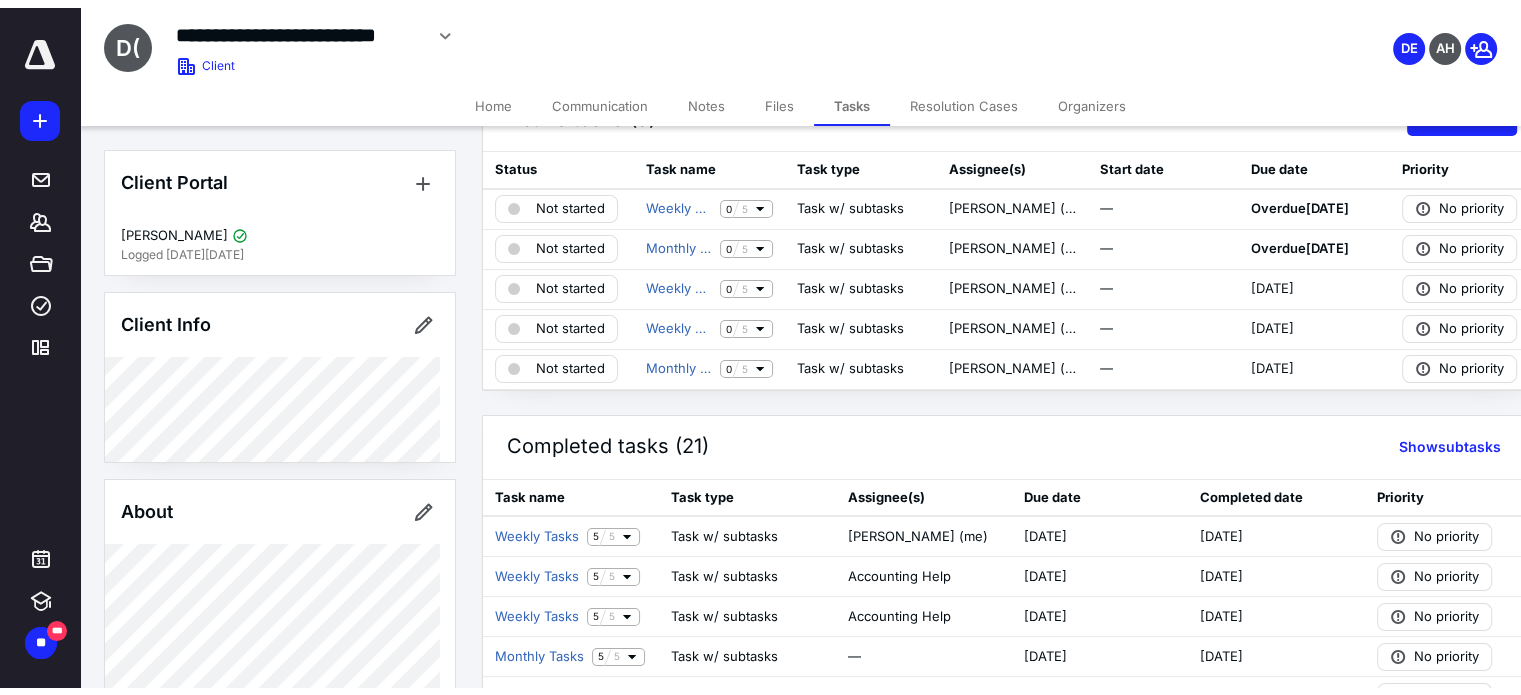 scroll, scrollTop: 0, scrollLeft: 0, axis: both 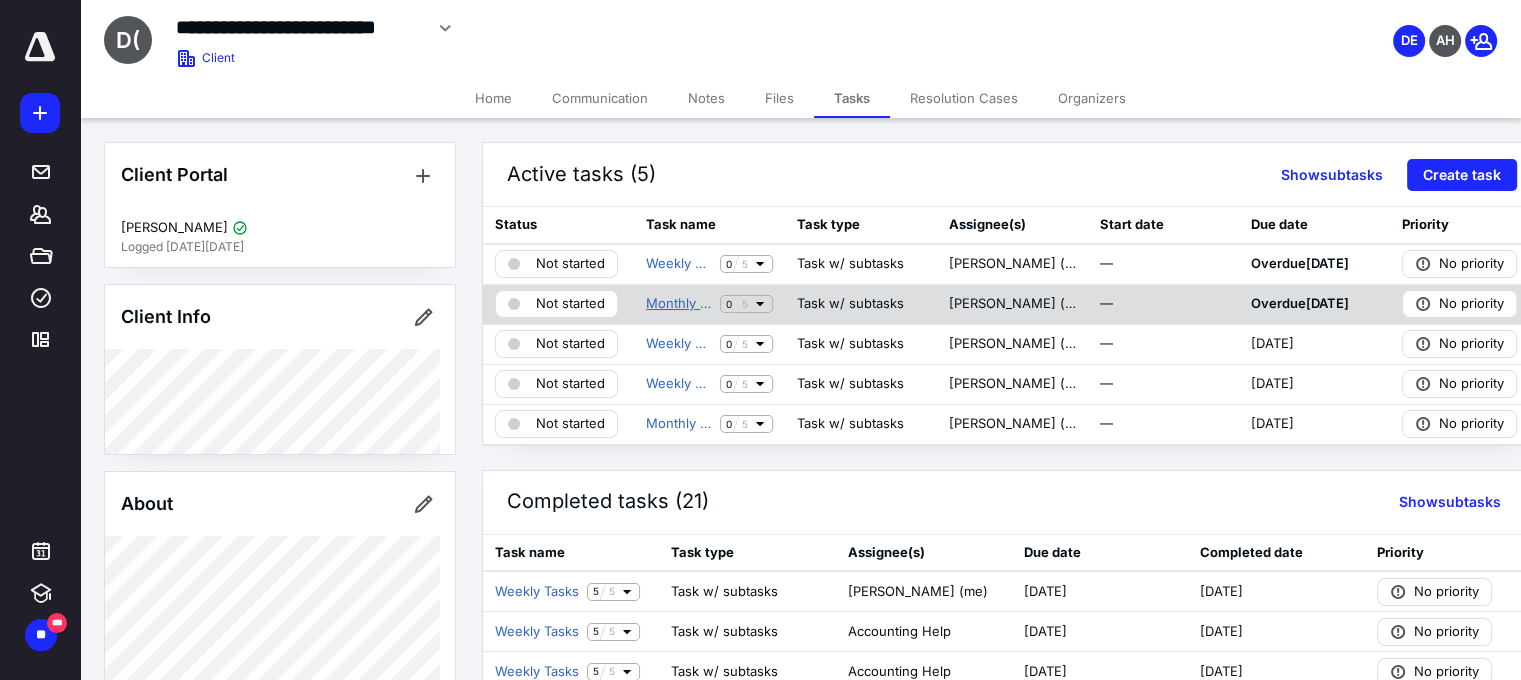 click on "Monthly Tasks" at bounding box center (679, 304) 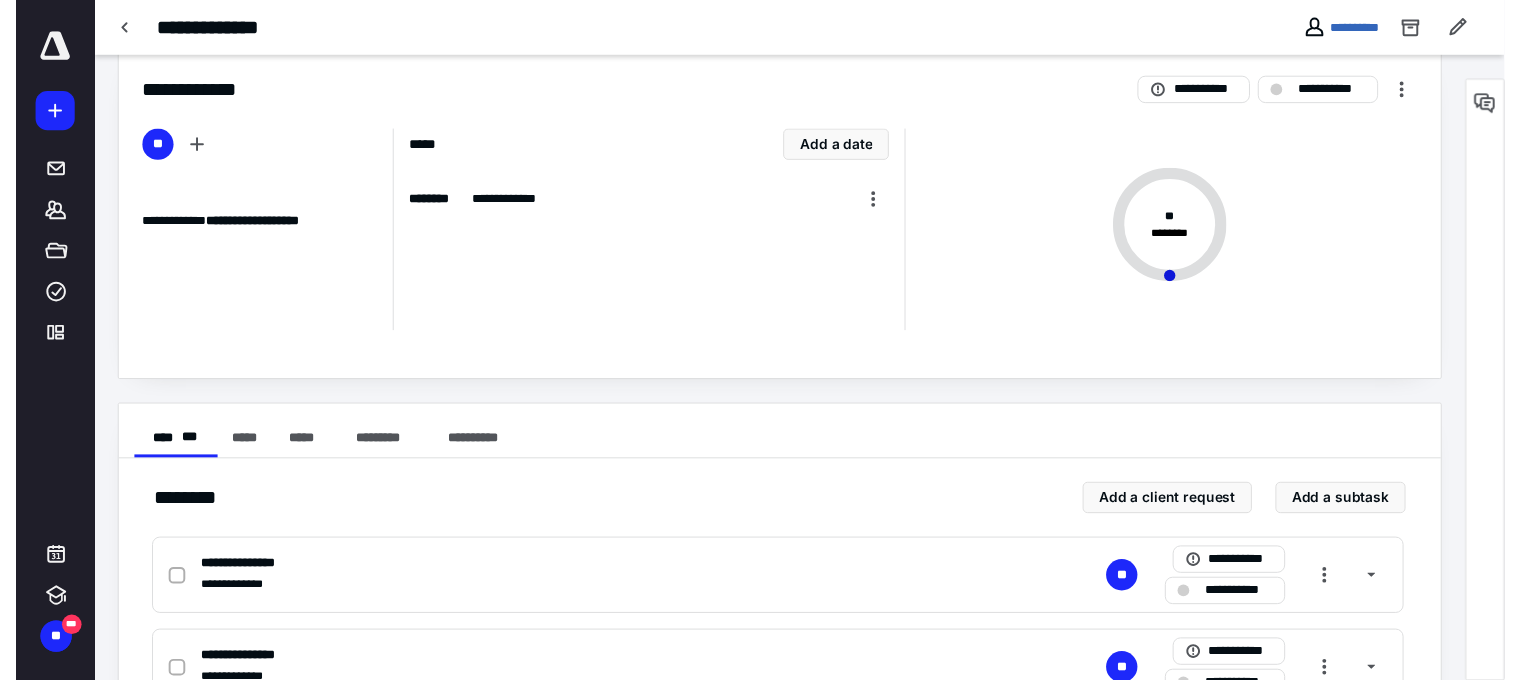 scroll, scrollTop: 0, scrollLeft: 0, axis: both 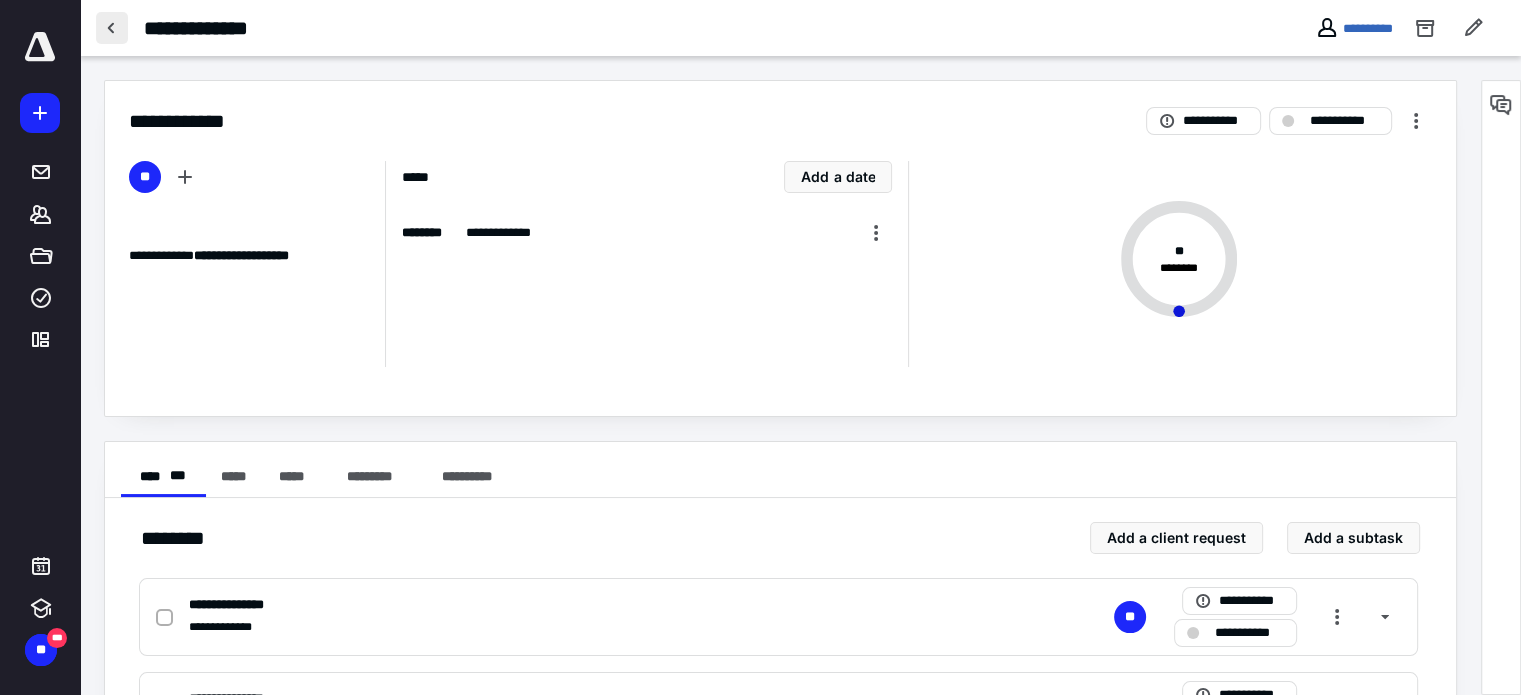 click at bounding box center (112, 28) 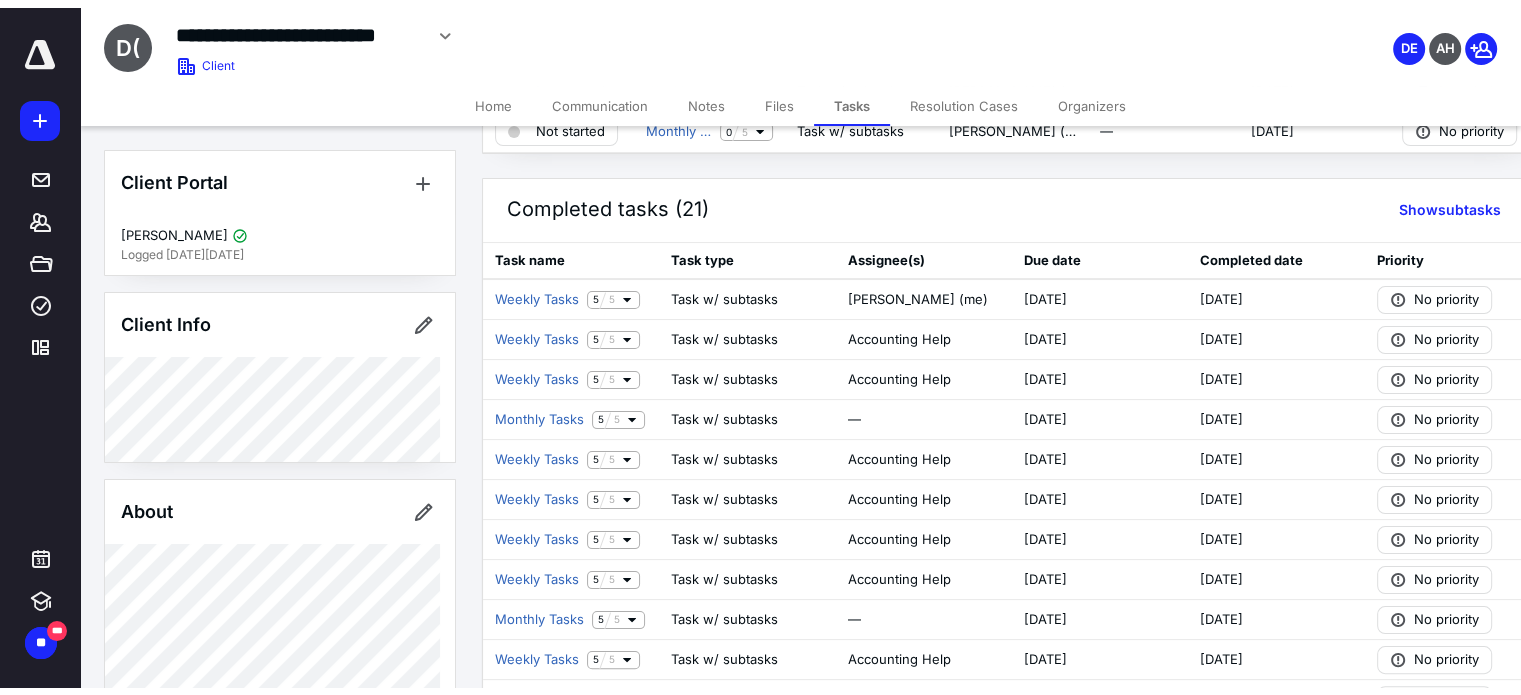 scroll, scrollTop: 0, scrollLeft: 0, axis: both 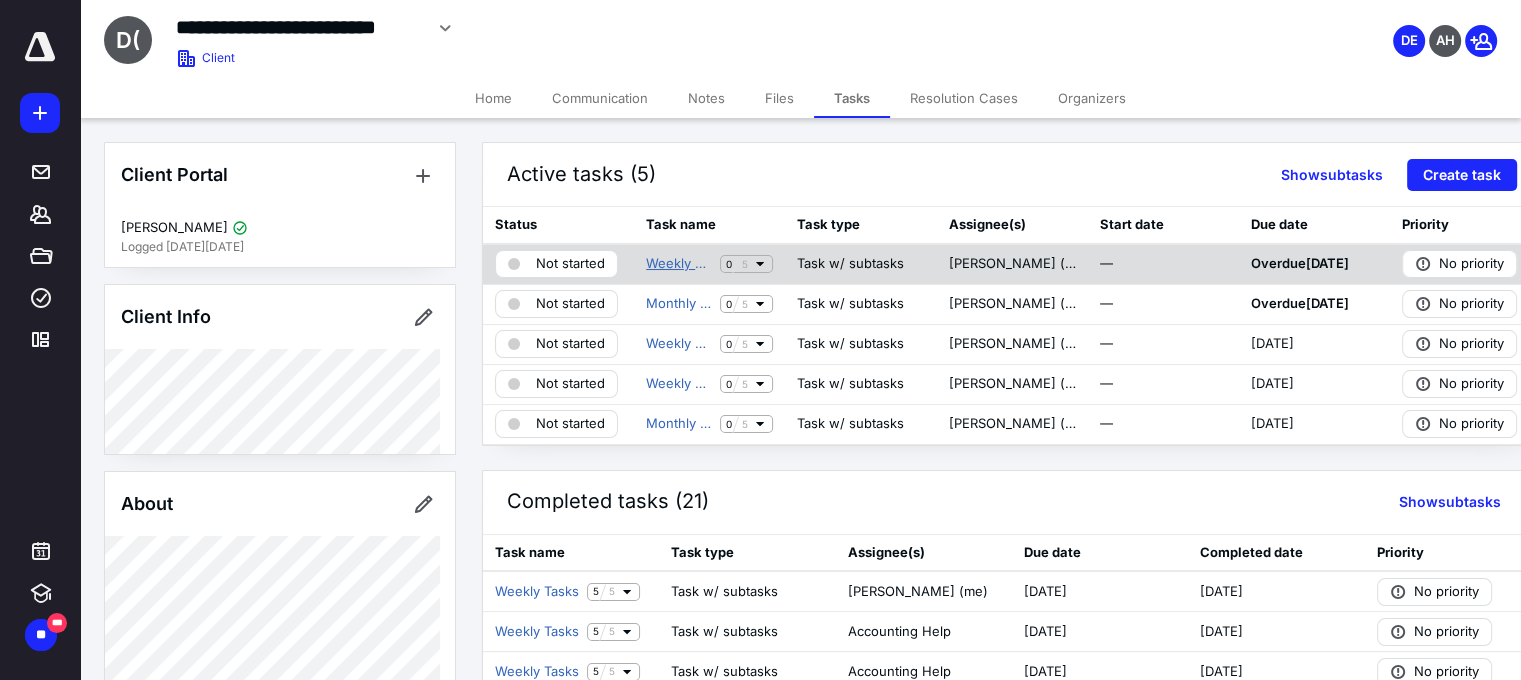click on "Weekly Tasks" at bounding box center (679, 264) 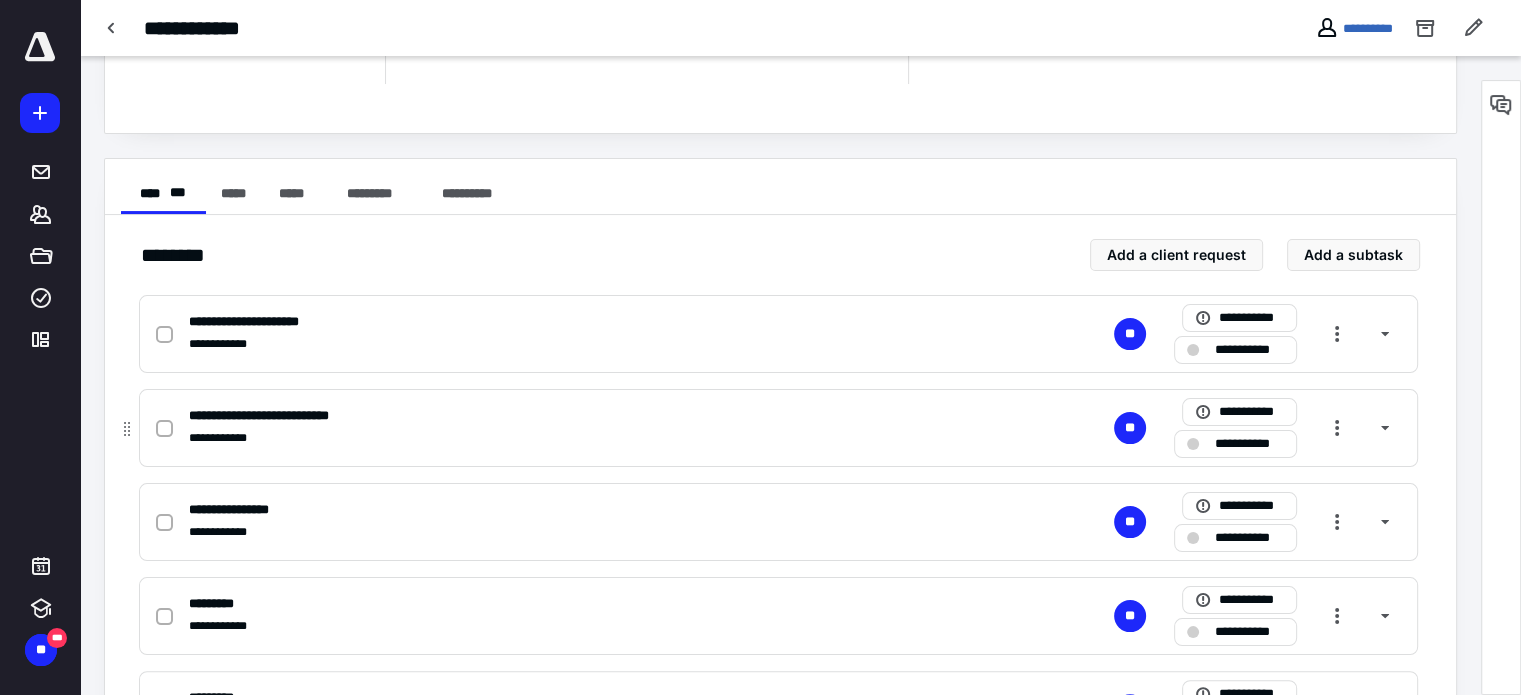 scroll, scrollTop: 300, scrollLeft: 0, axis: vertical 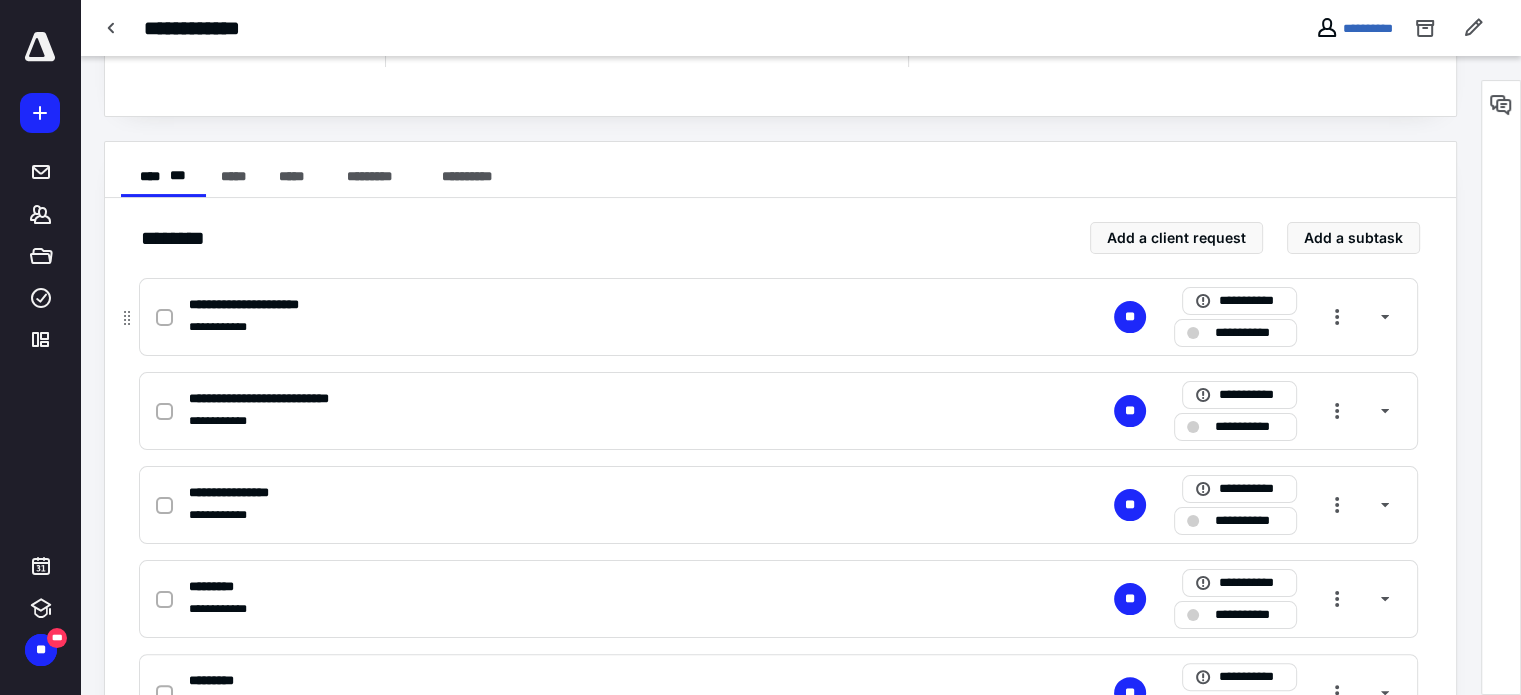 click 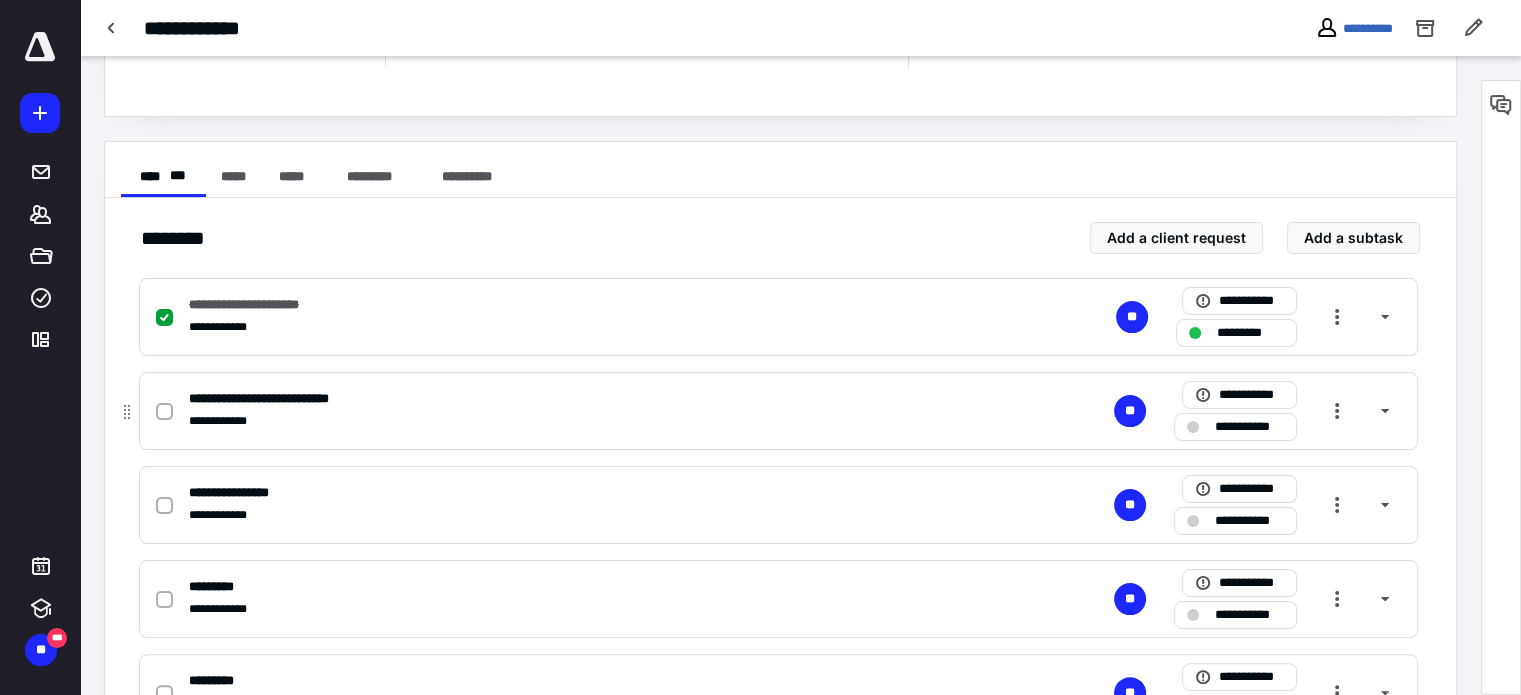 click at bounding box center [164, 412] 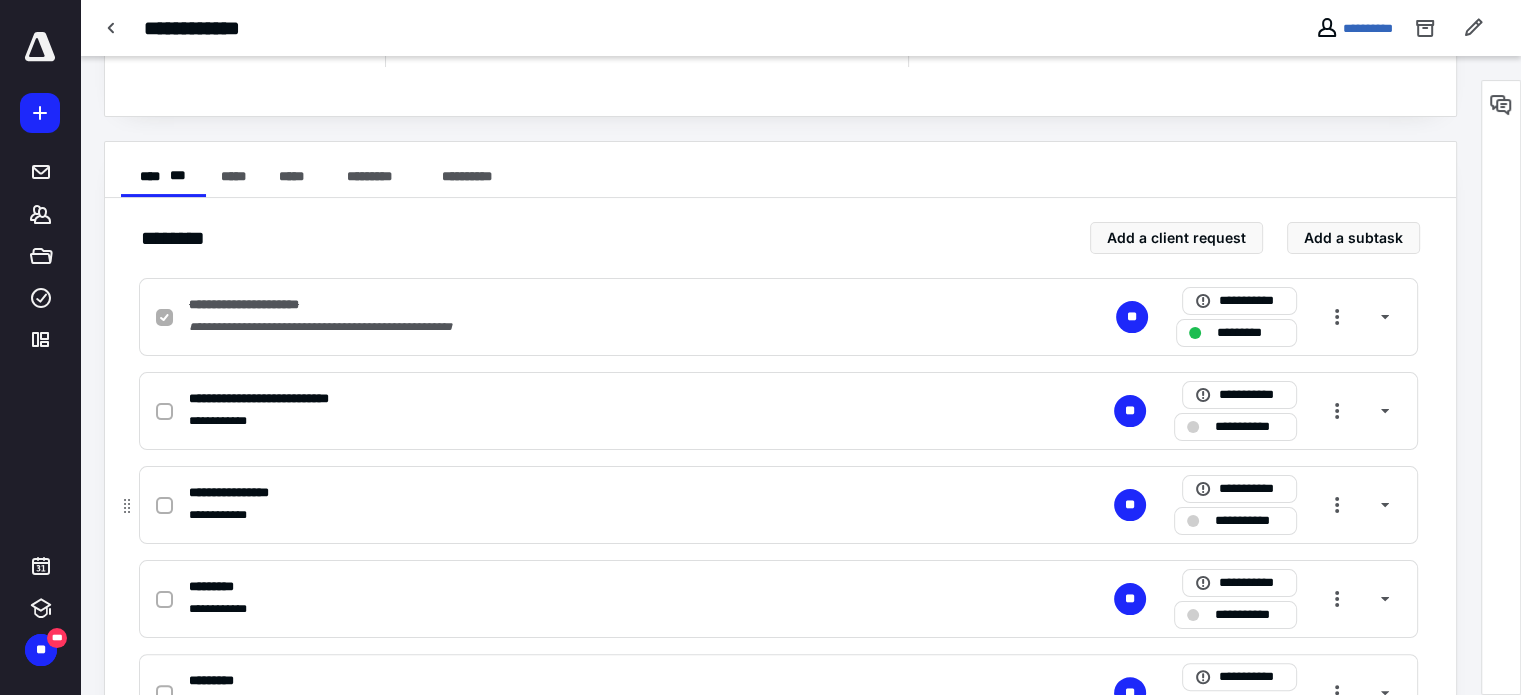 checkbox on "true" 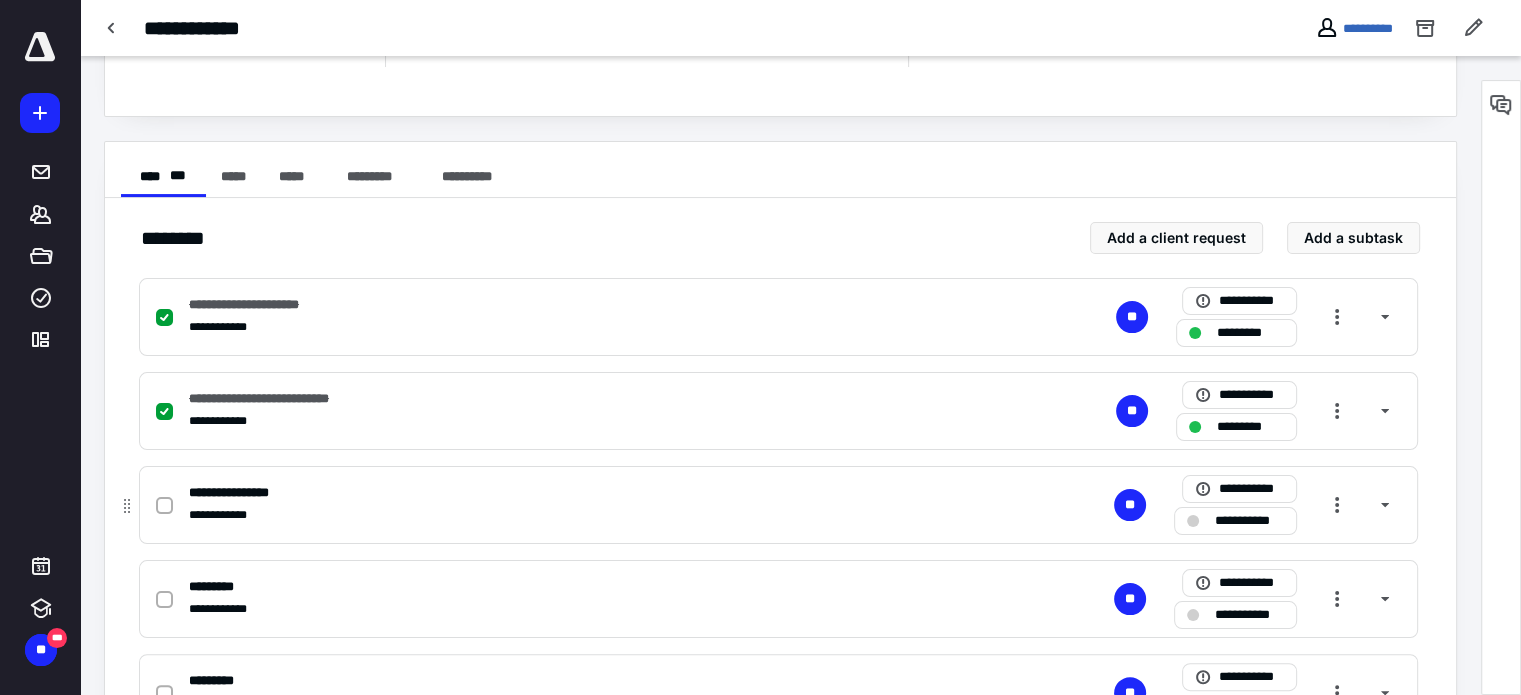 click at bounding box center [164, 506] 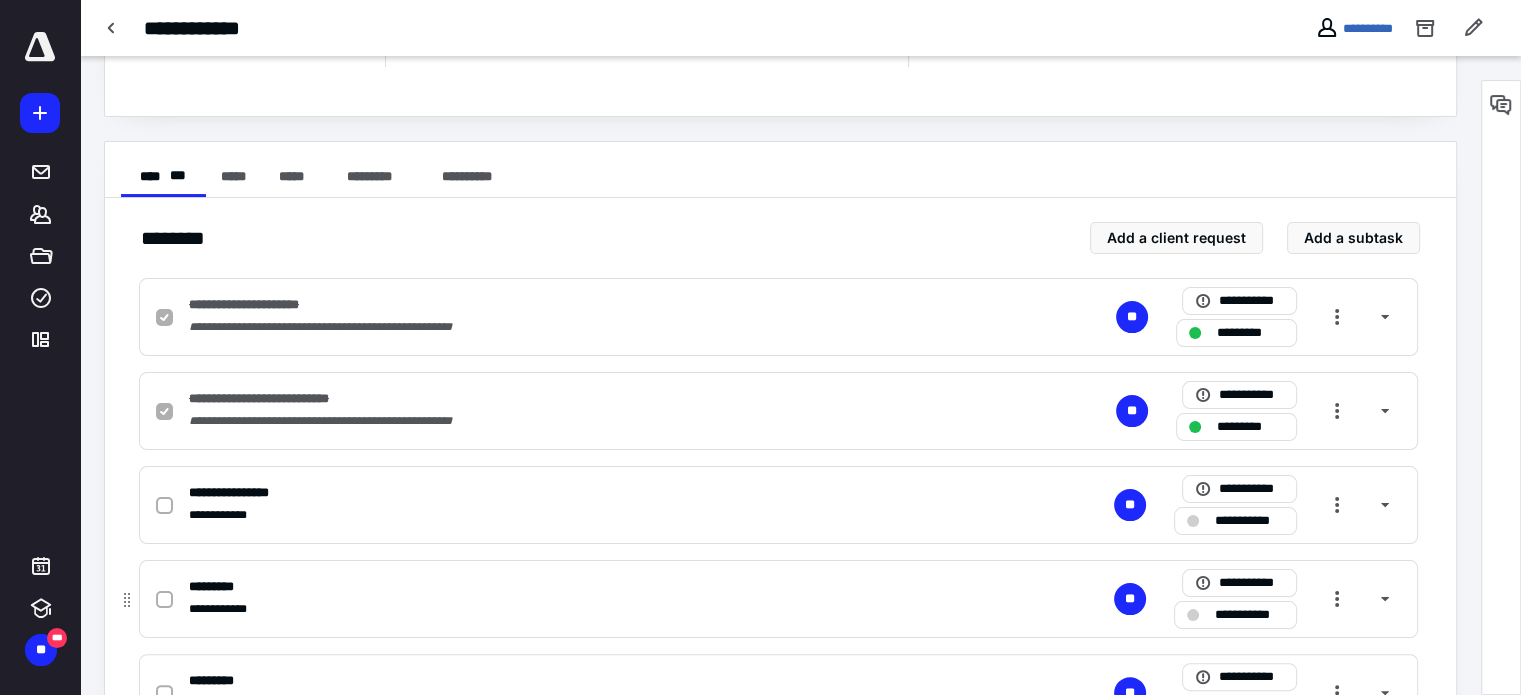 checkbox on "true" 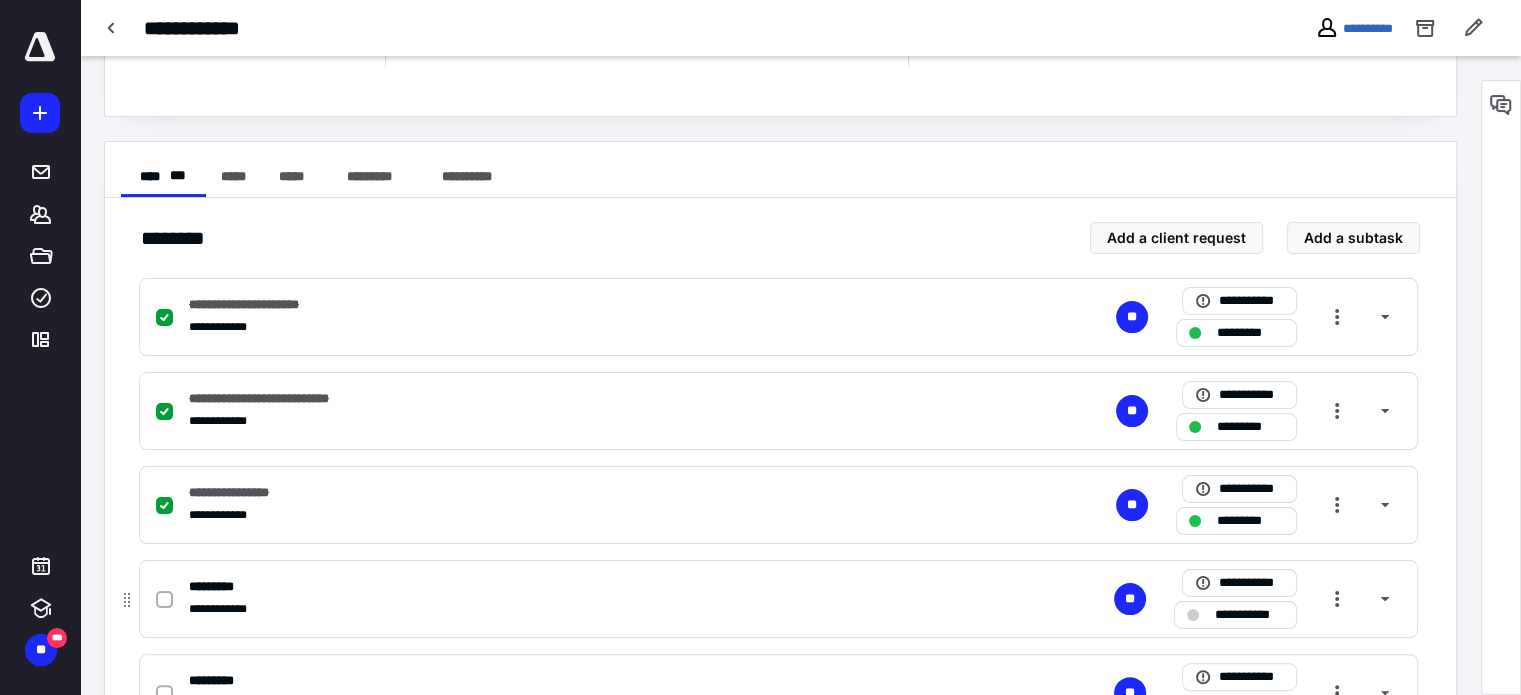 click at bounding box center [164, 600] 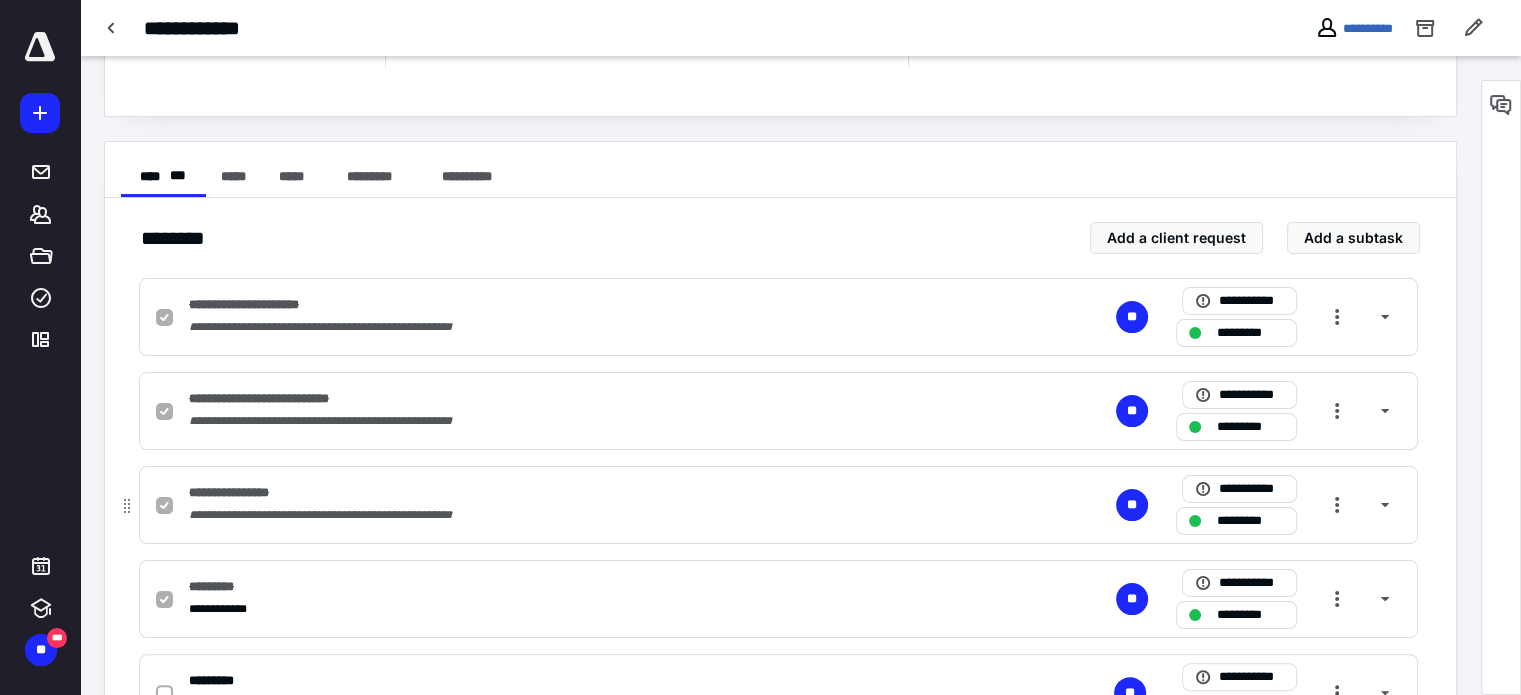 scroll, scrollTop: 385, scrollLeft: 0, axis: vertical 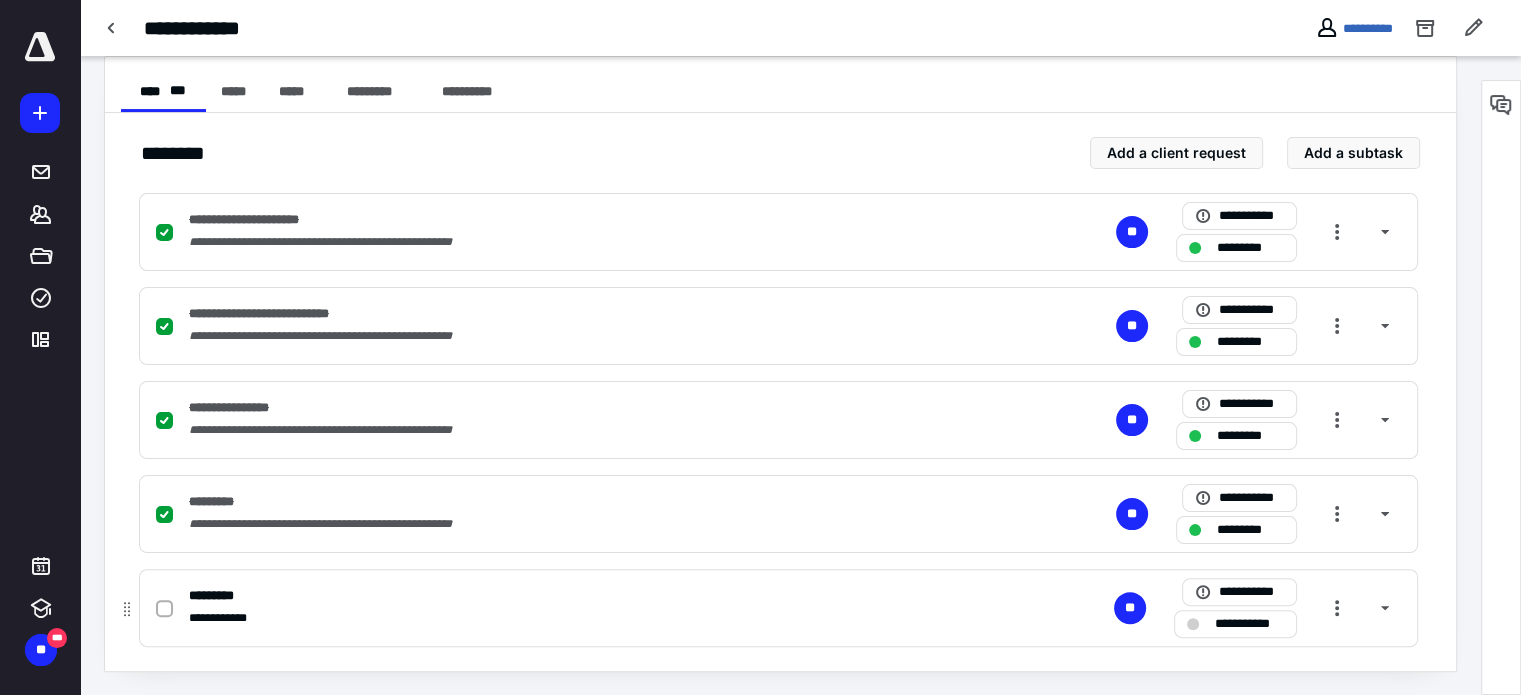 click 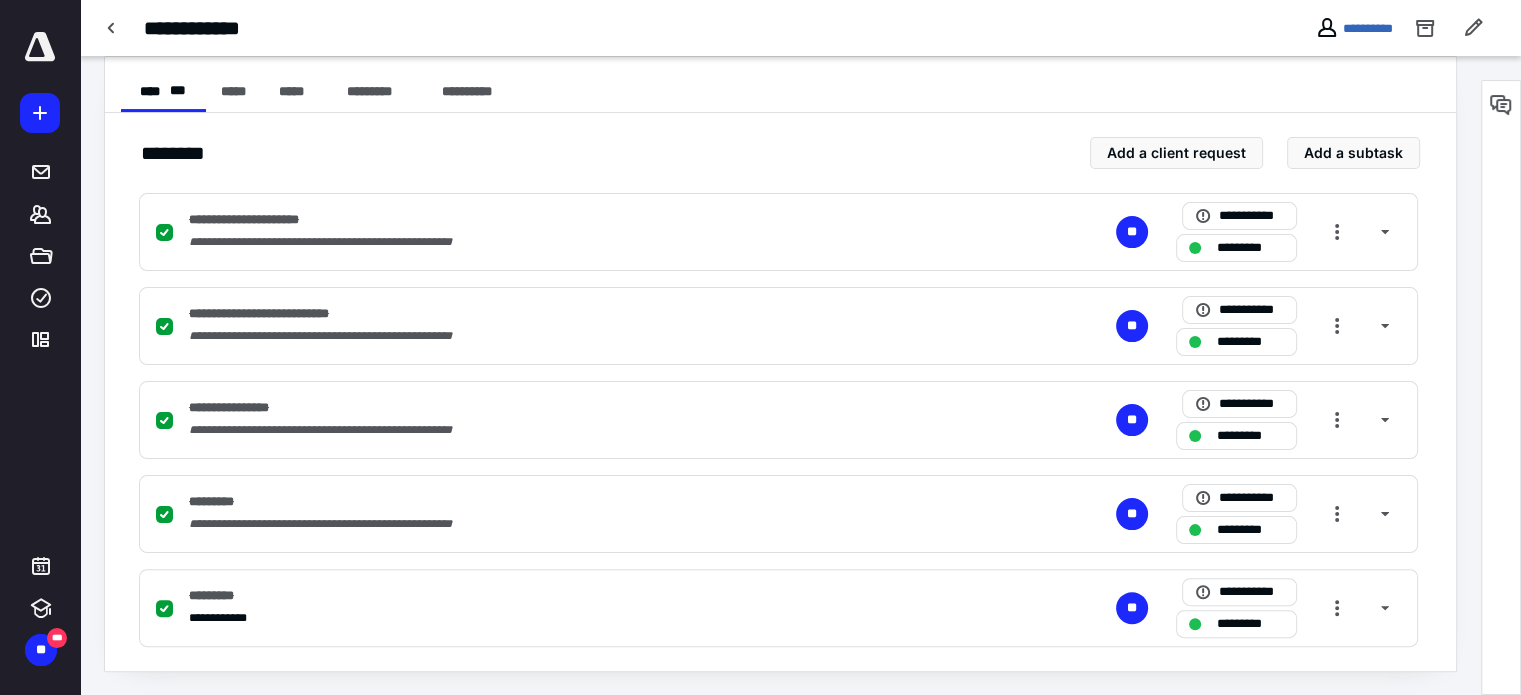scroll, scrollTop: 85, scrollLeft: 0, axis: vertical 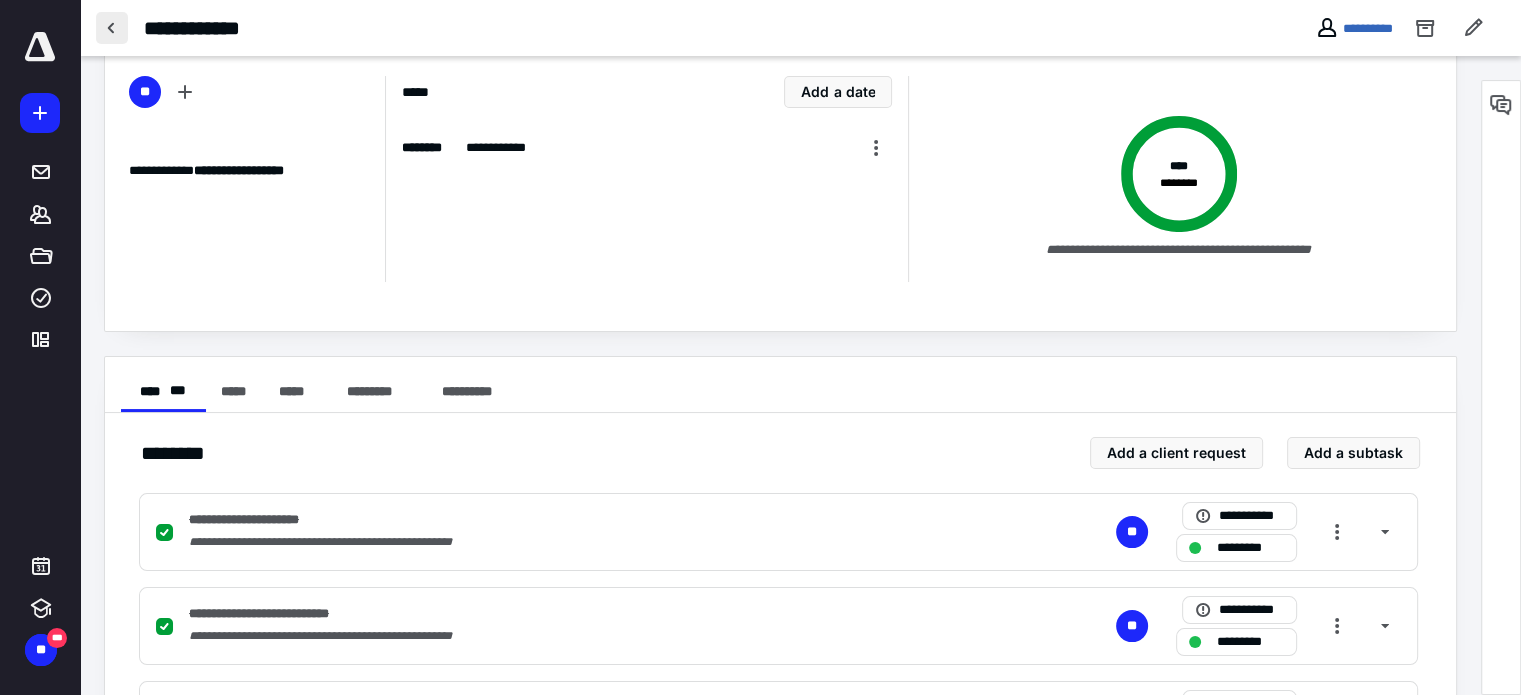 click at bounding box center (112, 28) 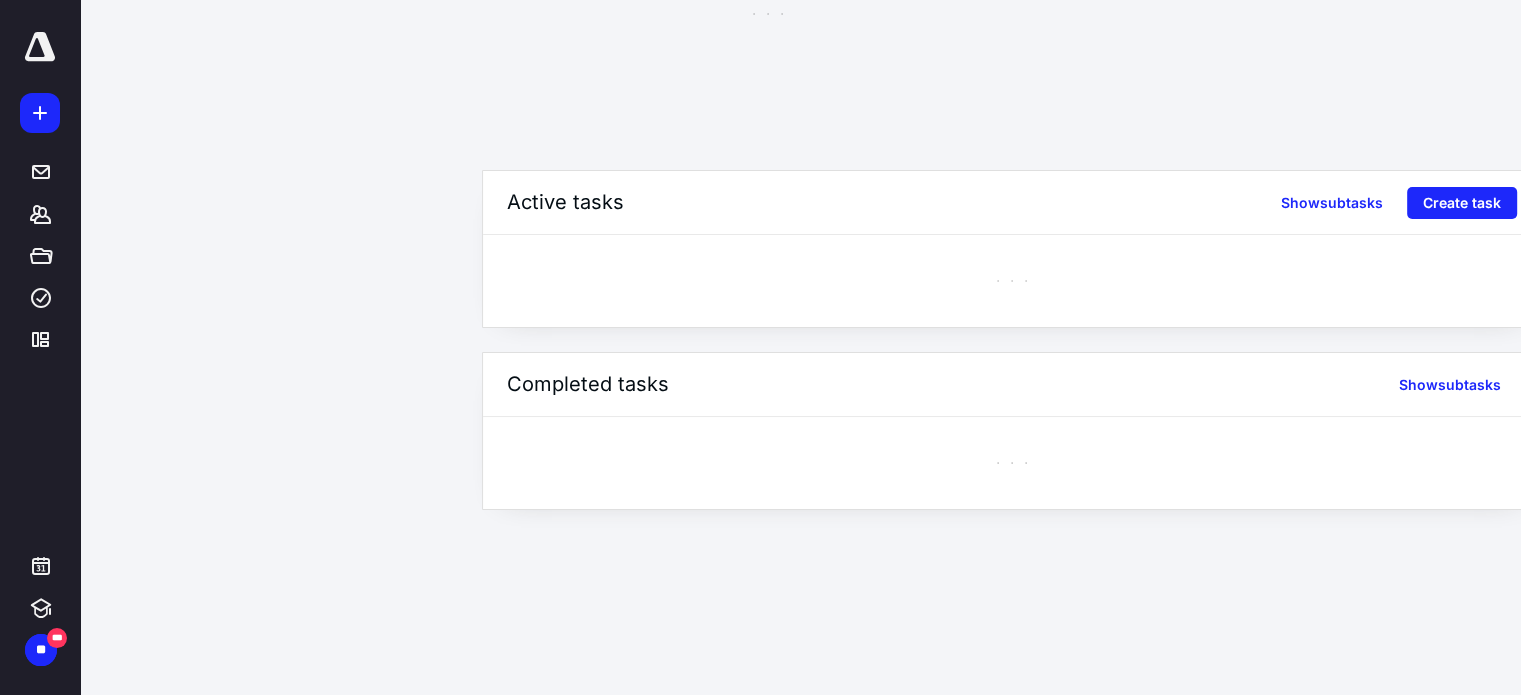 scroll, scrollTop: 0, scrollLeft: 0, axis: both 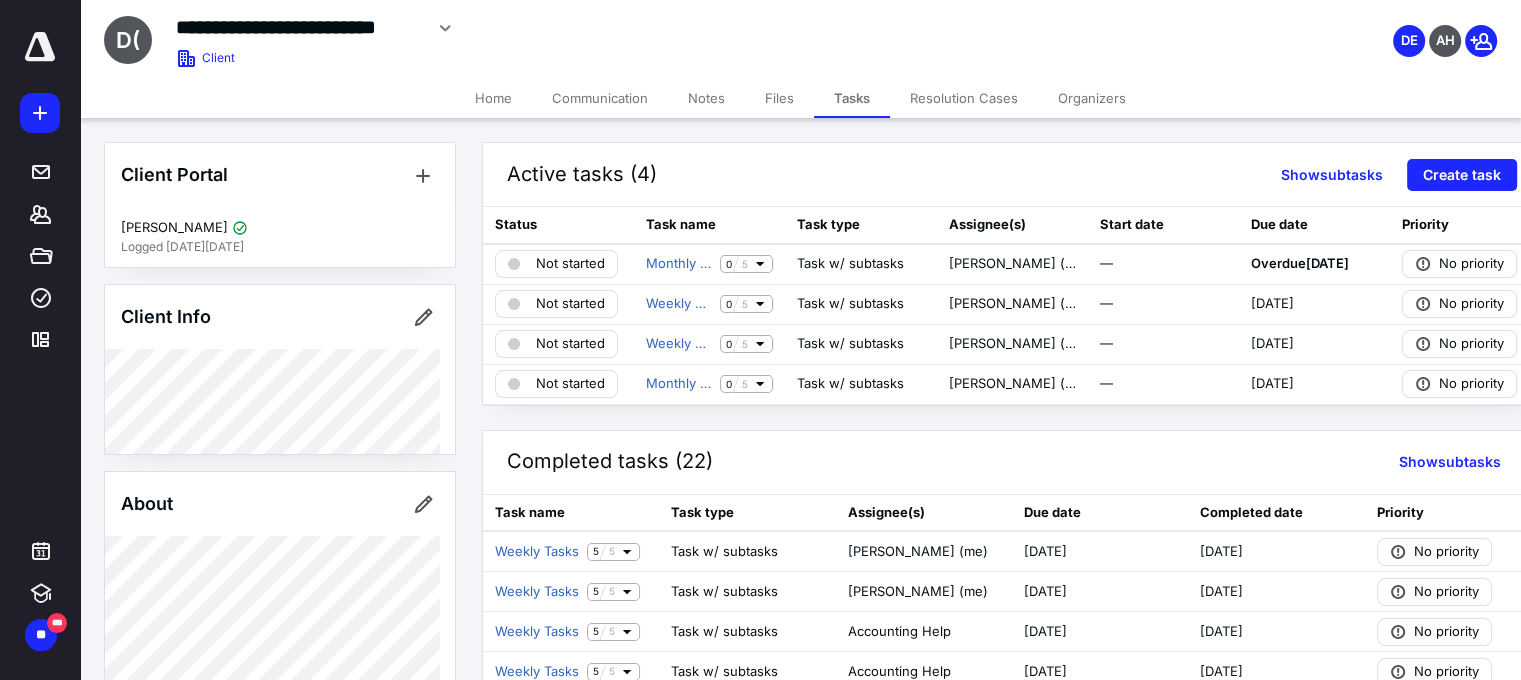 click at bounding box center [40, 47] 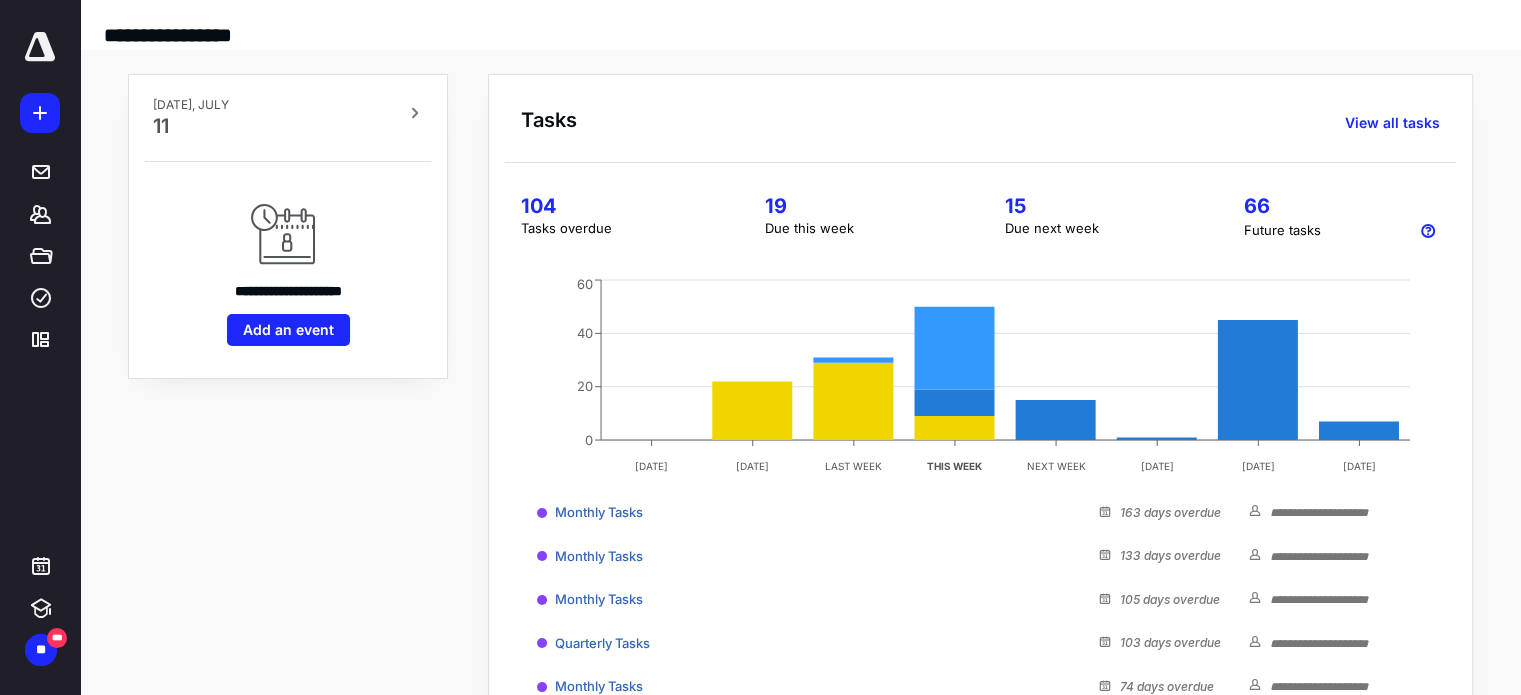 click on "Due this week" at bounding box center [860, 229] 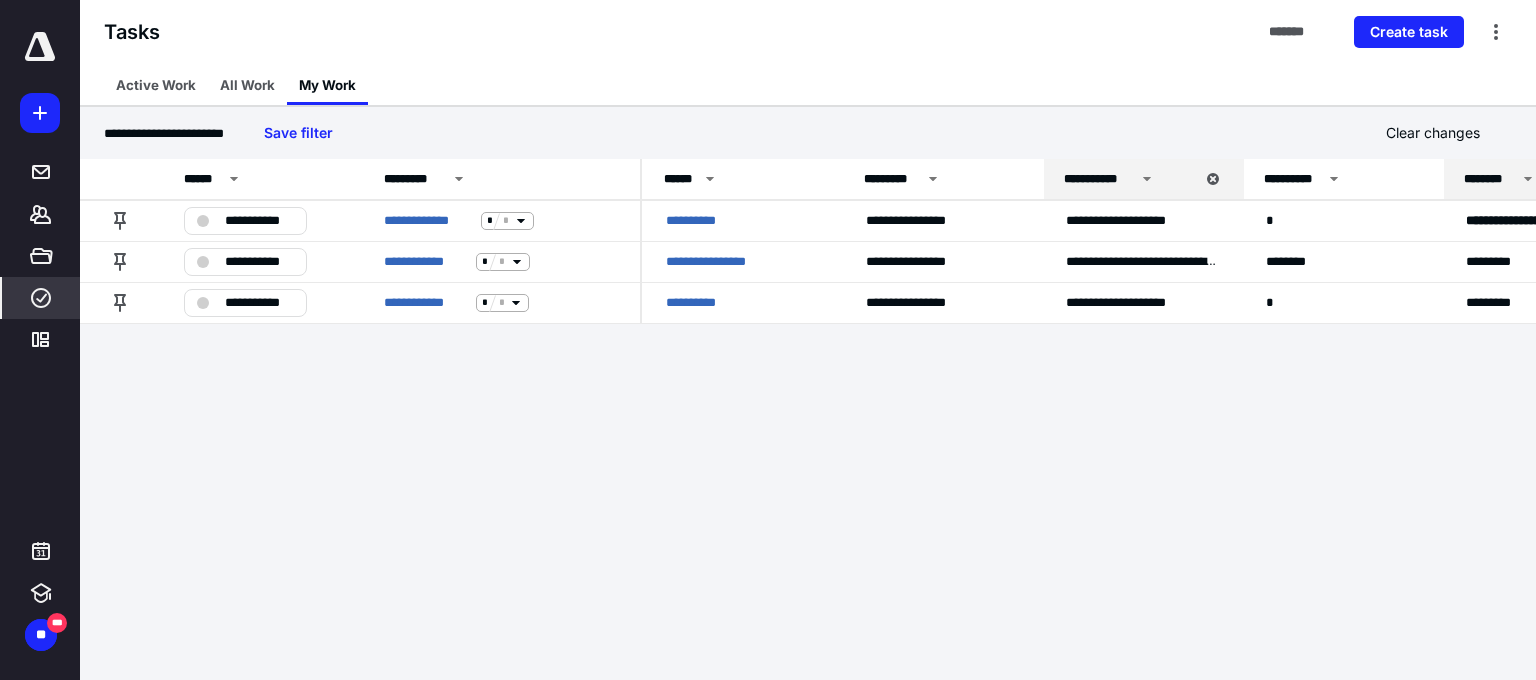 click at bounding box center (40, 47) 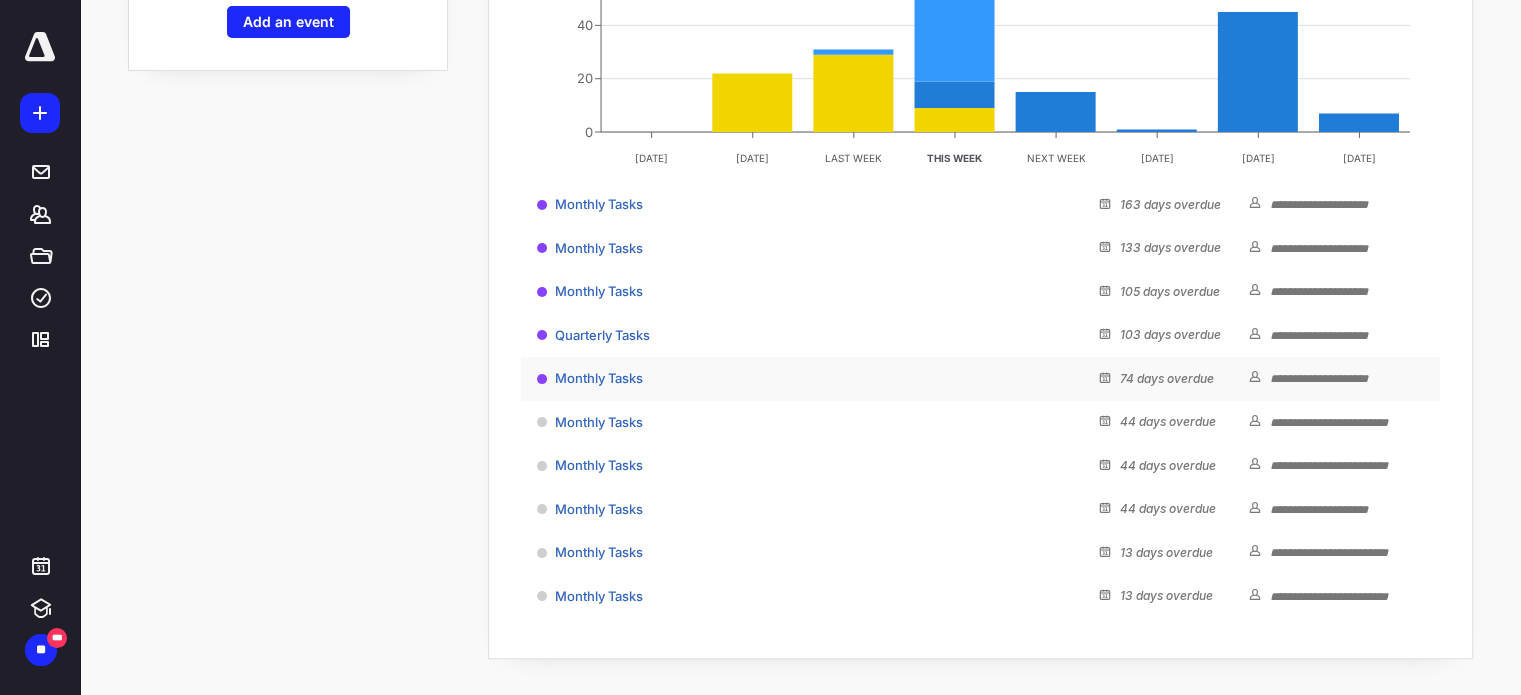 scroll, scrollTop: 311, scrollLeft: 0, axis: vertical 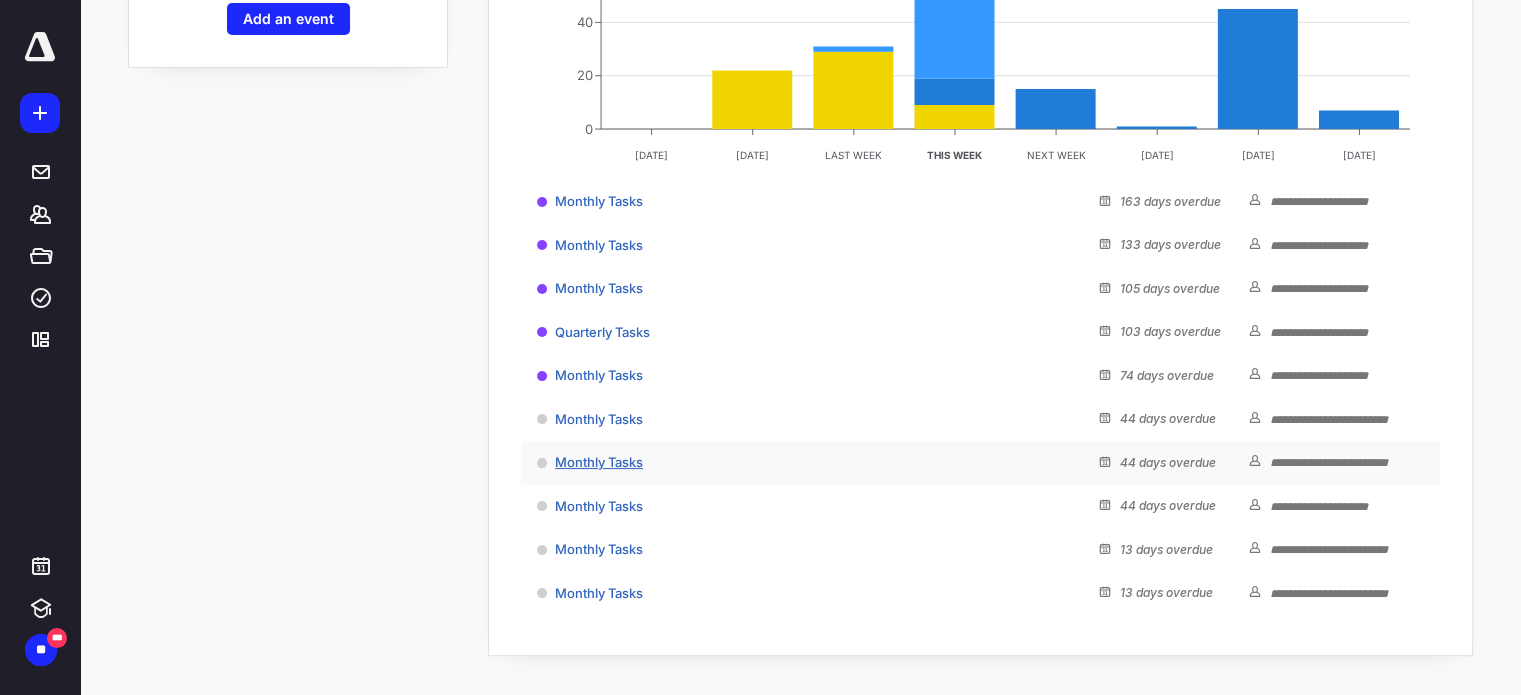 click on "Monthly Tasks" at bounding box center (599, 462) 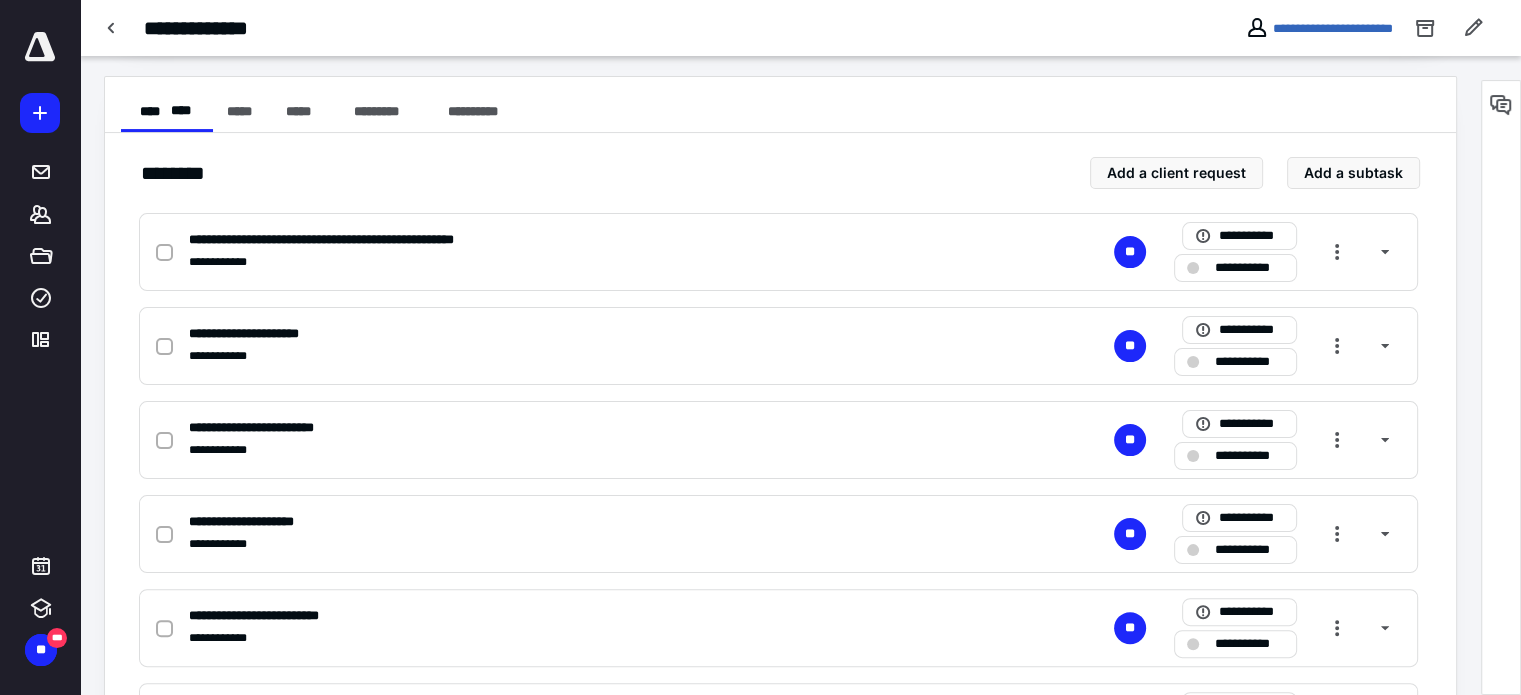 scroll, scrollTop: 400, scrollLeft: 0, axis: vertical 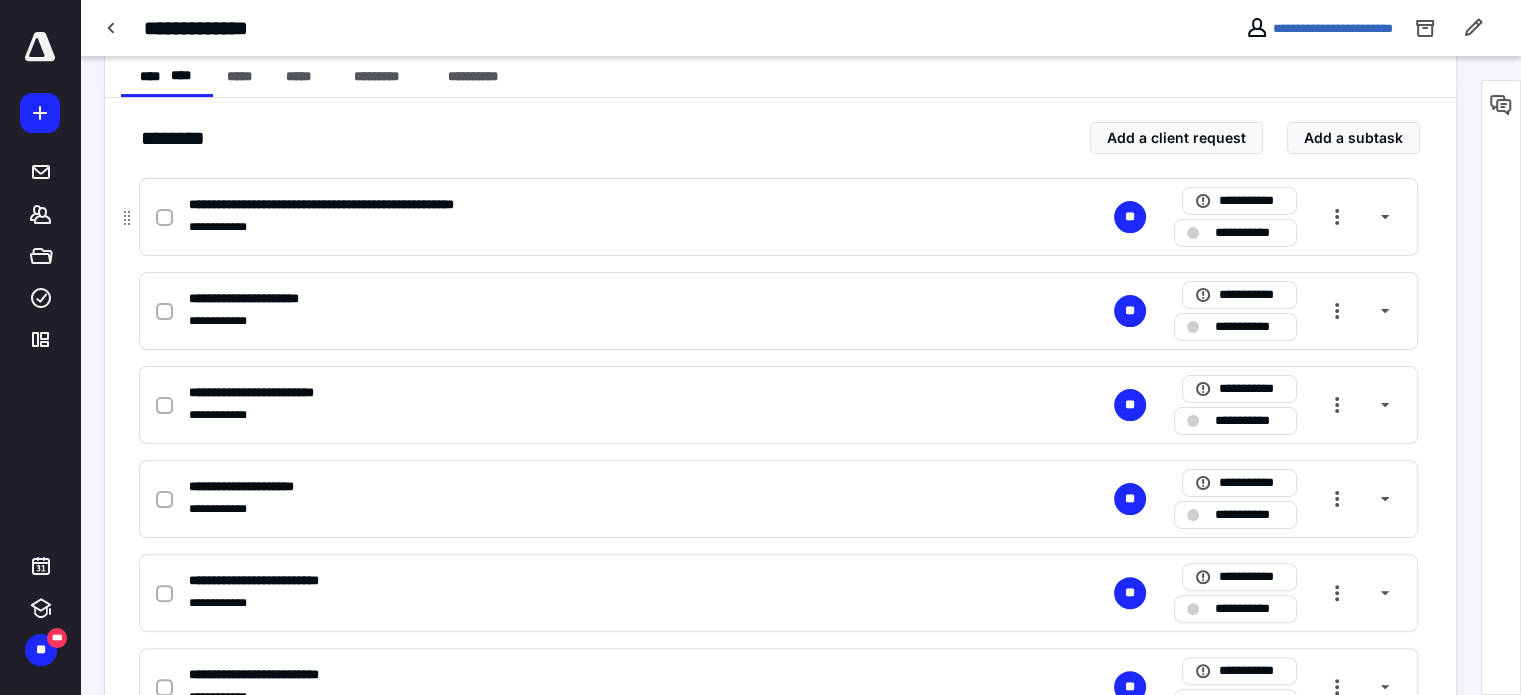 click at bounding box center [164, 218] 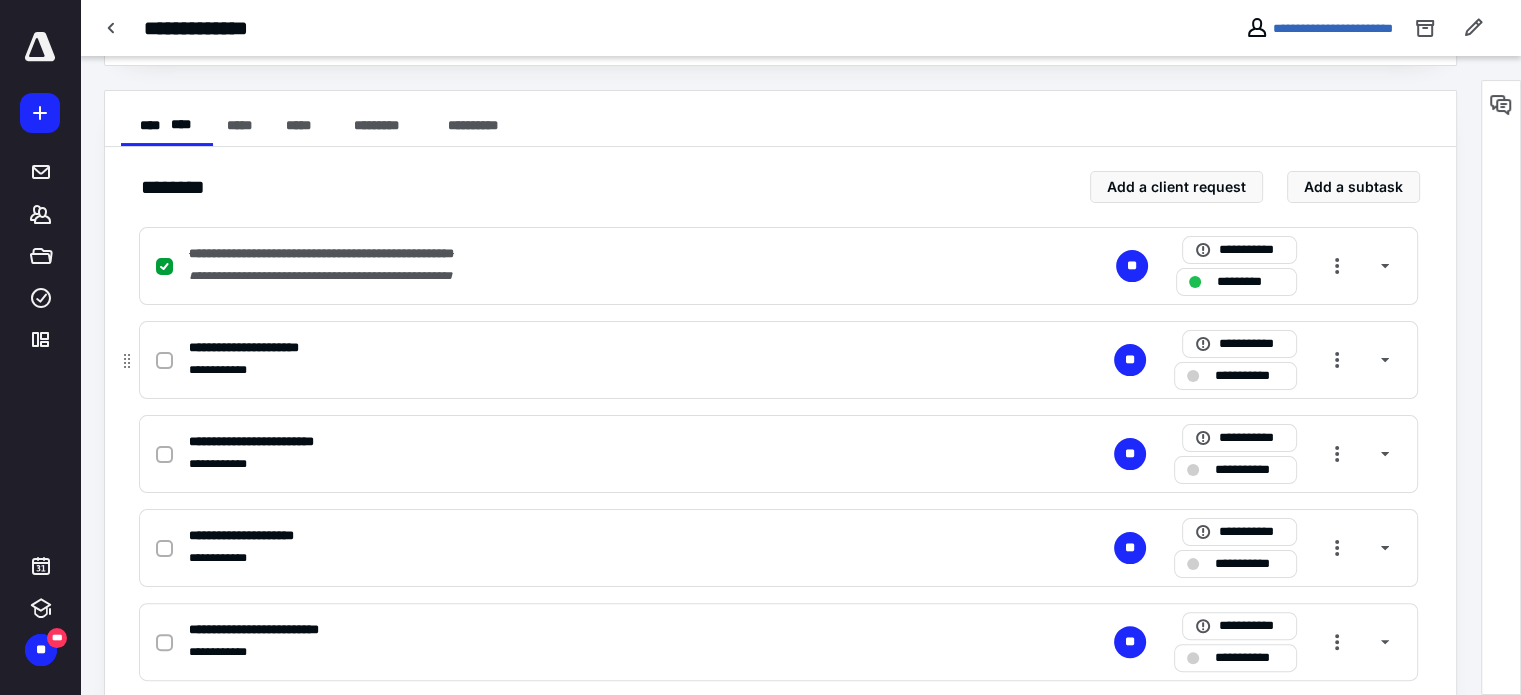 scroll, scrollTop: 400, scrollLeft: 0, axis: vertical 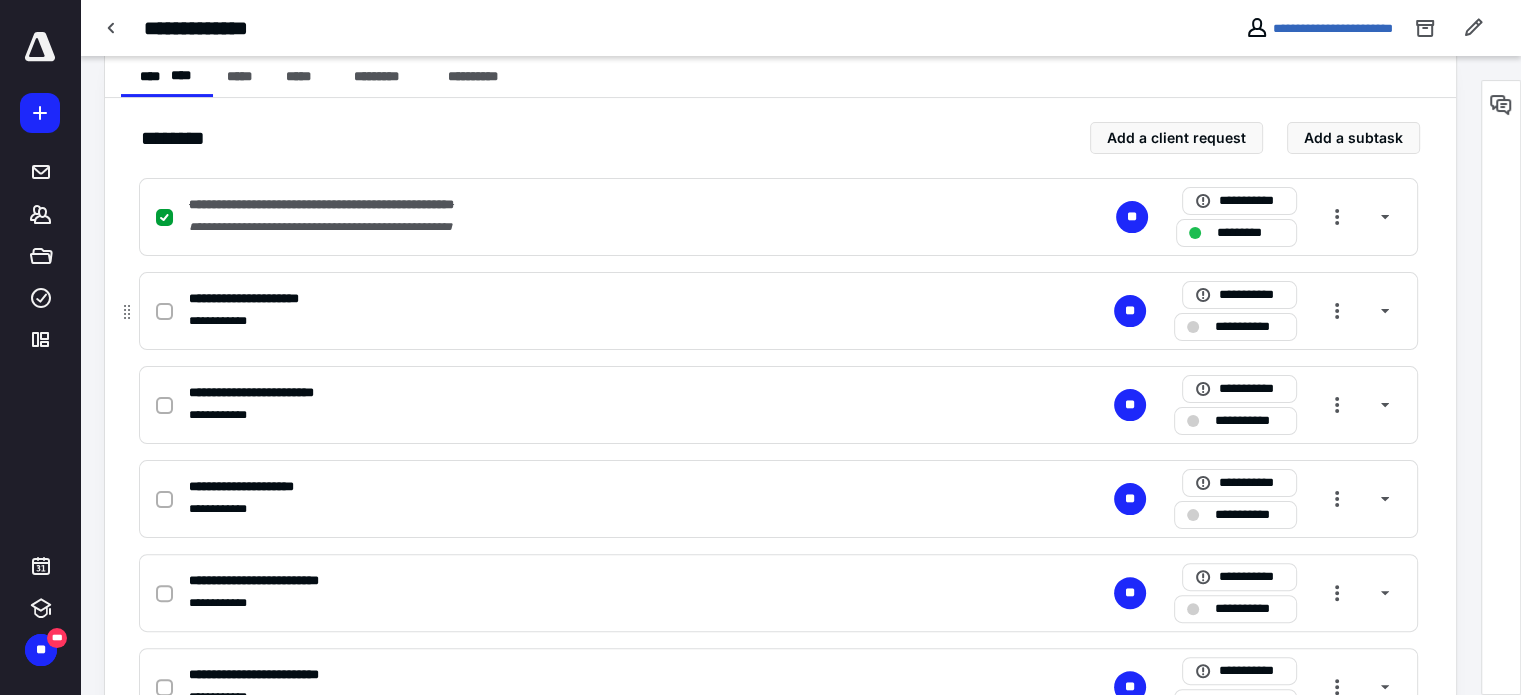 click at bounding box center (164, 312) 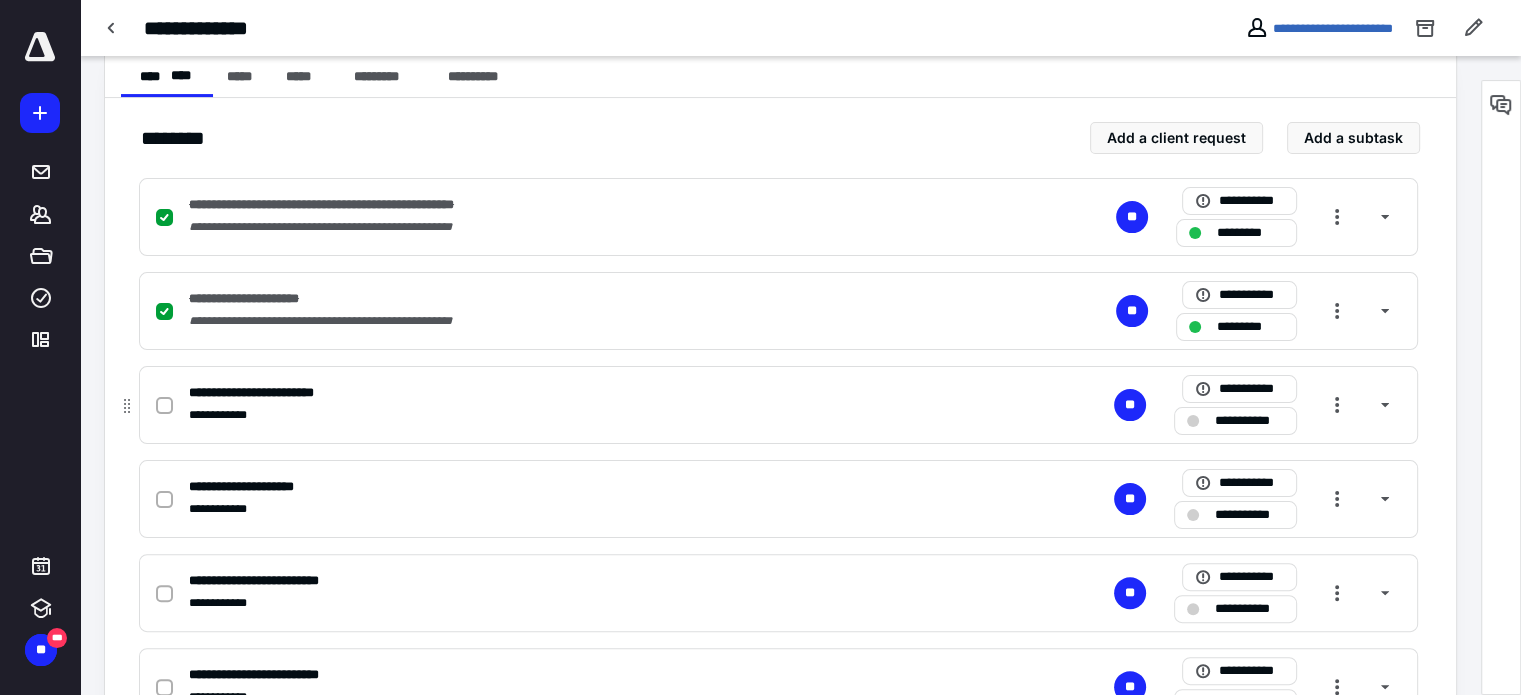 click at bounding box center [164, 406] 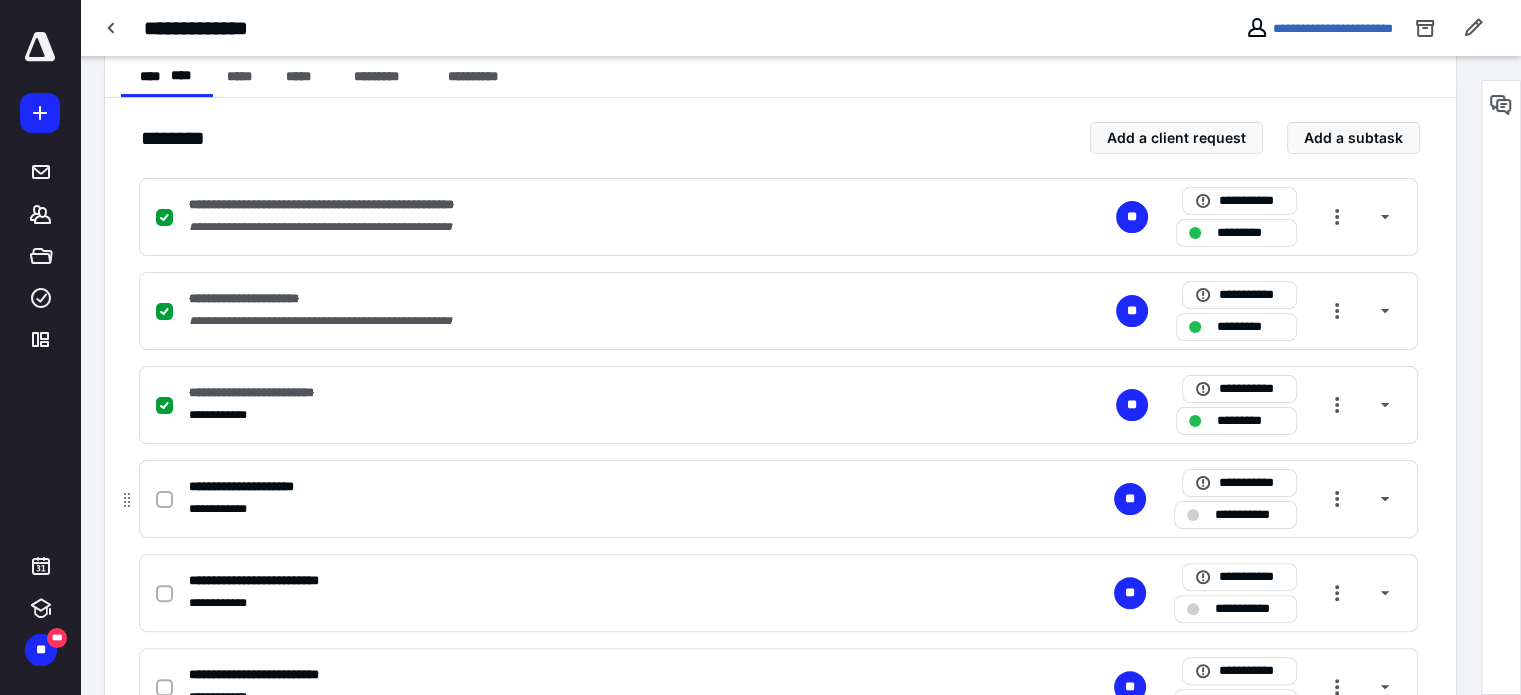 click 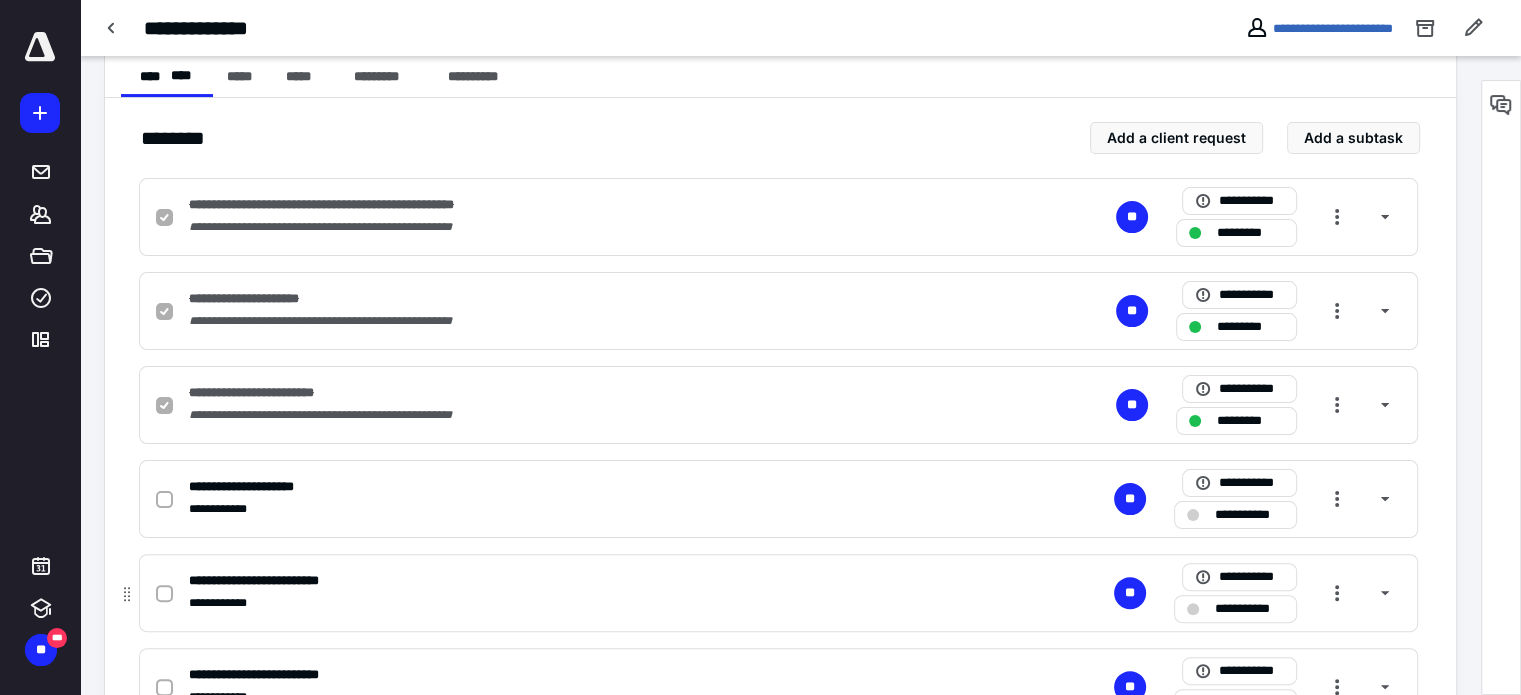 checkbox on "true" 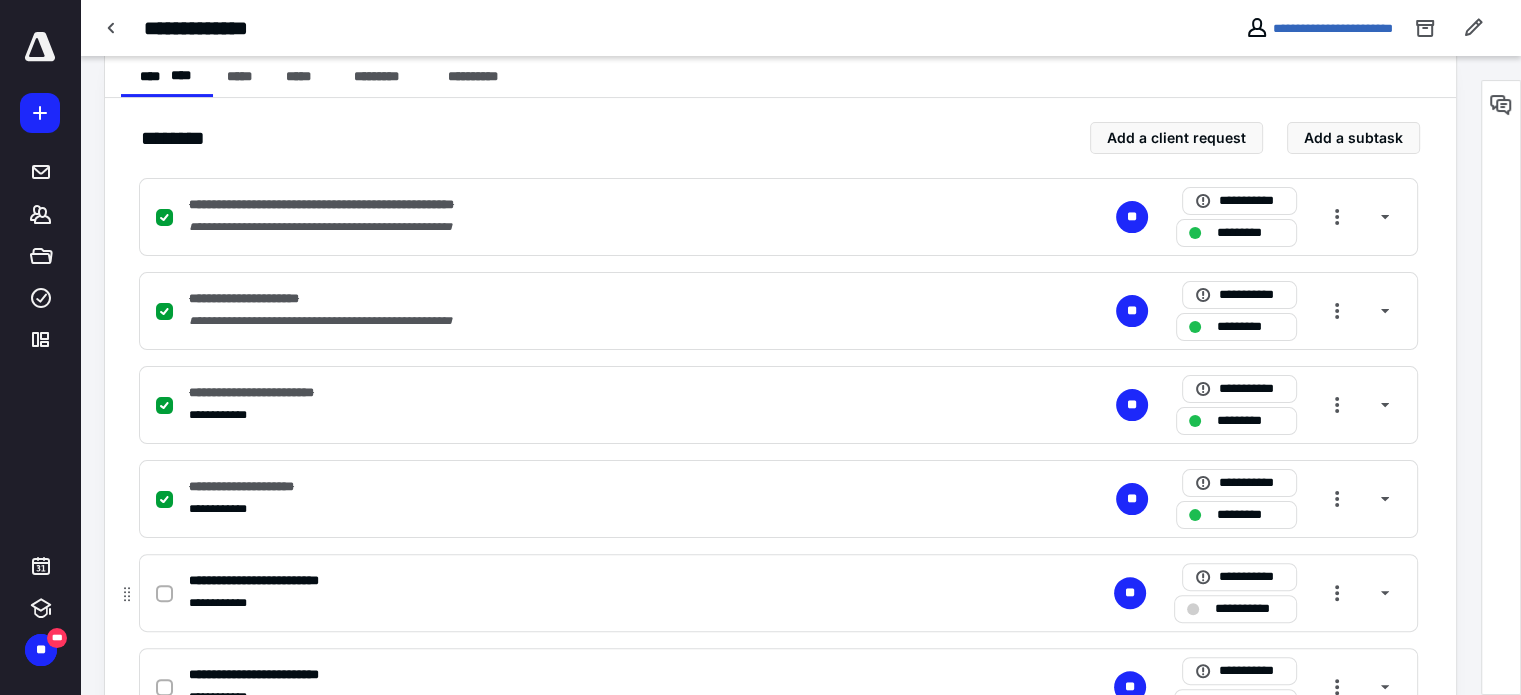 click 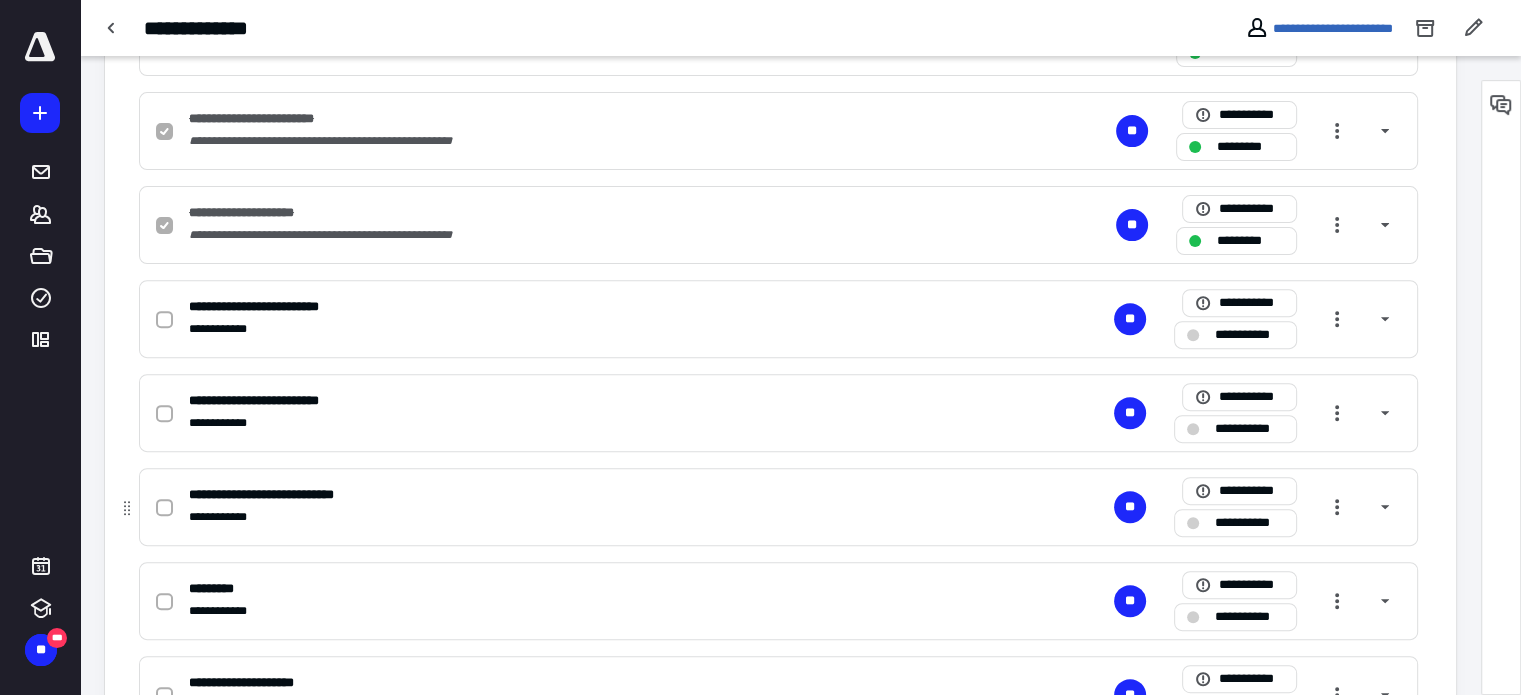 scroll, scrollTop: 700, scrollLeft: 0, axis: vertical 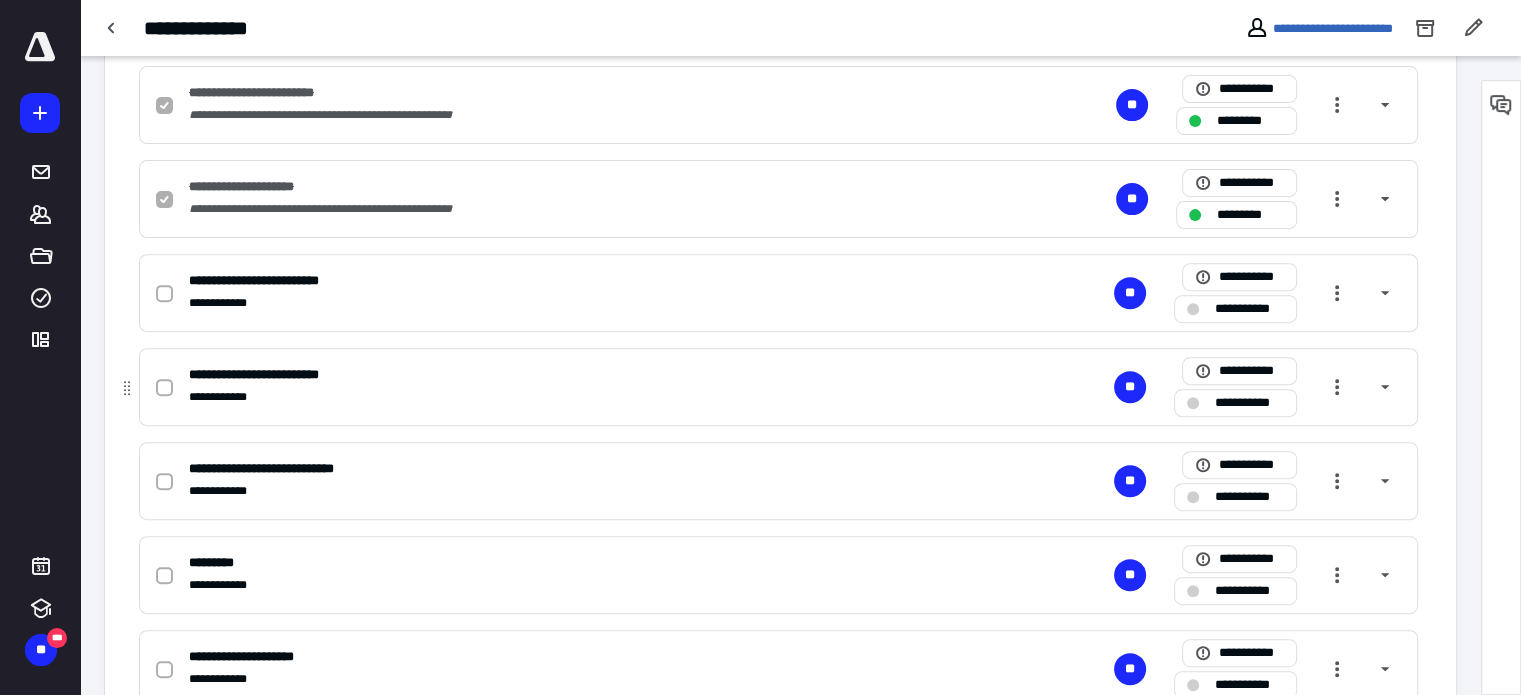 checkbox on "true" 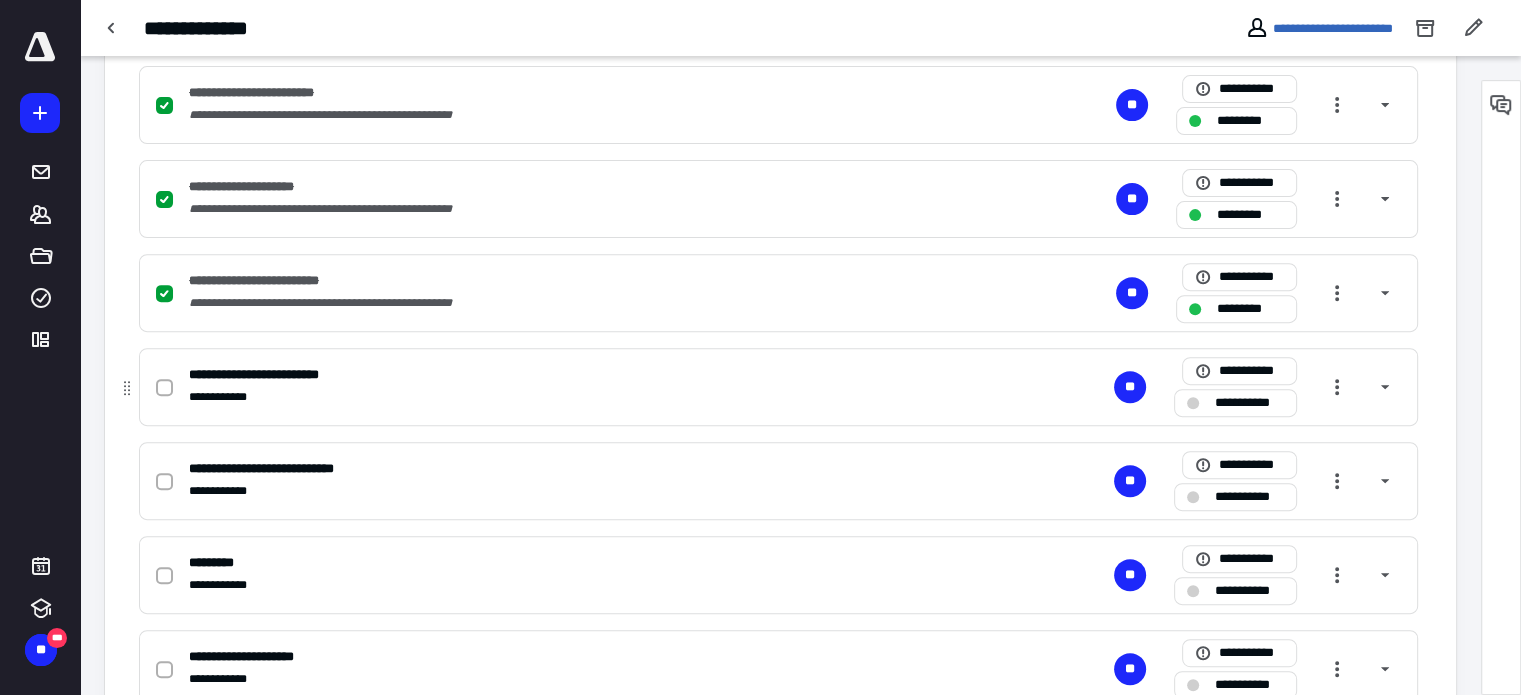 click at bounding box center [164, 388] 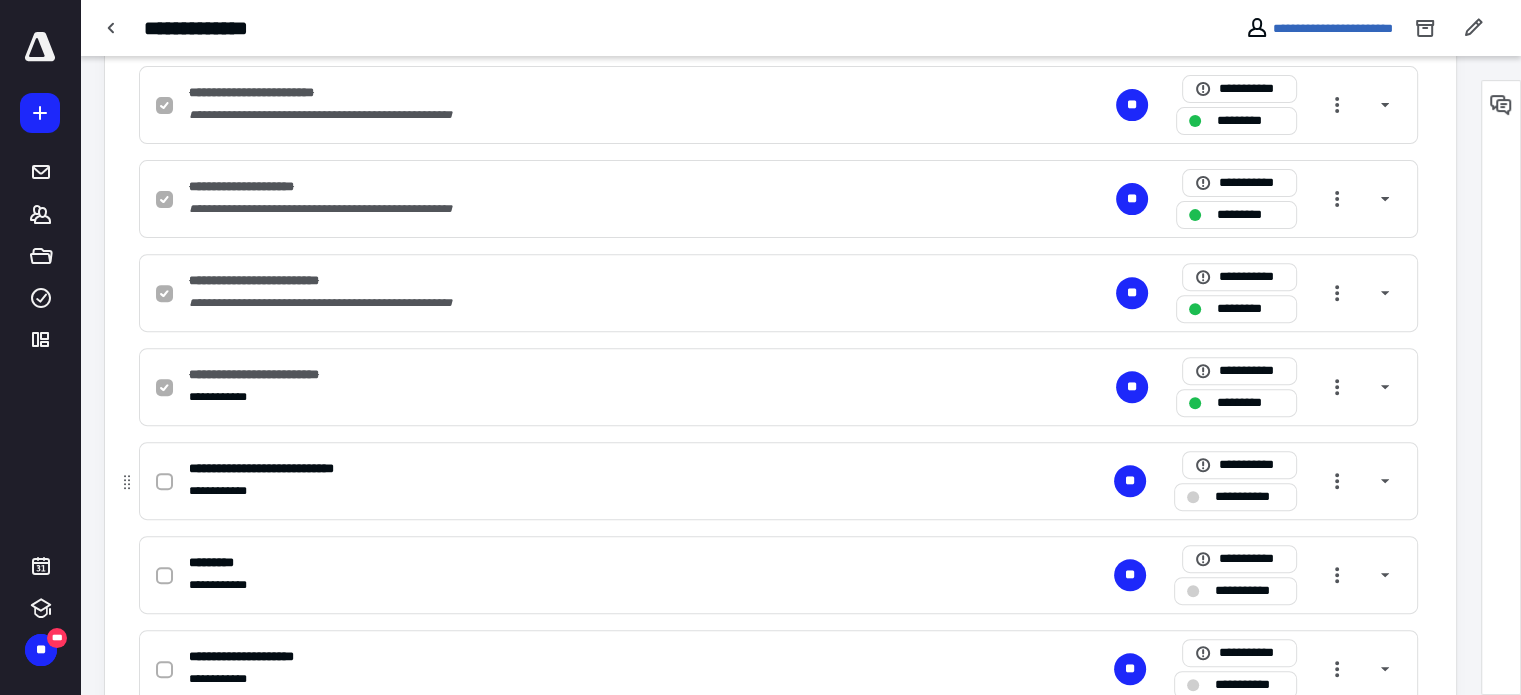 click 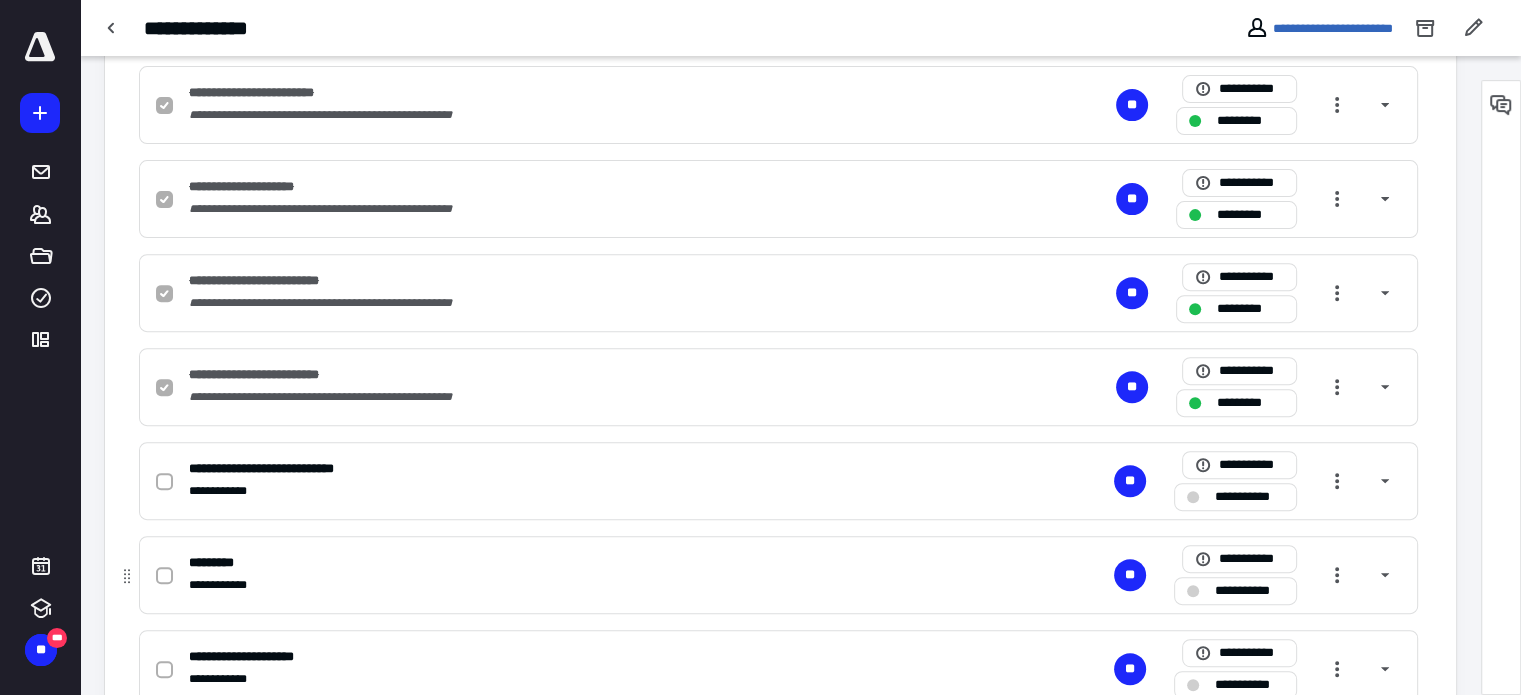 checkbox on "true" 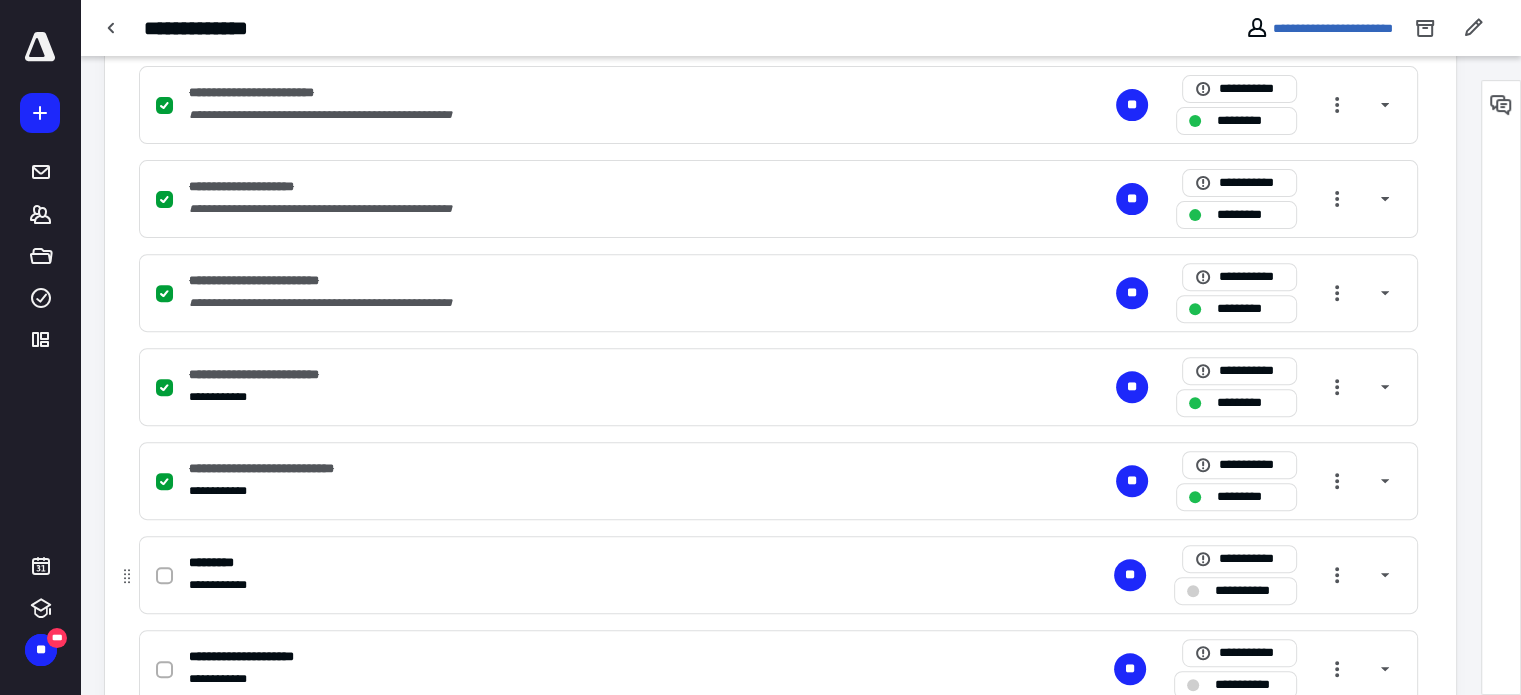 click at bounding box center [164, 576] 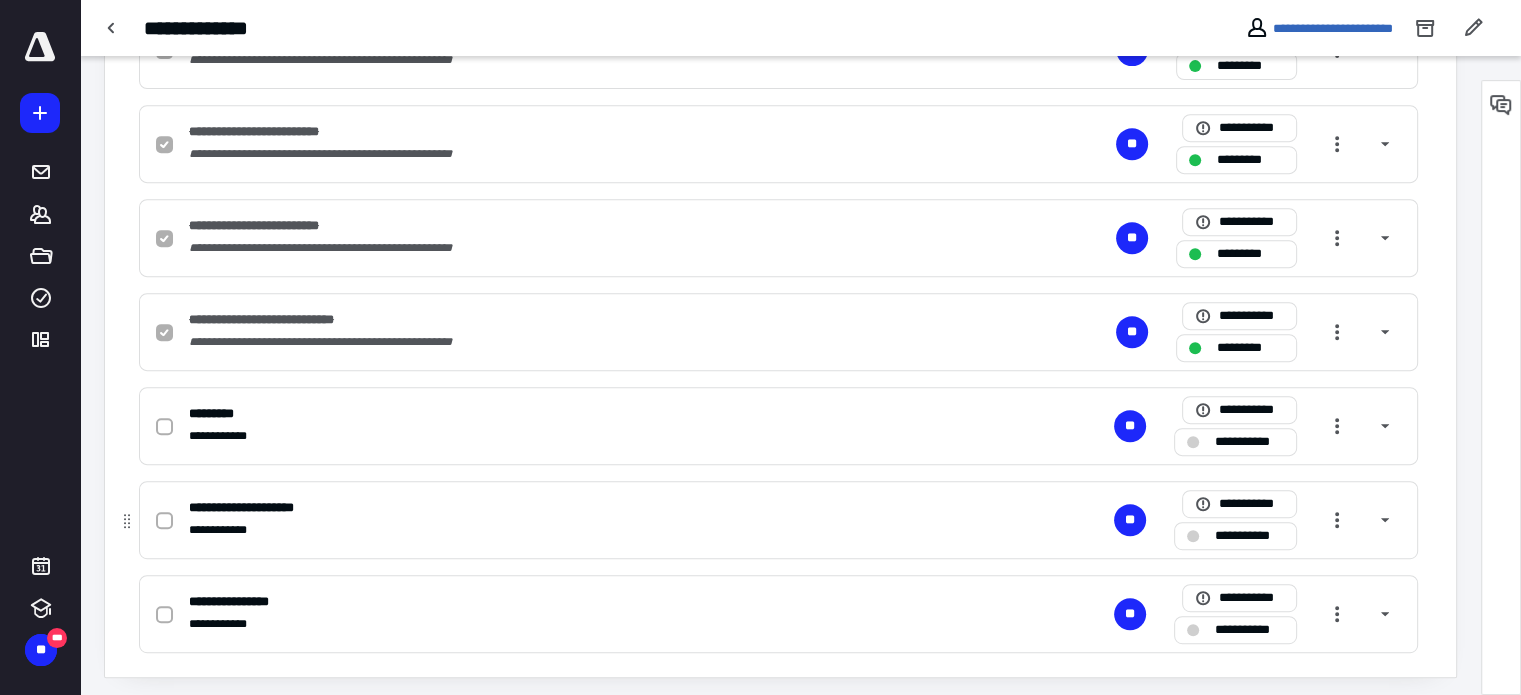 scroll, scrollTop: 855, scrollLeft: 0, axis: vertical 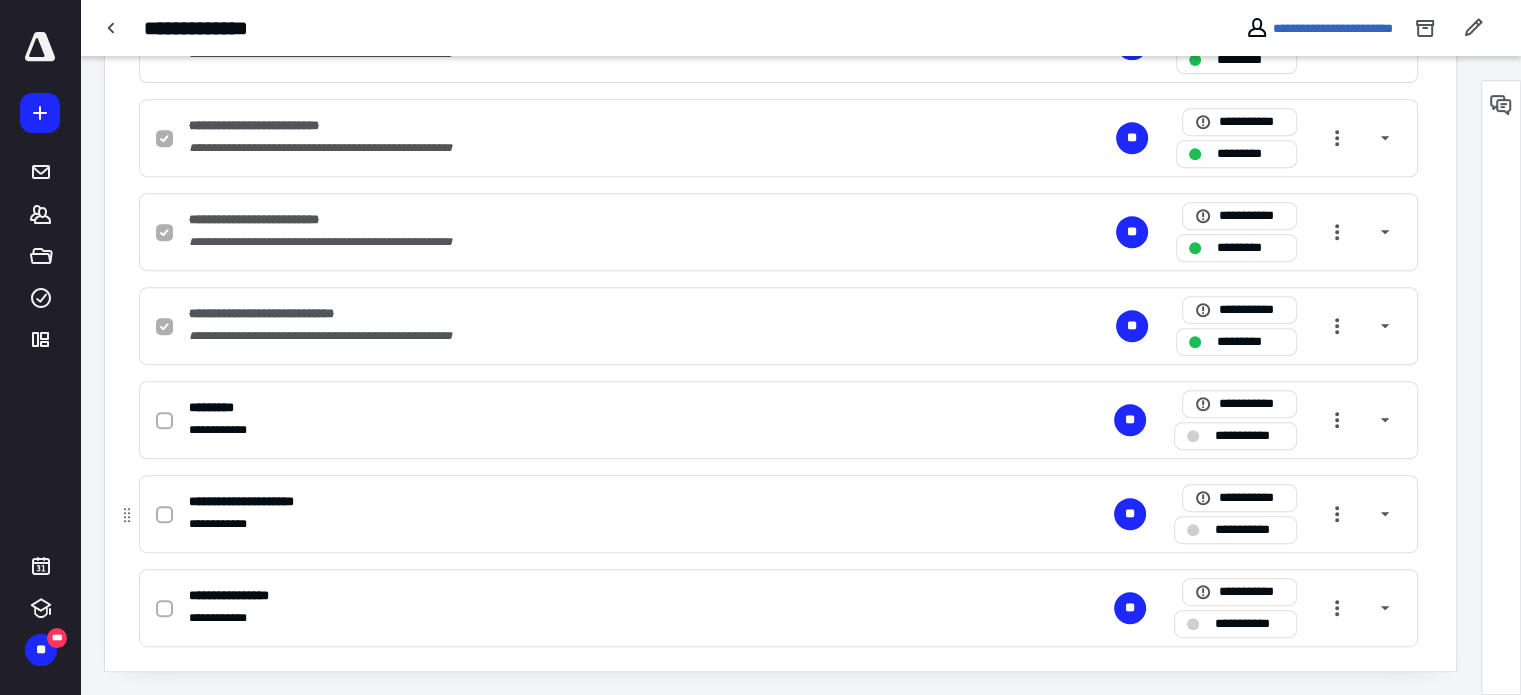 checkbox on "true" 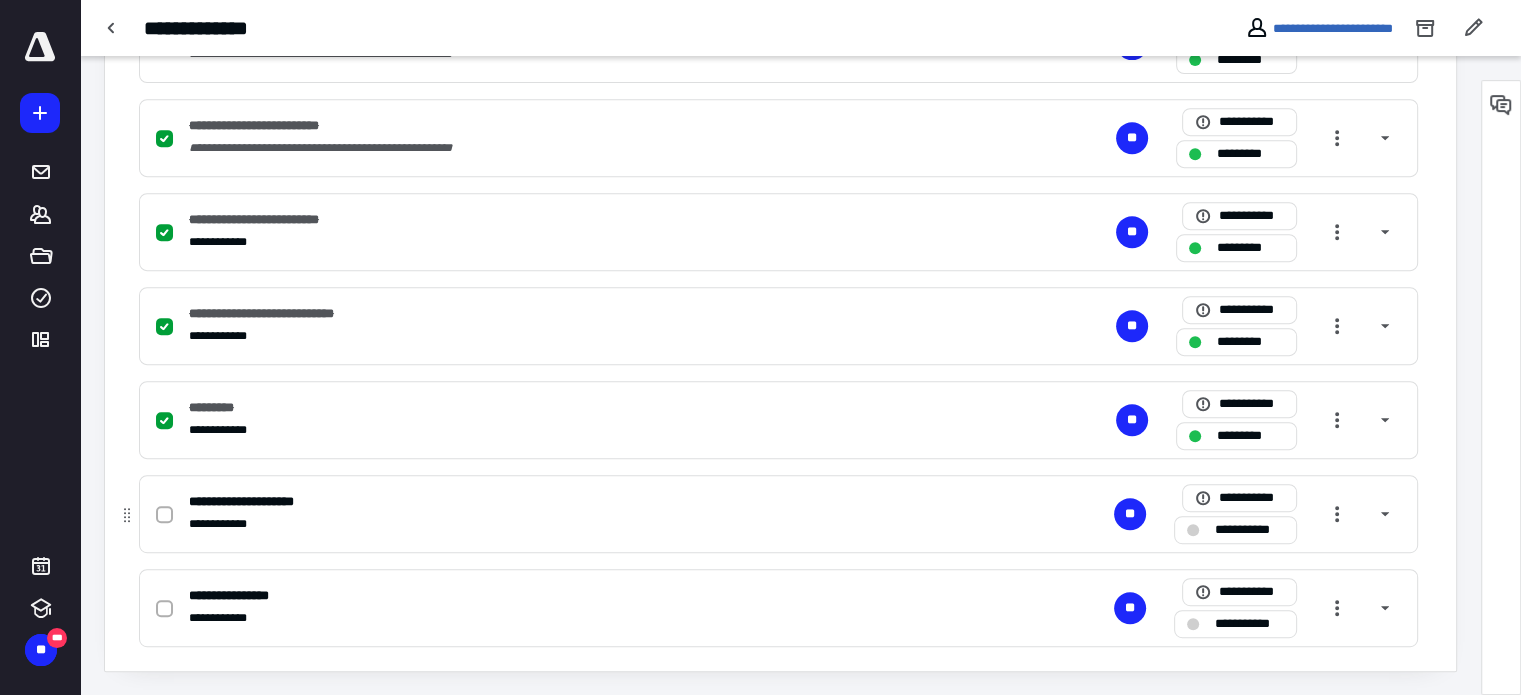 click at bounding box center [164, 515] 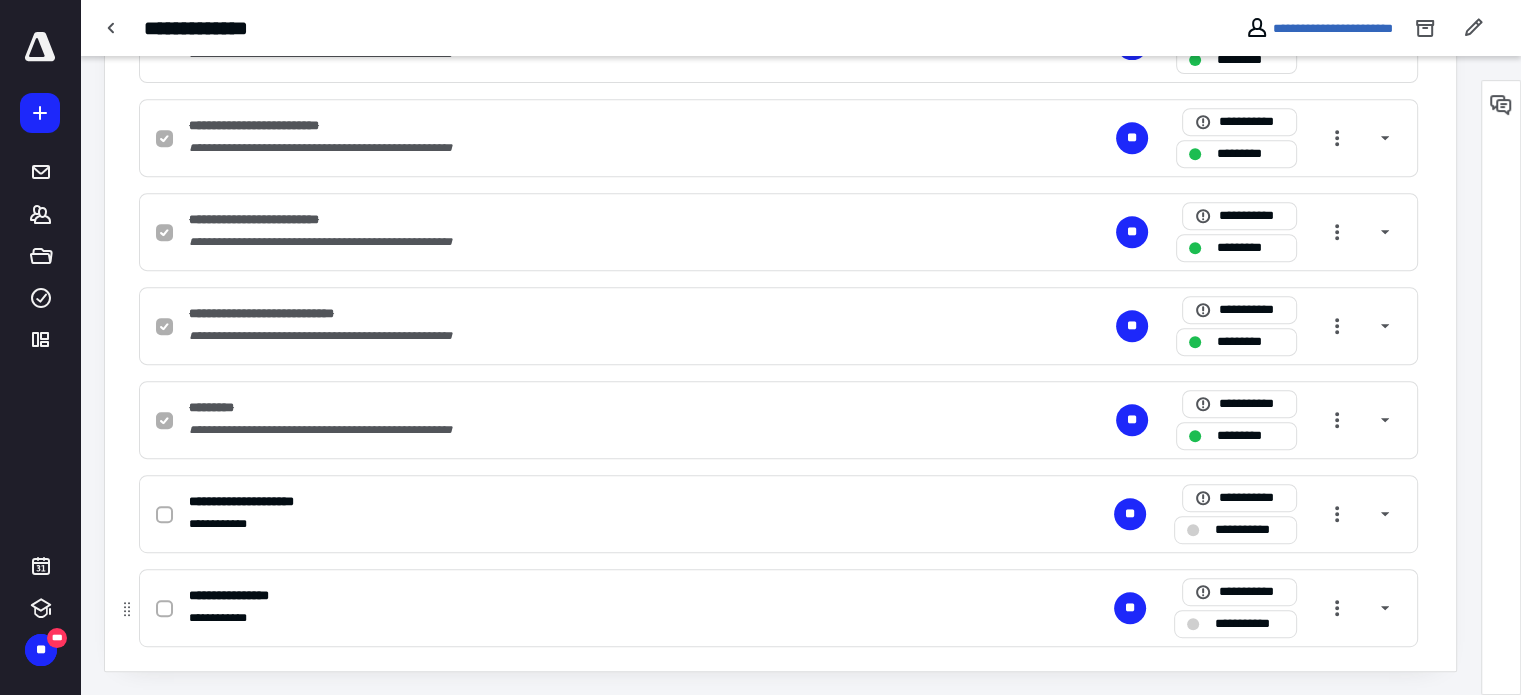 checkbox on "true" 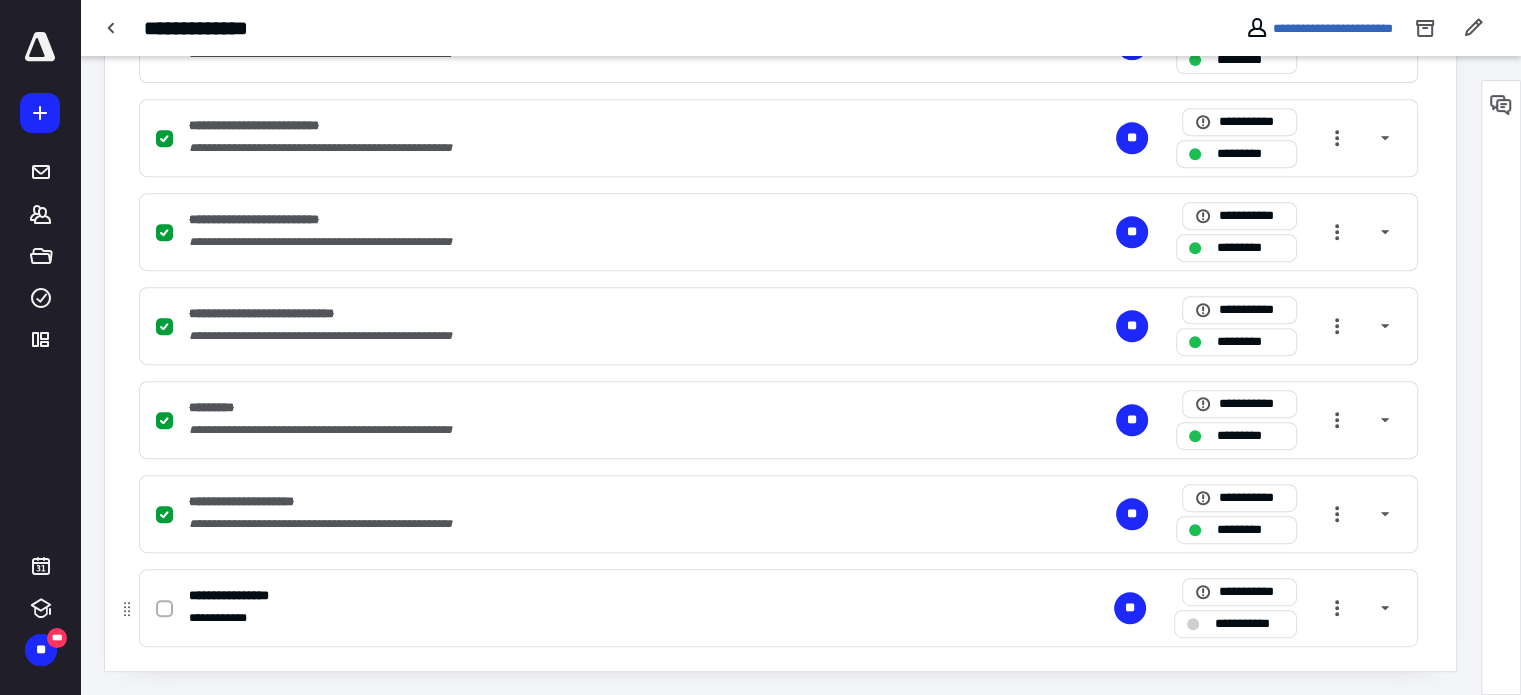 click 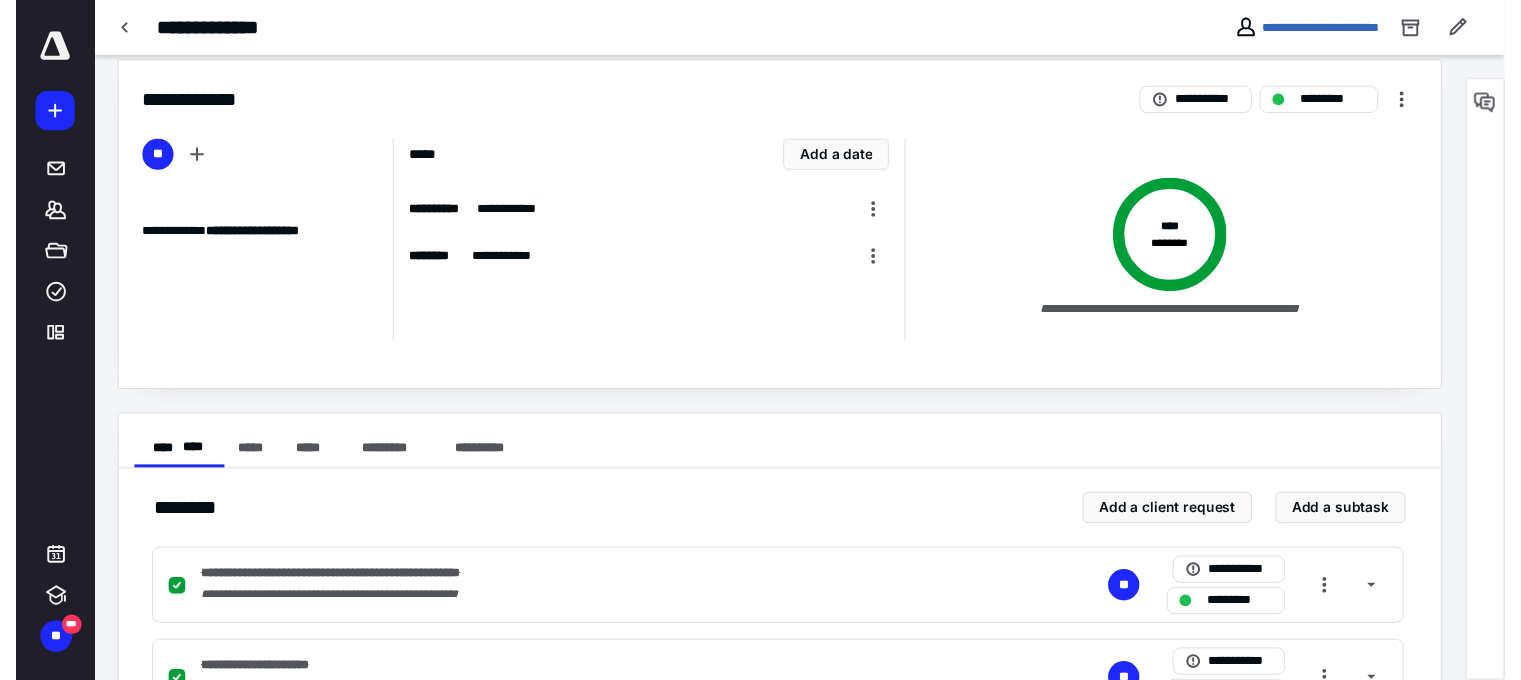 scroll, scrollTop: 0, scrollLeft: 0, axis: both 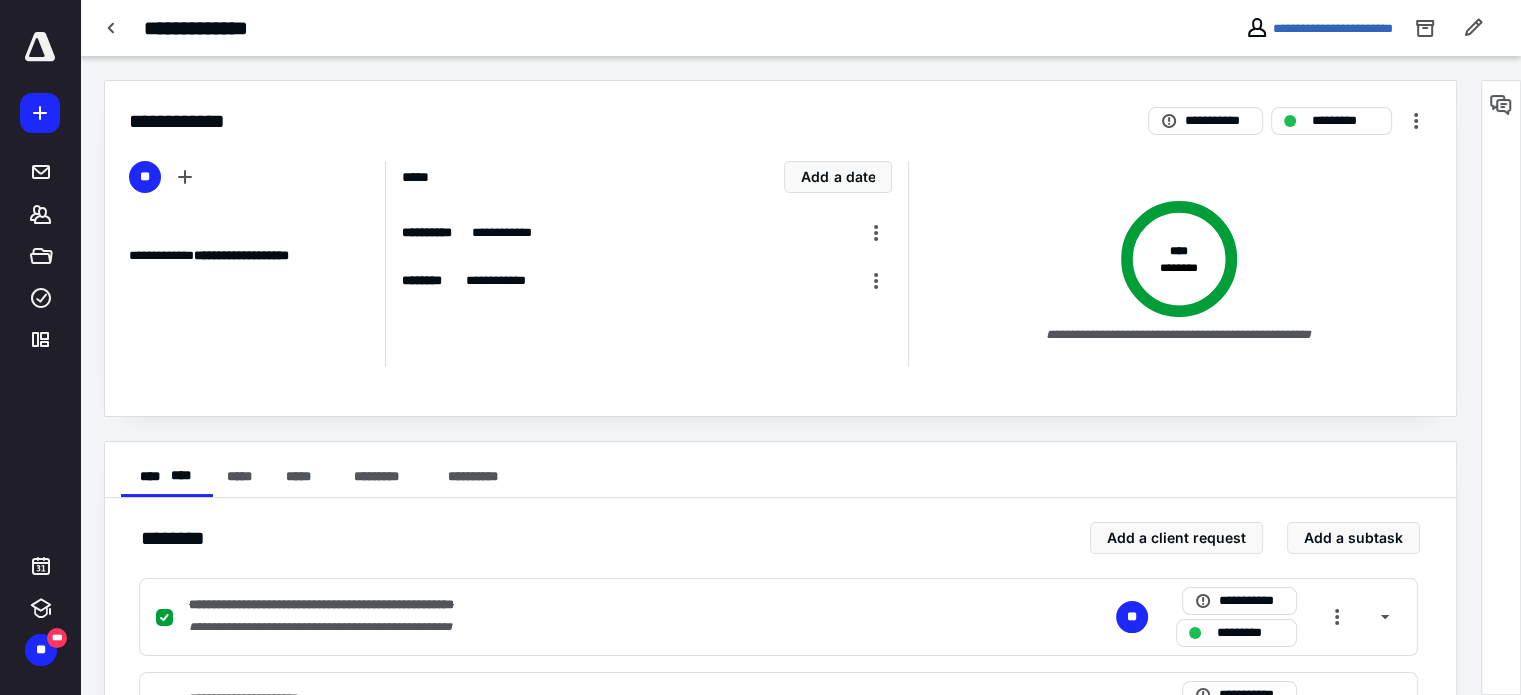 click at bounding box center [112, 28] 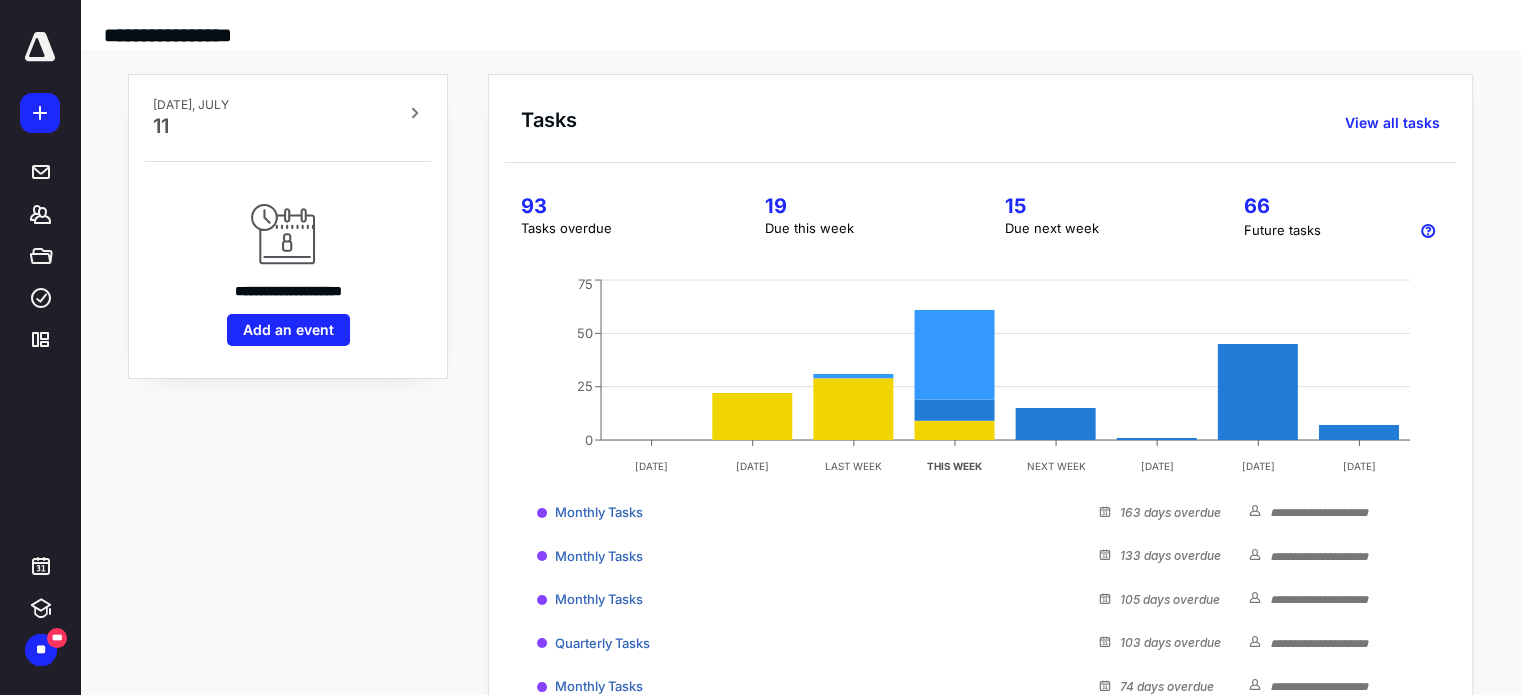 click on "93" at bounding box center (619, 206) 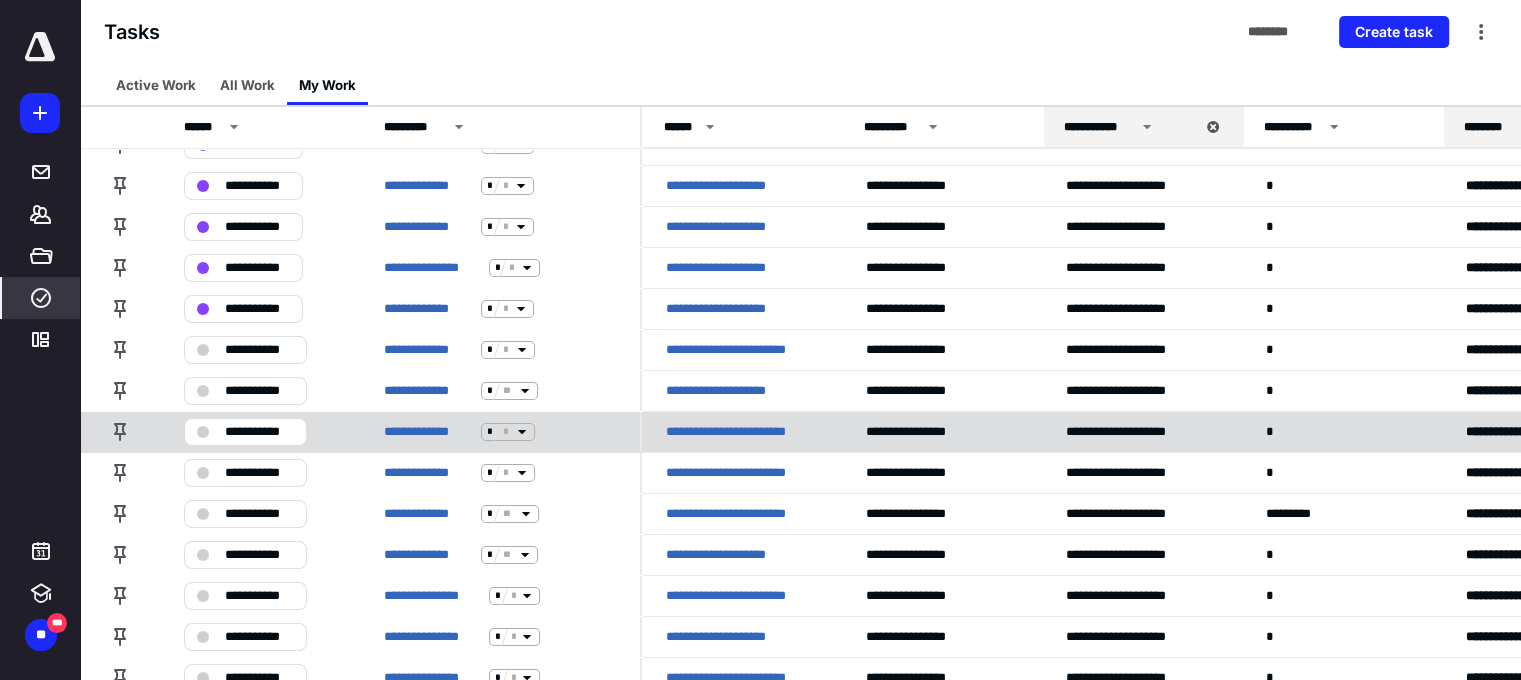 scroll, scrollTop: 197, scrollLeft: 0, axis: vertical 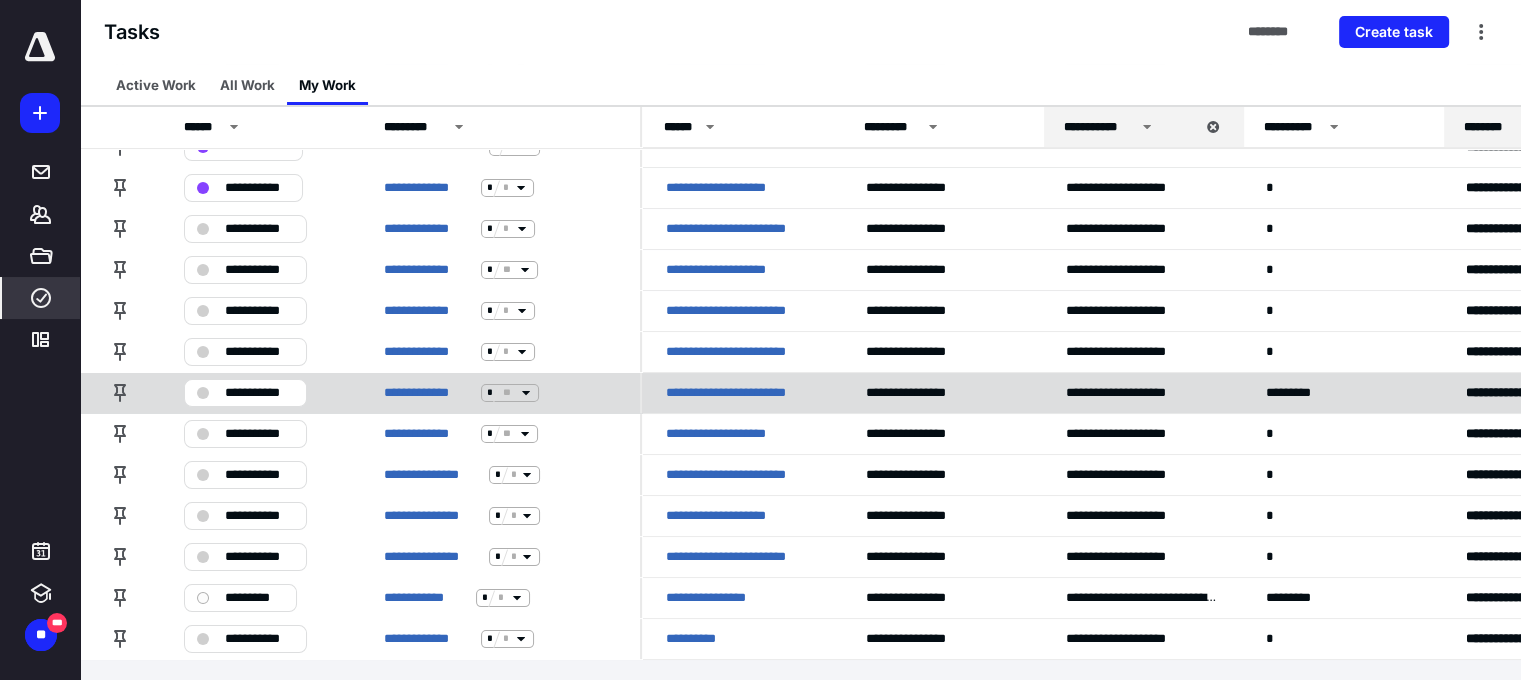 click on "**********" at bounding box center (742, 393) 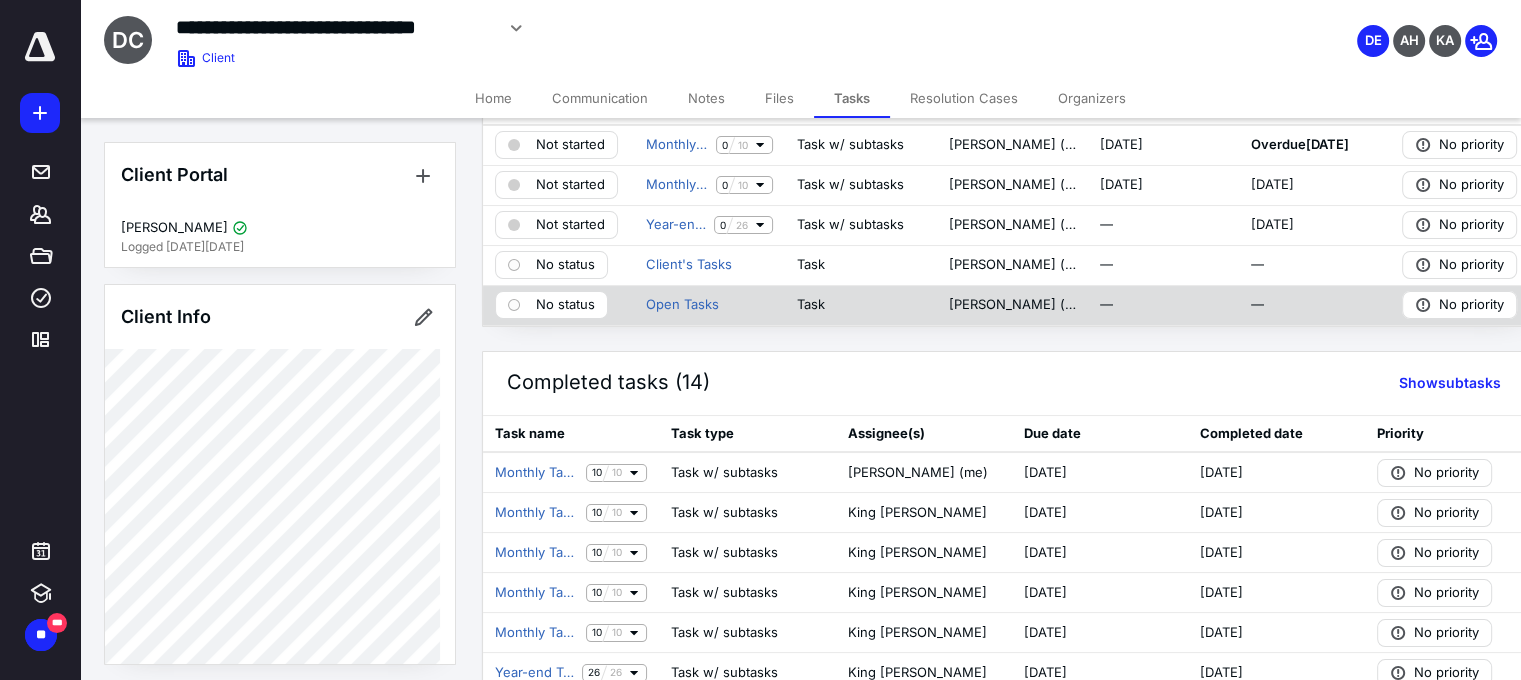 scroll, scrollTop: 0, scrollLeft: 0, axis: both 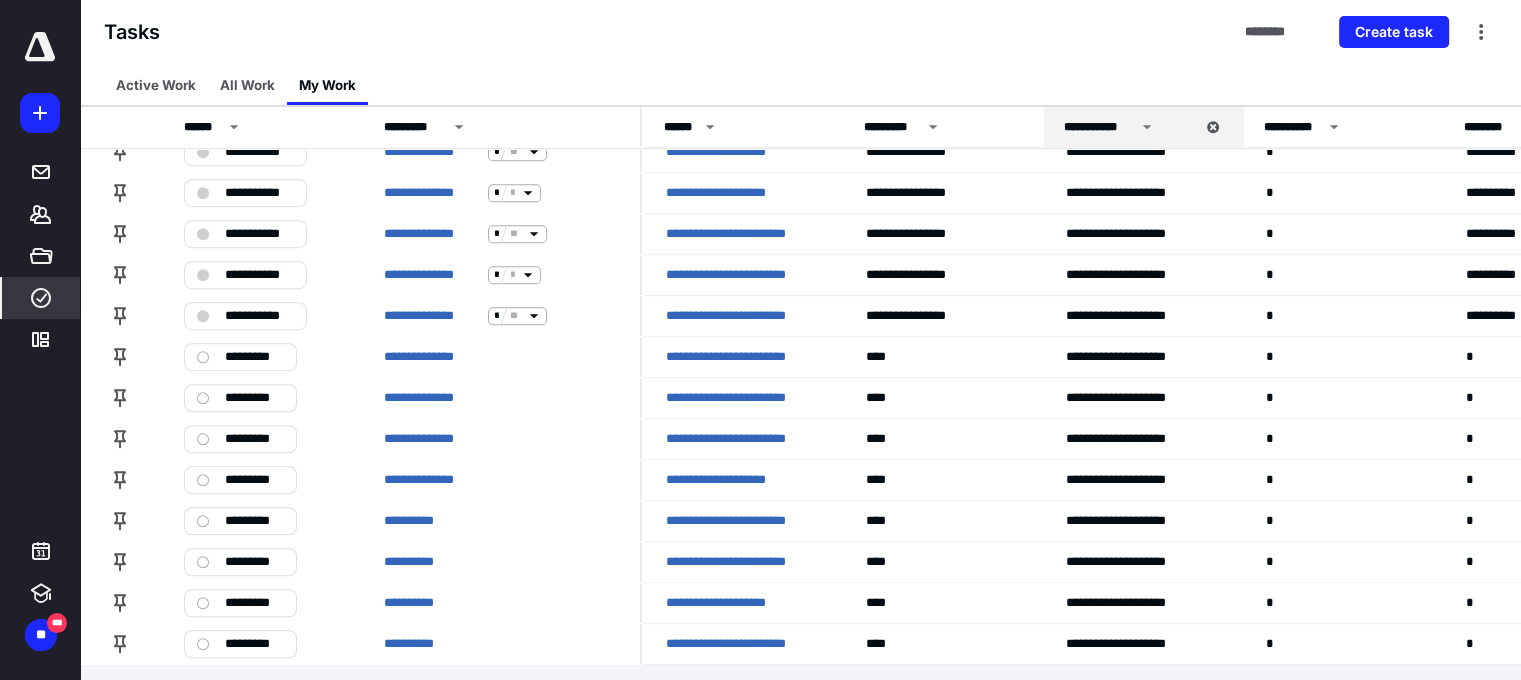 click at bounding box center [40, 47] 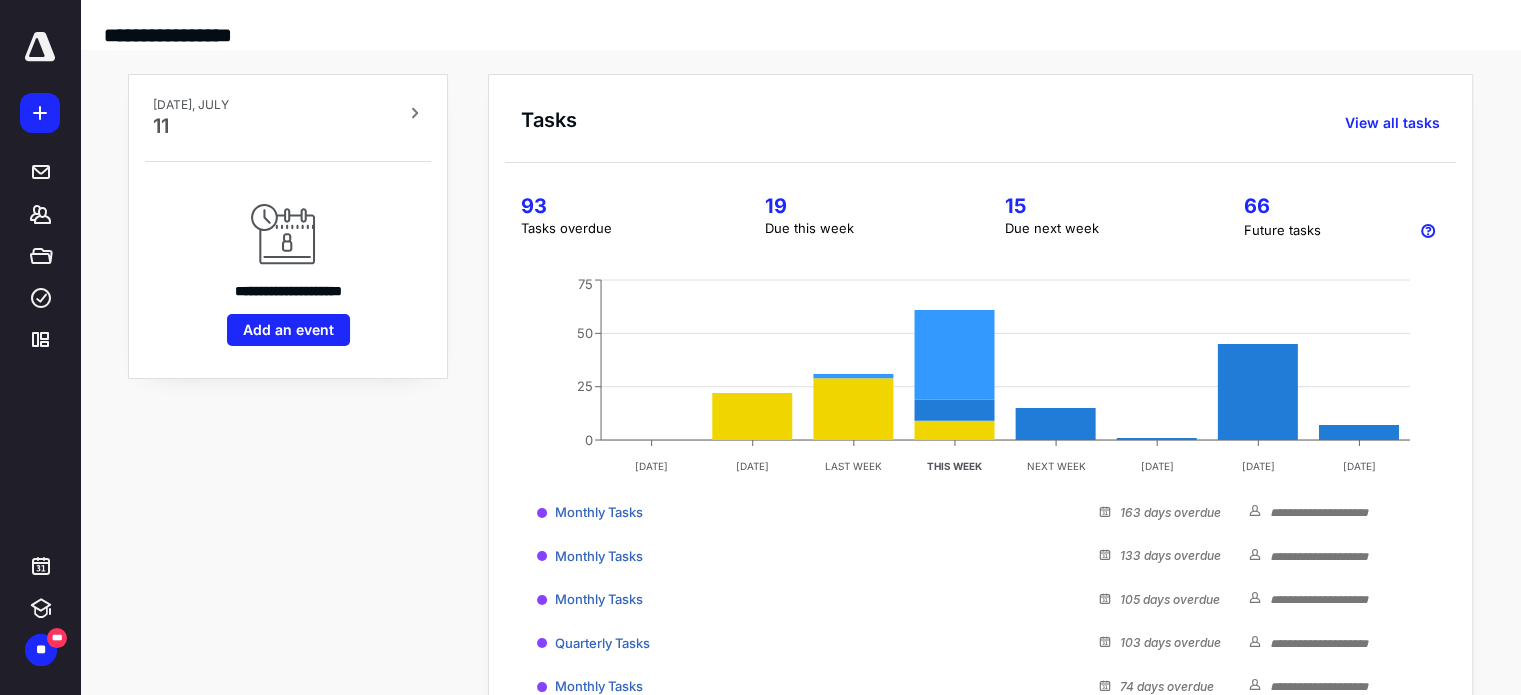 click on "Tasks overdue" at bounding box center [619, 229] 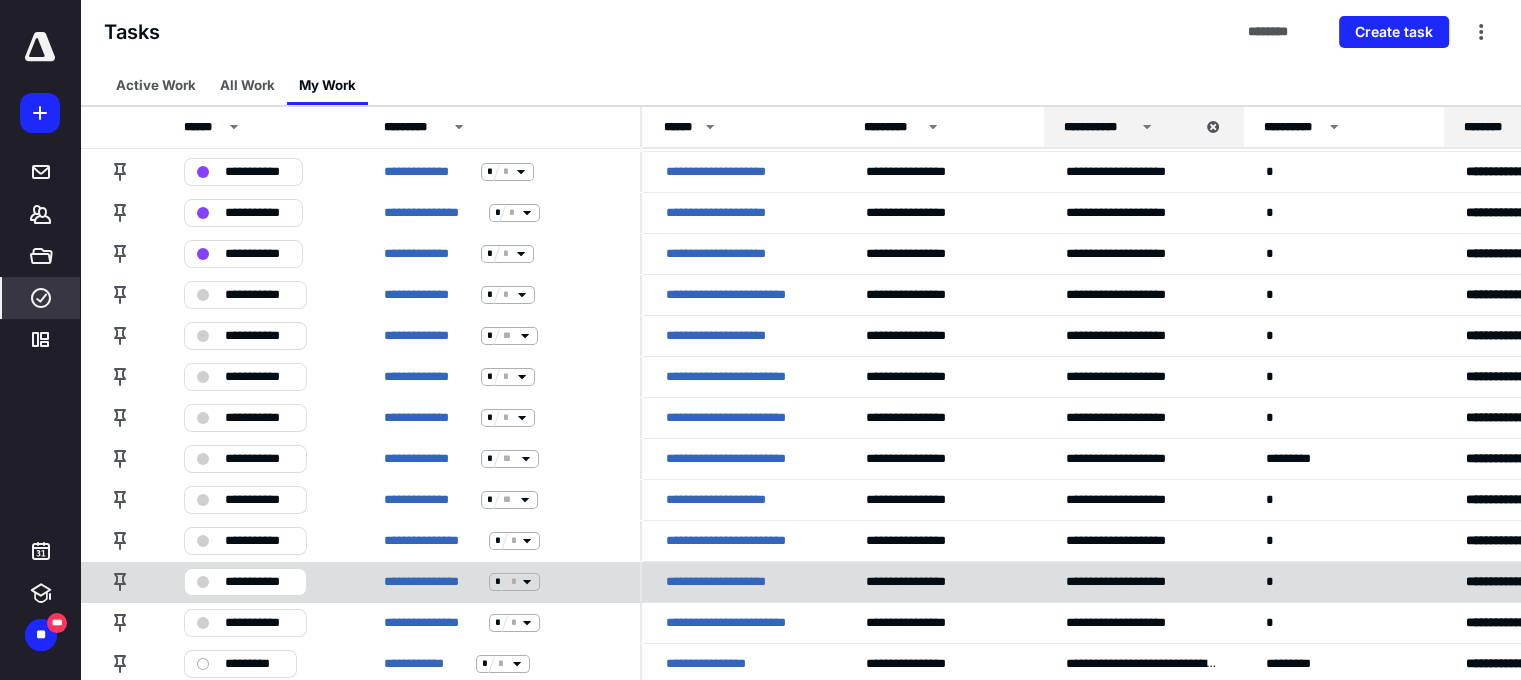 scroll, scrollTop: 197, scrollLeft: 0, axis: vertical 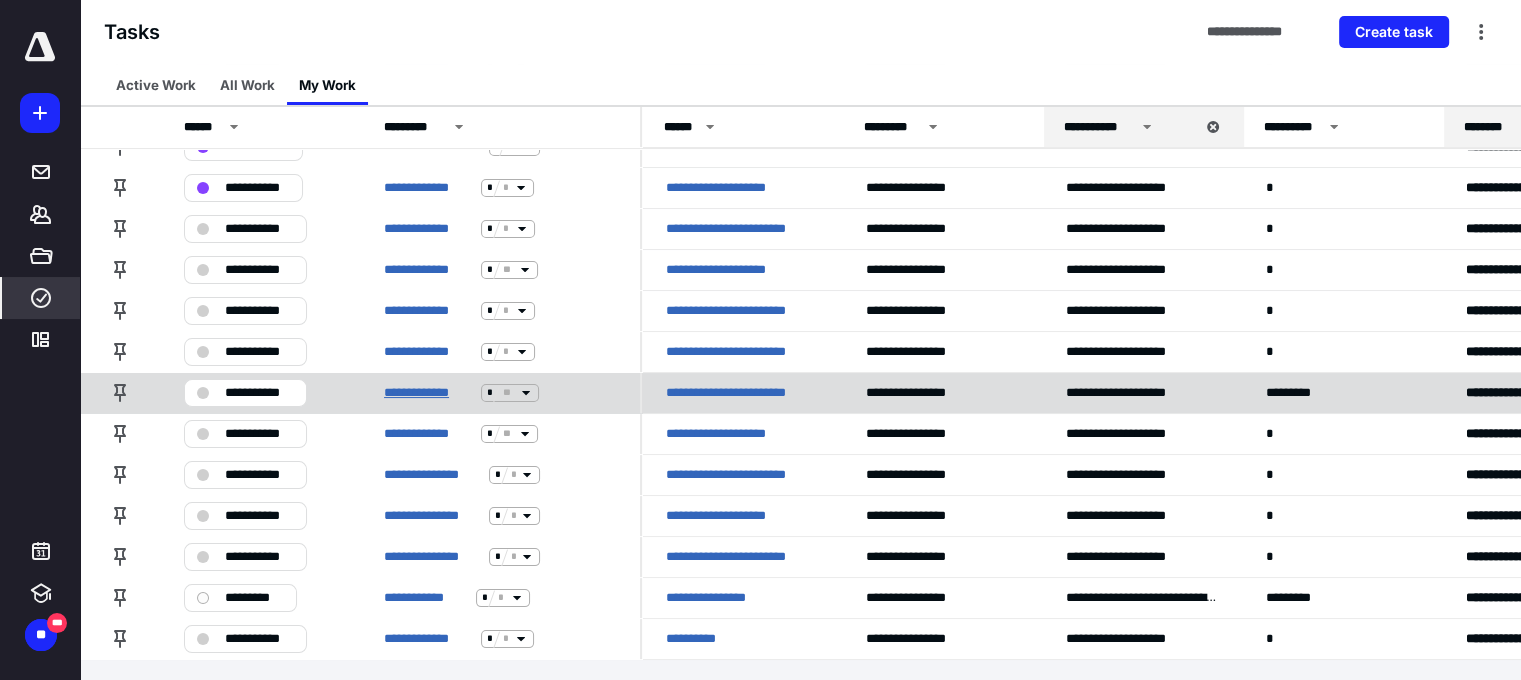 click on "**********" at bounding box center (428, 393) 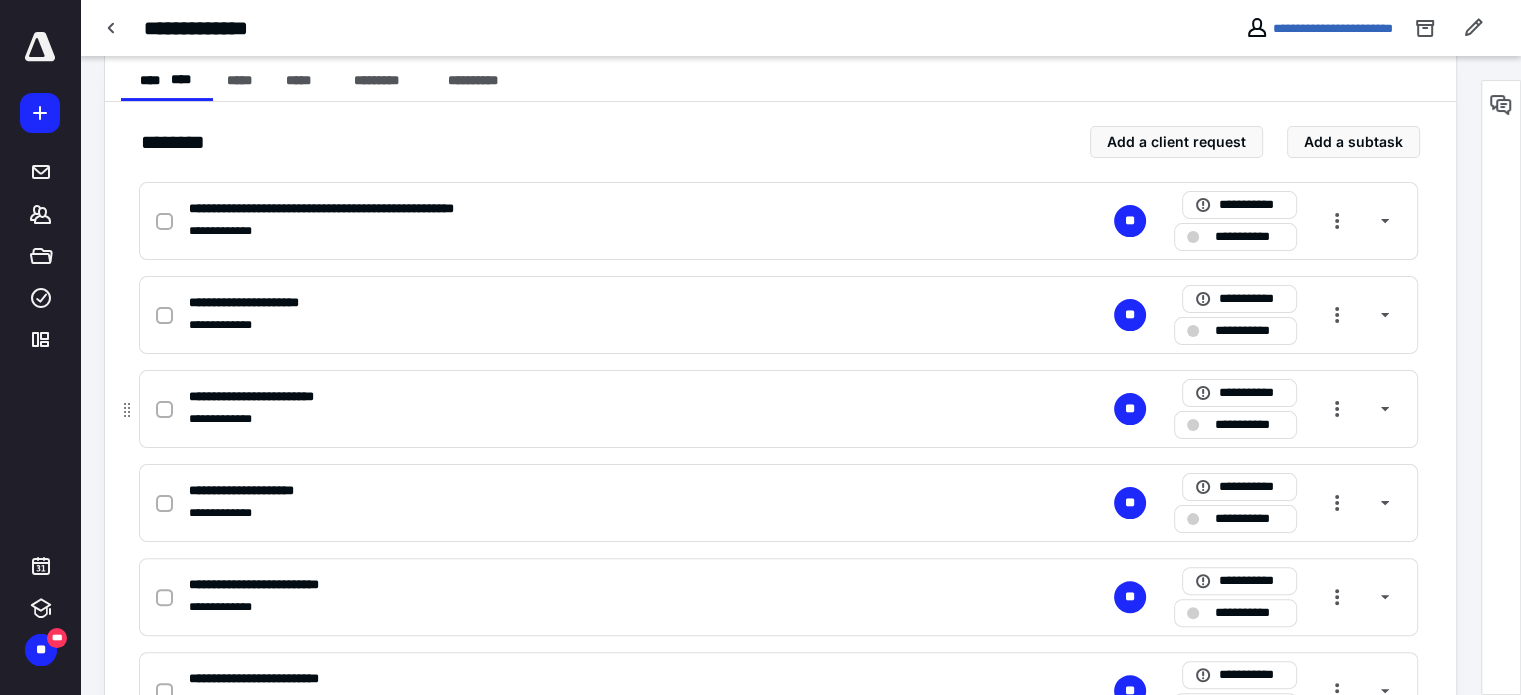 scroll, scrollTop: 400, scrollLeft: 0, axis: vertical 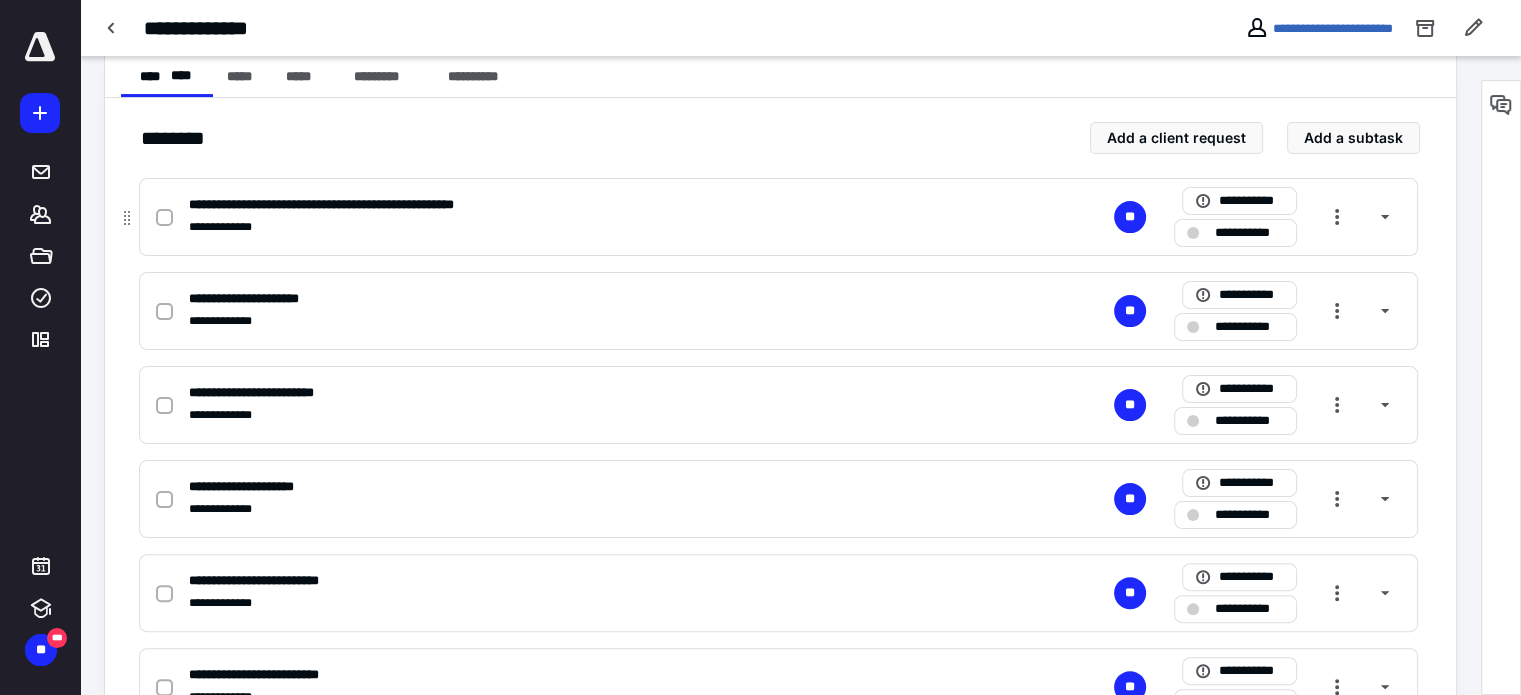 click at bounding box center (164, 218) 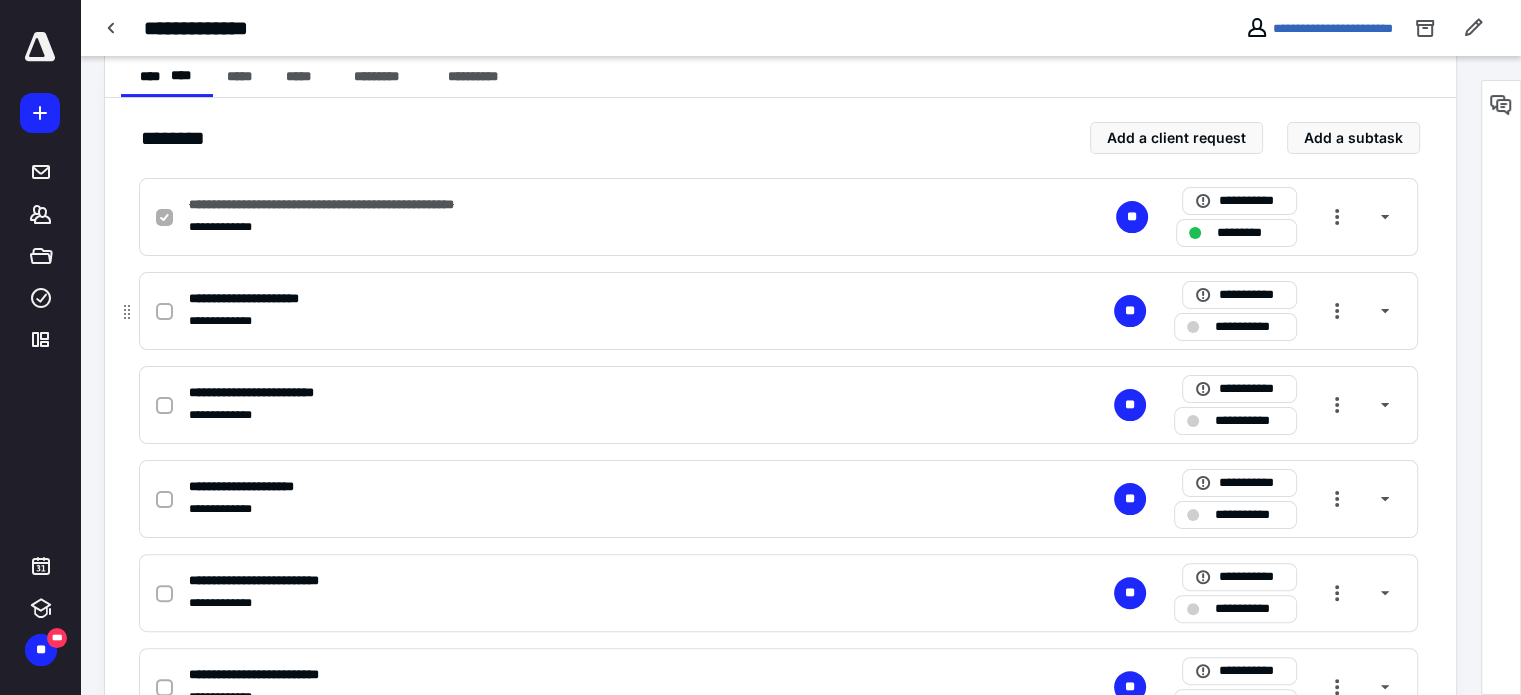 click 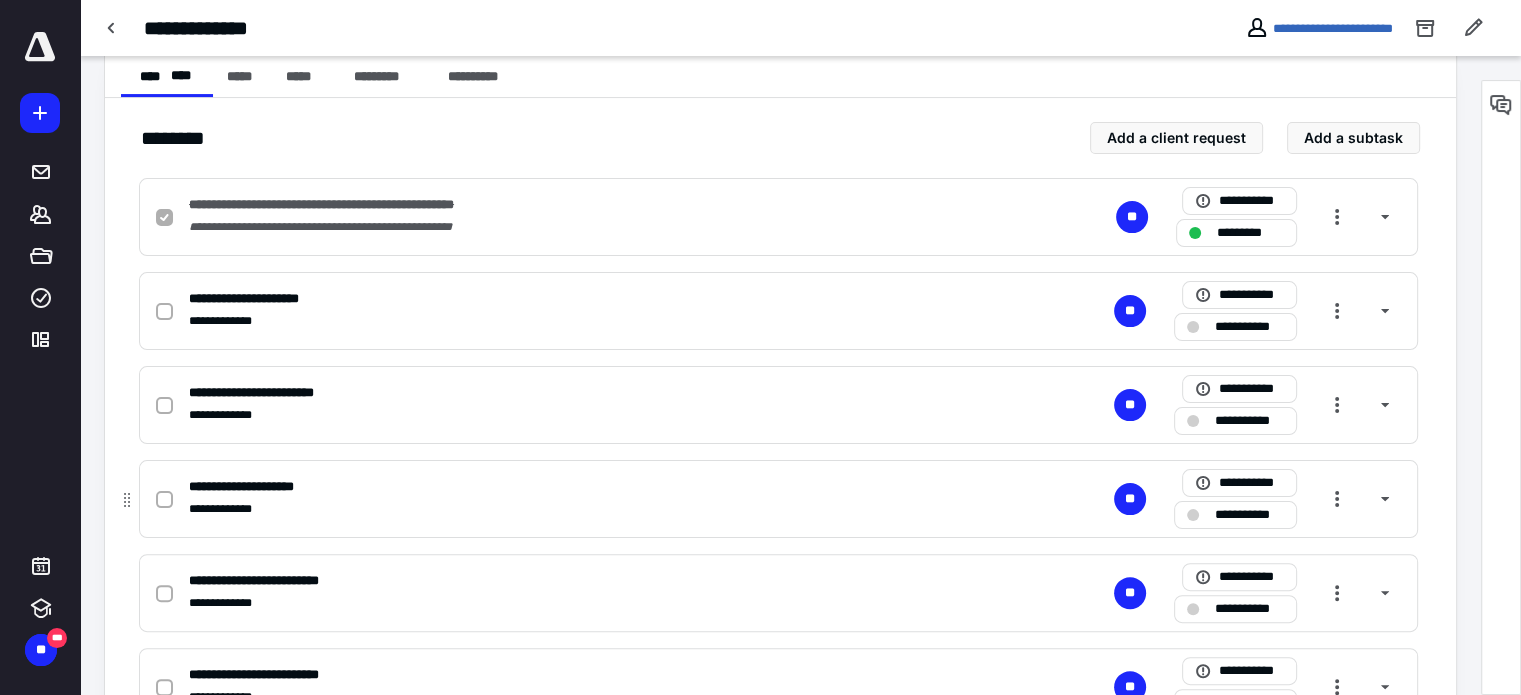 checkbox on "true" 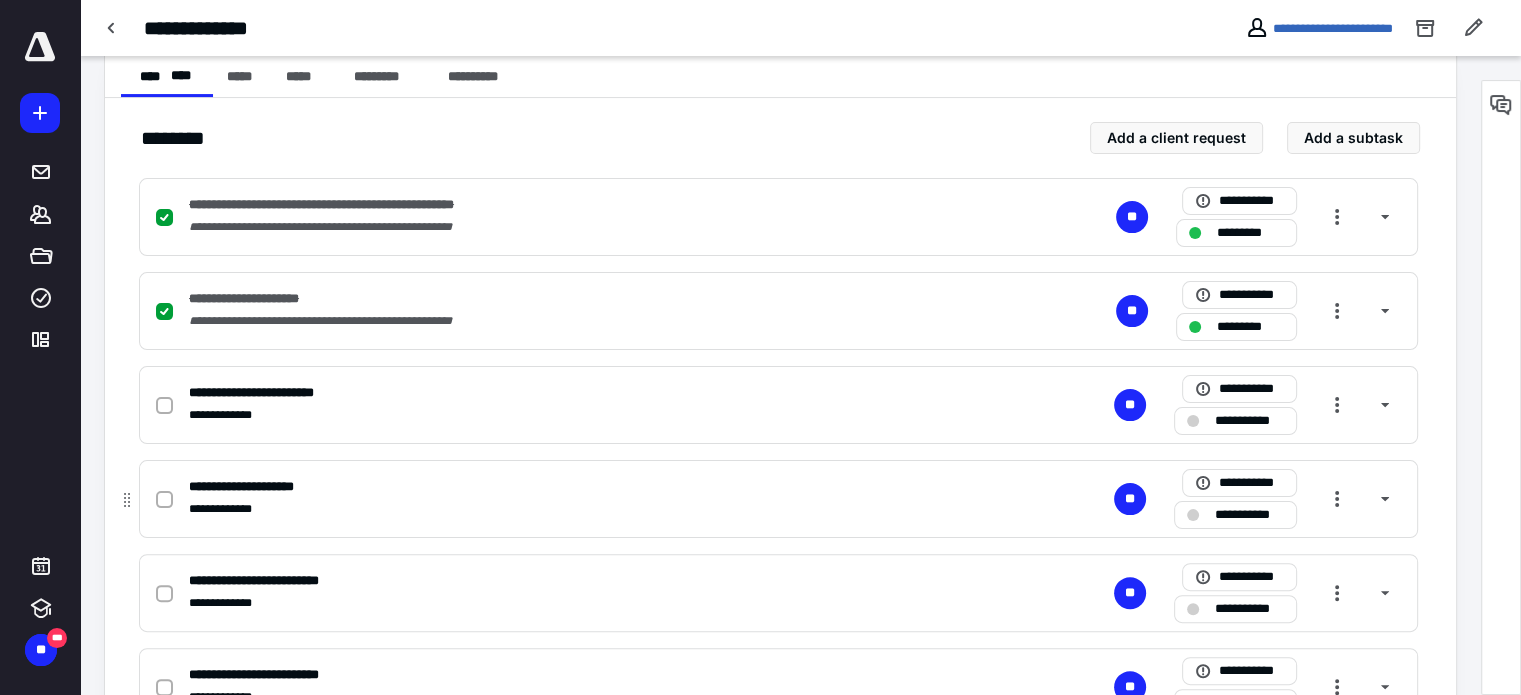 click at bounding box center [168, 499] 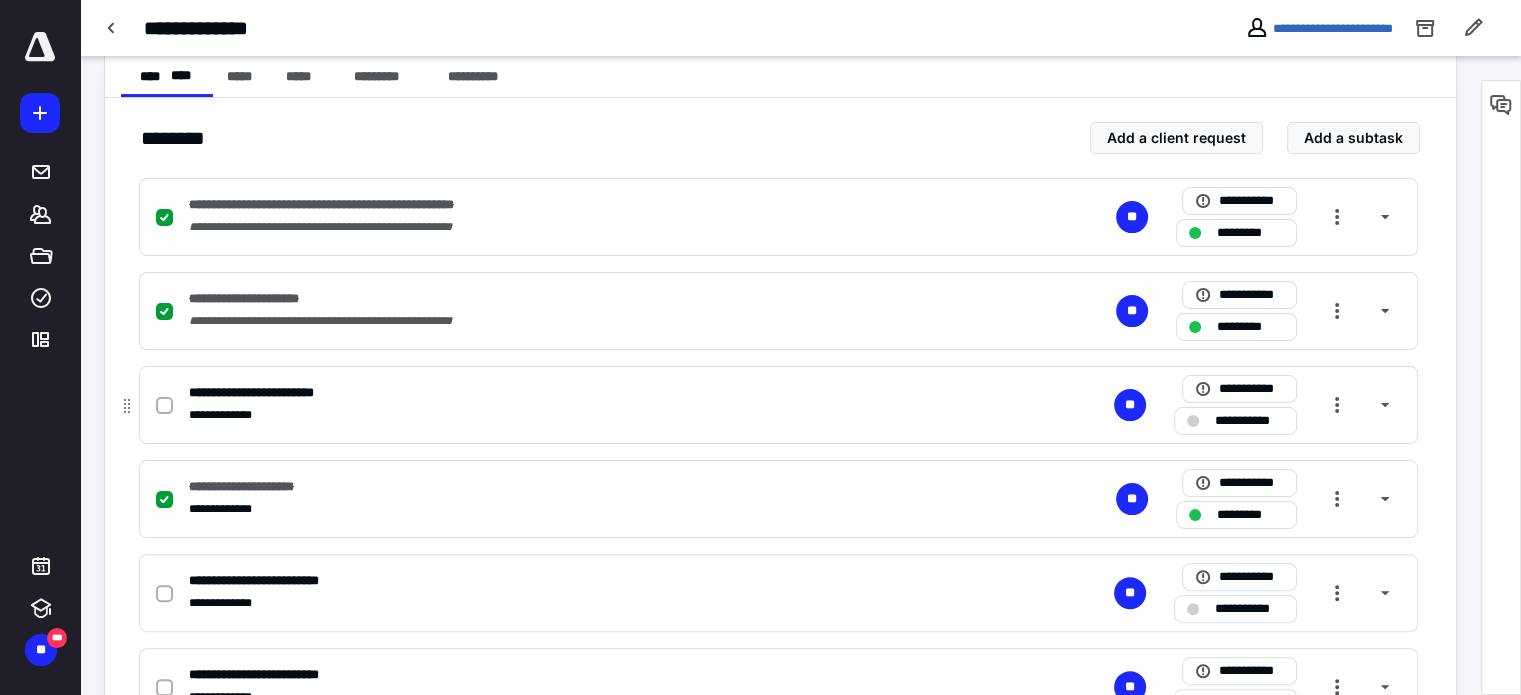 click 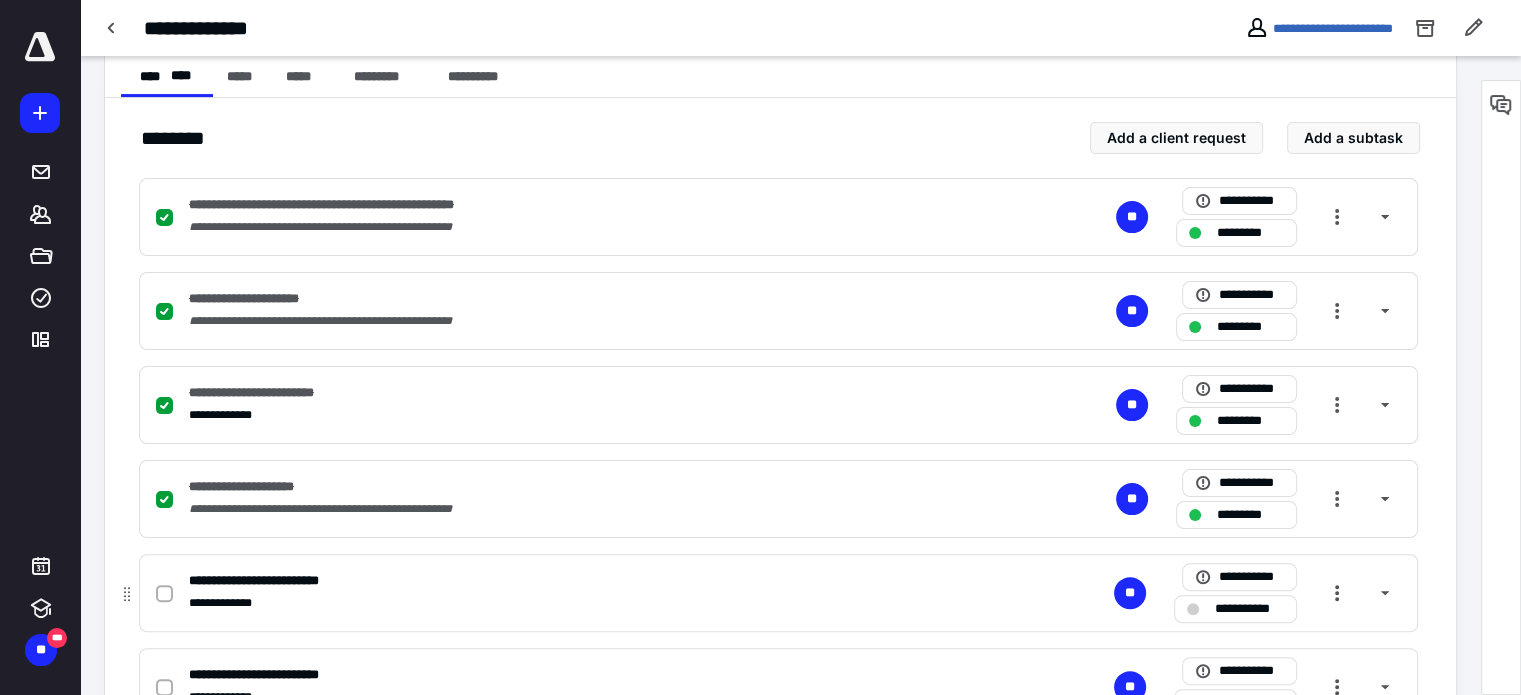 click at bounding box center (164, 594) 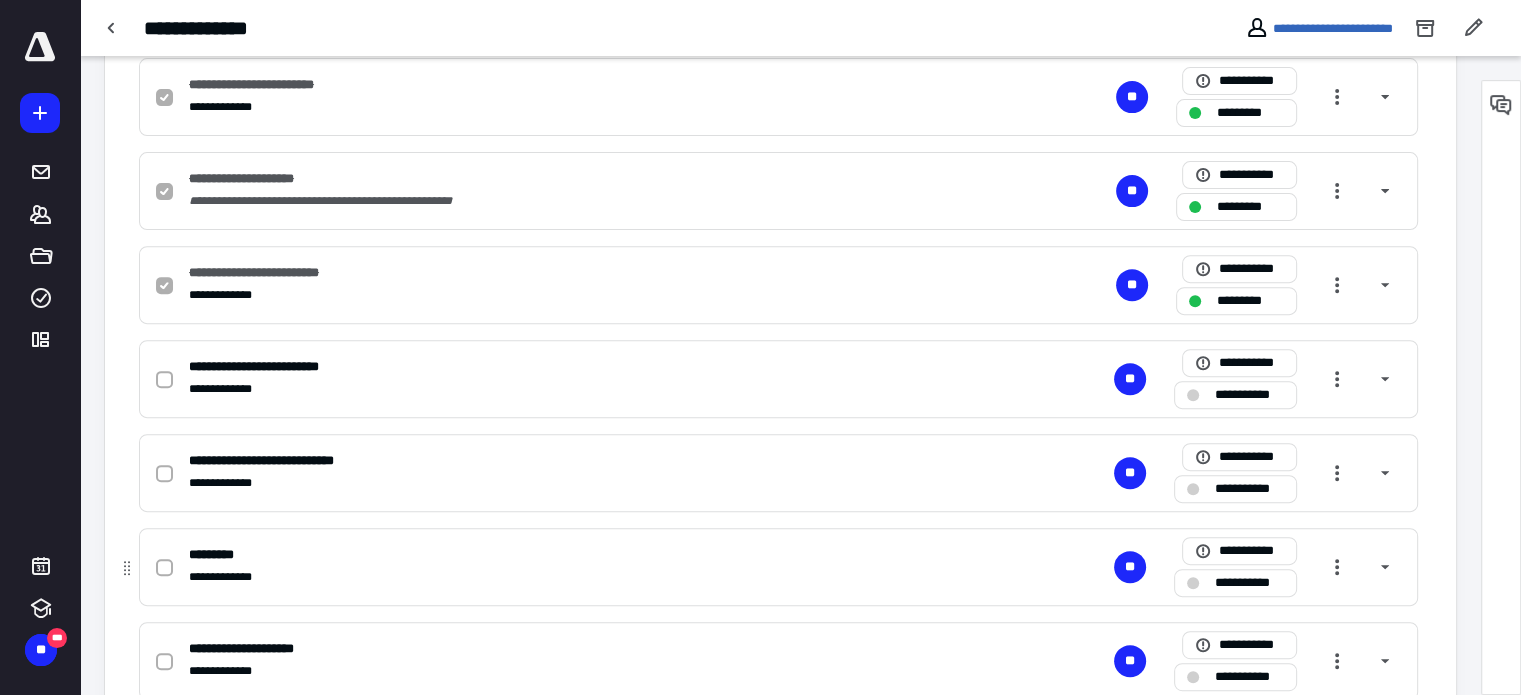 scroll, scrollTop: 800, scrollLeft: 0, axis: vertical 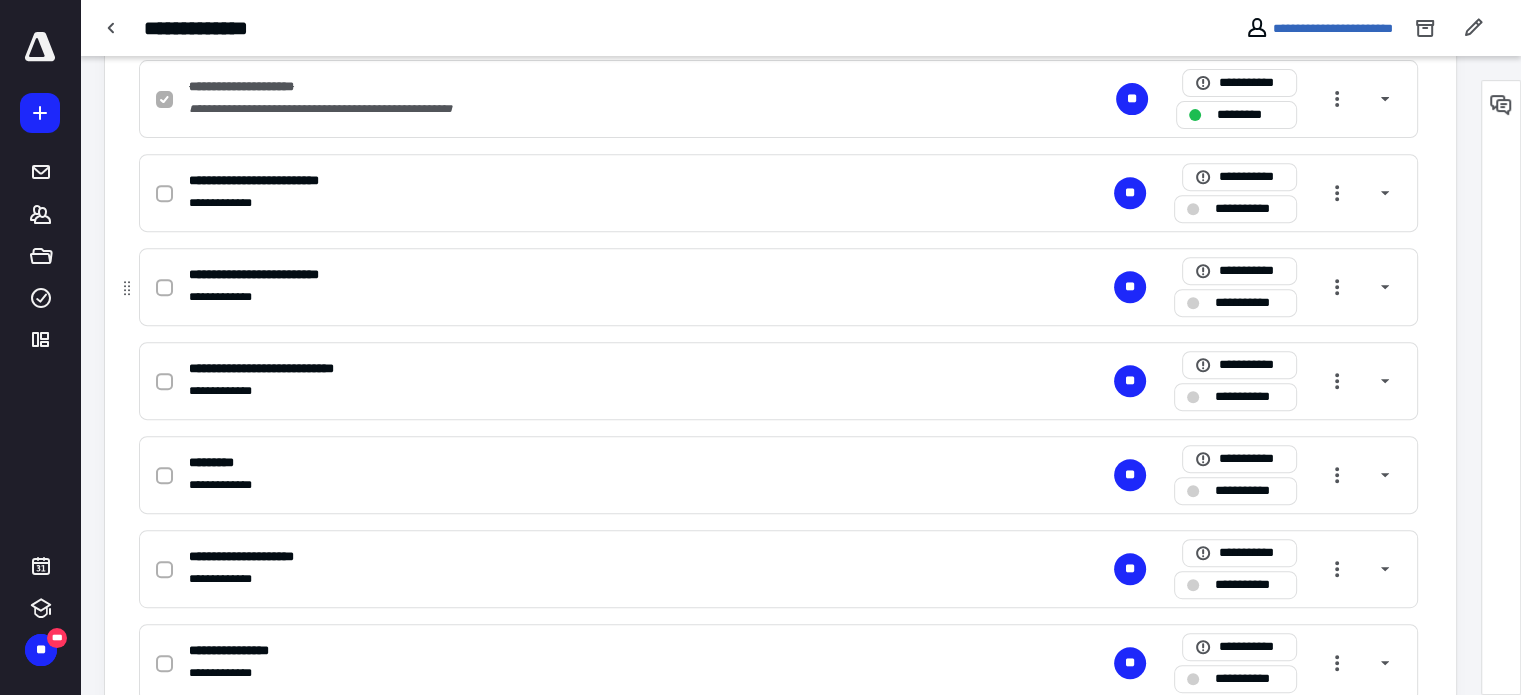 checkbox on "true" 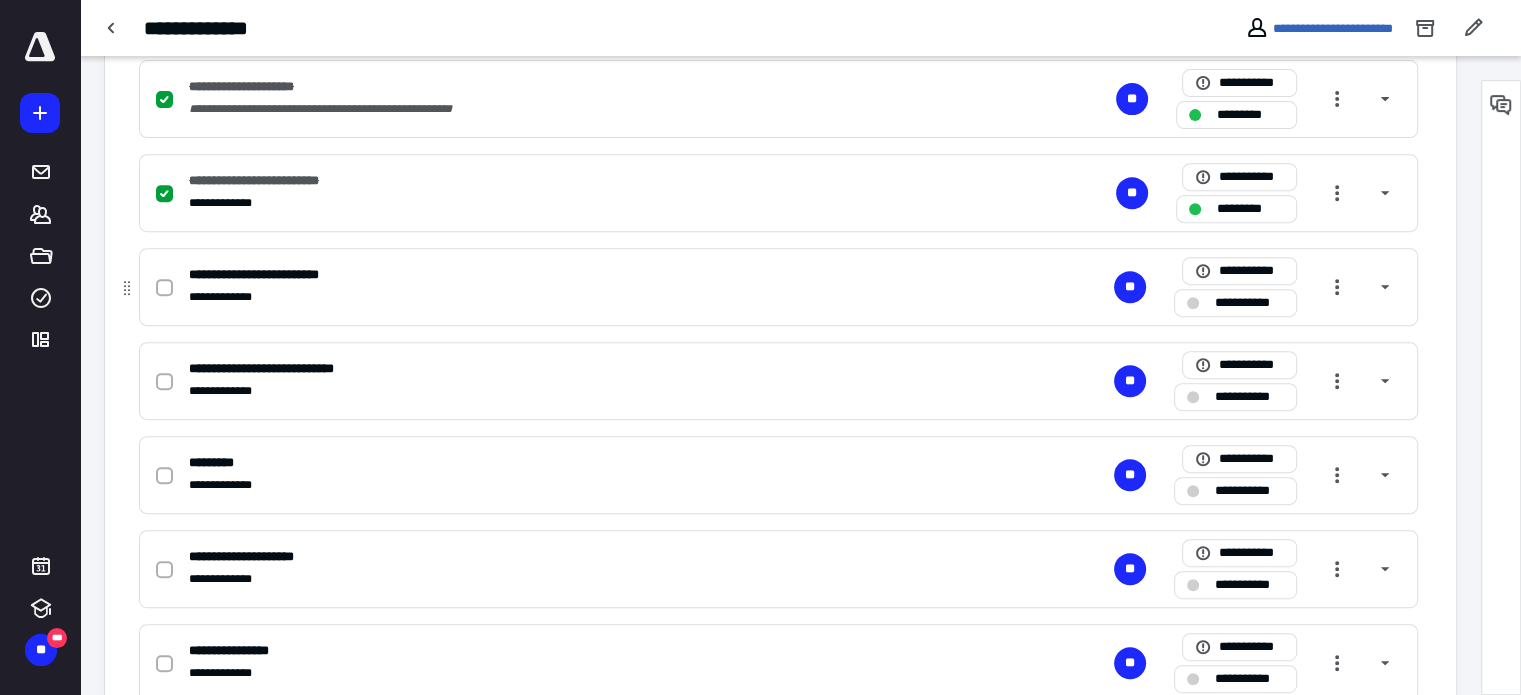 click at bounding box center (164, 288) 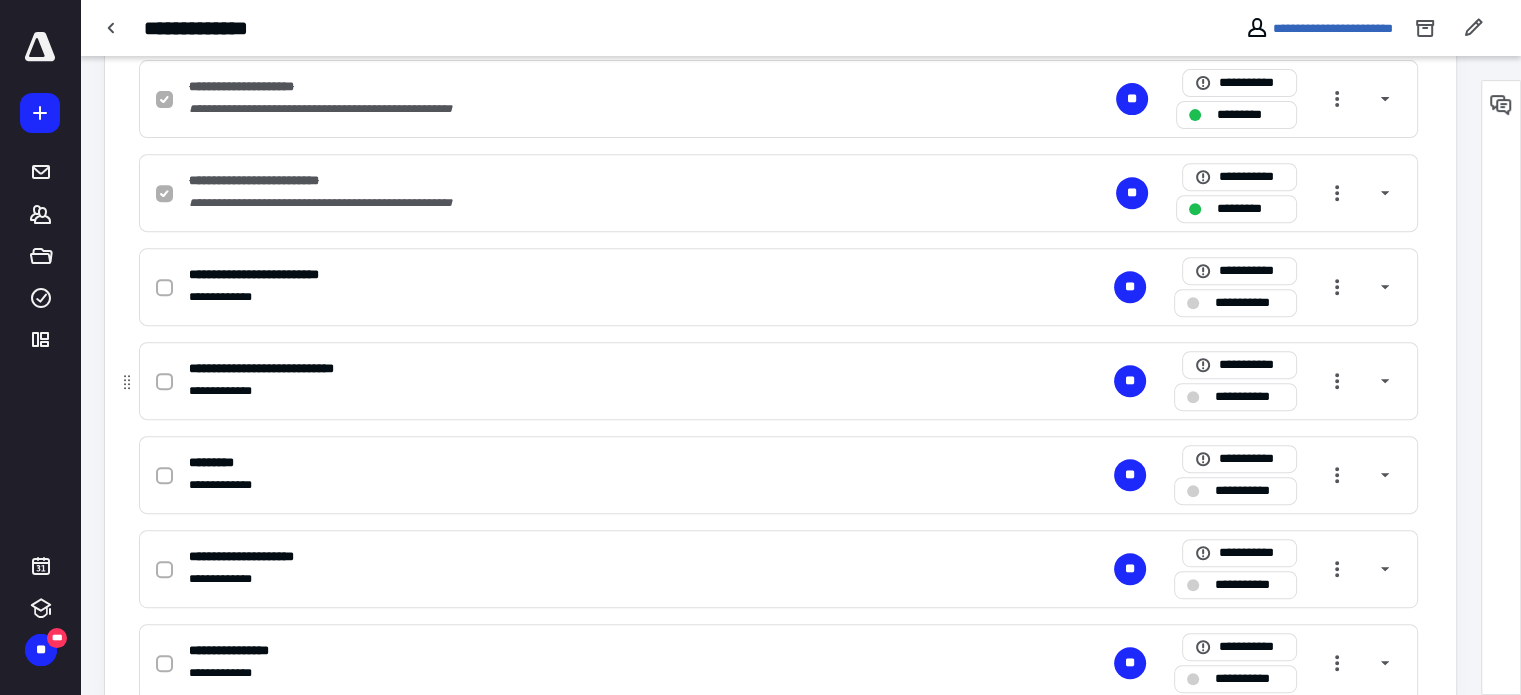 checkbox on "true" 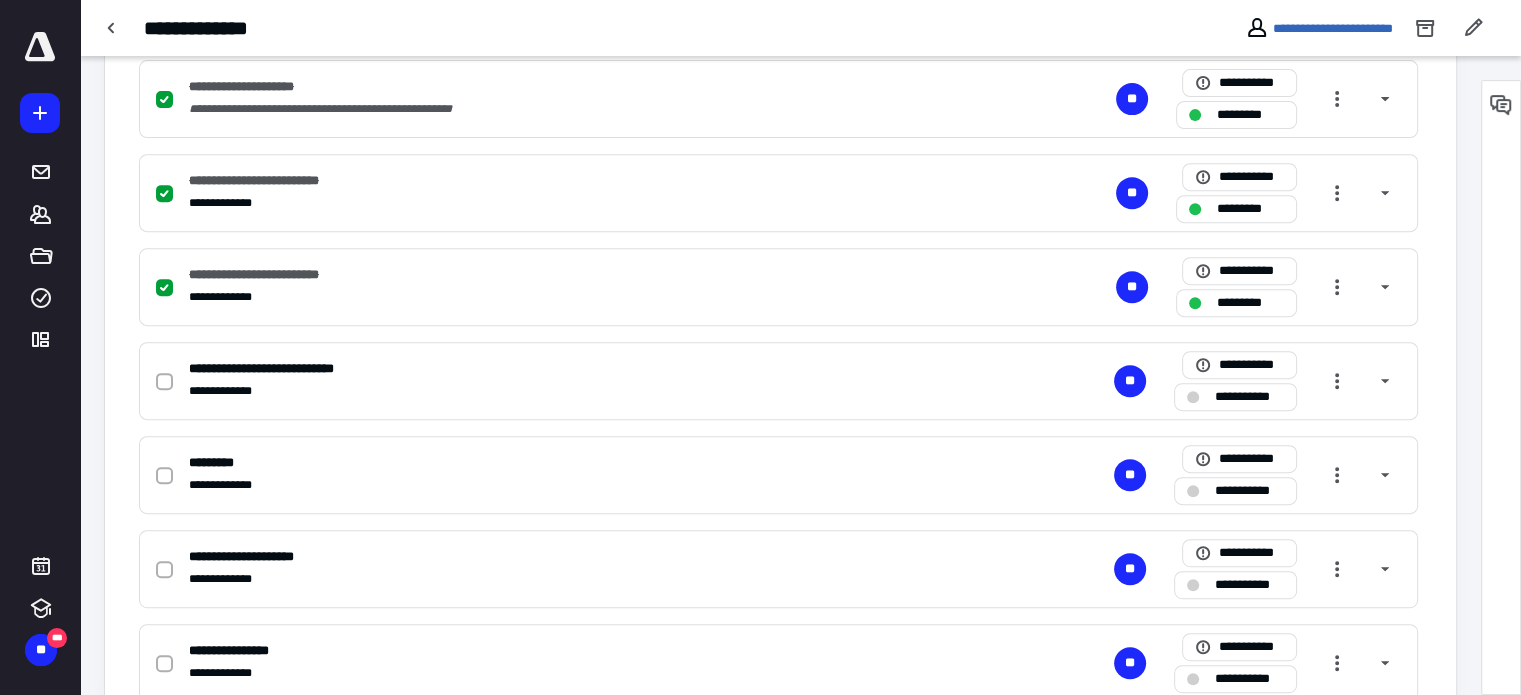 drag, startPoint x: 168, startPoint y: 379, endPoint x: 170, endPoint y: 424, distance: 45.044422 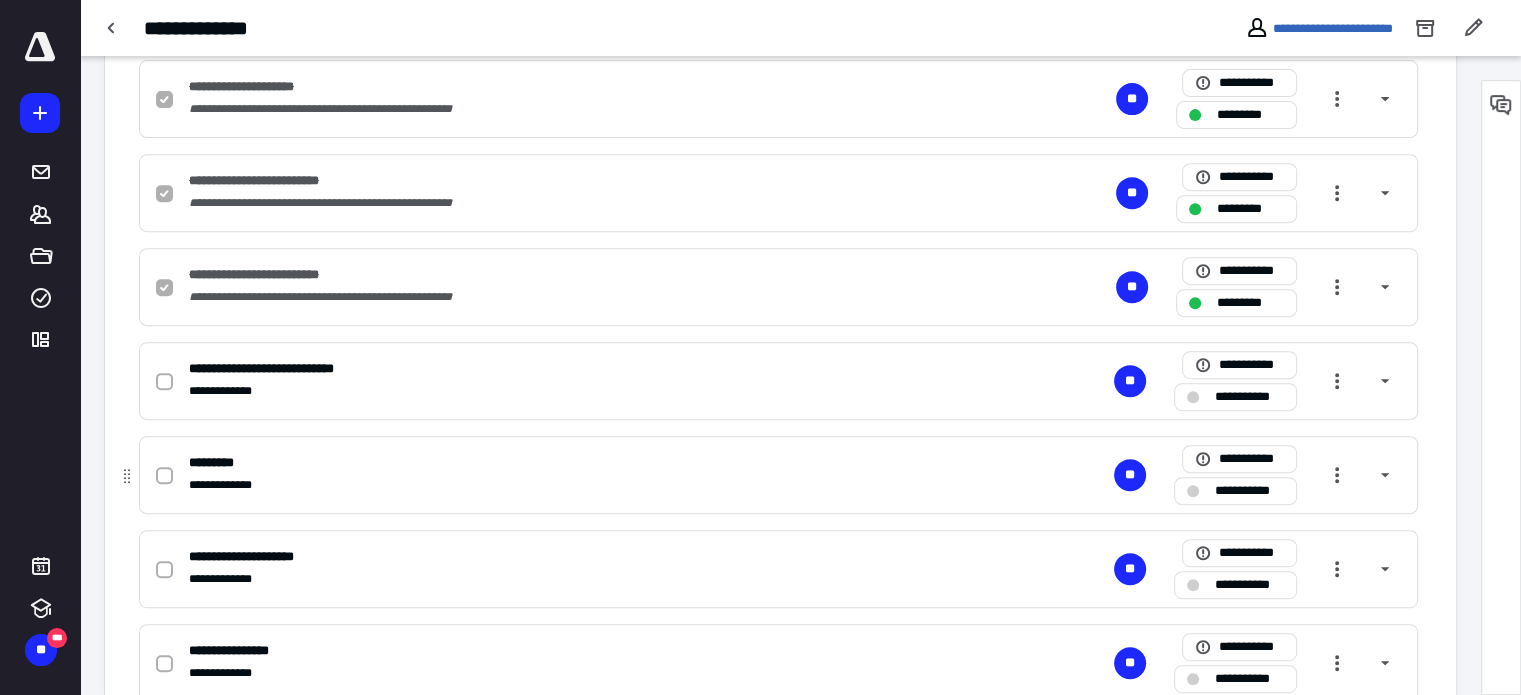 checkbox on "true" 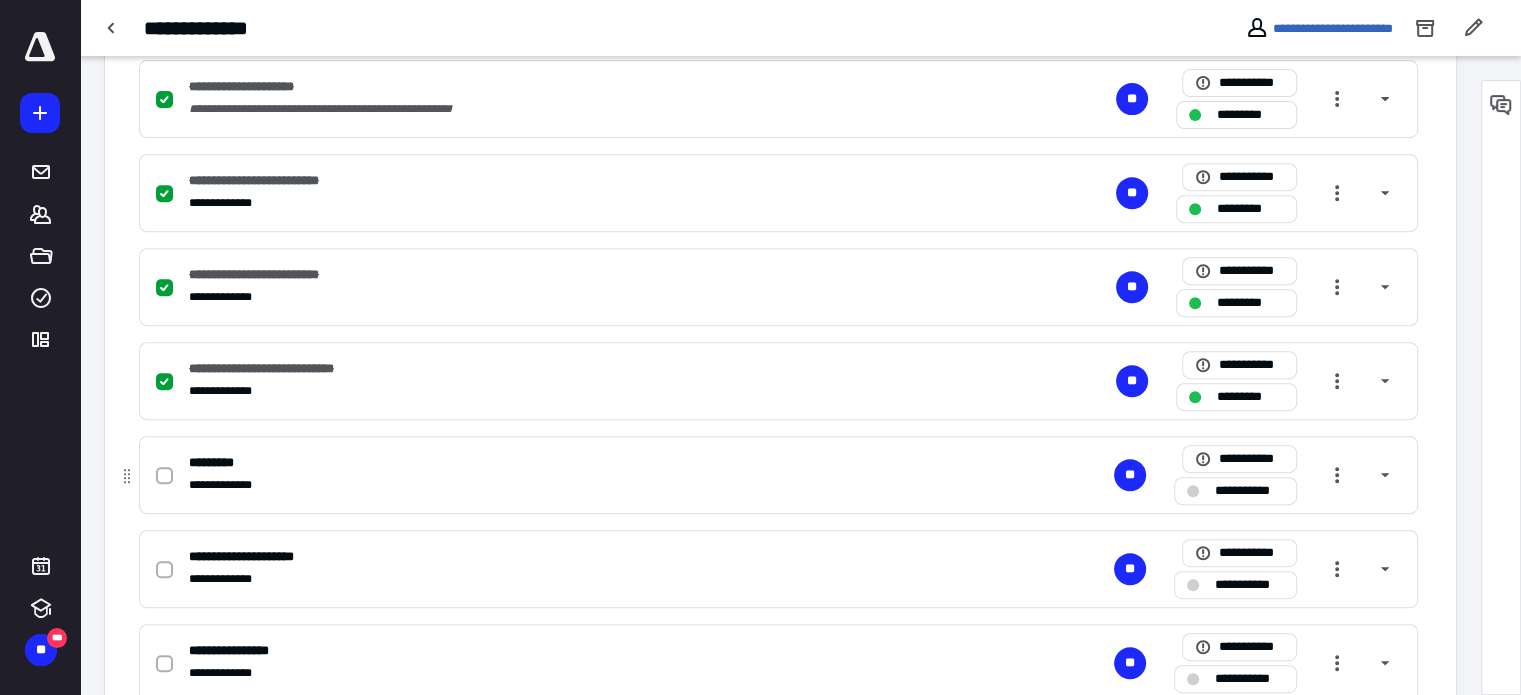 click at bounding box center [164, 476] 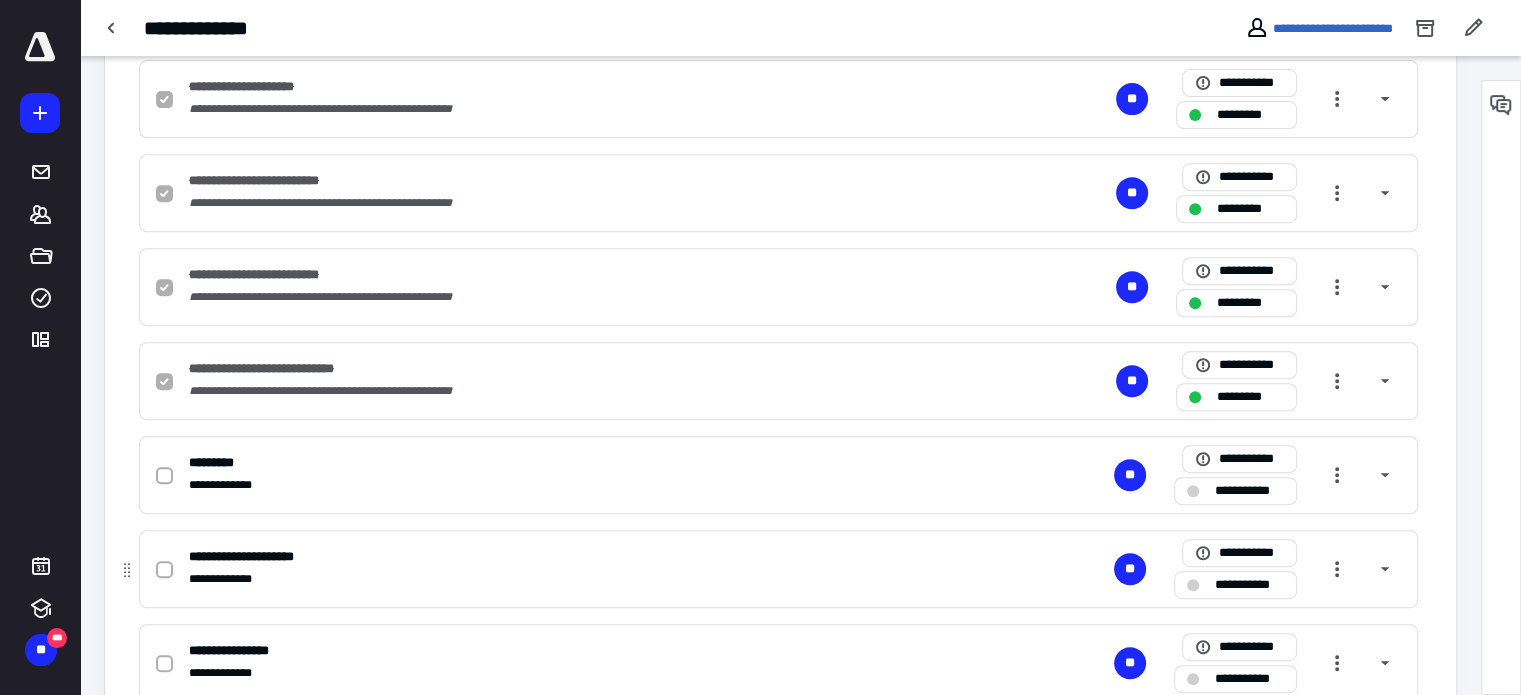 checkbox on "true" 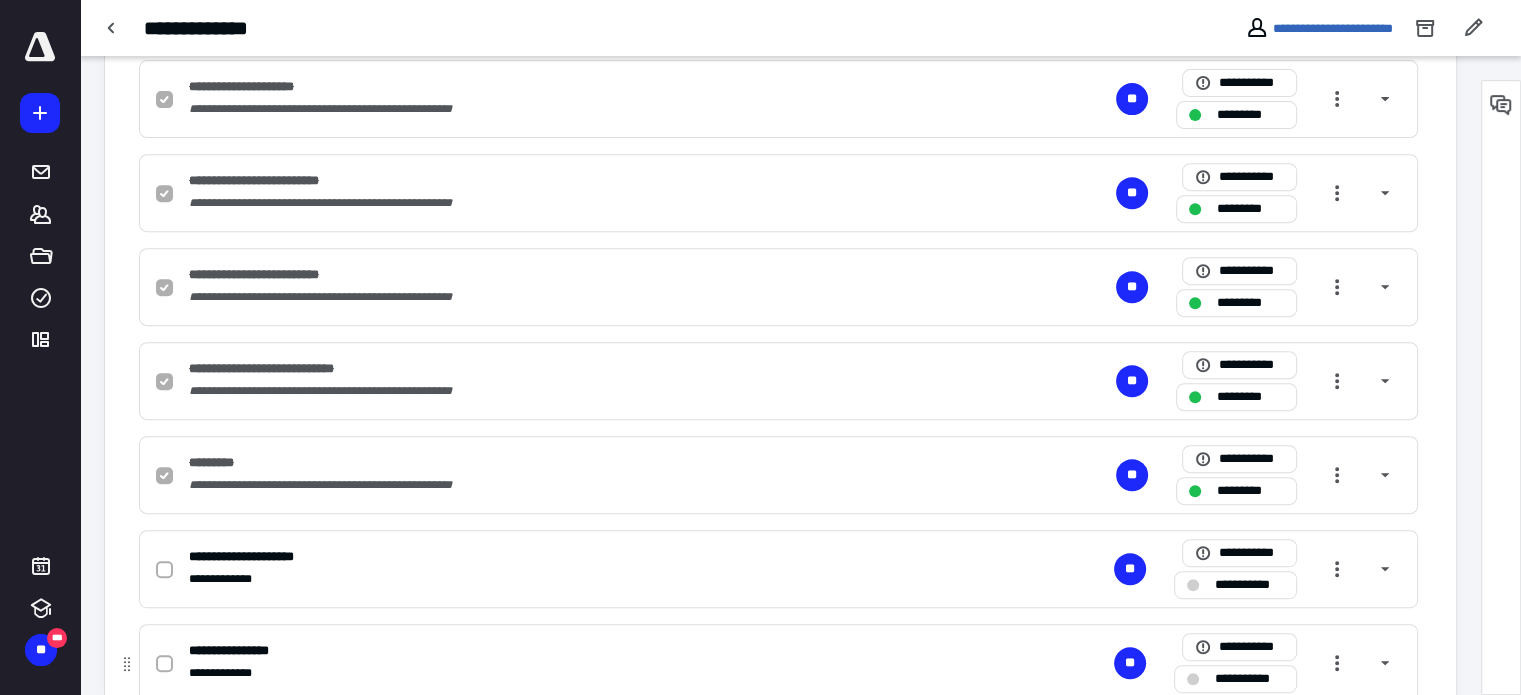 checkbox on "true" 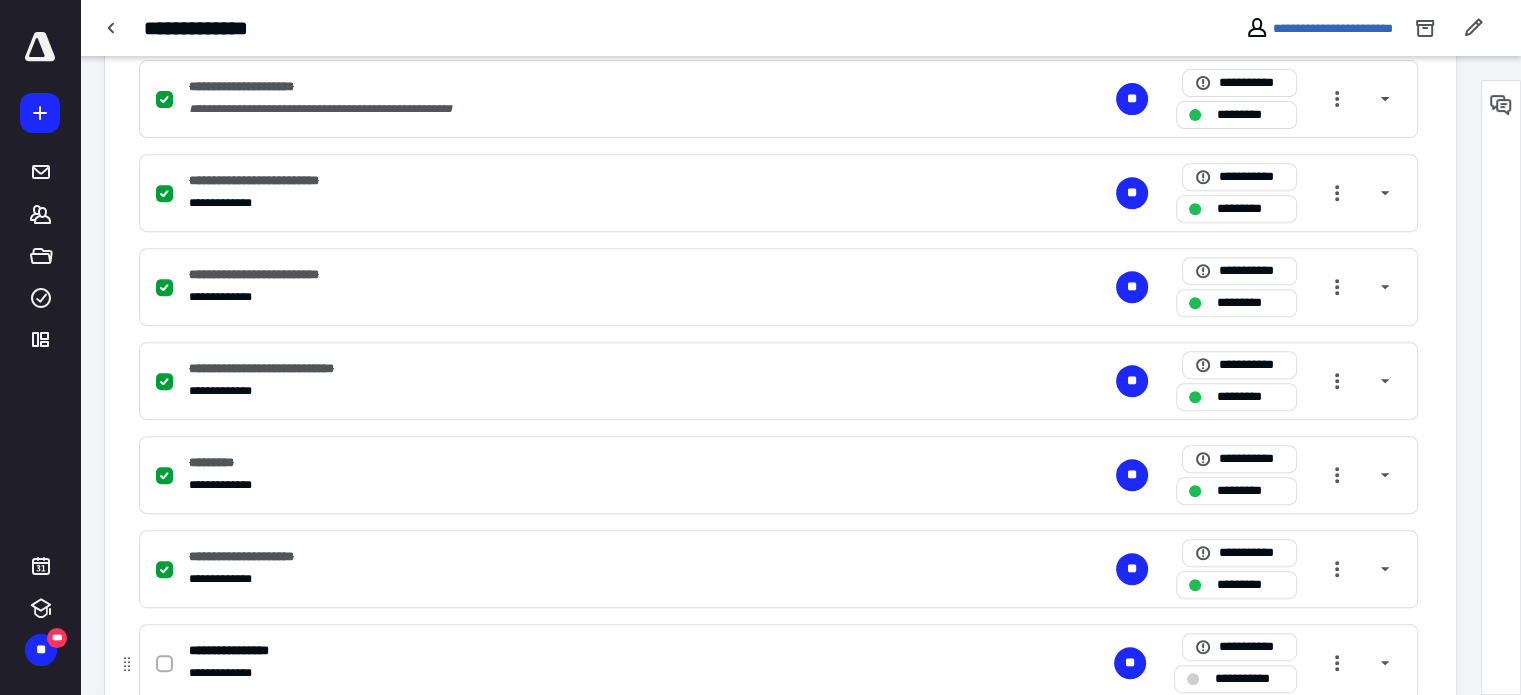 click 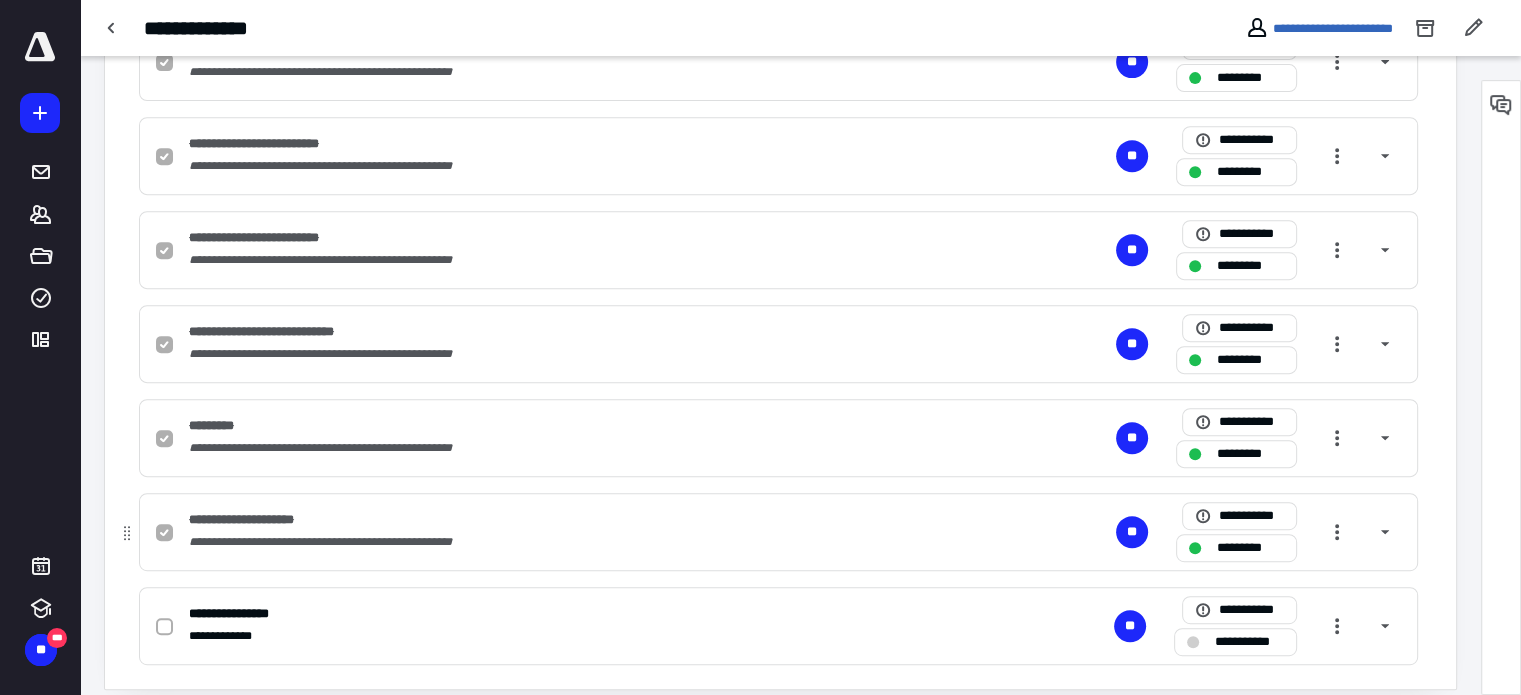 scroll, scrollTop: 855, scrollLeft: 0, axis: vertical 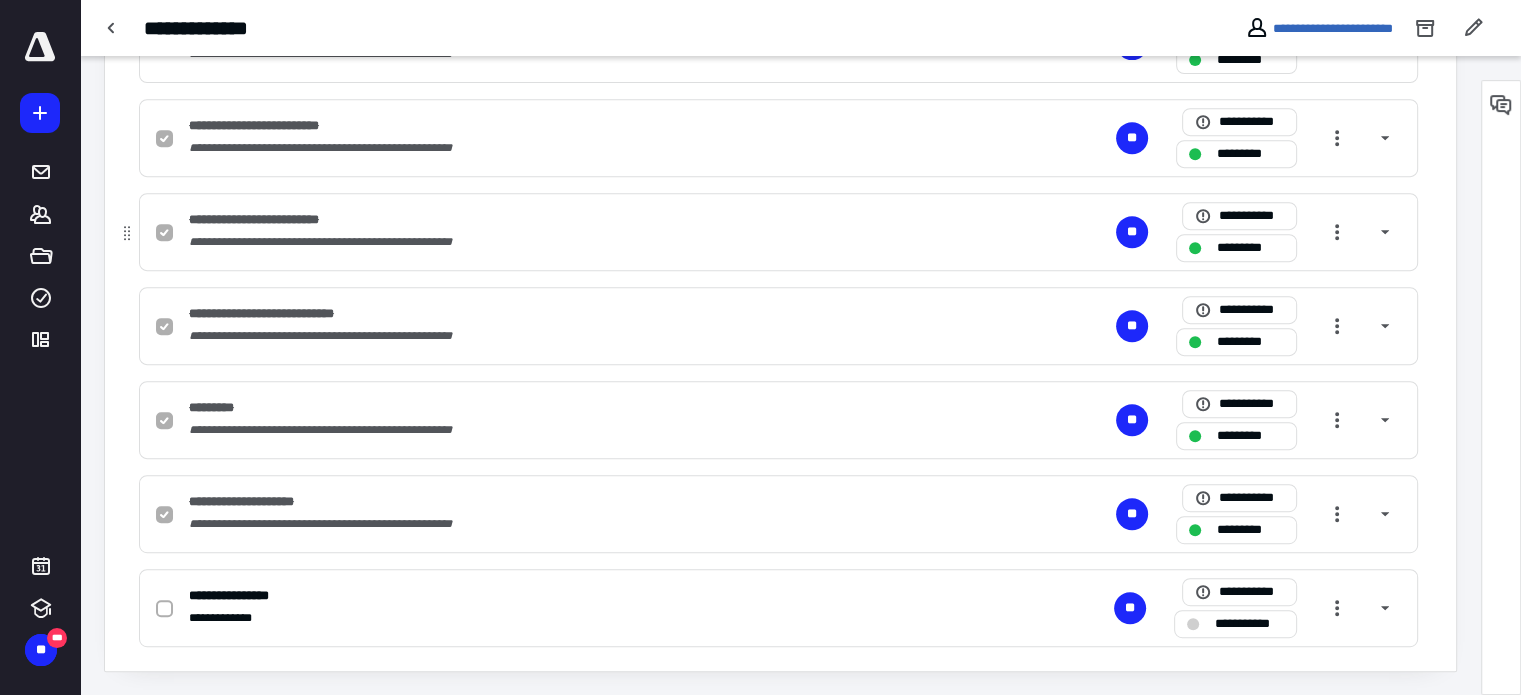 checkbox on "true" 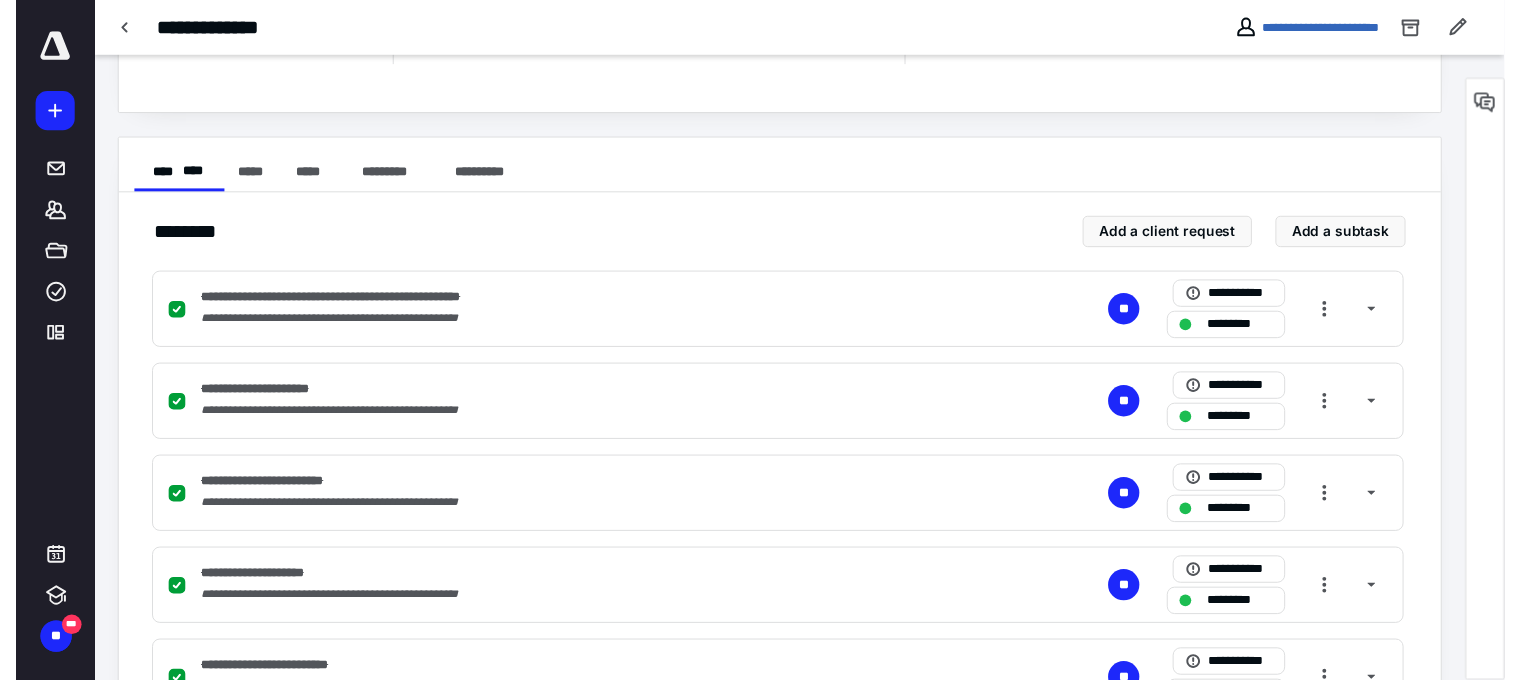 scroll, scrollTop: 0, scrollLeft: 0, axis: both 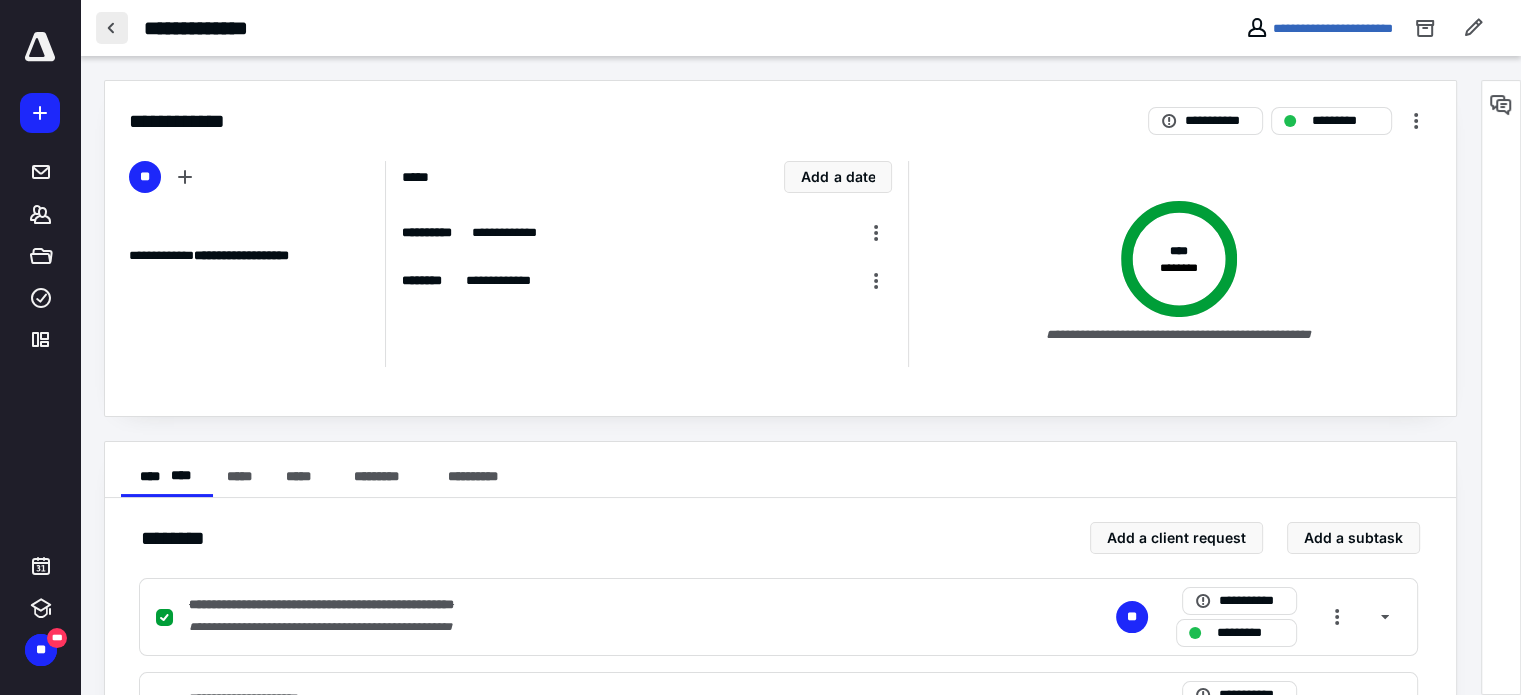 click at bounding box center (112, 28) 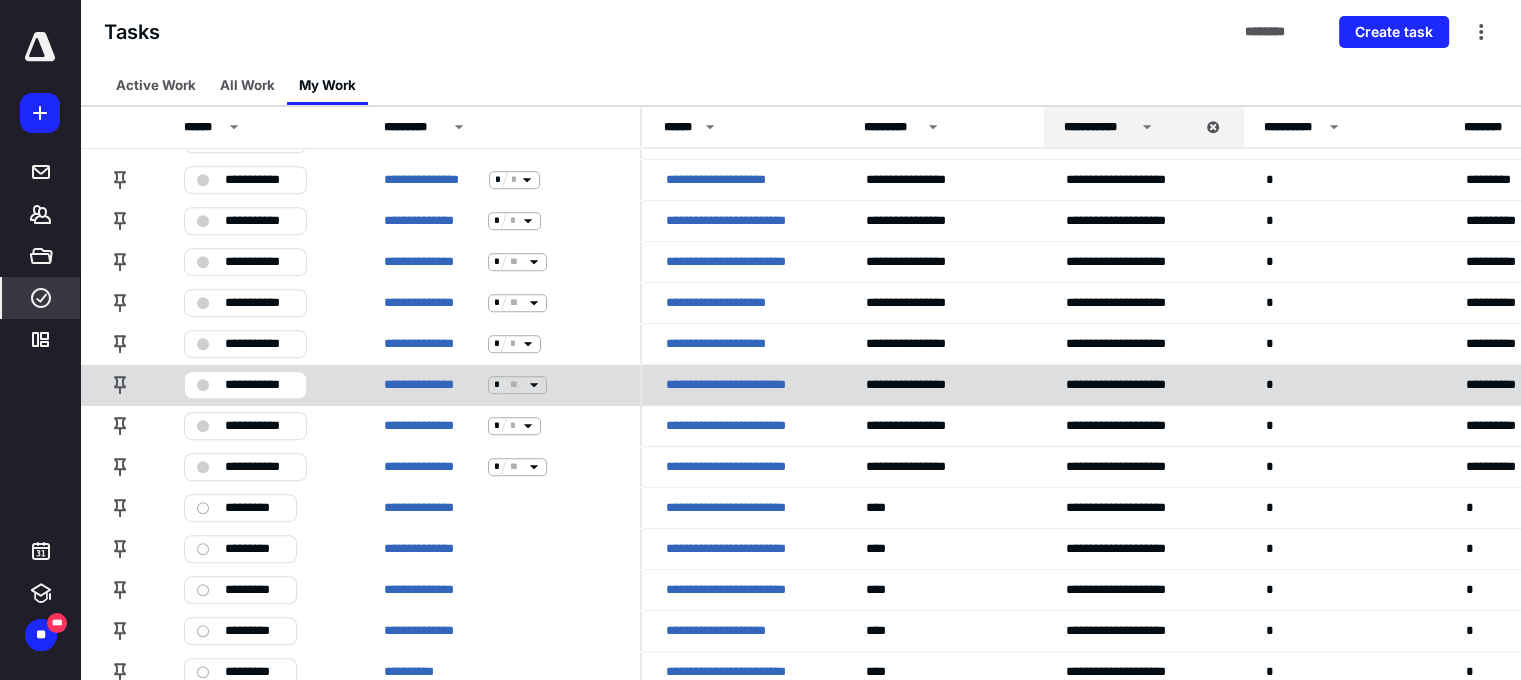 scroll, scrollTop: 1047, scrollLeft: 0, axis: vertical 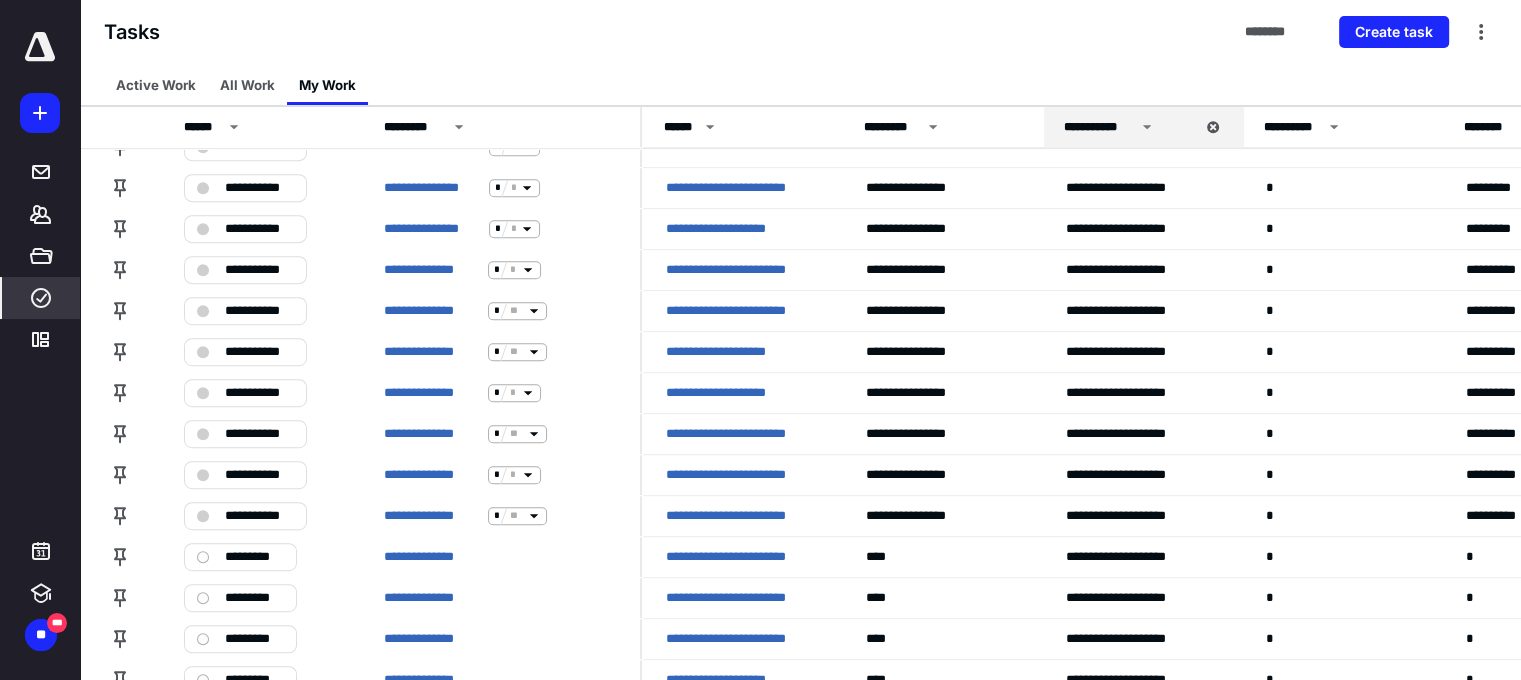click on "Tasks" at bounding box center [132, 32] 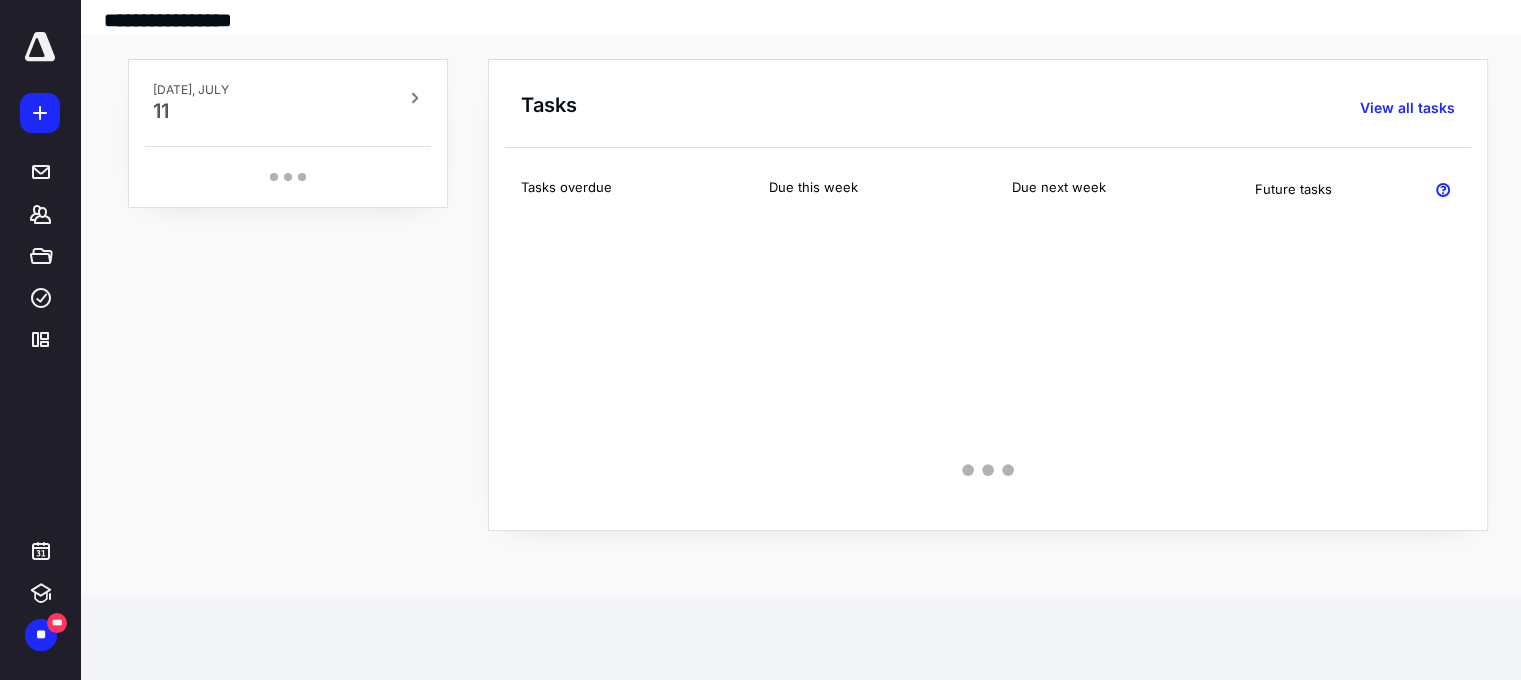 scroll, scrollTop: 0, scrollLeft: 0, axis: both 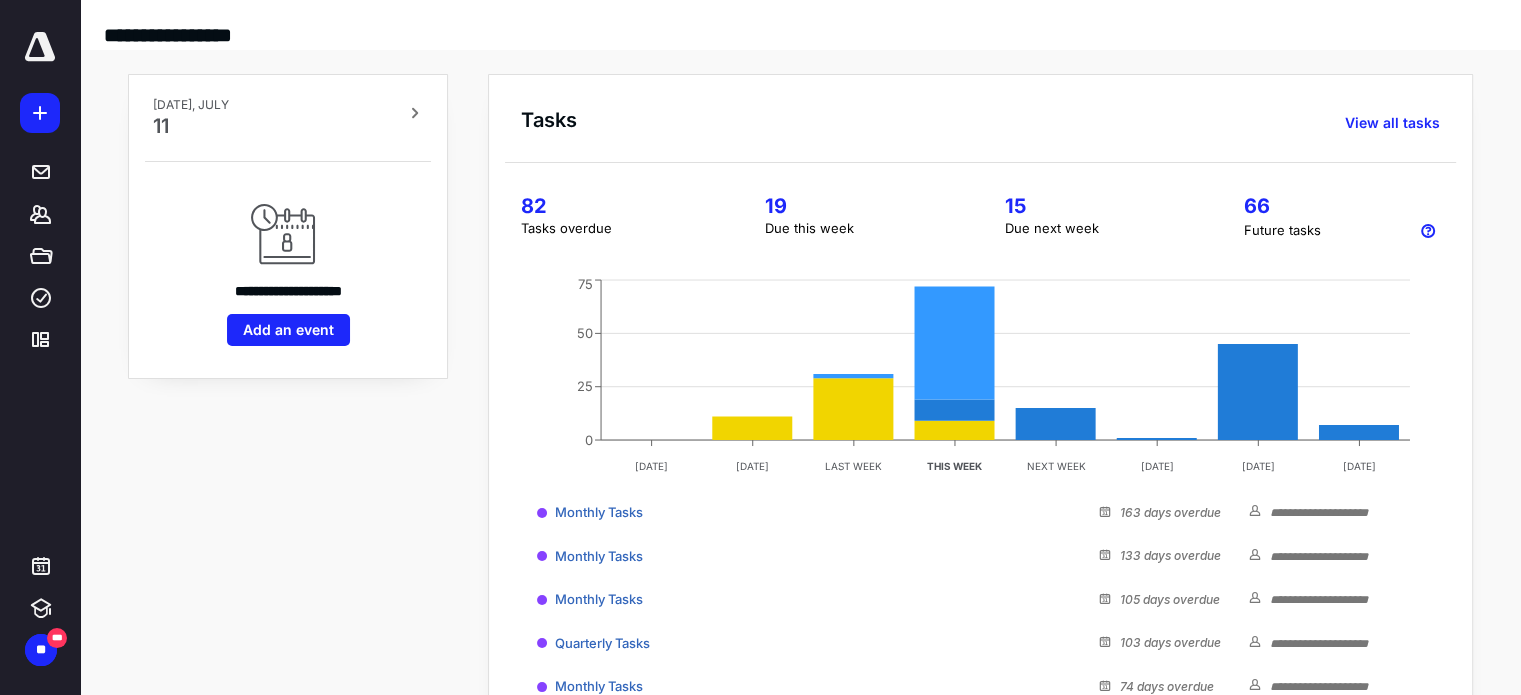 click on "82" at bounding box center [619, 206] 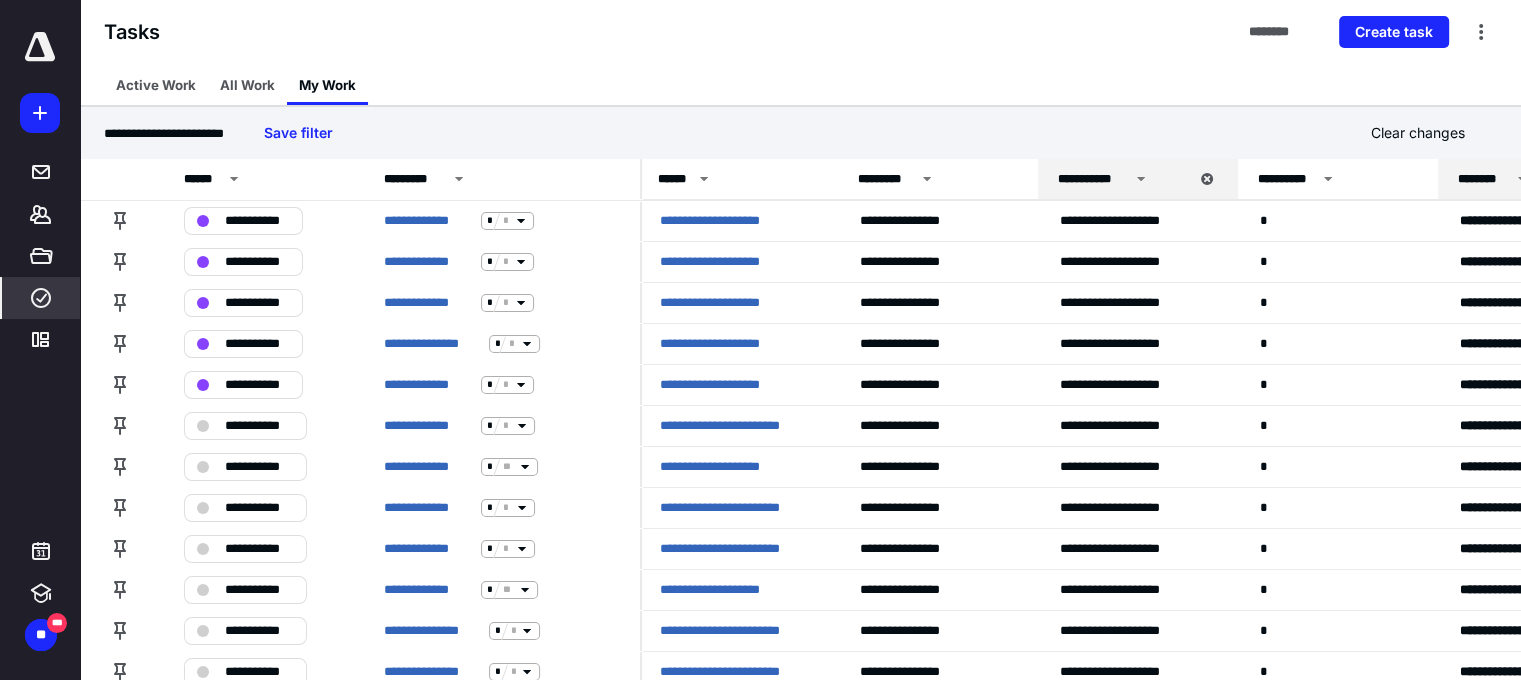 scroll, scrollTop: 0, scrollLeft: 0, axis: both 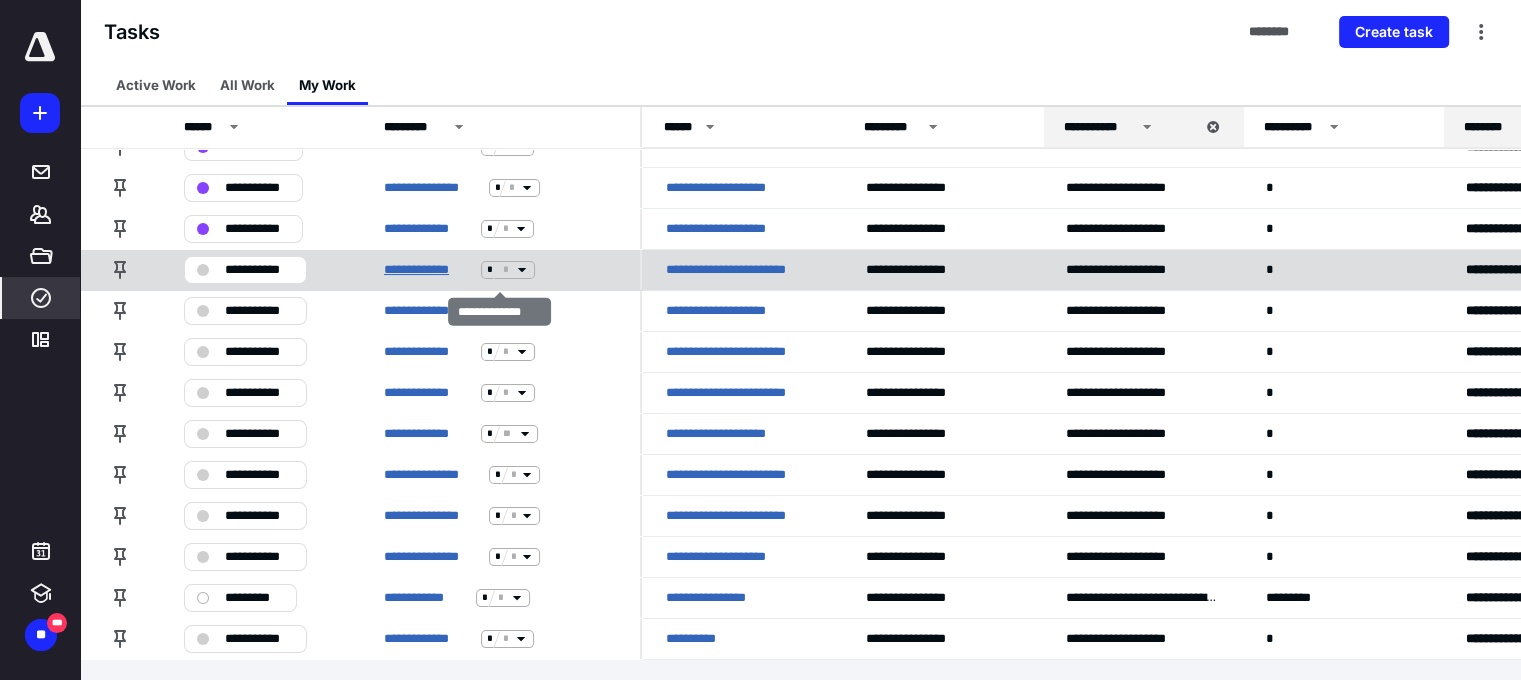 click on "**********" at bounding box center (428, 270) 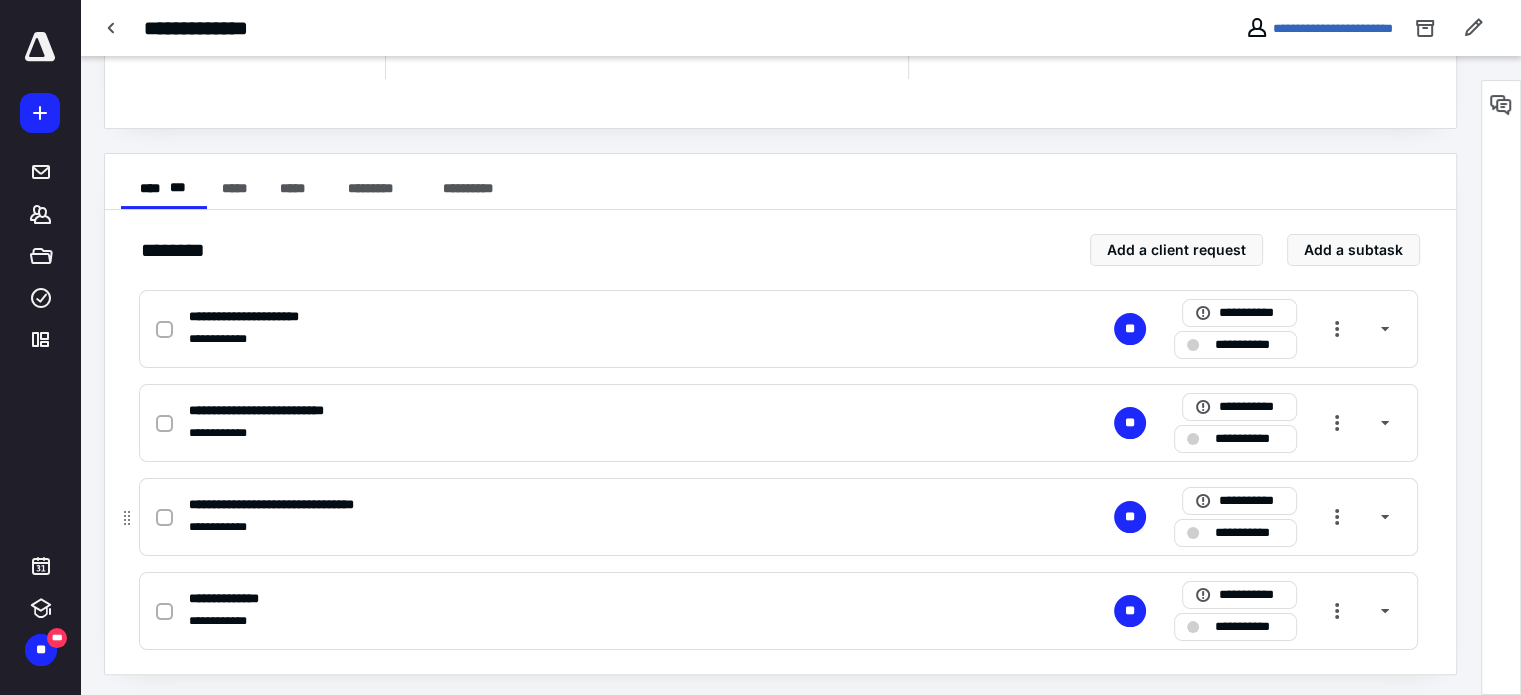 scroll, scrollTop: 291, scrollLeft: 0, axis: vertical 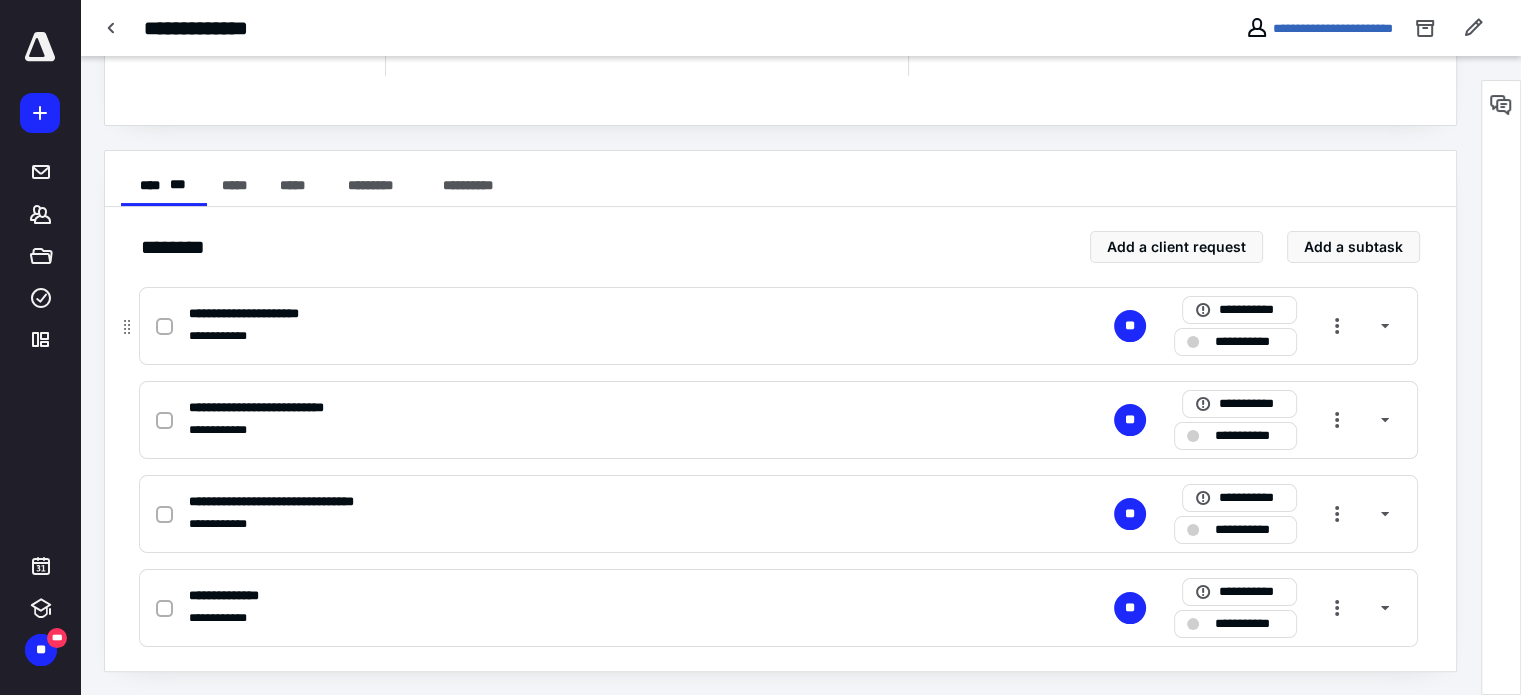 click at bounding box center (164, 327) 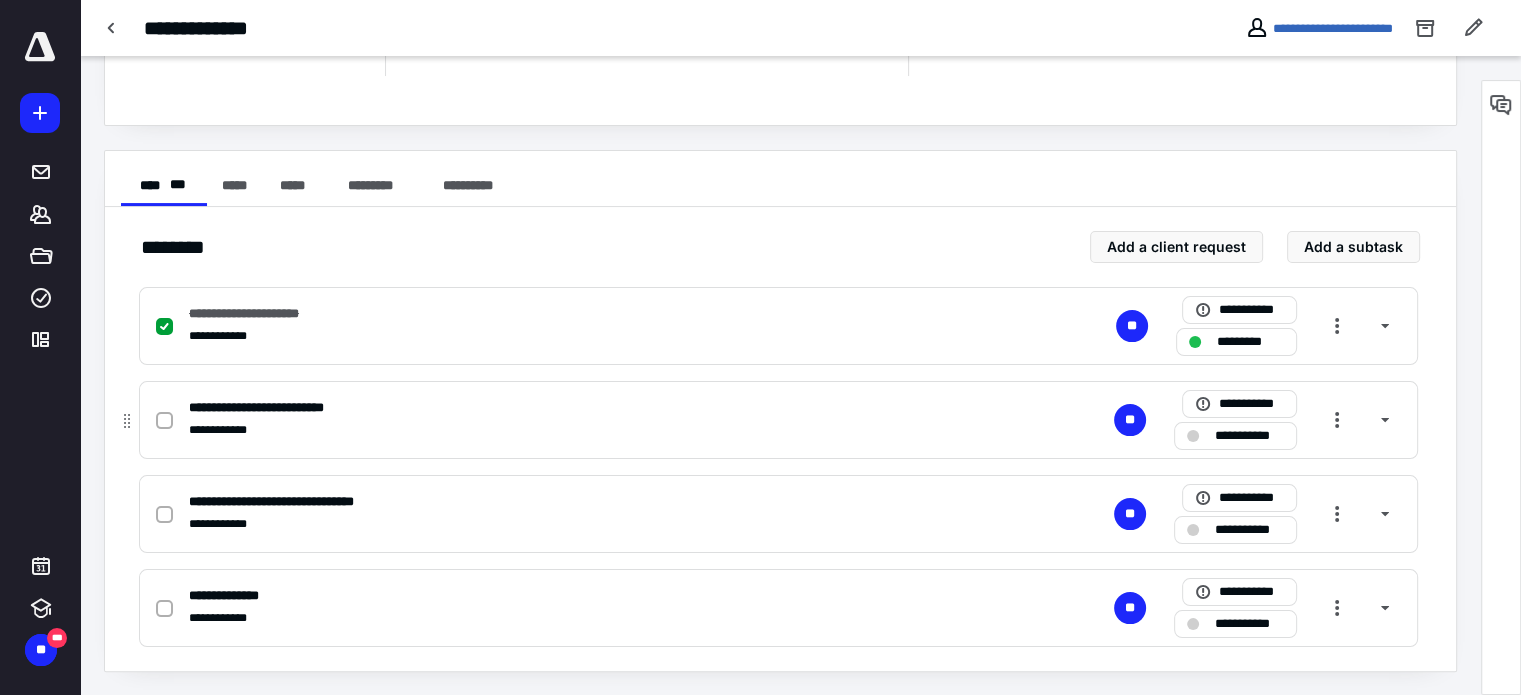 click 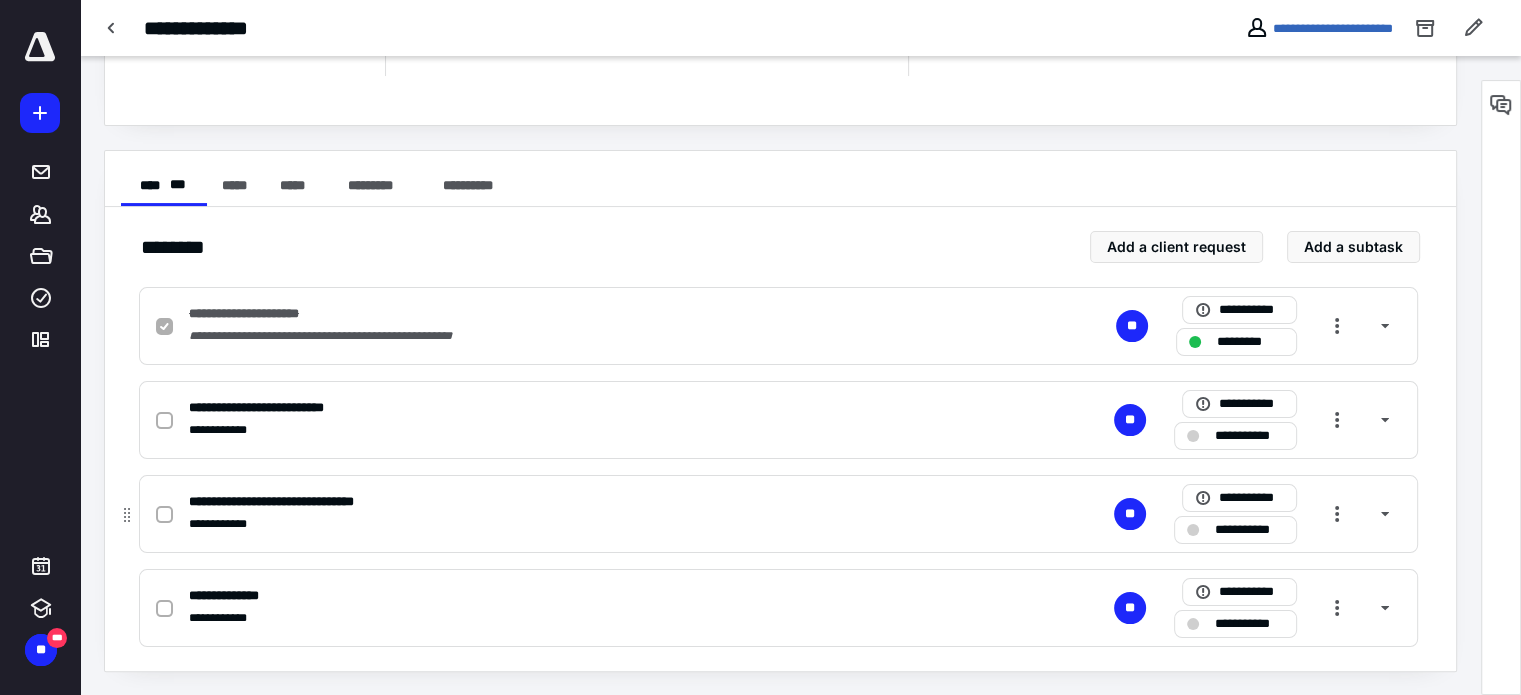 checkbox on "true" 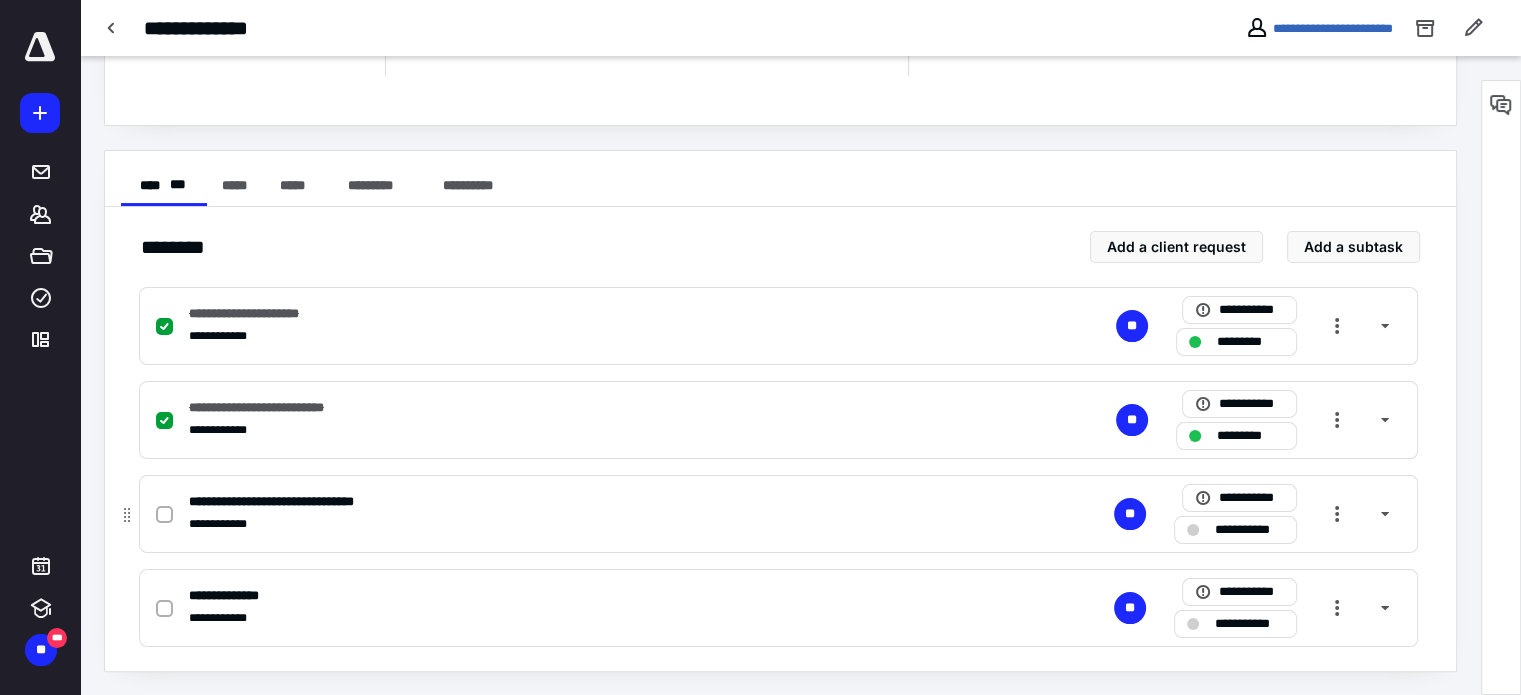 click at bounding box center [168, 514] 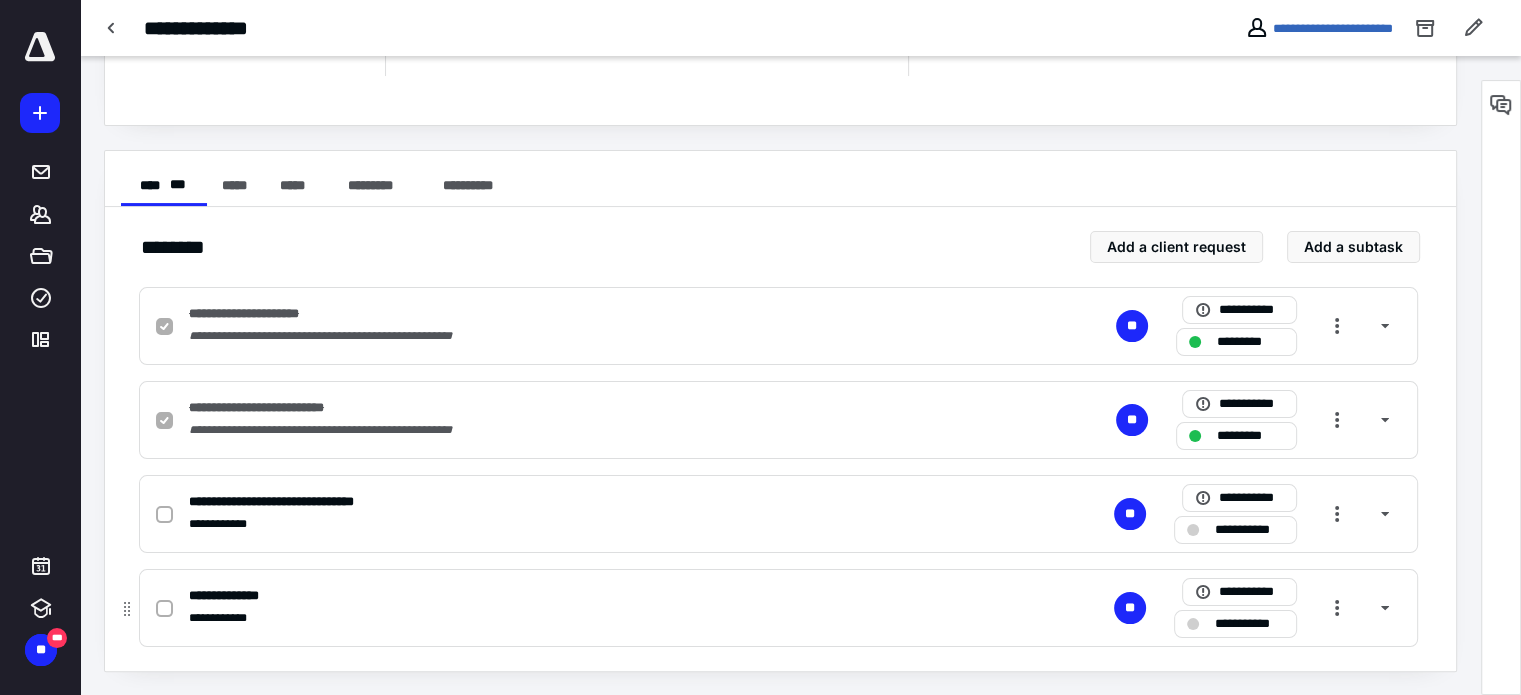 checkbox on "true" 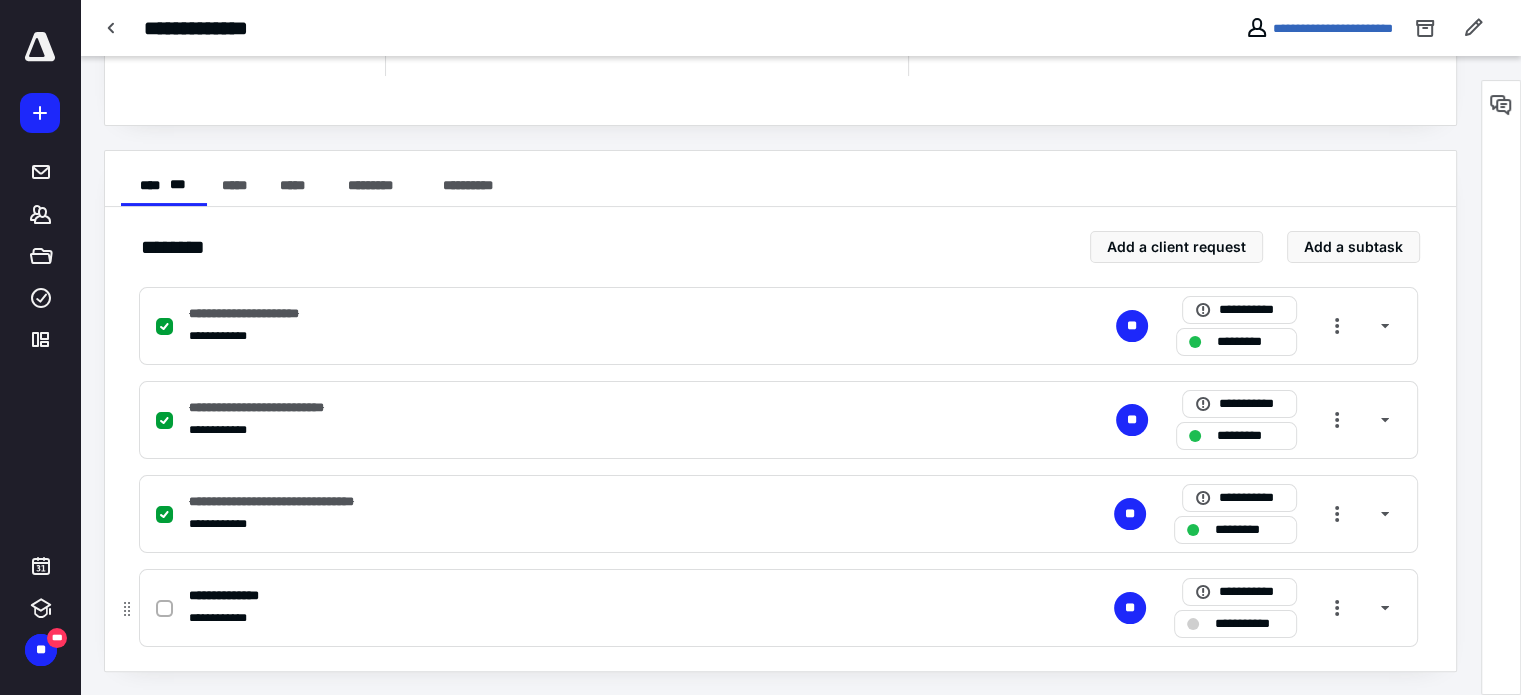 click at bounding box center (168, 608) 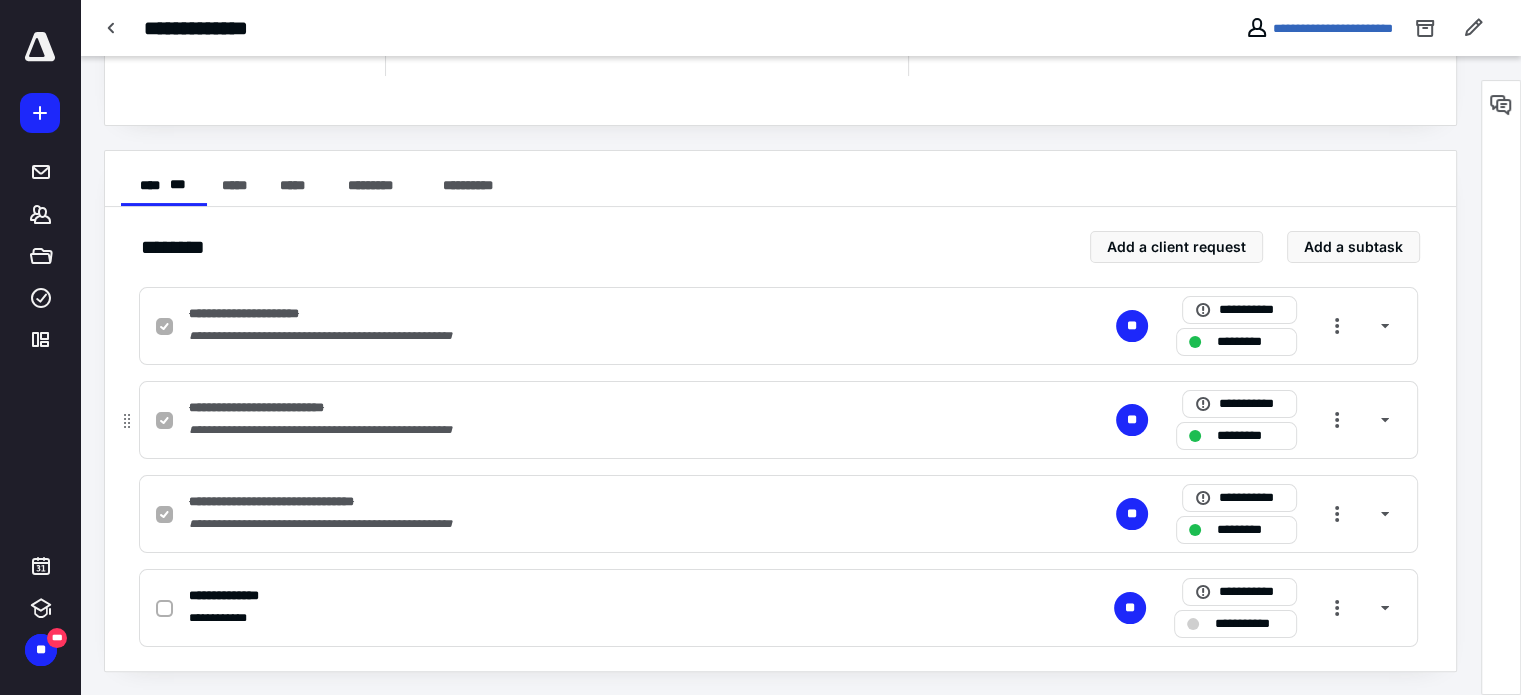 checkbox on "true" 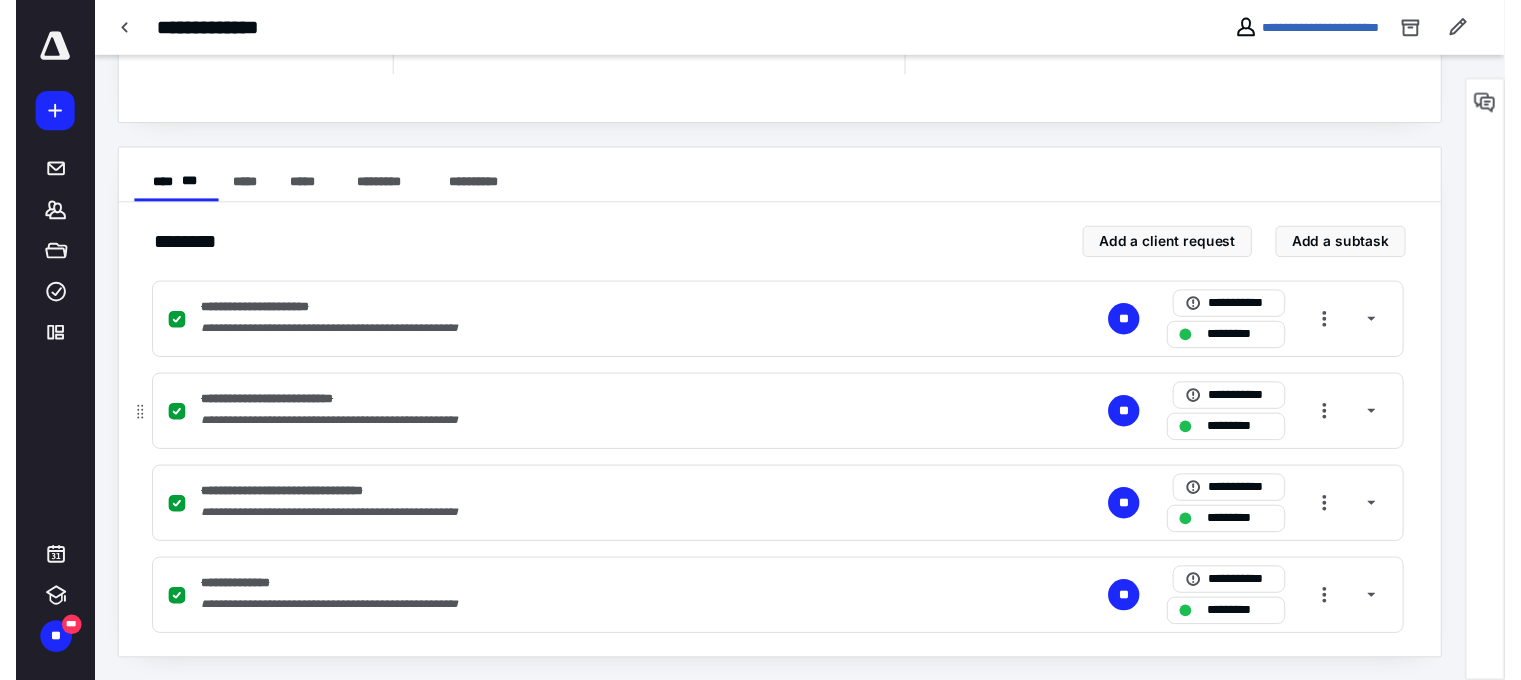 scroll, scrollTop: 0, scrollLeft: 0, axis: both 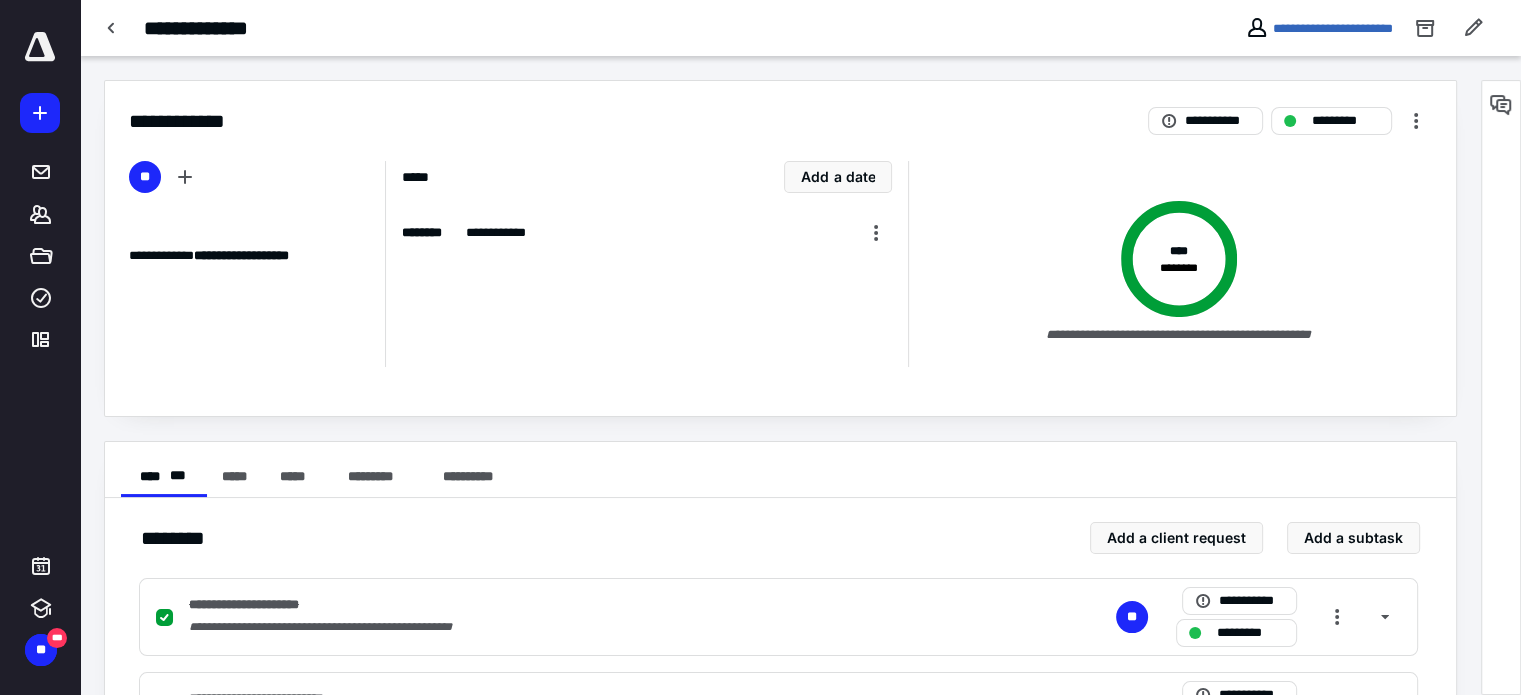 click at bounding box center (40, 47) 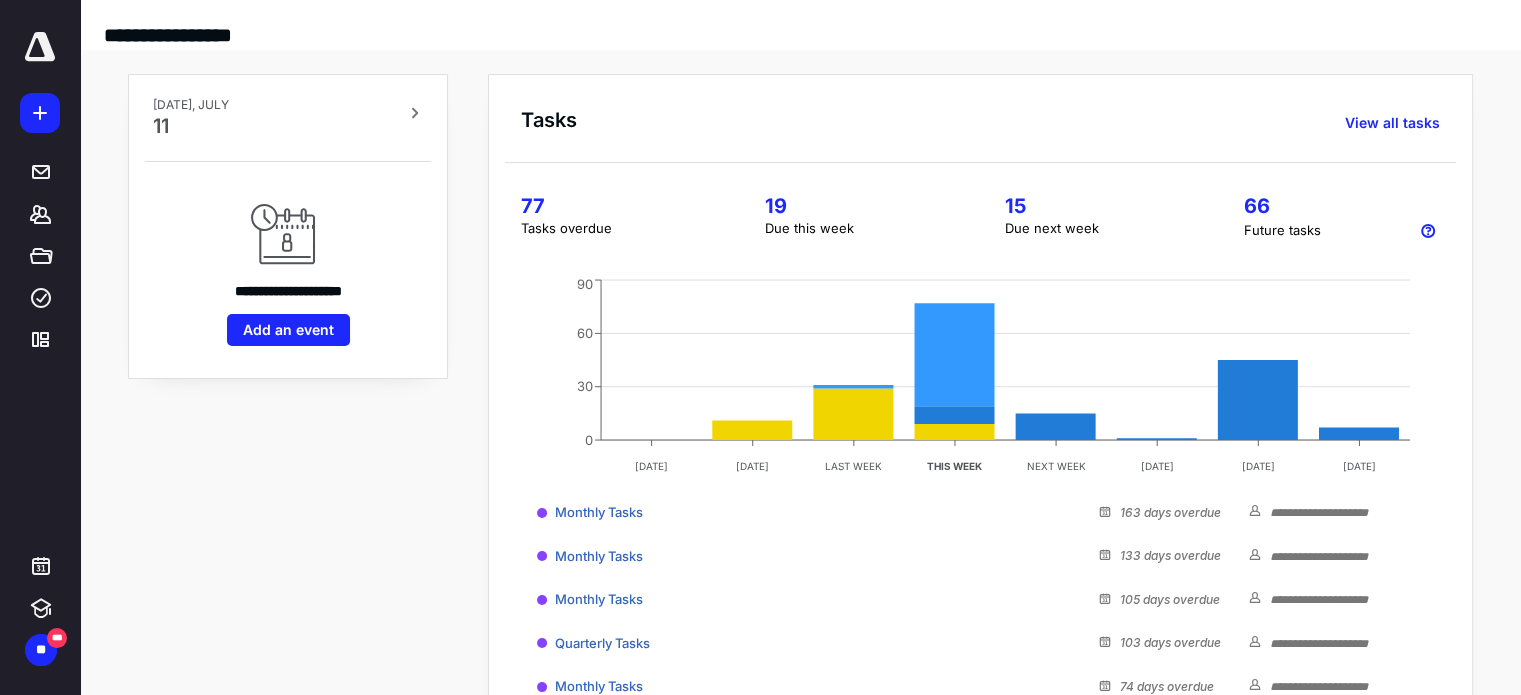 click on "77" at bounding box center (619, 206) 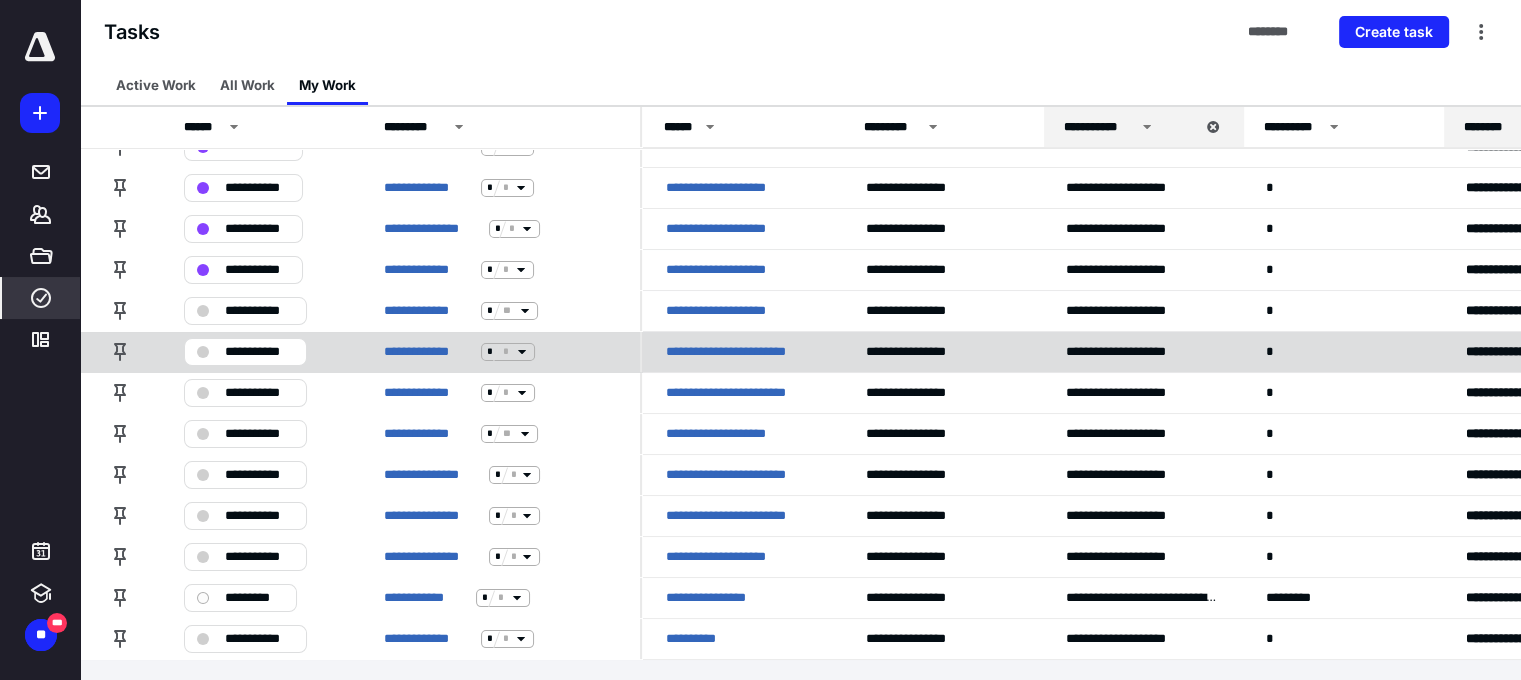 scroll, scrollTop: 116, scrollLeft: 0, axis: vertical 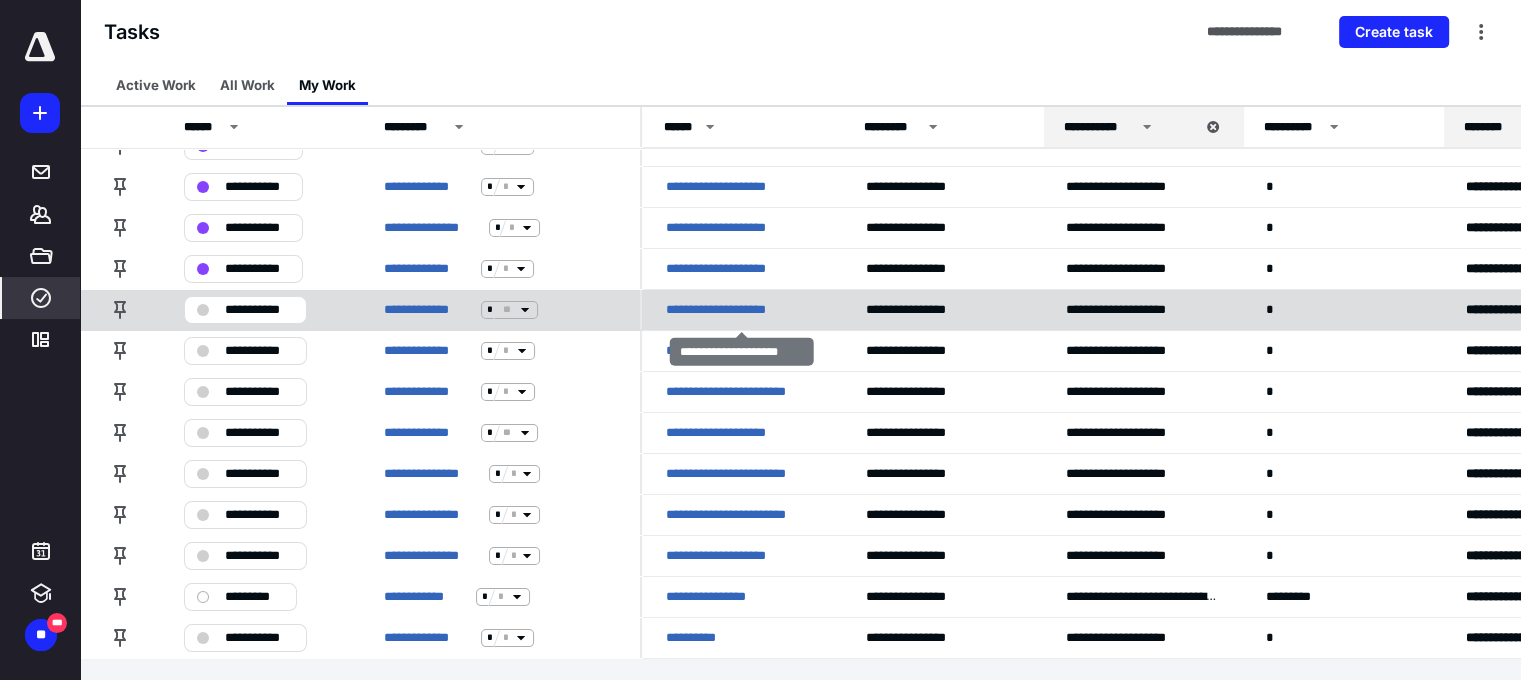 click on "**********" at bounding box center [732, 310] 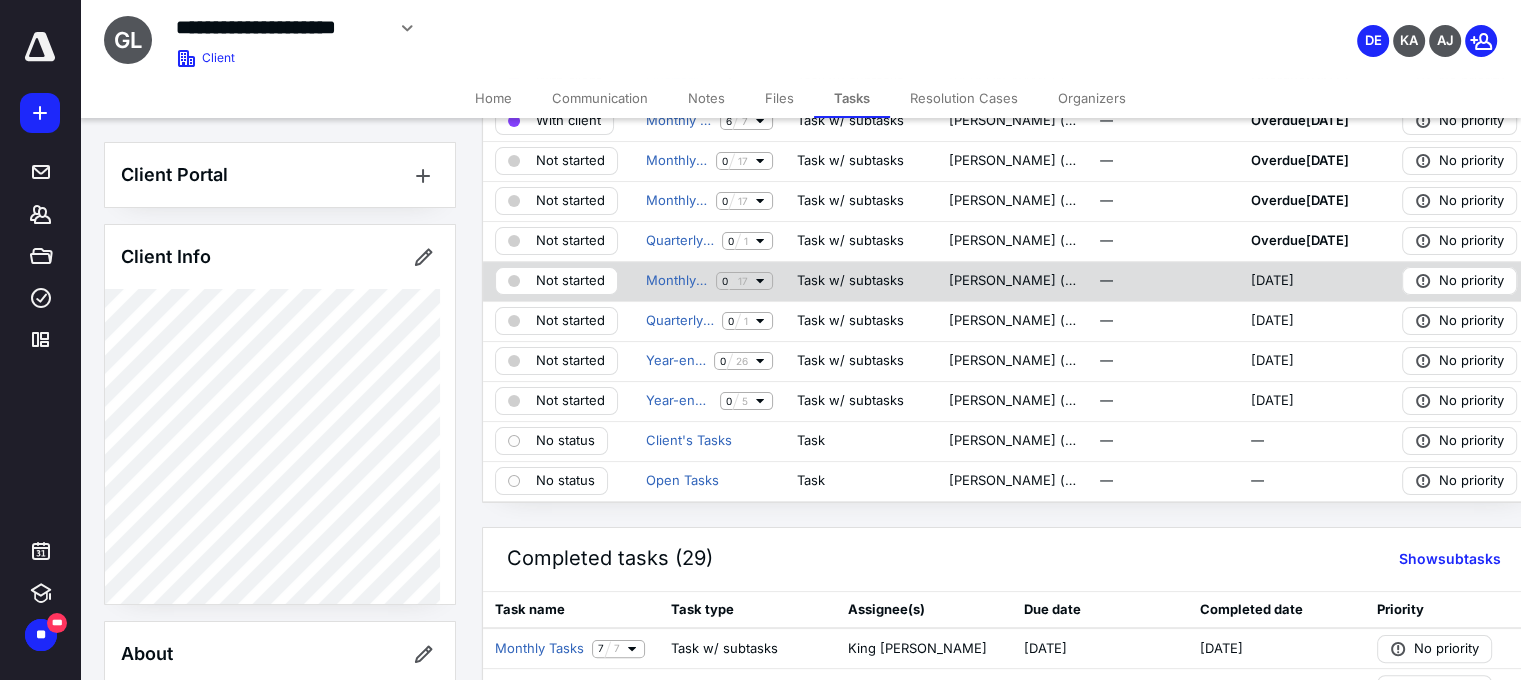 scroll, scrollTop: 400, scrollLeft: 0, axis: vertical 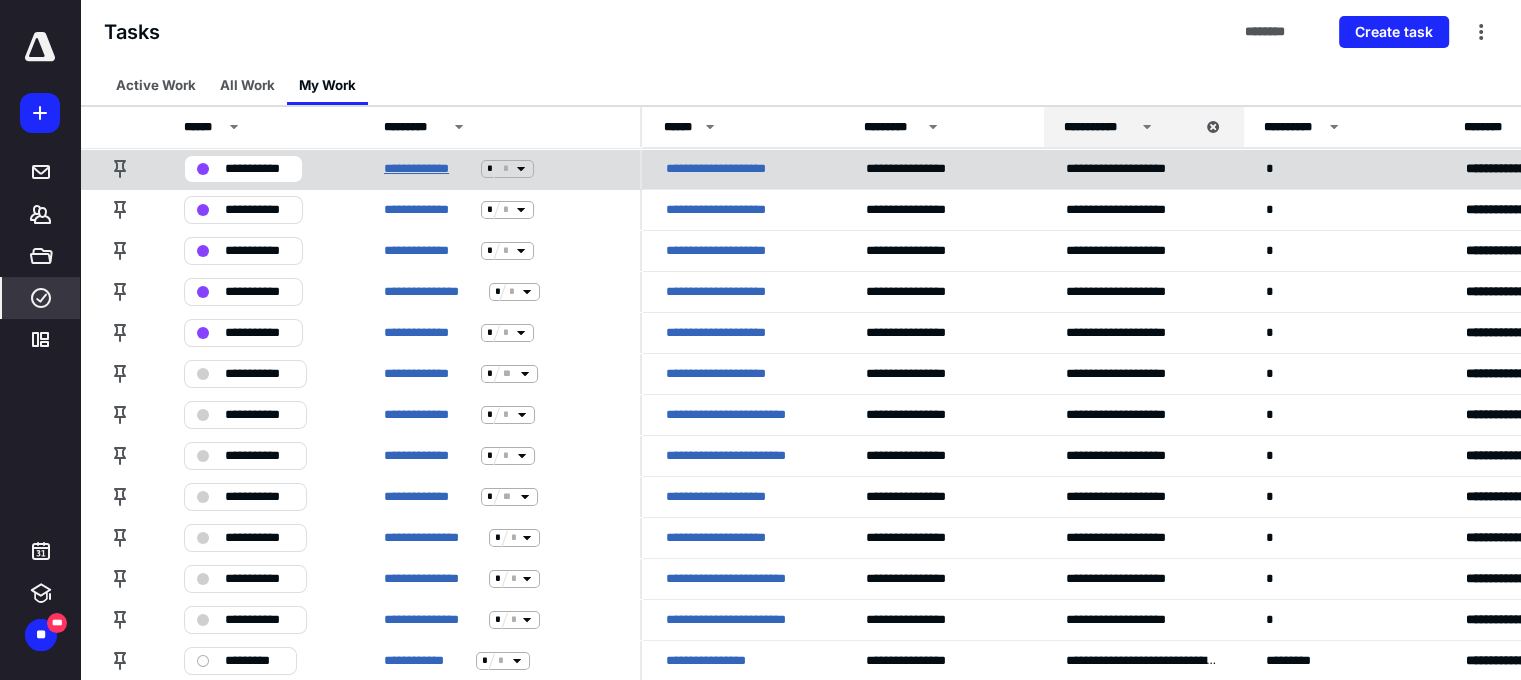click on "**********" at bounding box center [428, 169] 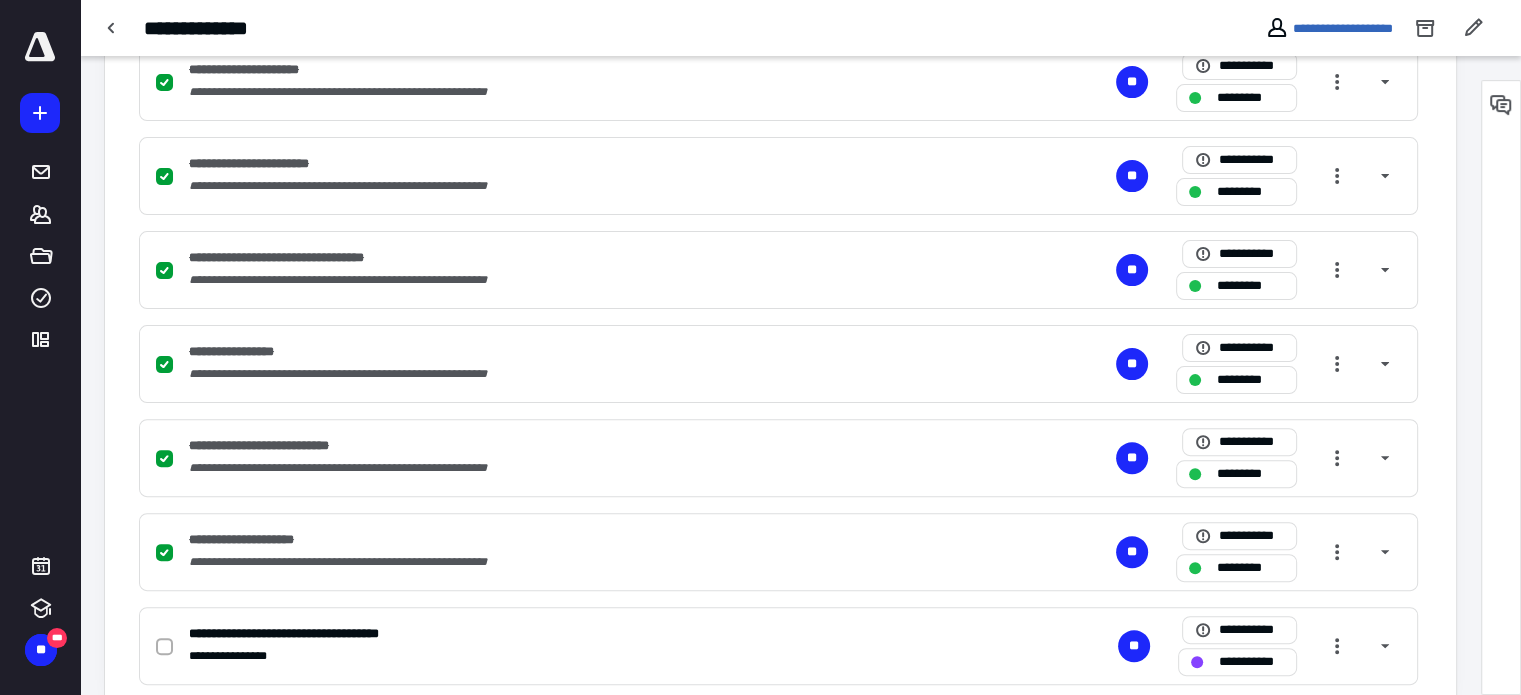 scroll, scrollTop: 473, scrollLeft: 0, axis: vertical 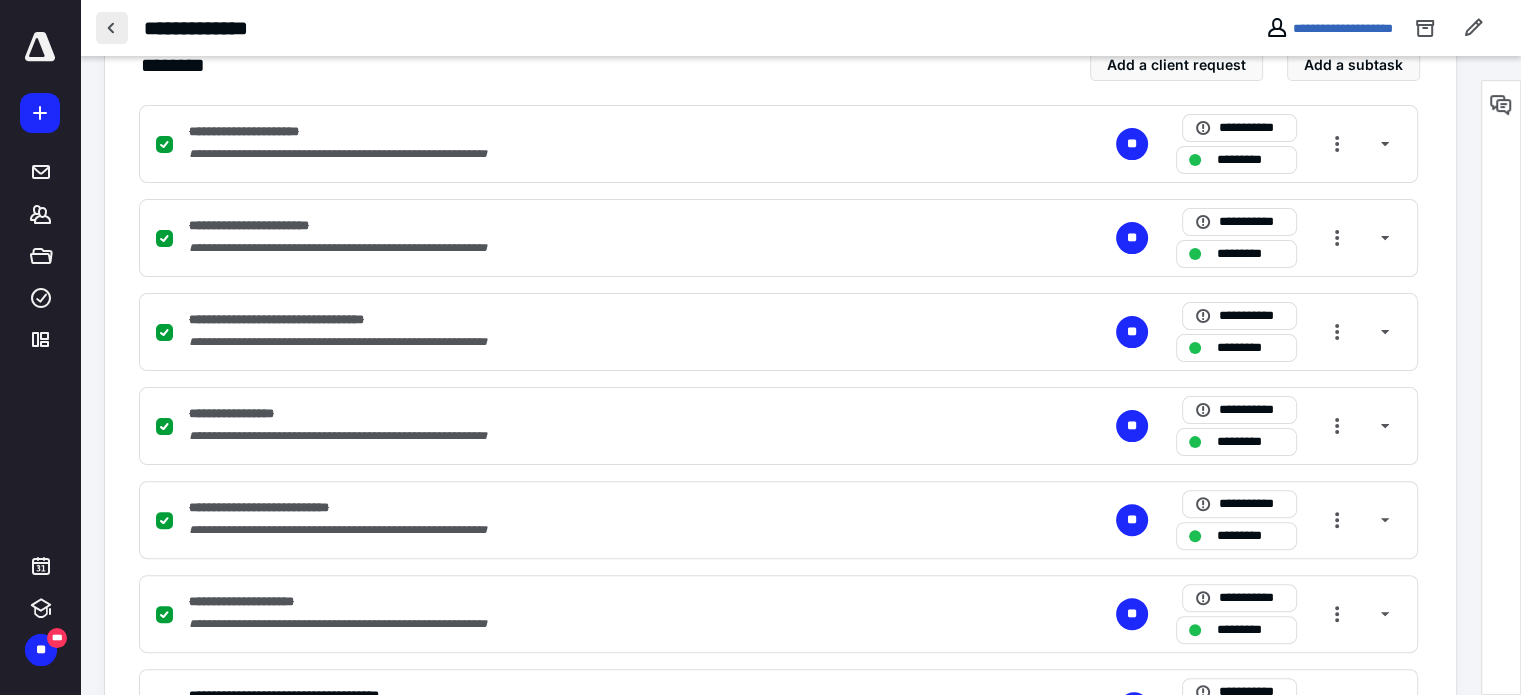 click at bounding box center (112, 28) 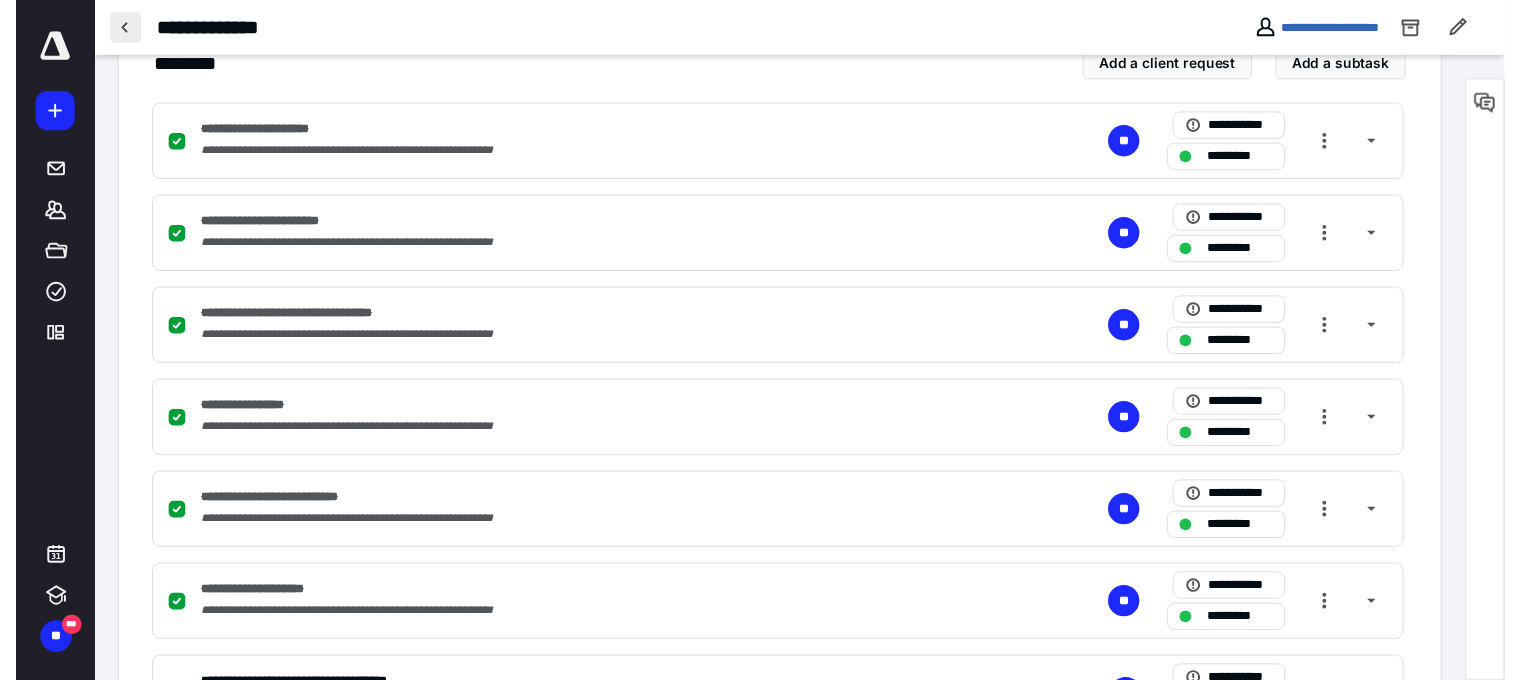 scroll, scrollTop: 0, scrollLeft: 0, axis: both 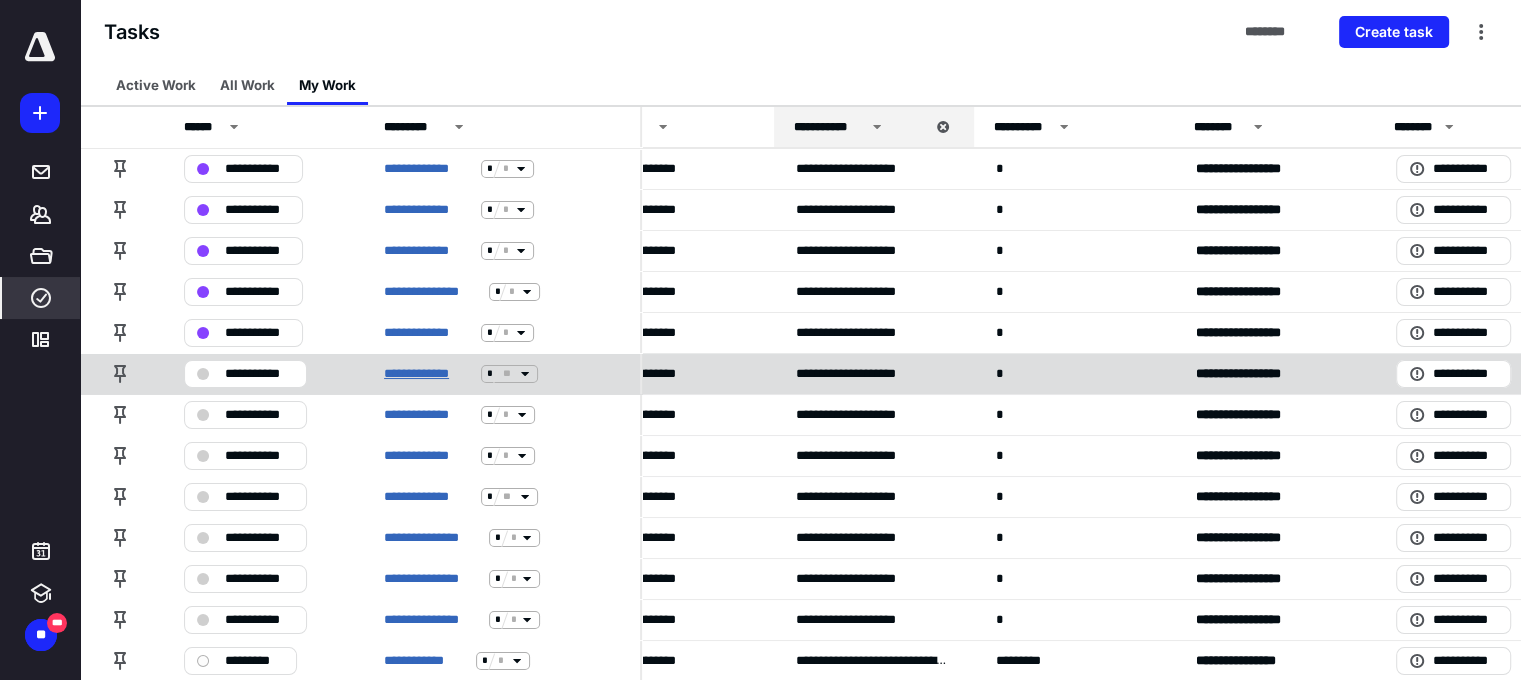 click on "**********" at bounding box center [428, 374] 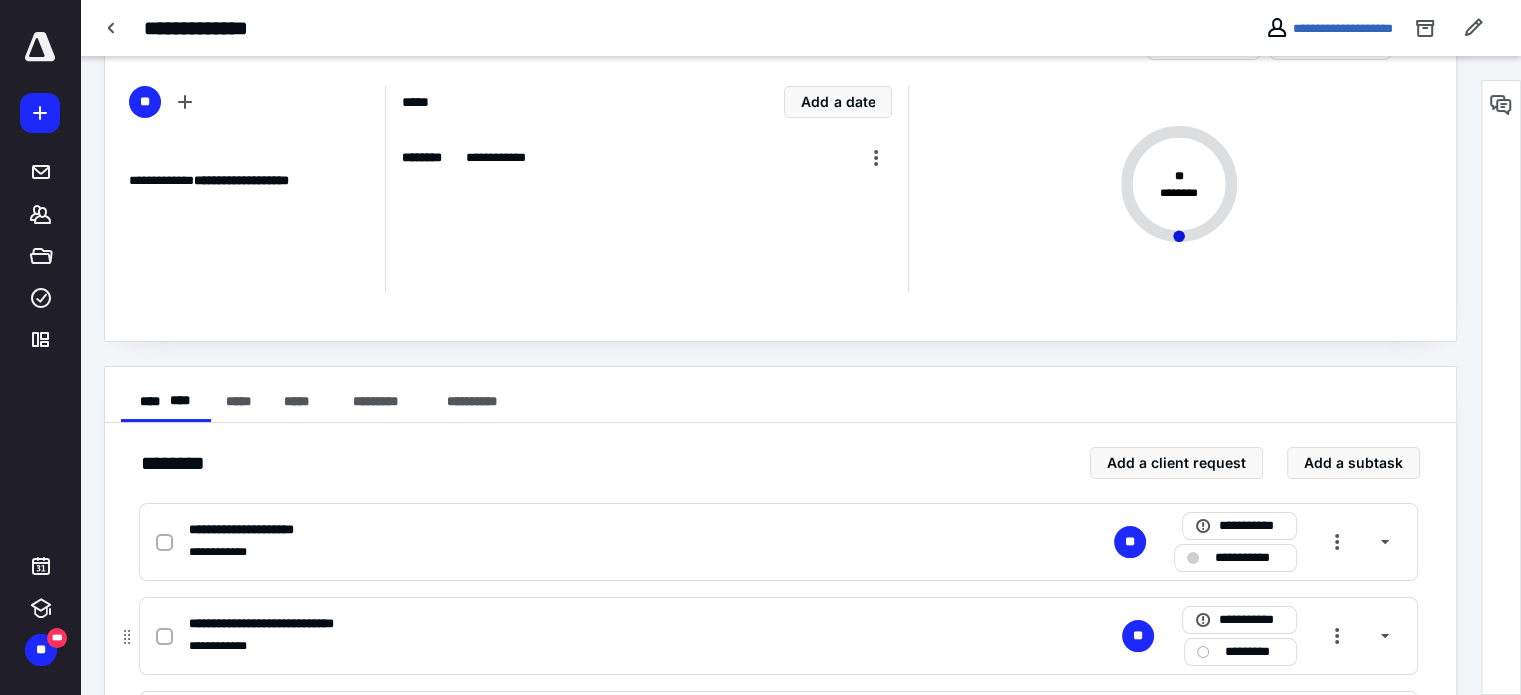 scroll, scrollTop: 300, scrollLeft: 0, axis: vertical 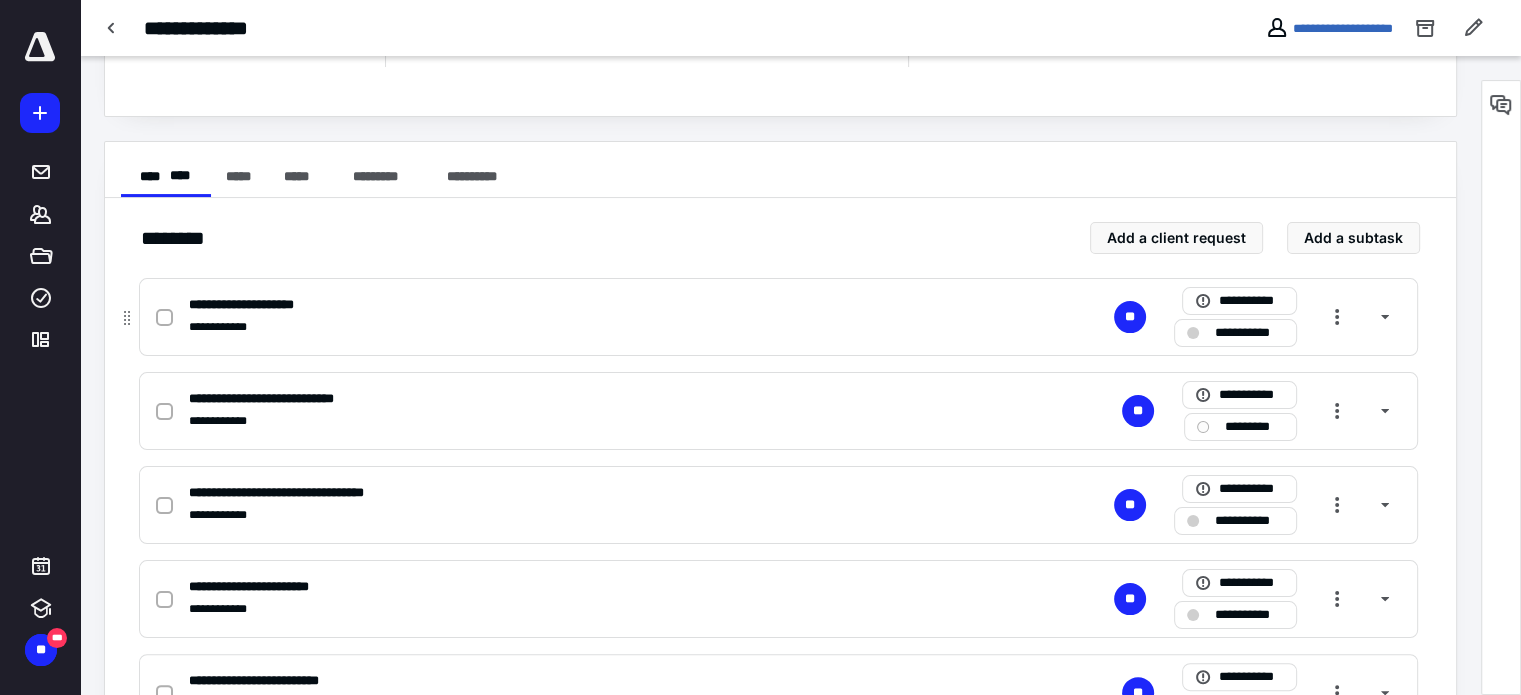 click at bounding box center [164, 318] 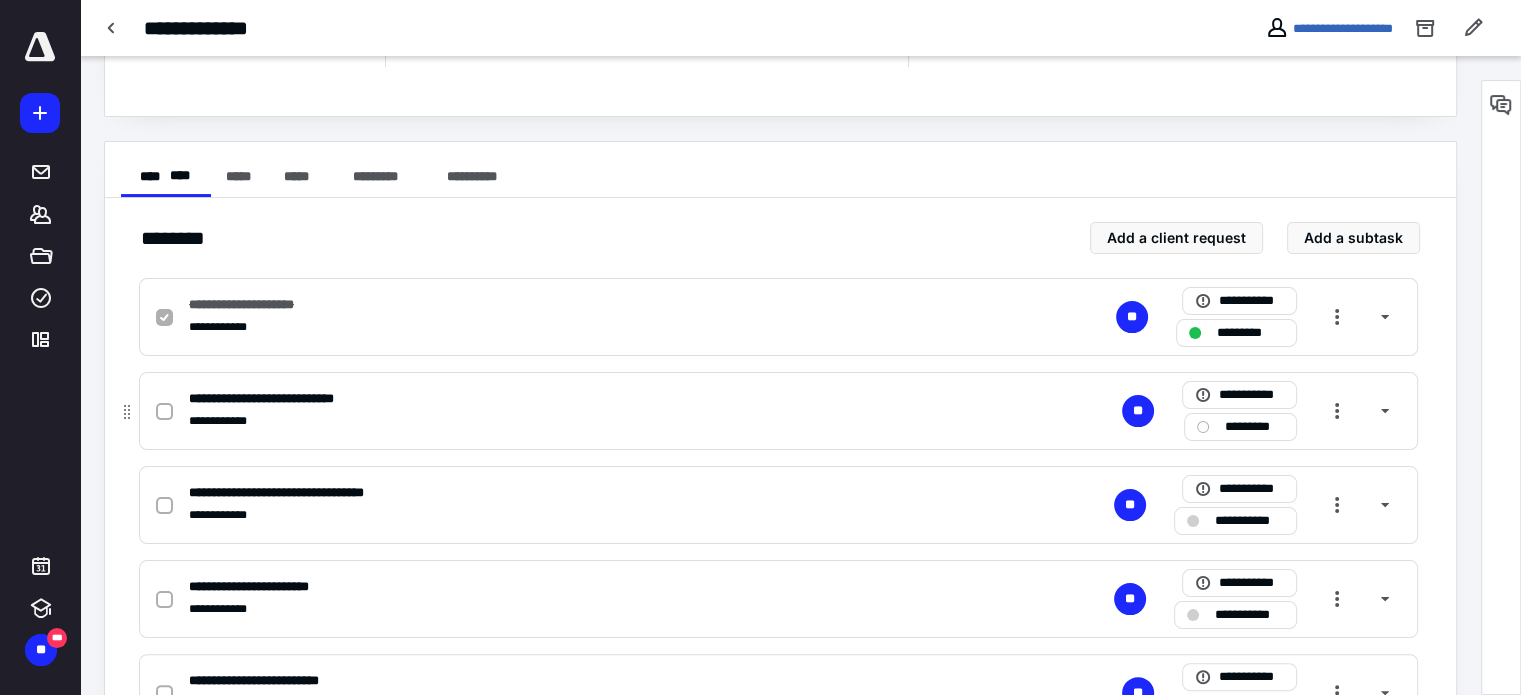 click at bounding box center [164, 412] 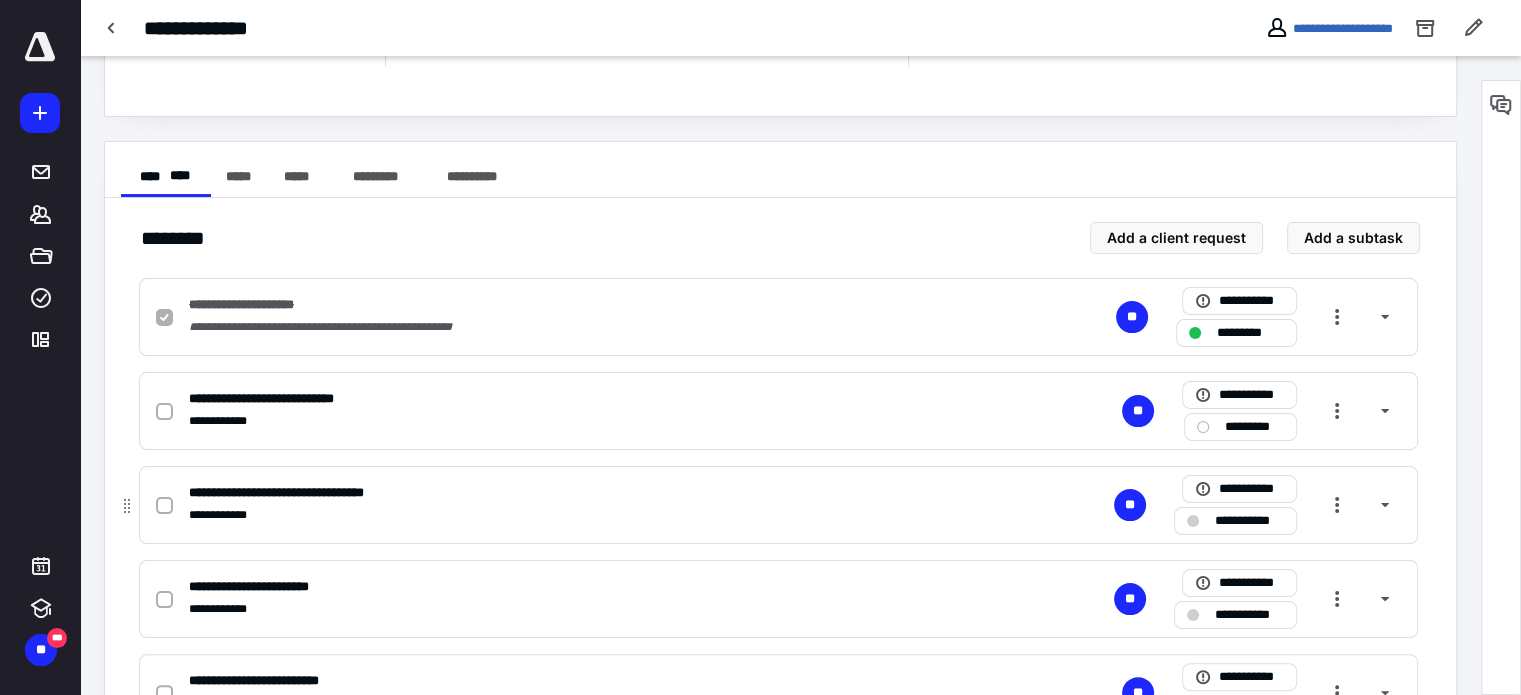checkbox on "true" 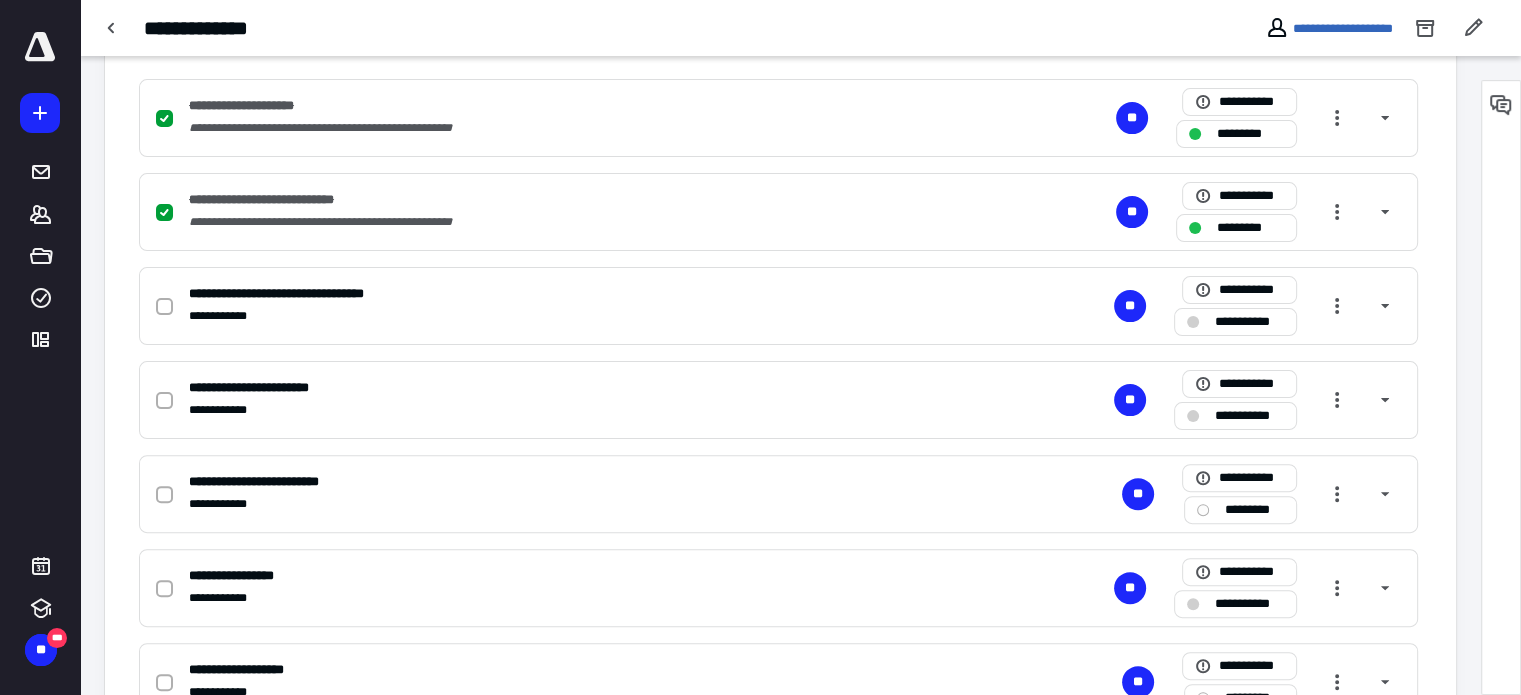 scroll, scrollTop: 500, scrollLeft: 0, axis: vertical 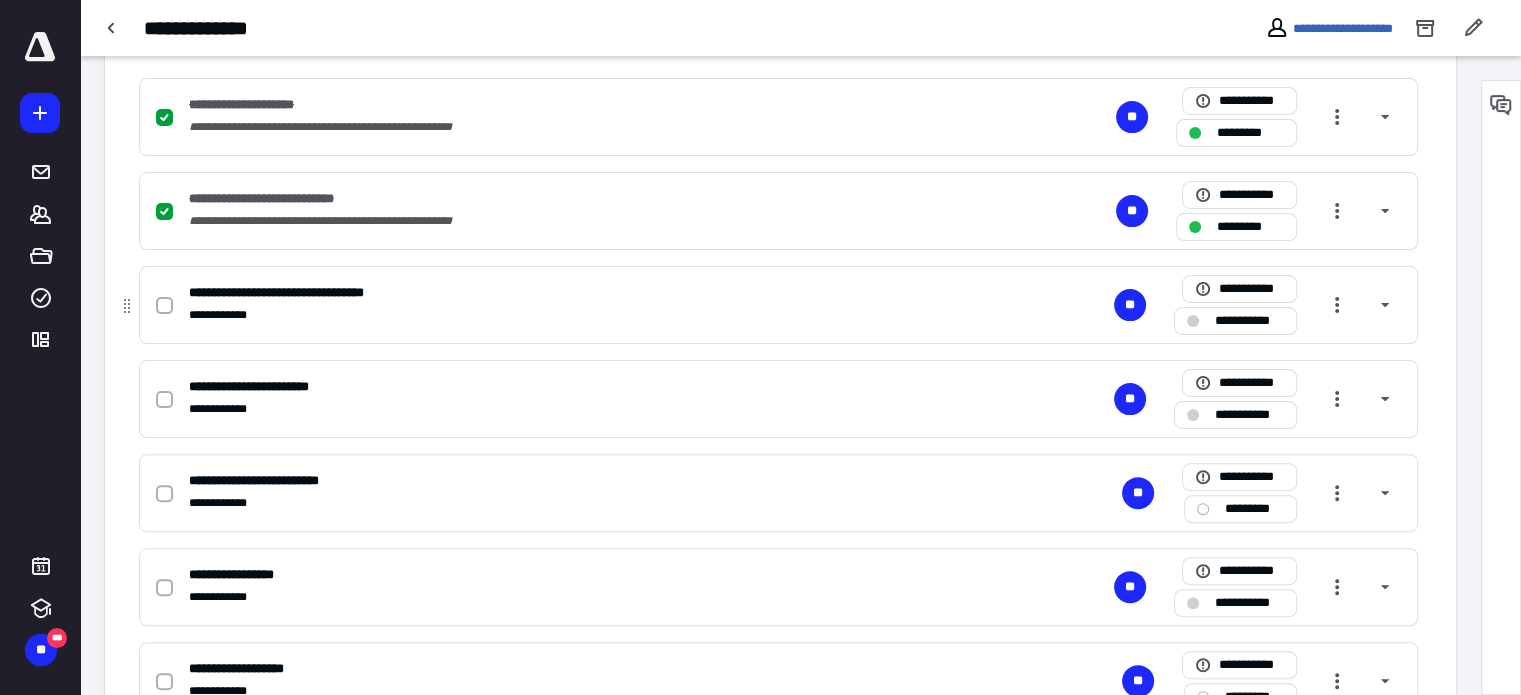 click 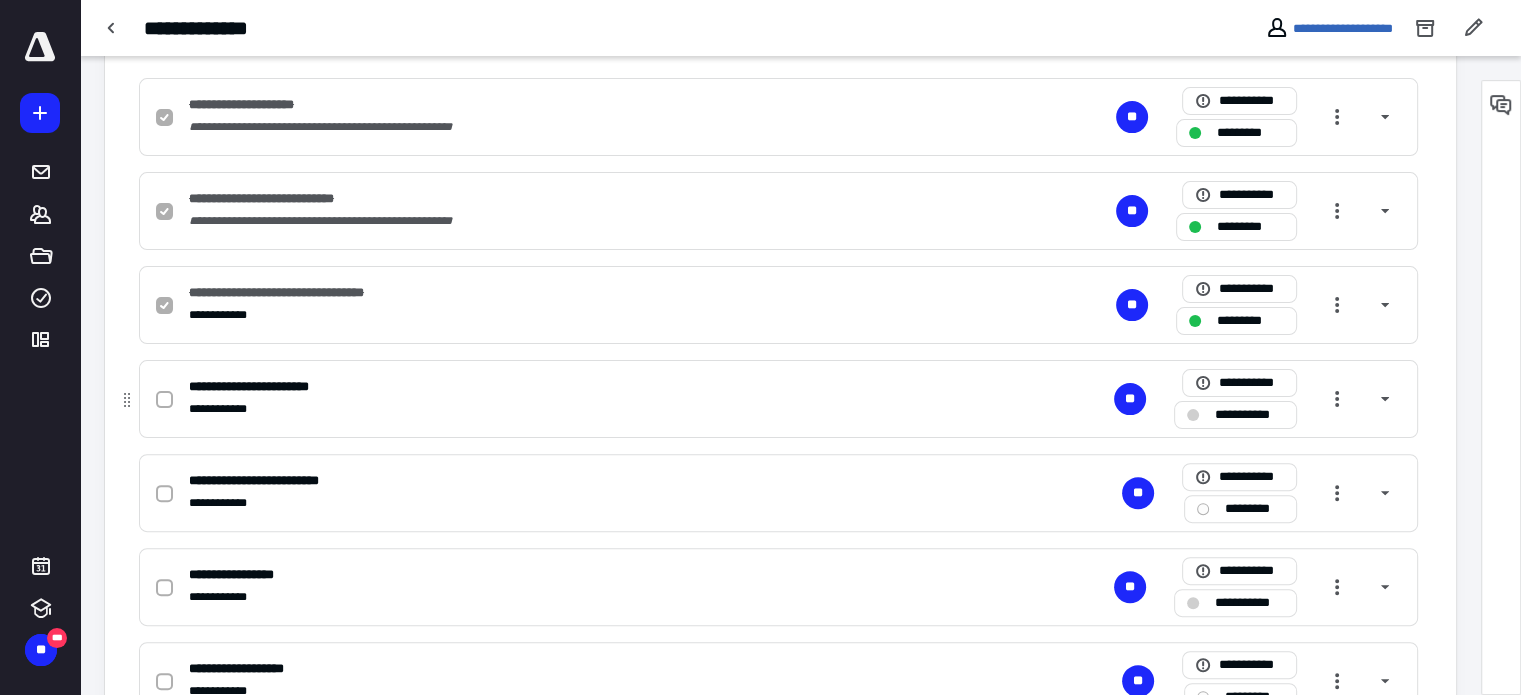 click 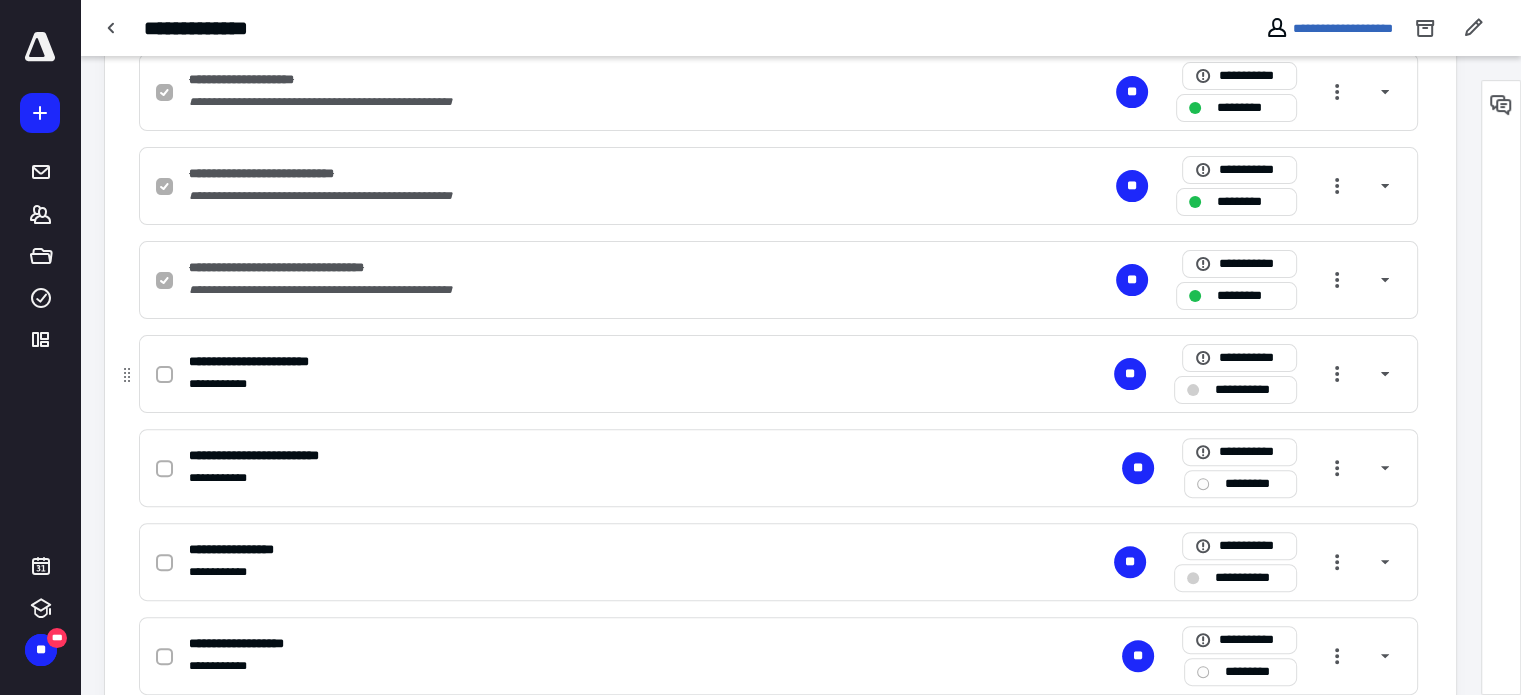 scroll, scrollTop: 700, scrollLeft: 0, axis: vertical 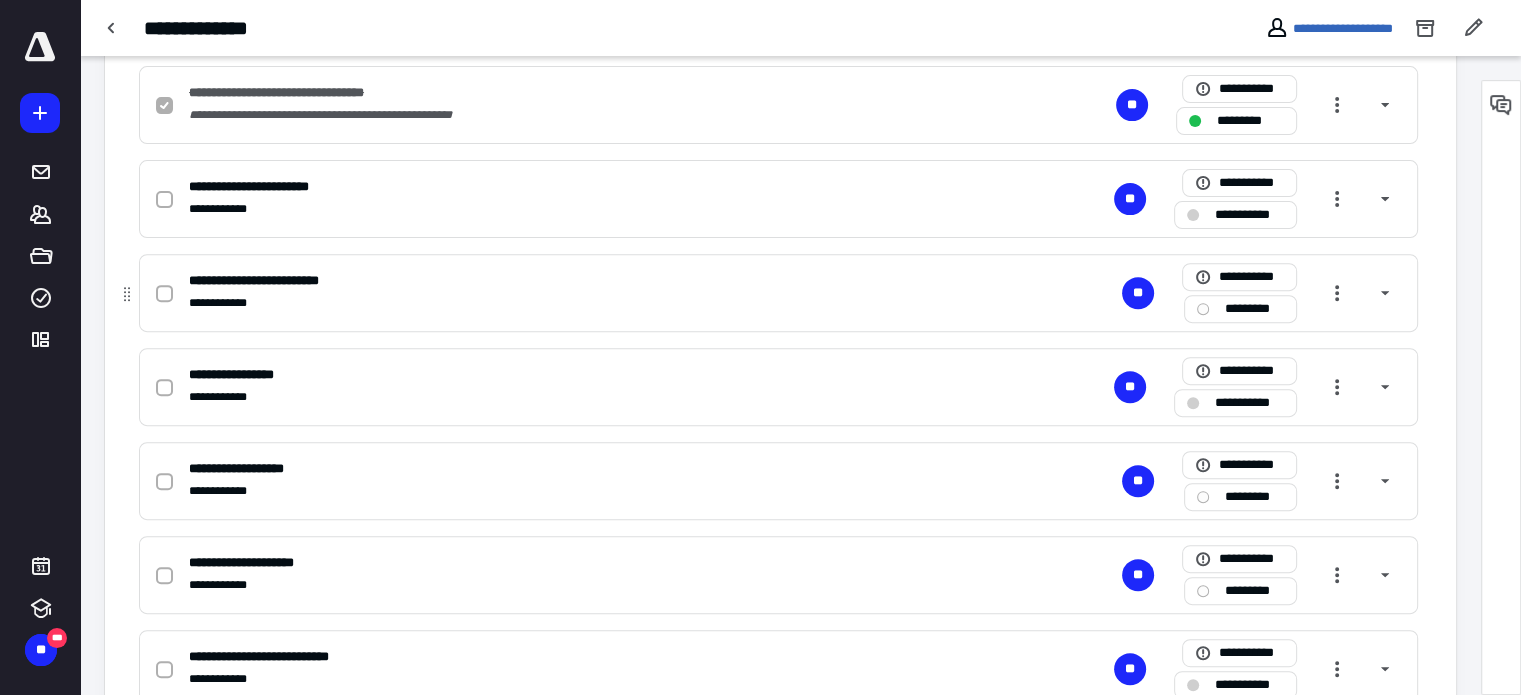 checkbox on "true" 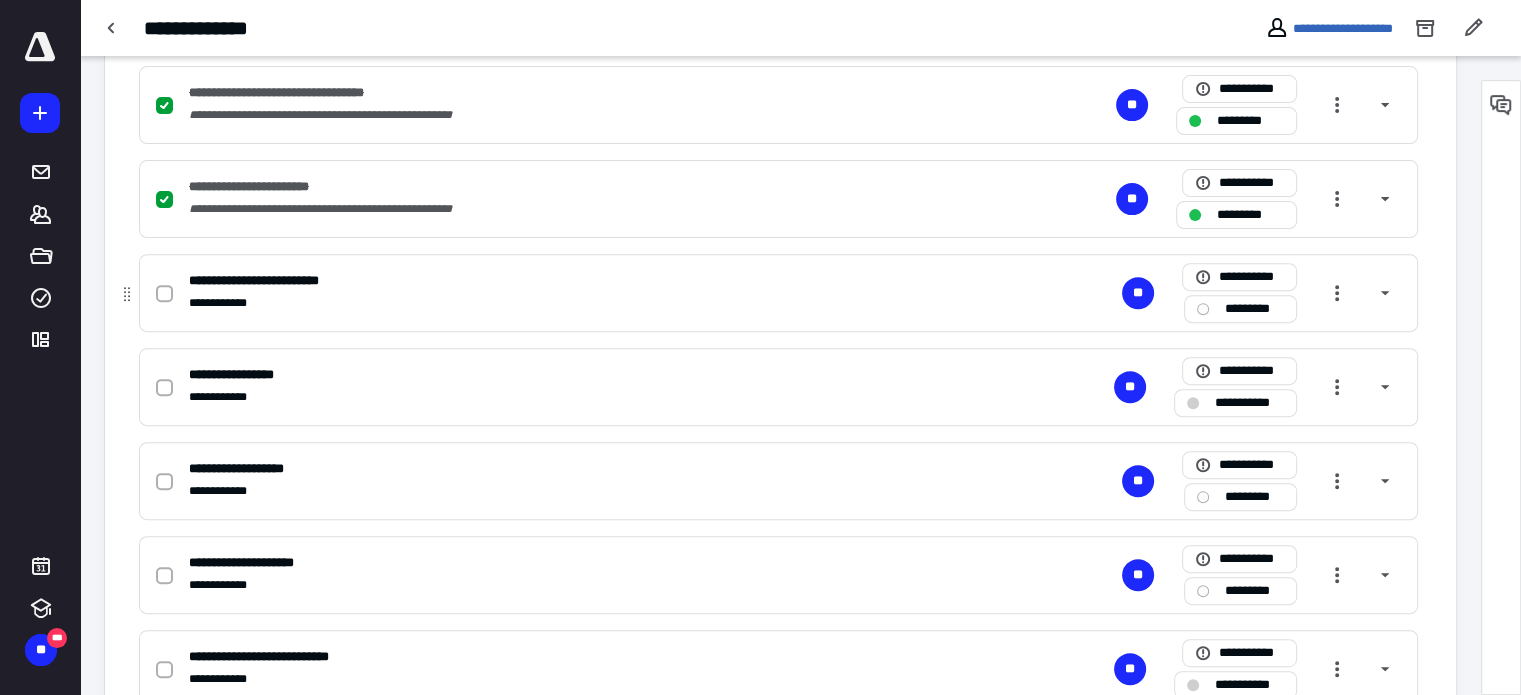 click 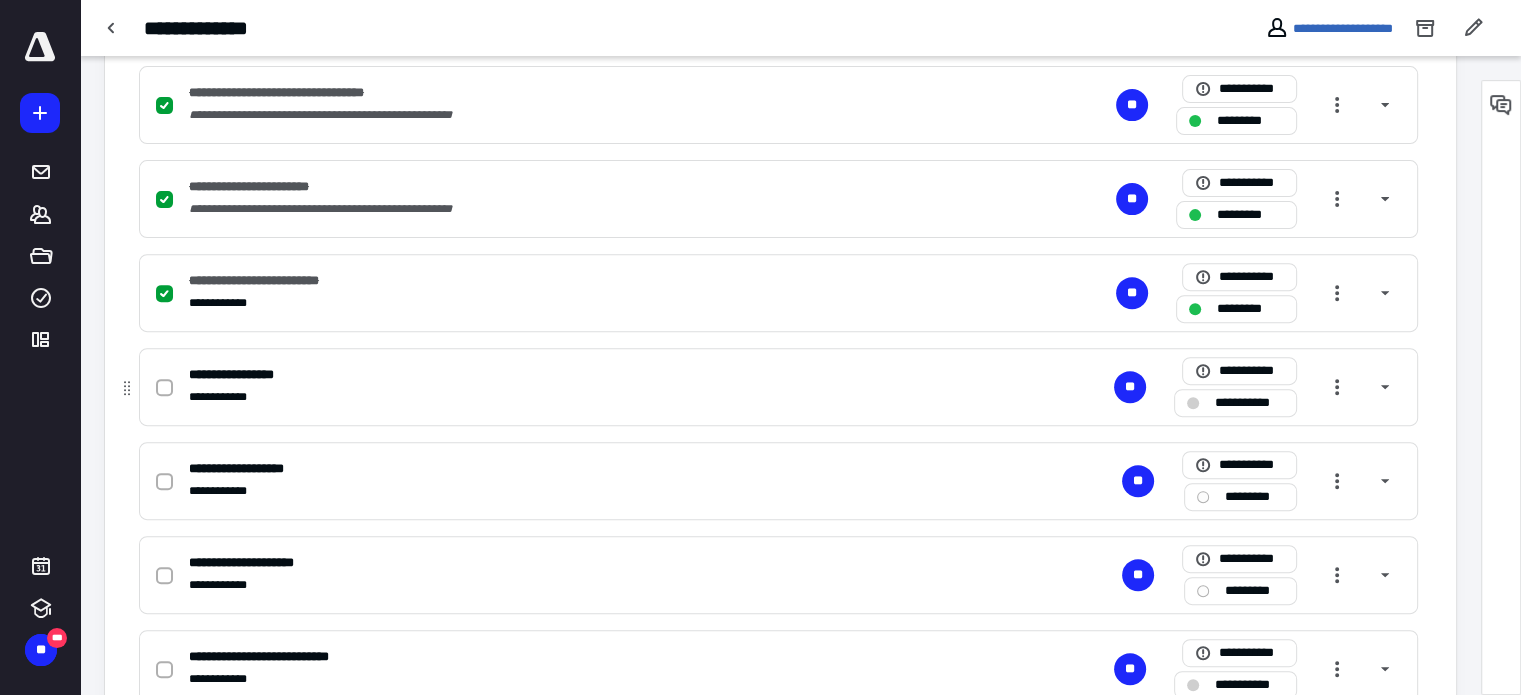 click 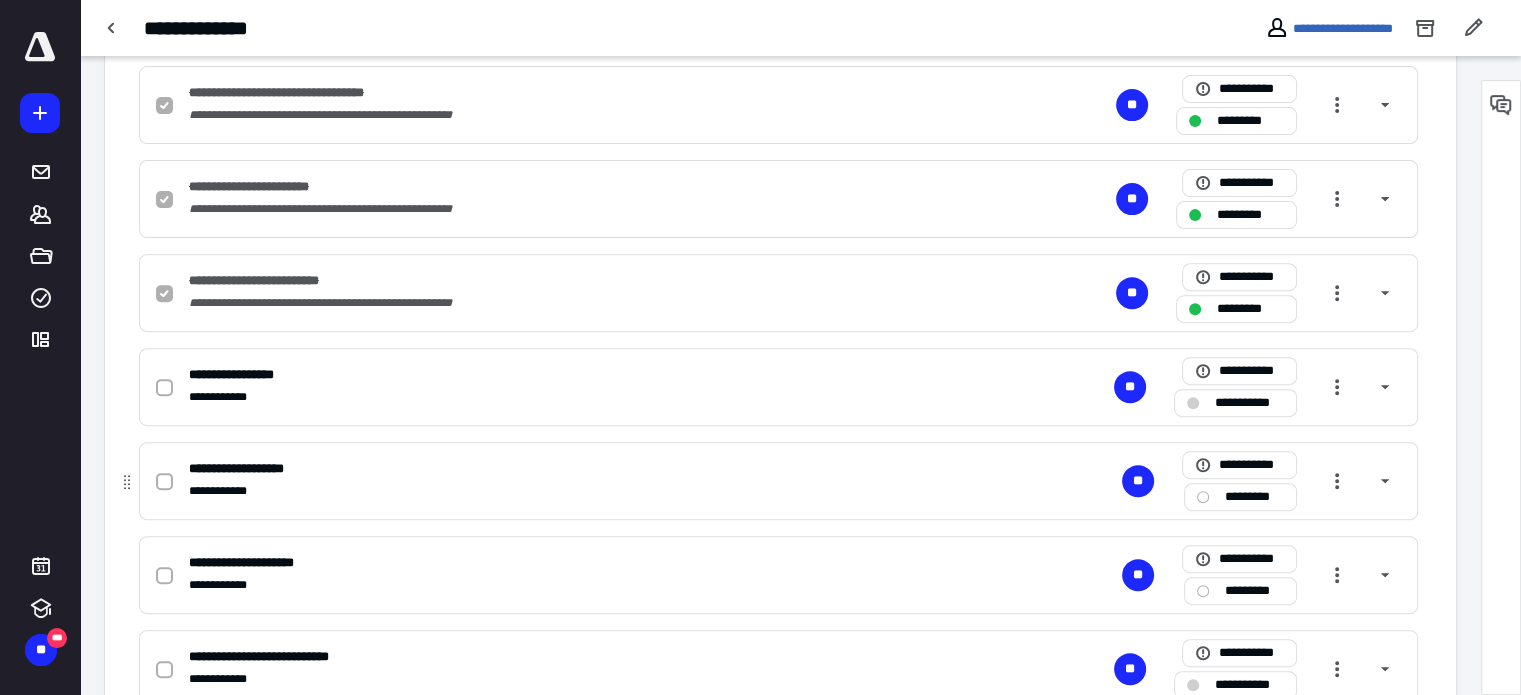 checkbox on "true" 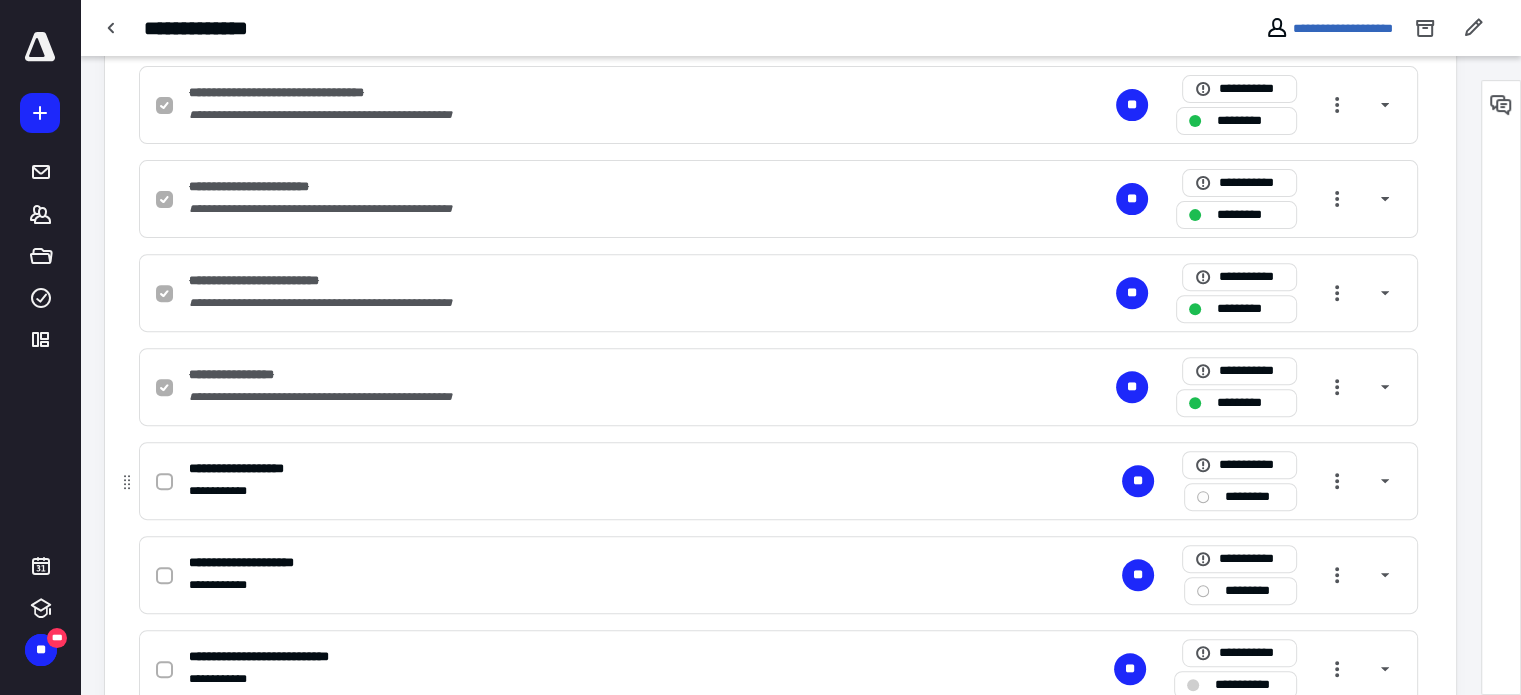 scroll, scrollTop: 900, scrollLeft: 0, axis: vertical 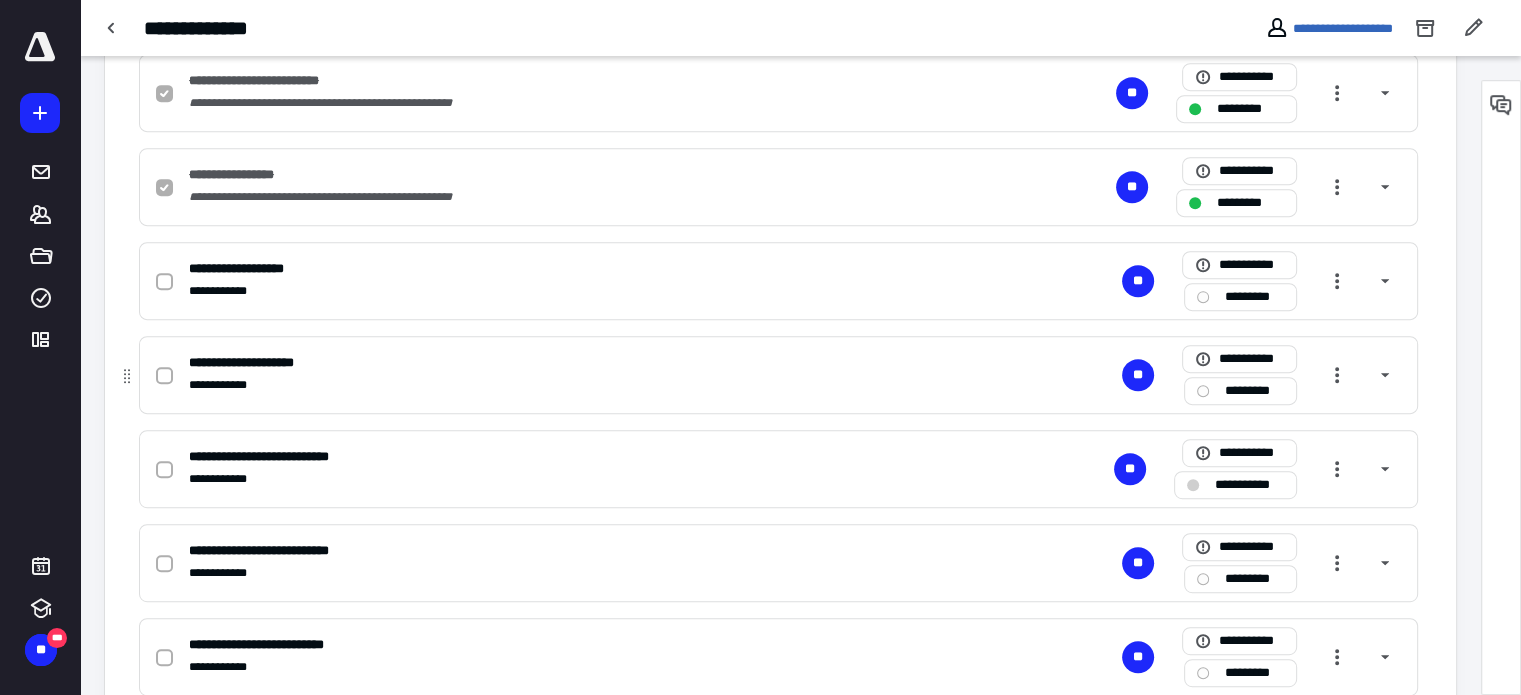 checkbox on "true" 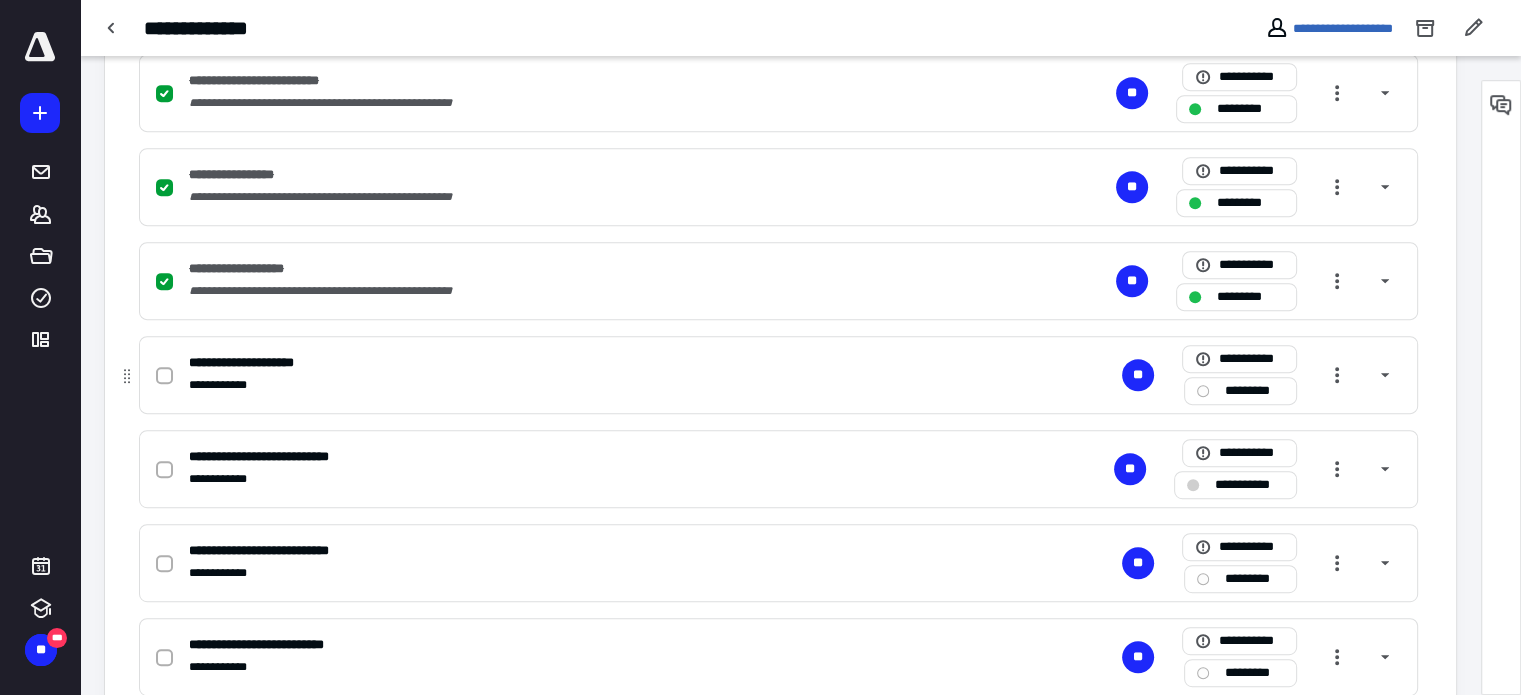 click 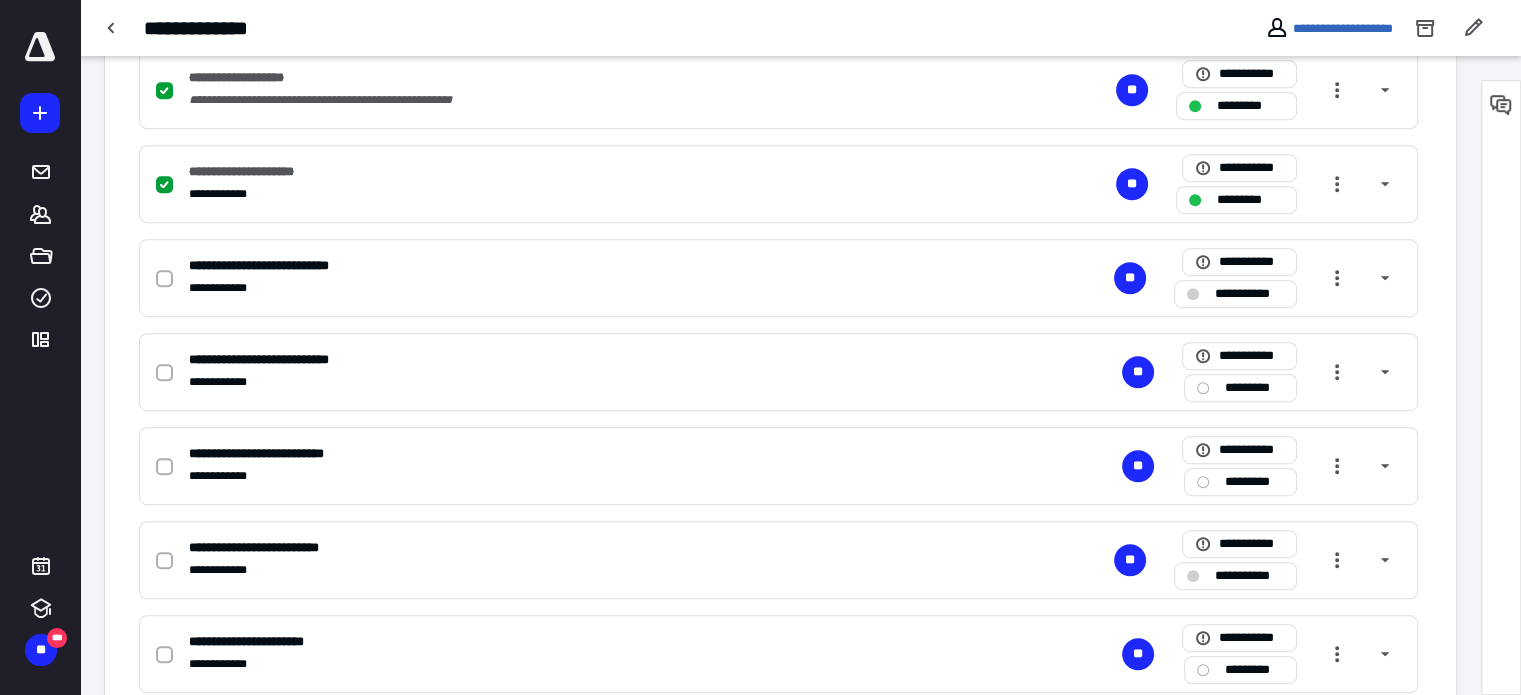 scroll, scrollTop: 1100, scrollLeft: 0, axis: vertical 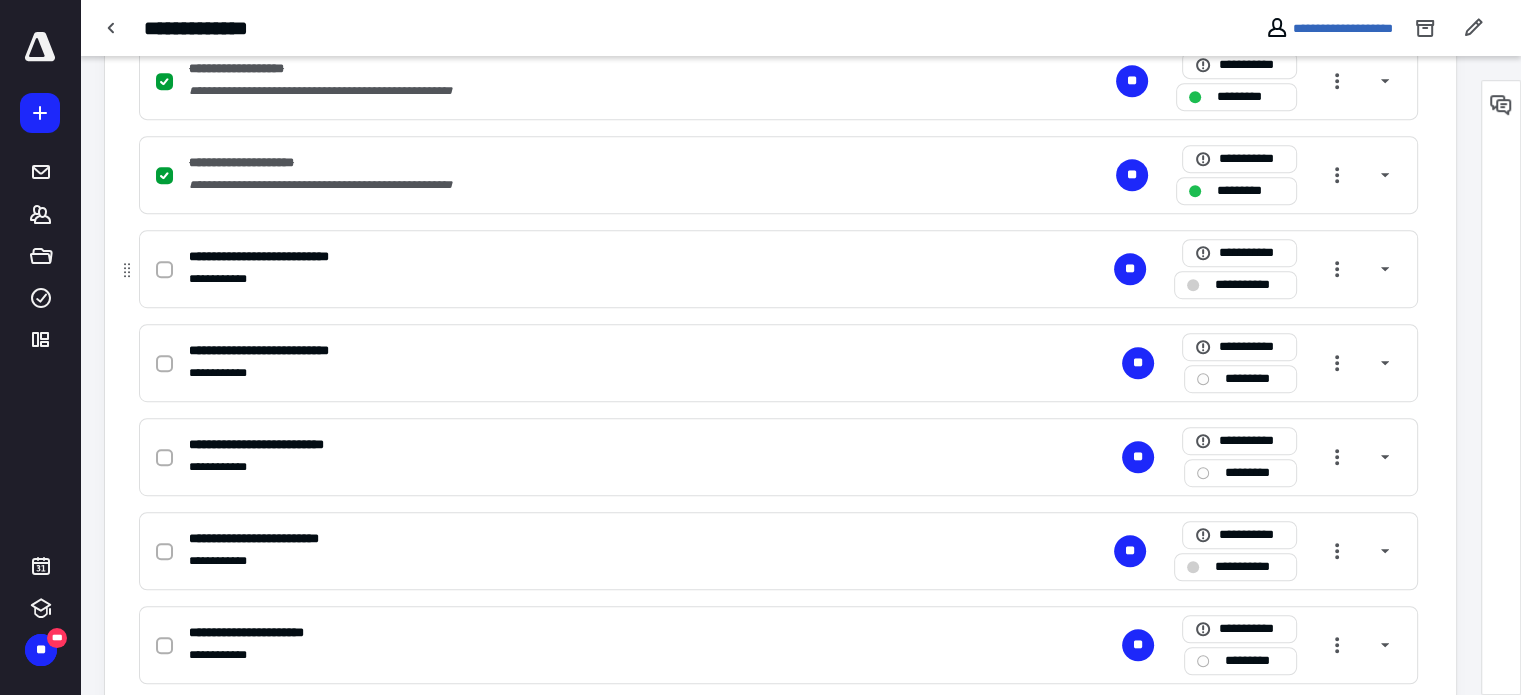 click 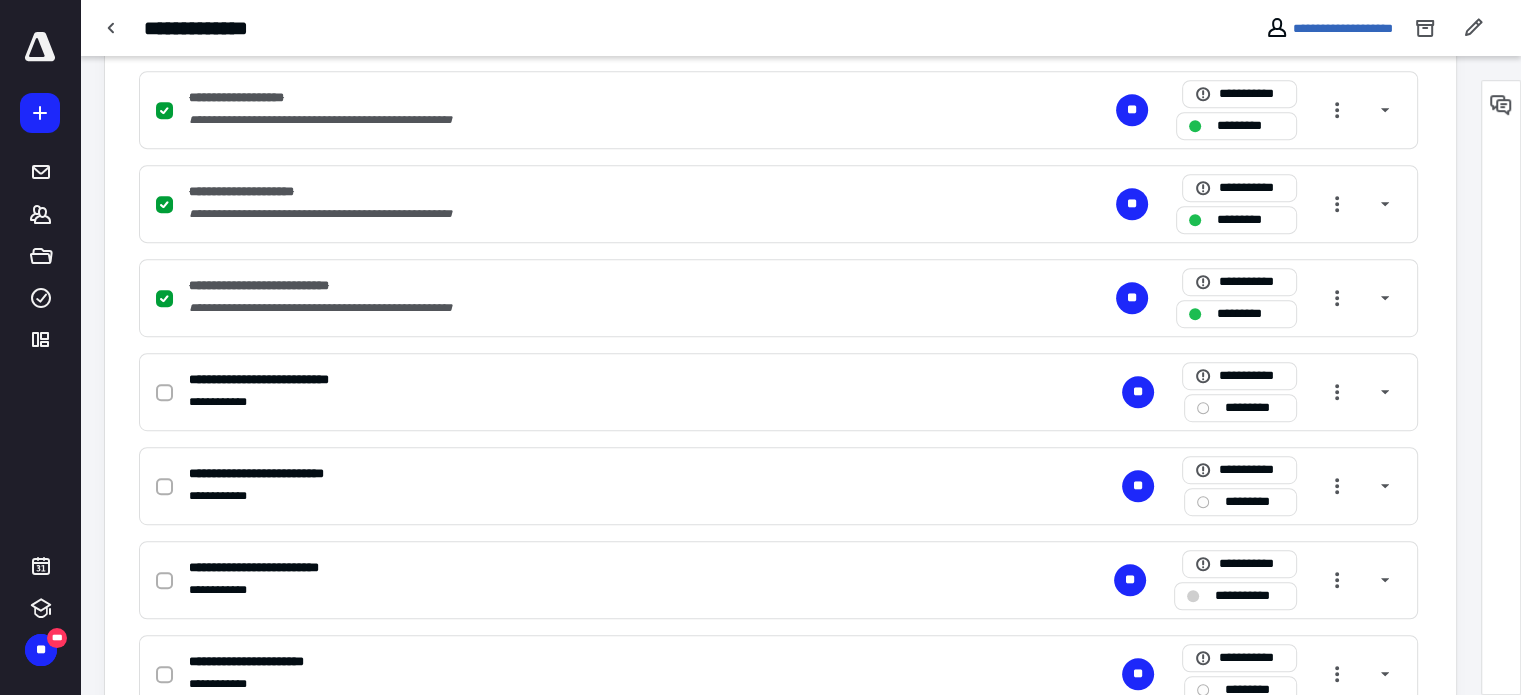 scroll, scrollTop: 900, scrollLeft: 0, axis: vertical 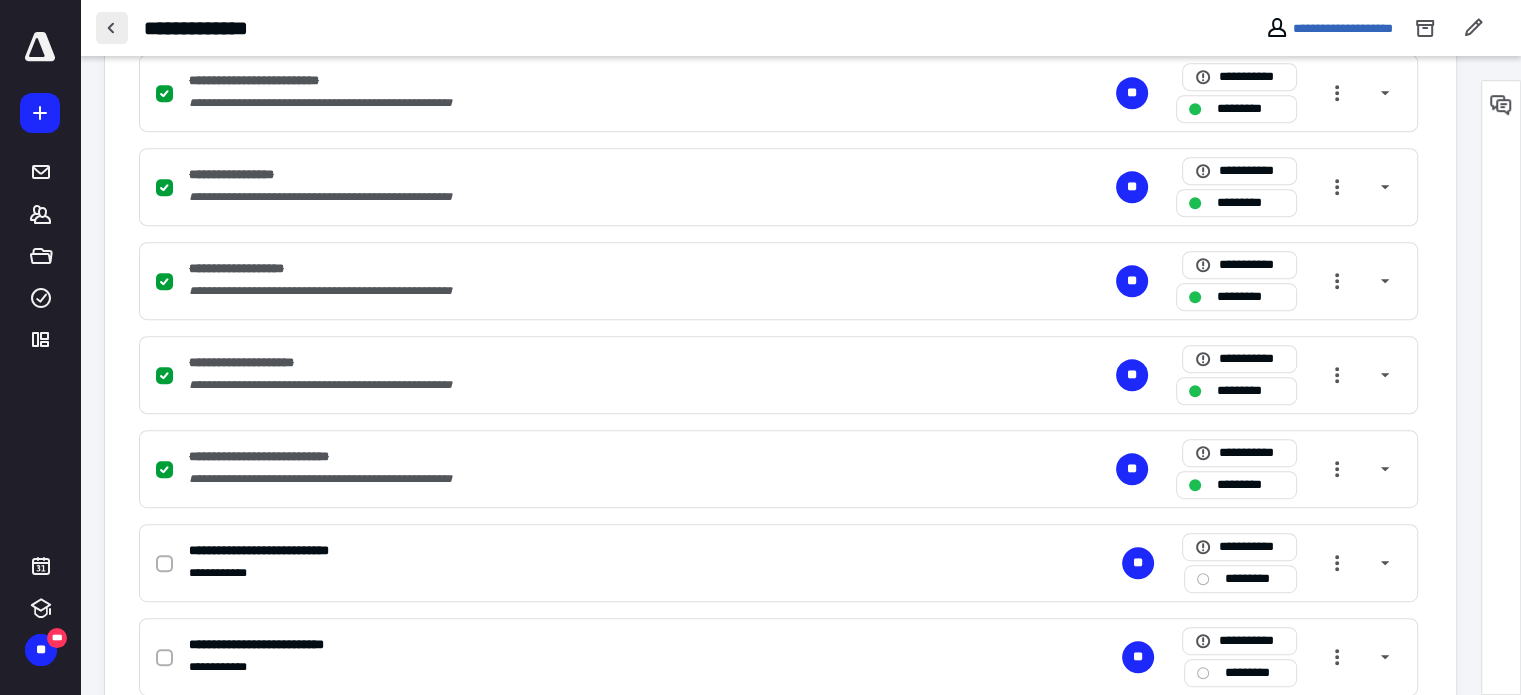 click at bounding box center [112, 28] 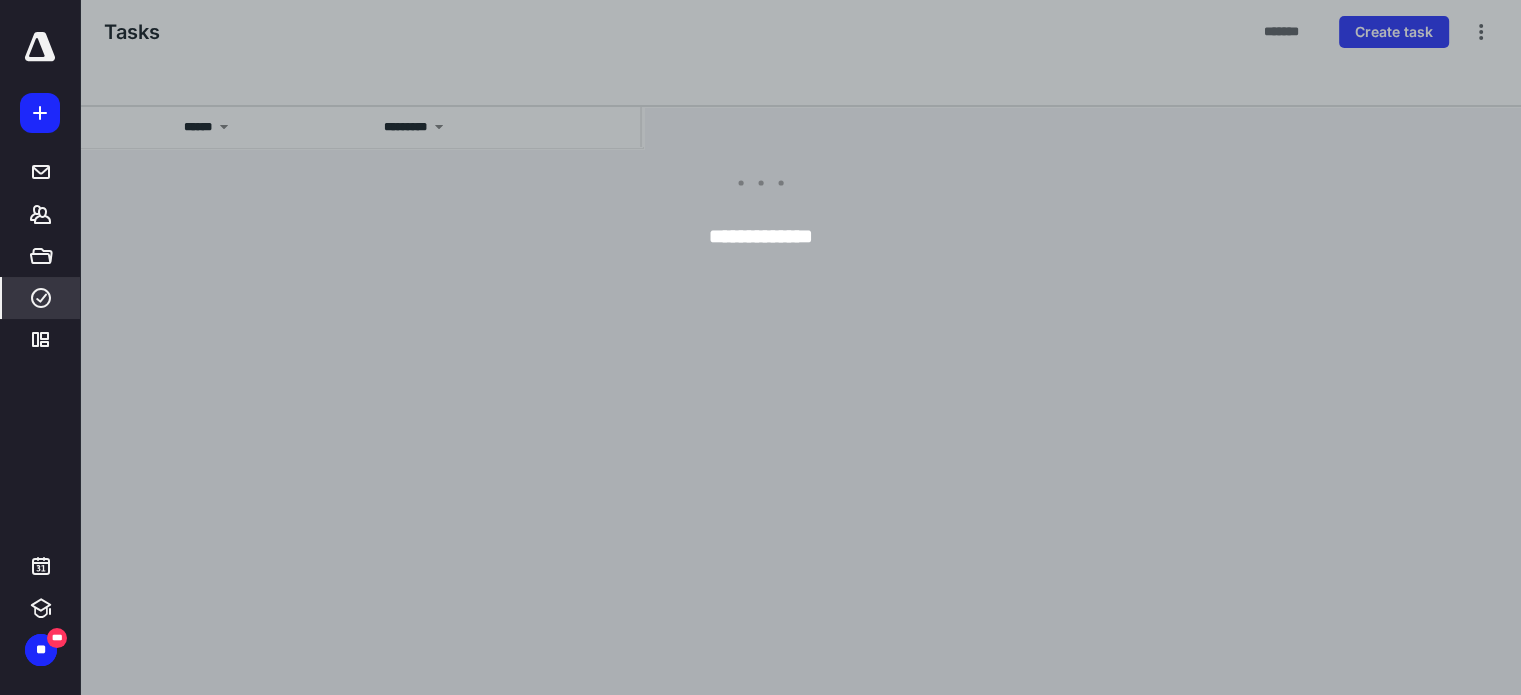 scroll, scrollTop: 0, scrollLeft: 0, axis: both 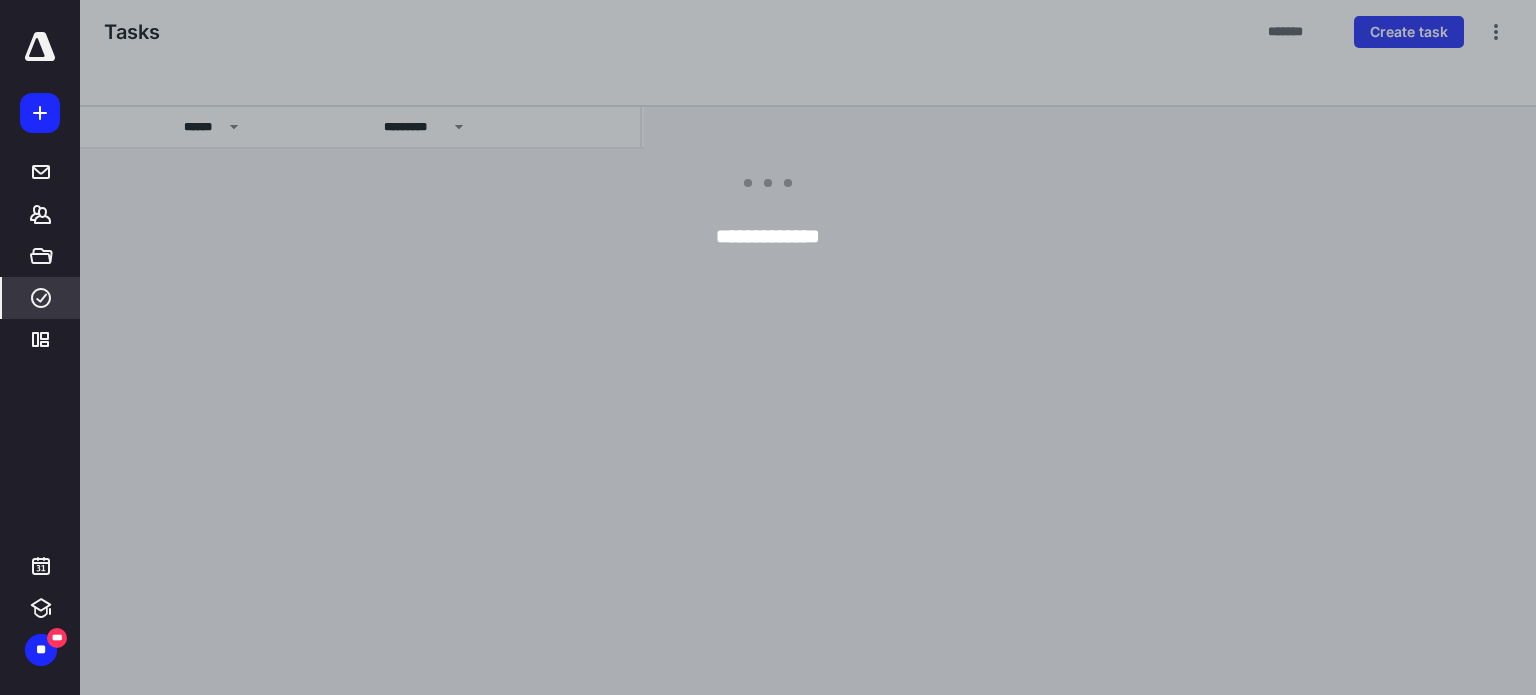 click at bounding box center [40, 47] 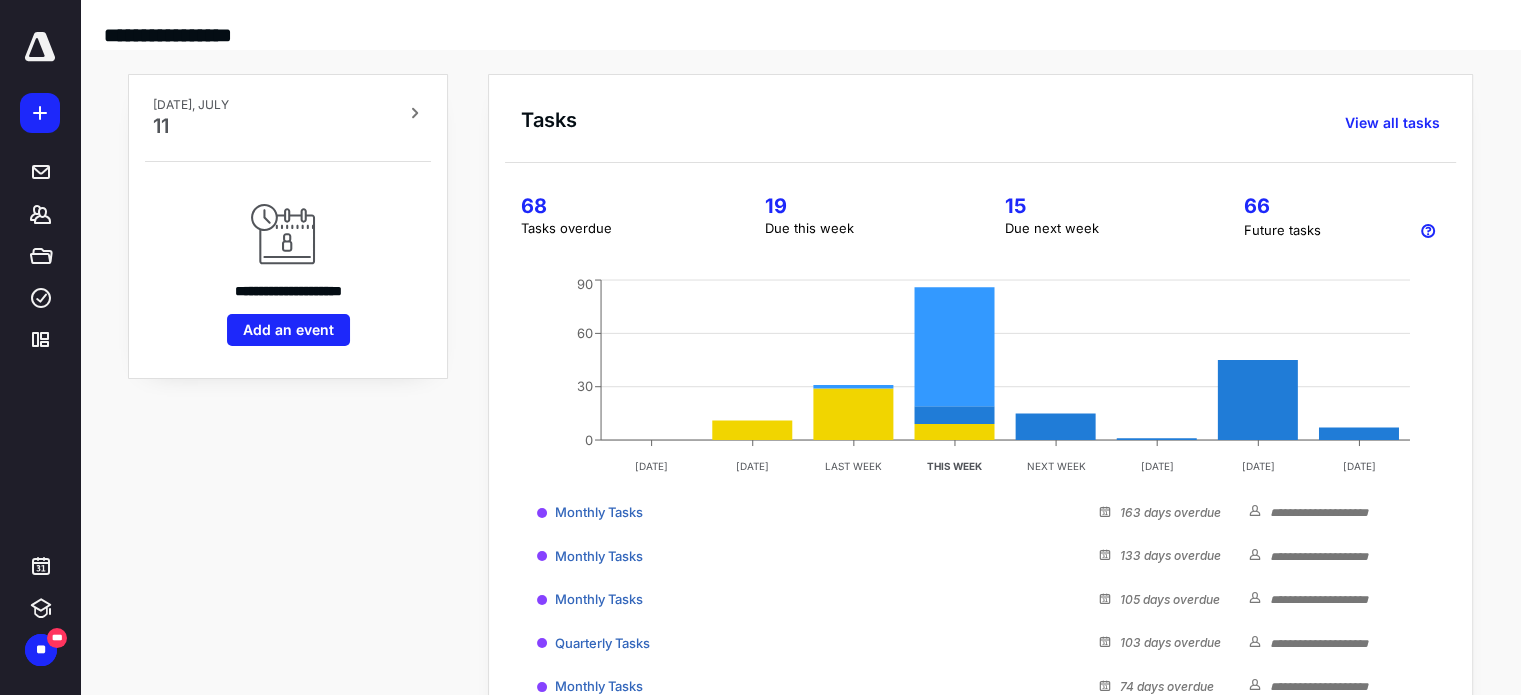 click on "68" at bounding box center [619, 206] 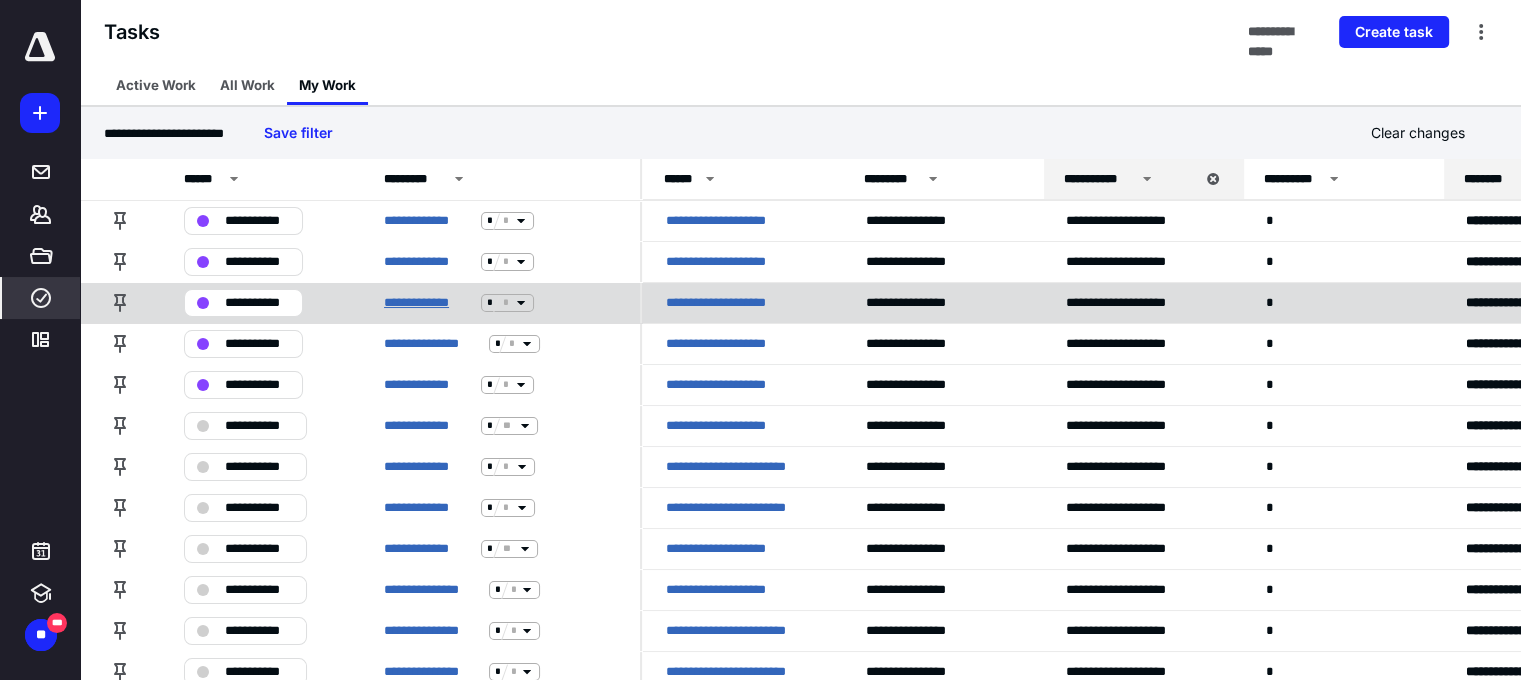 click on "**********" at bounding box center [428, 303] 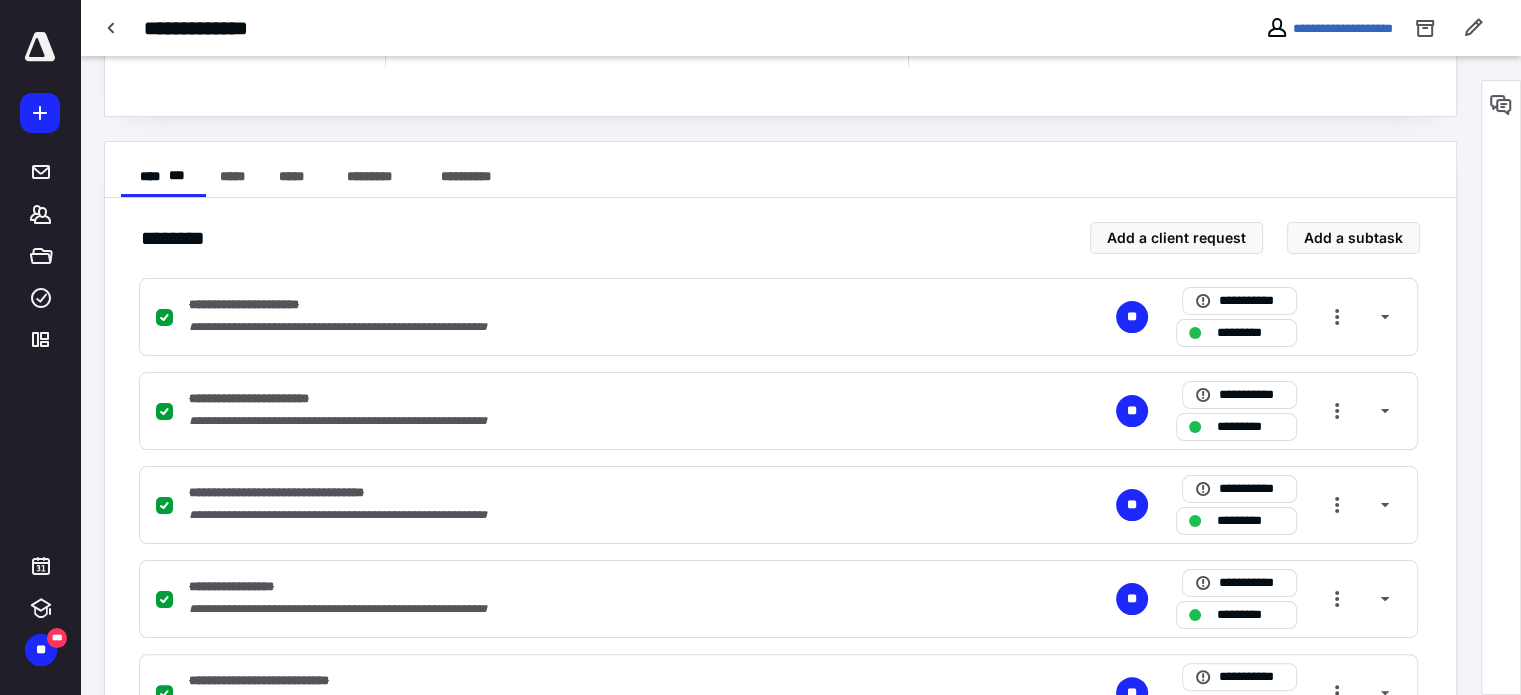 scroll, scrollTop: 573, scrollLeft: 0, axis: vertical 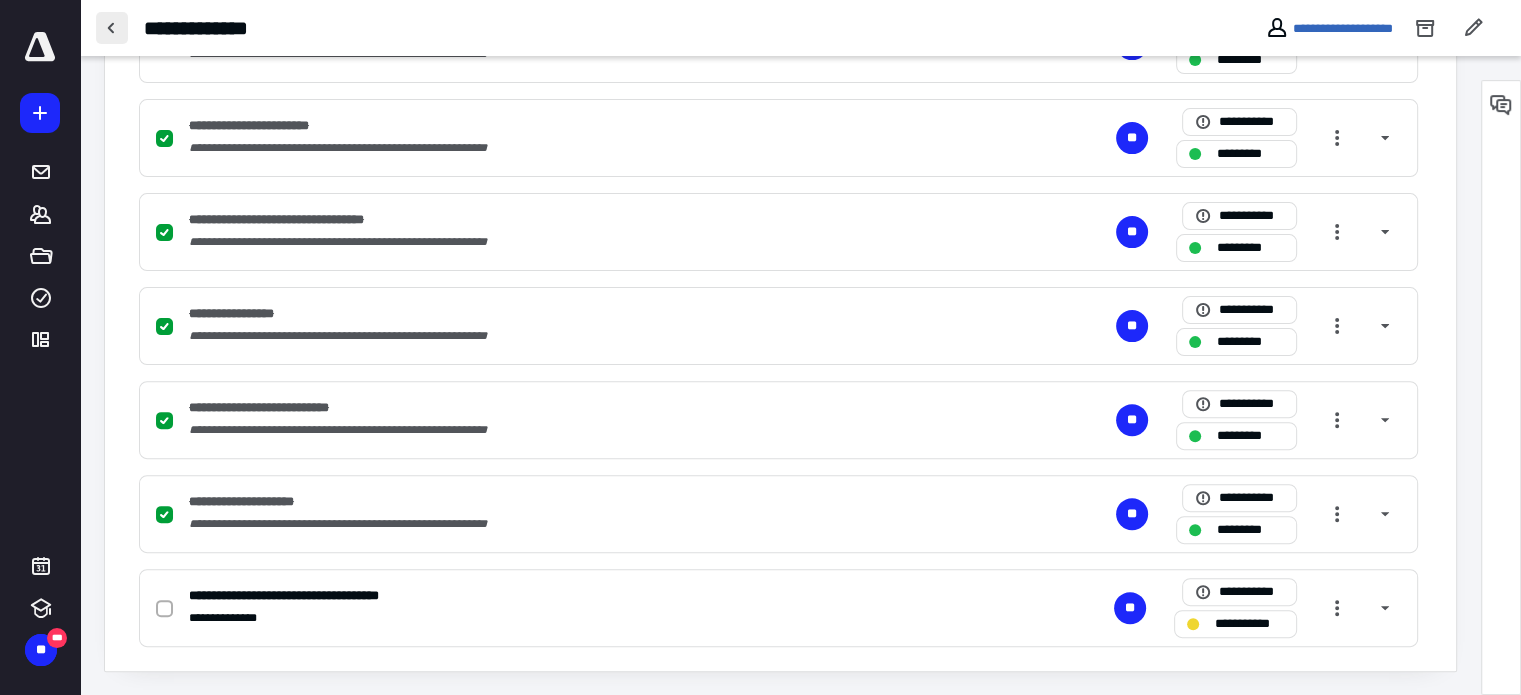 click at bounding box center [112, 28] 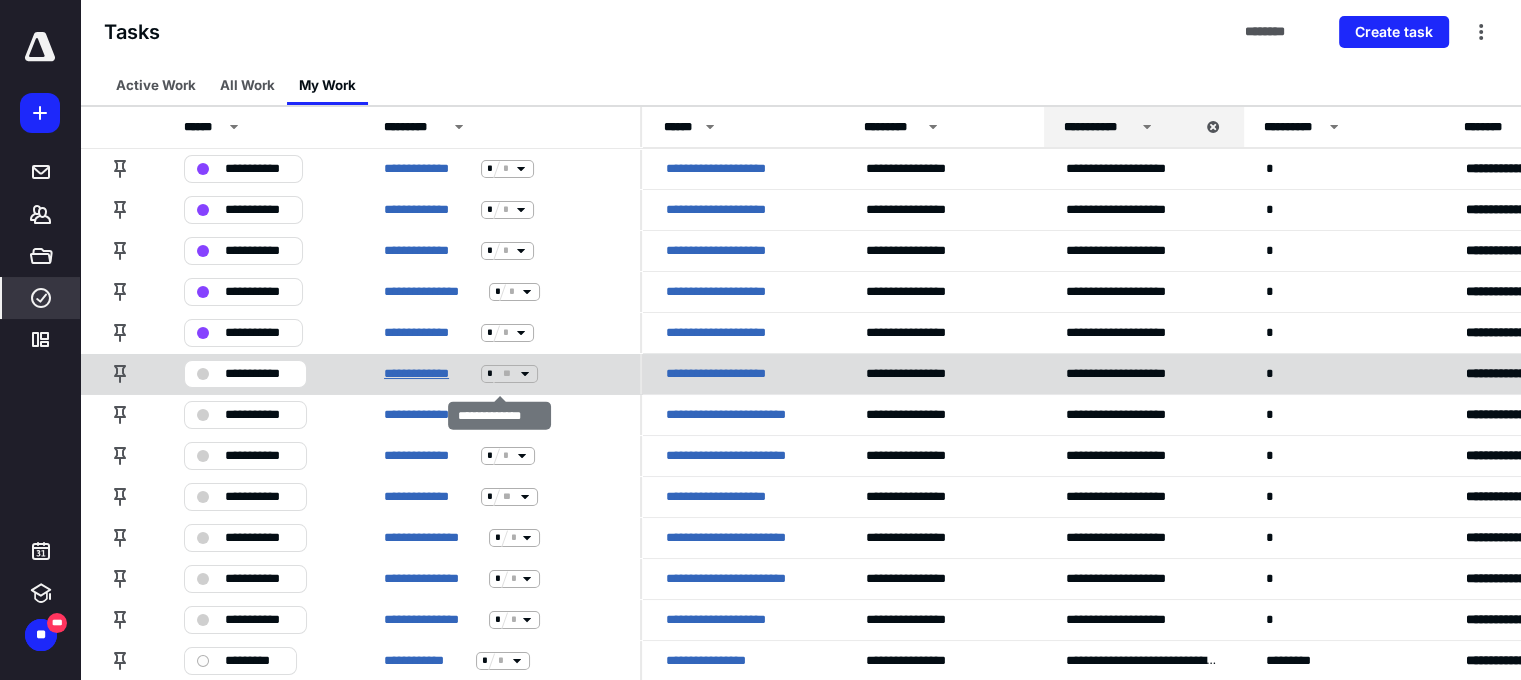 click on "**********" at bounding box center [428, 374] 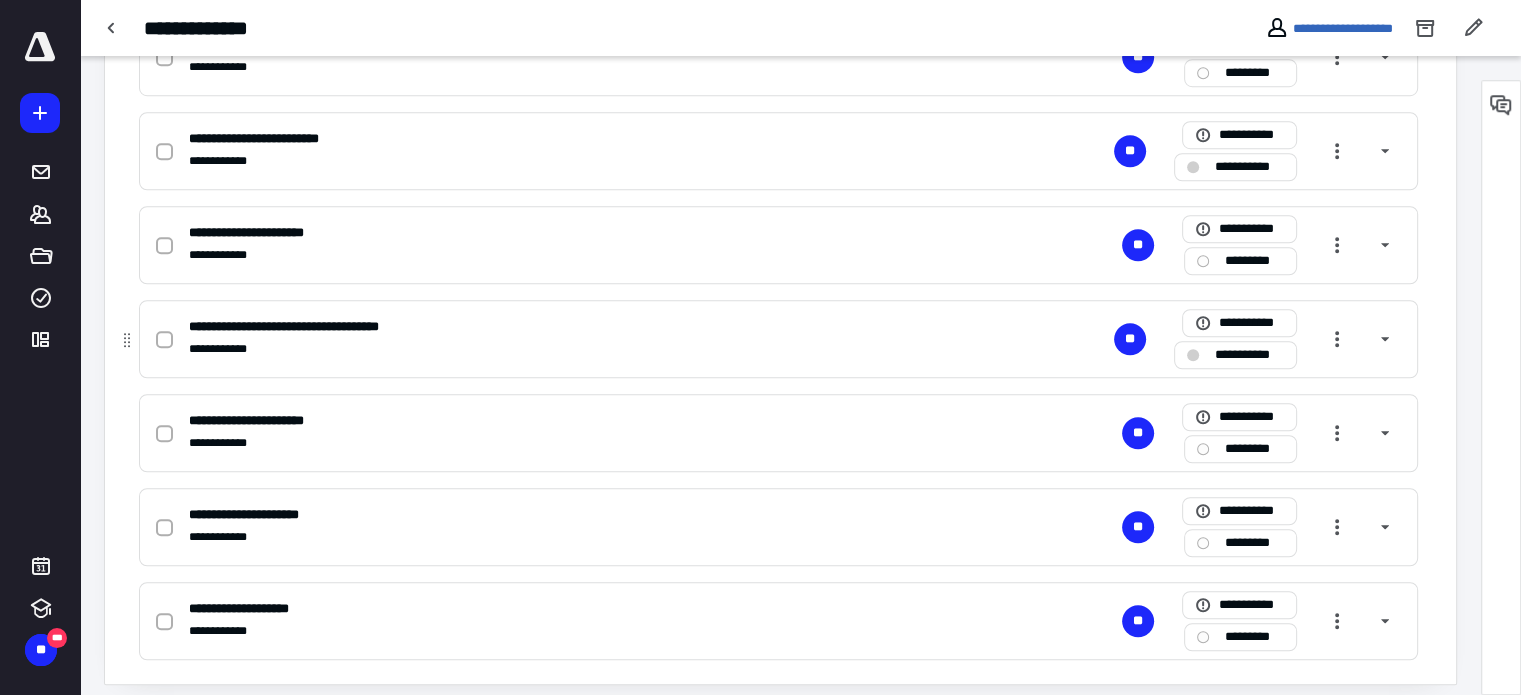 scroll, scrollTop: 1513, scrollLeft: 0, axis: vertical 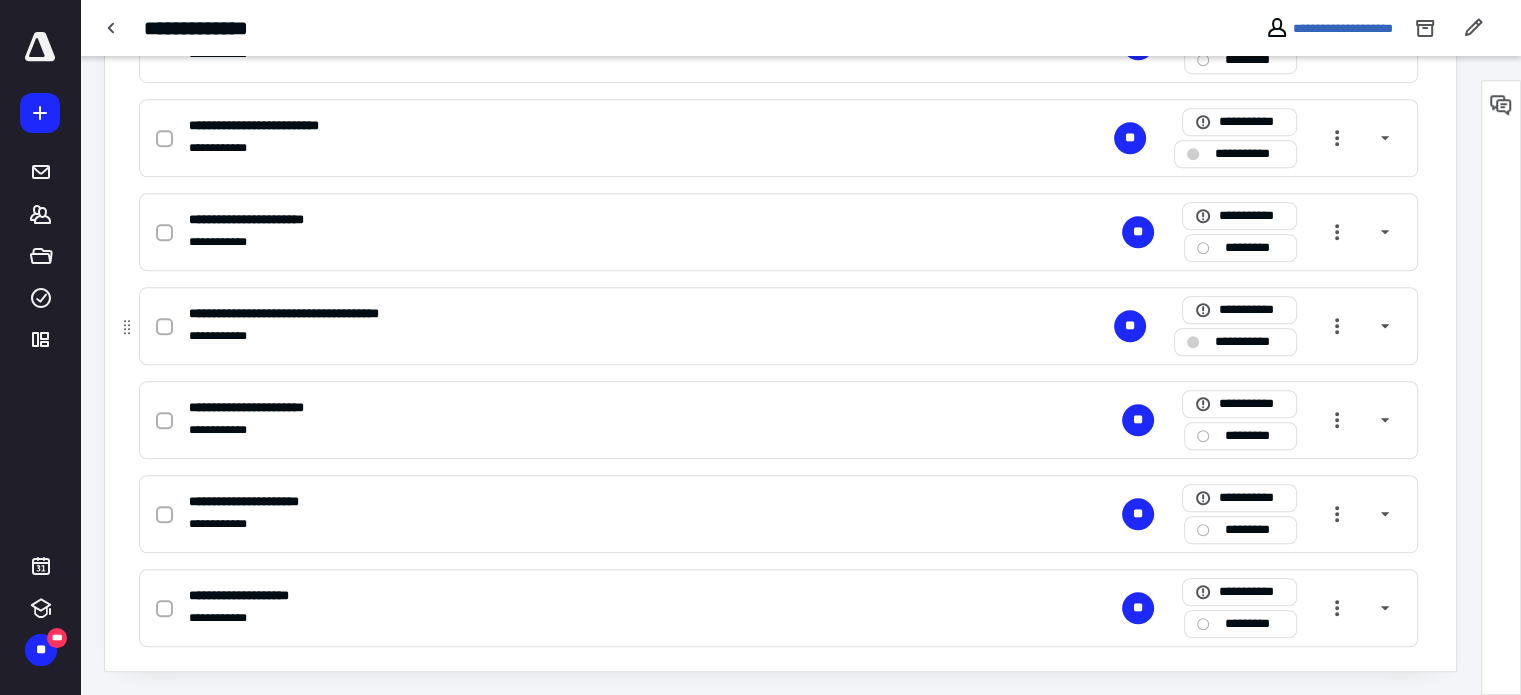click on "**********" at bounding box center [1249, 342] 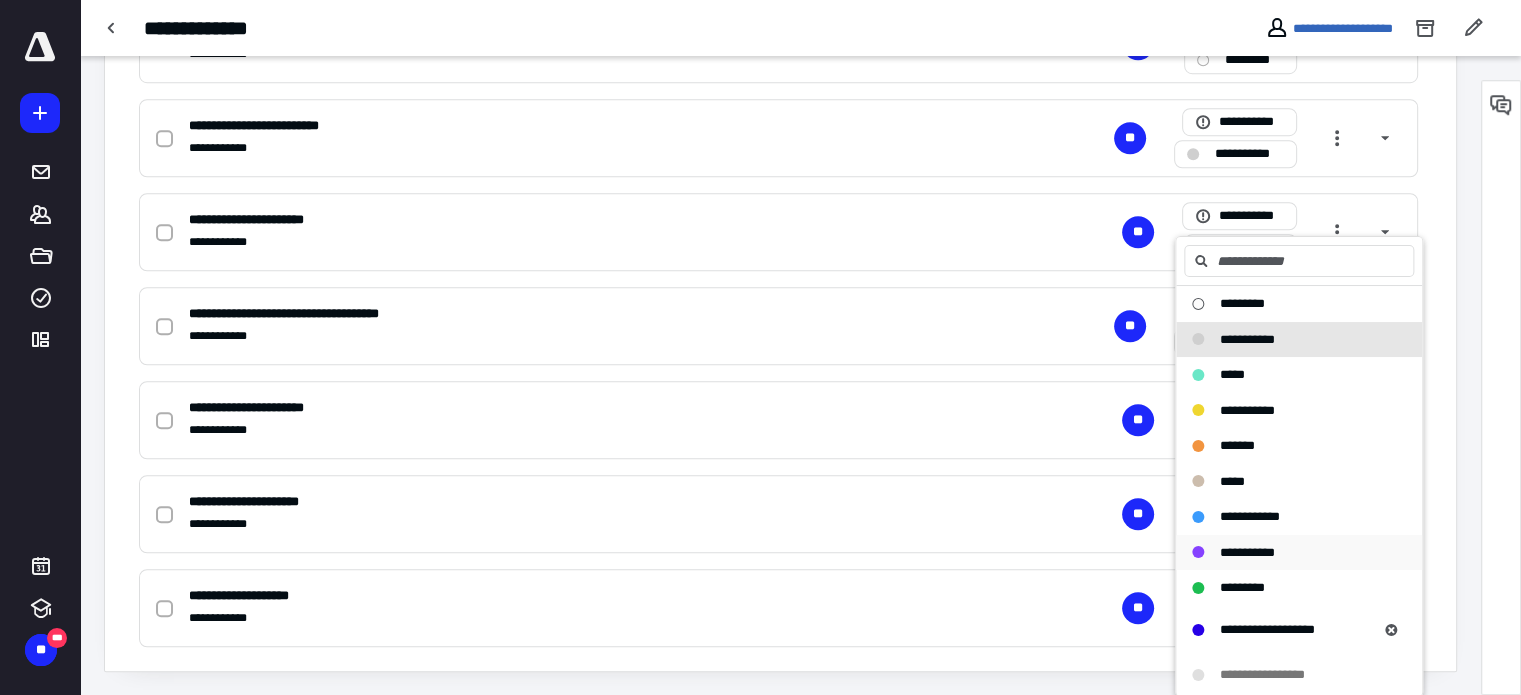 click on "**********" at bounding box center (1247, 551) 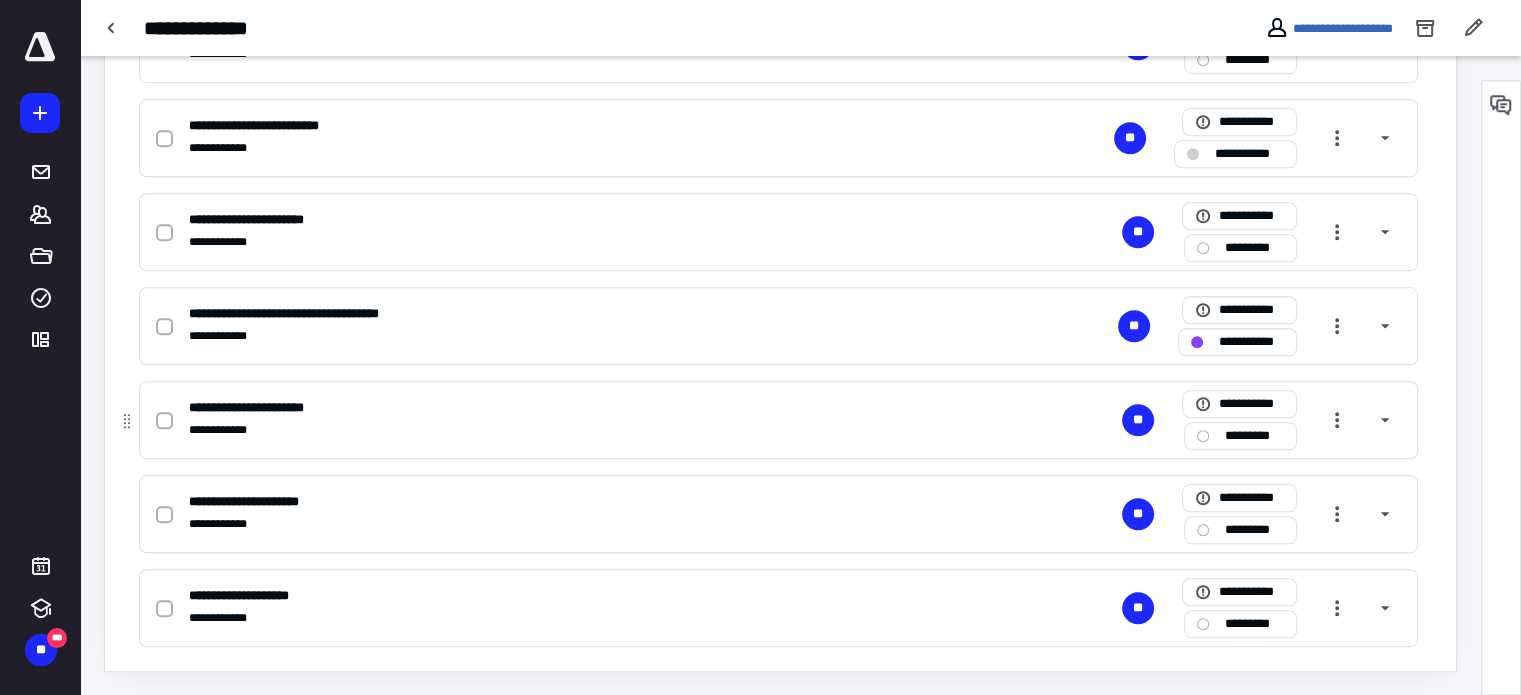 click on "*********" at bounding box center [1254, 436] 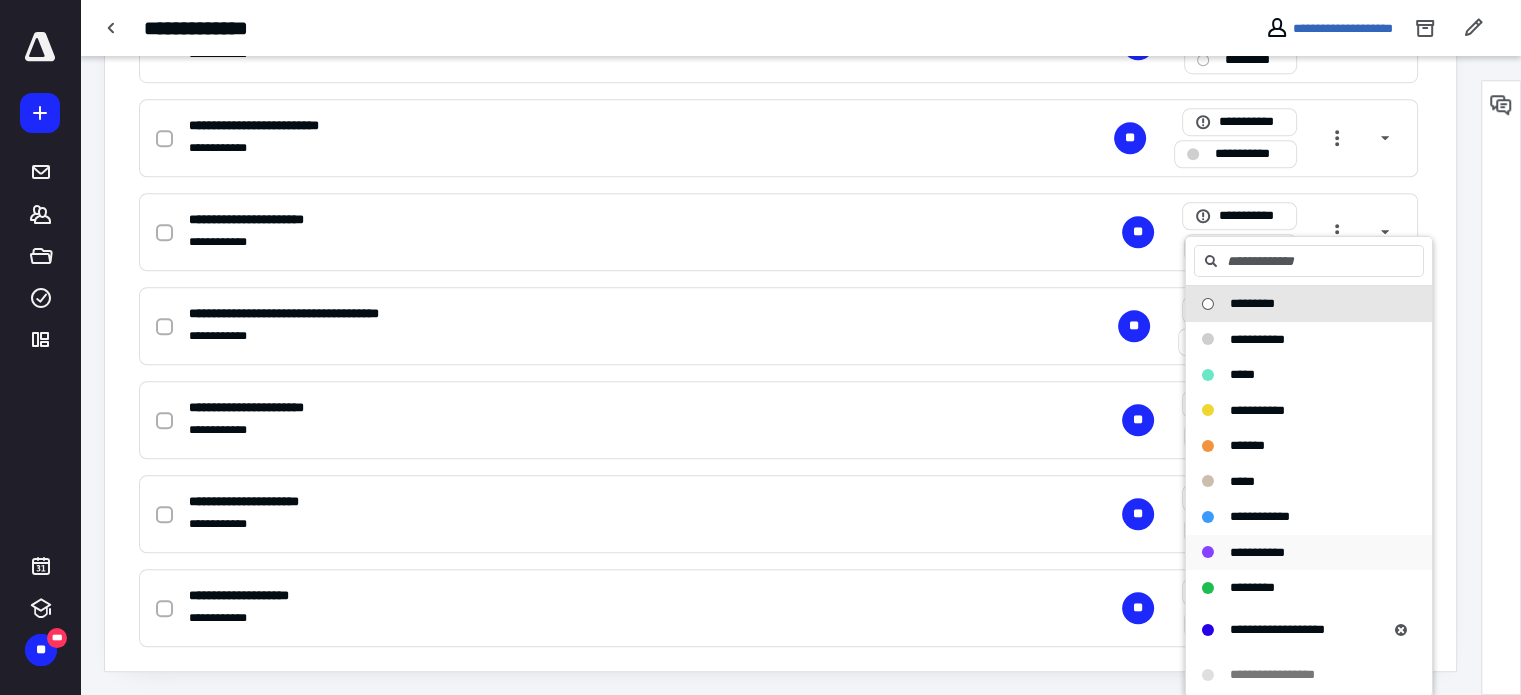click on "**********" at bounding box center [1257, 551] 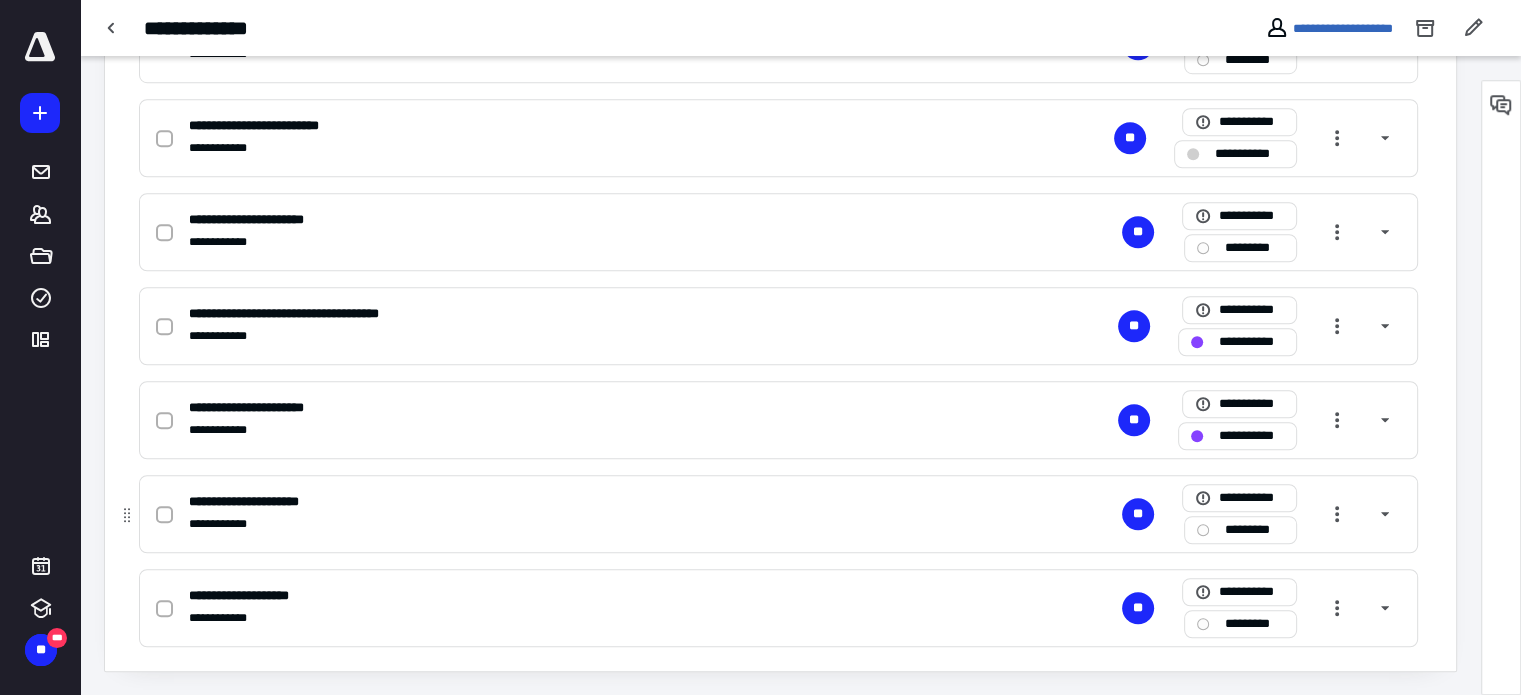 click on "*********" at bounding box center [1254, 530] 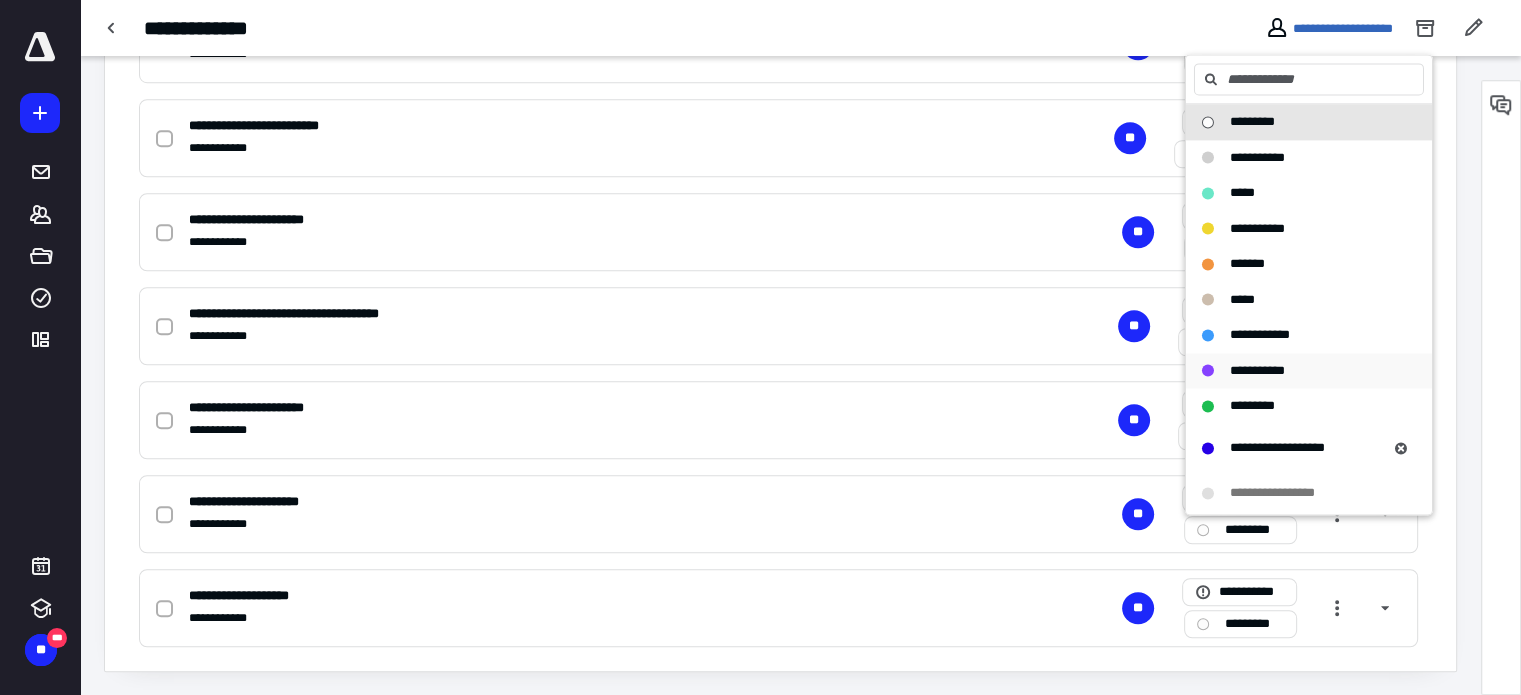 click on "**********" at bounding box center [1257, 370] 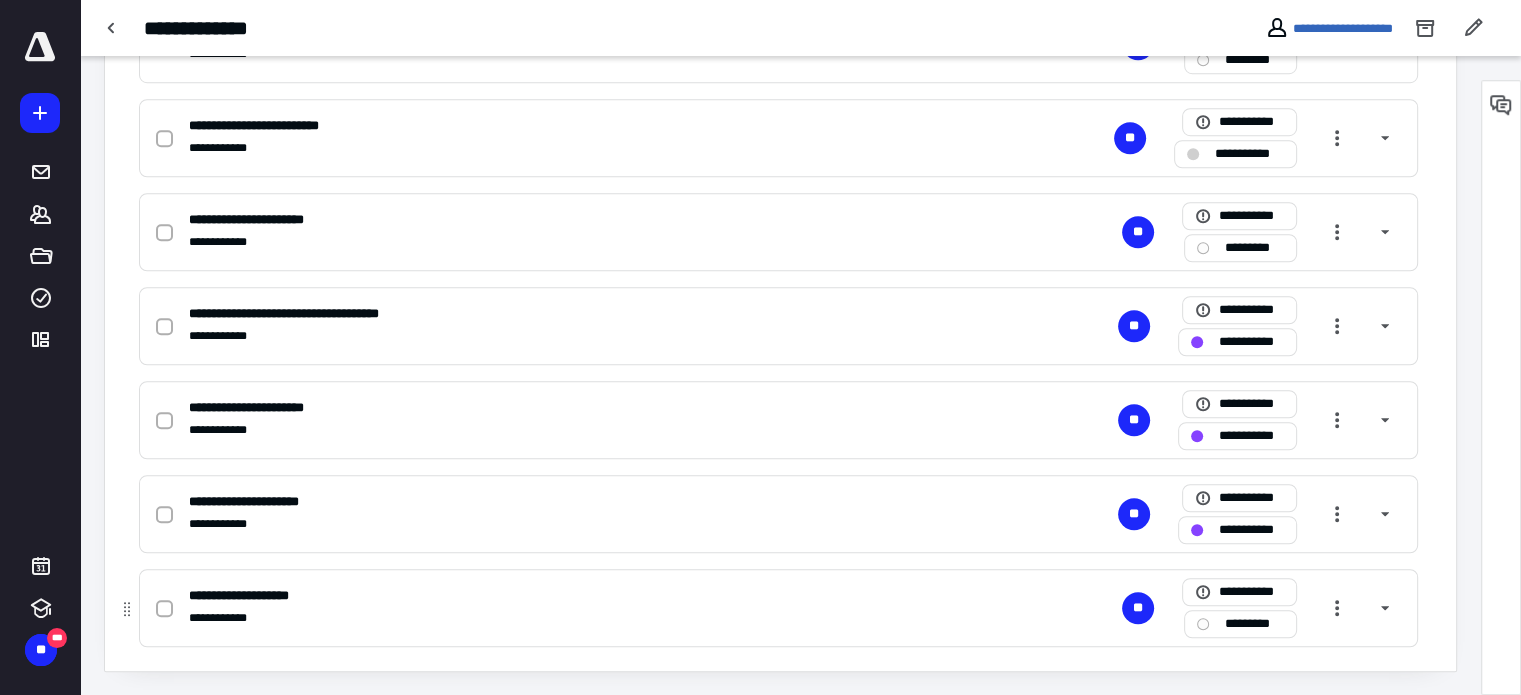 click on "*********" at bounding box center (1254, 624) 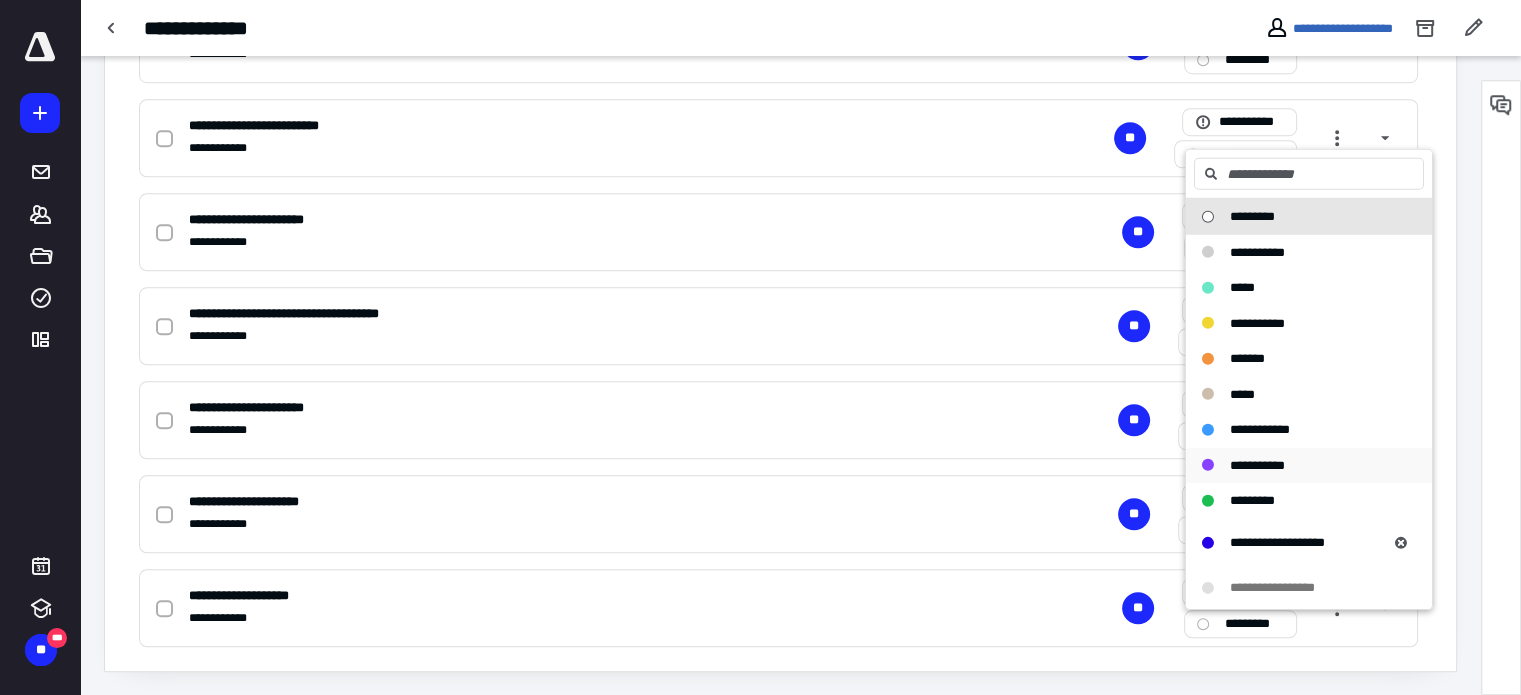 click on "**********" at bounding box center [1257, 464] 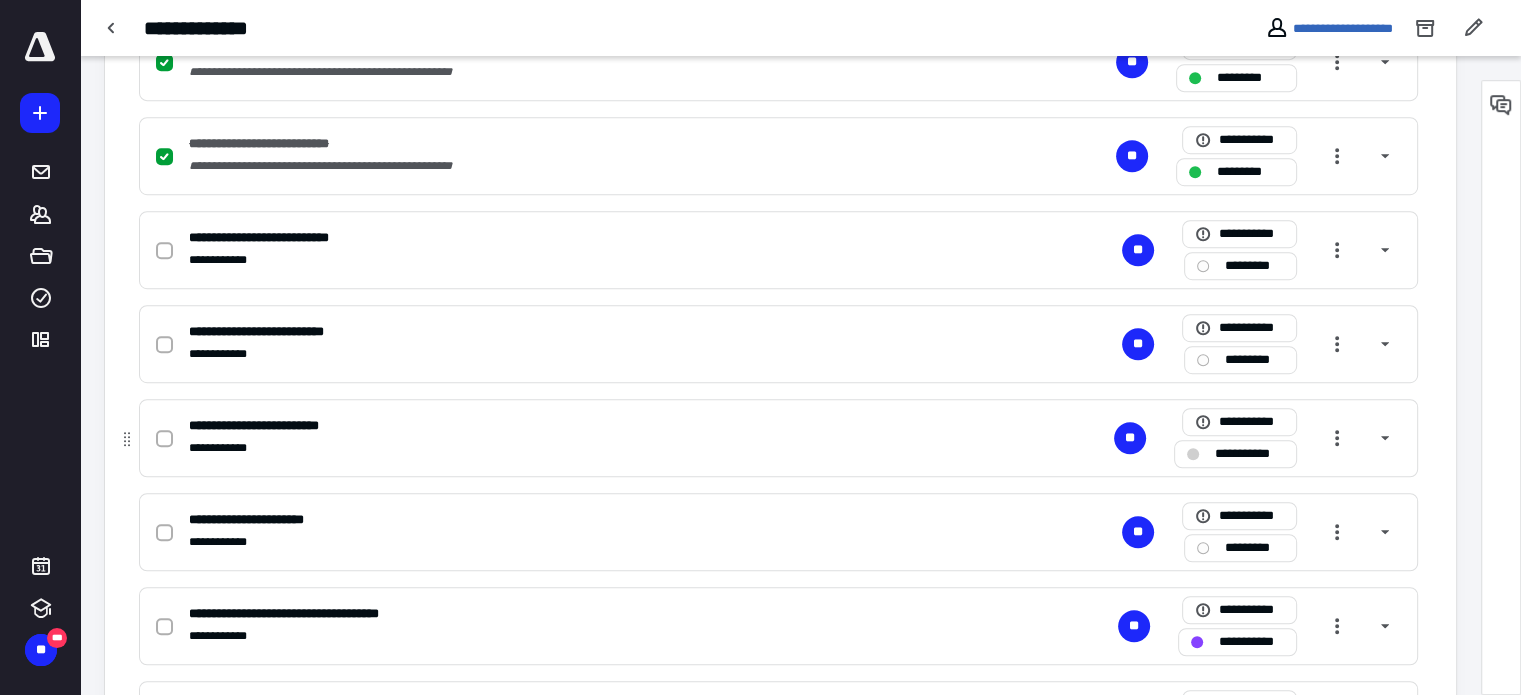 scroll, scrollTop: 1113, scrollLeft: 0, axis: vertical 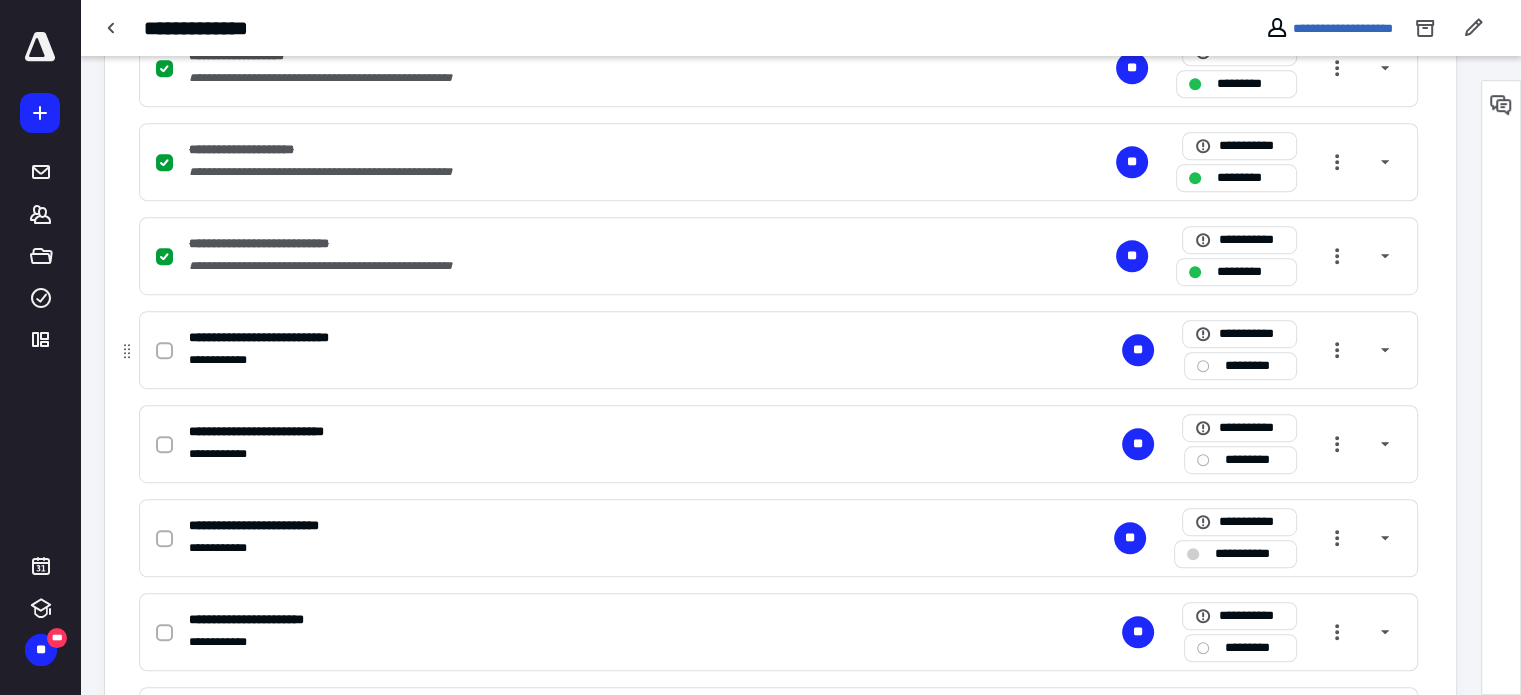 click 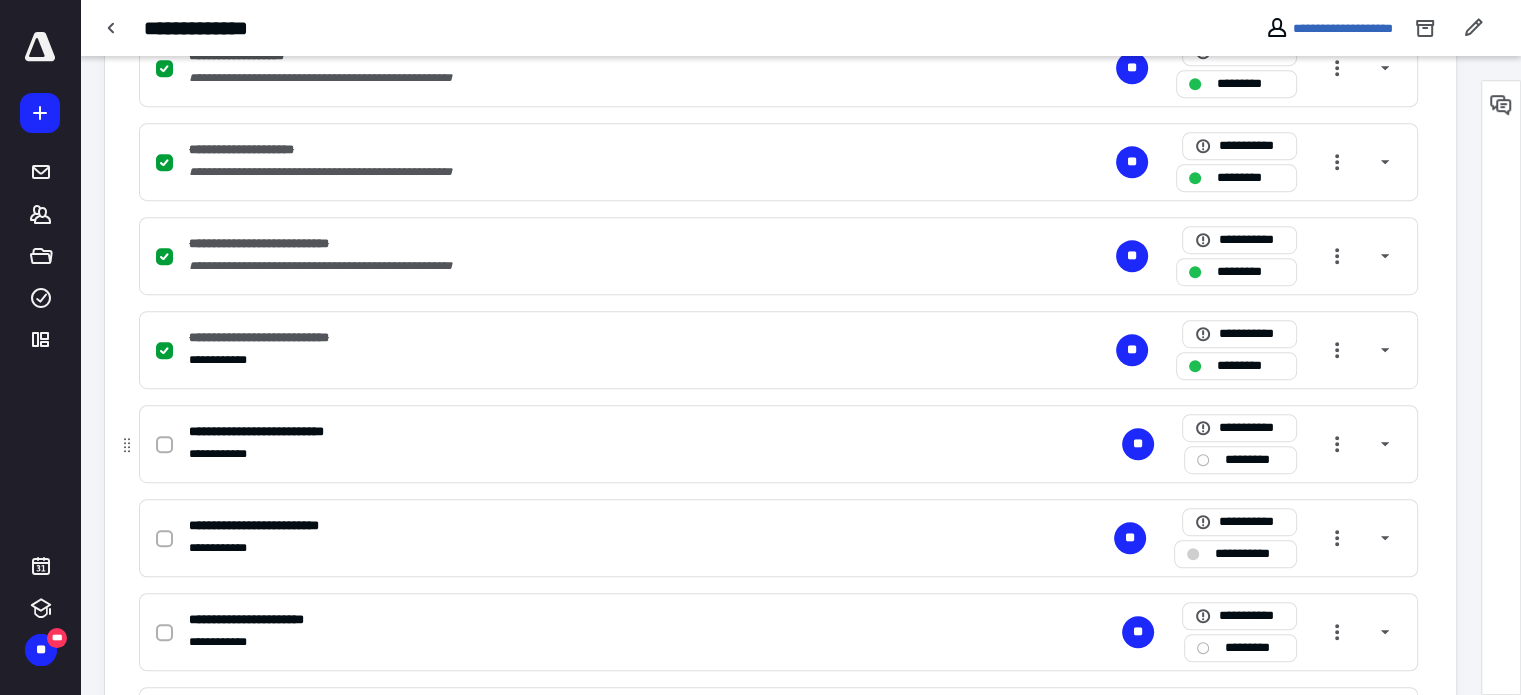 click 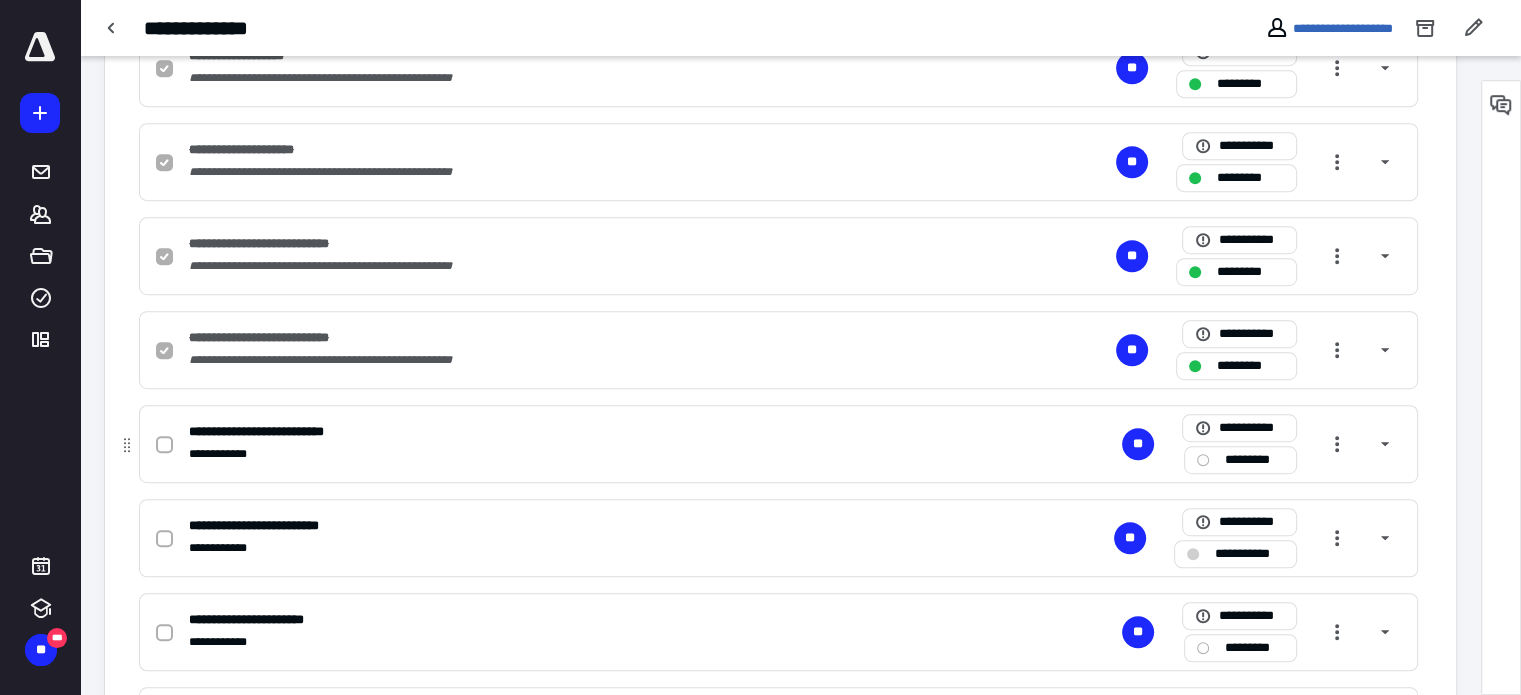 checkbox on "true" 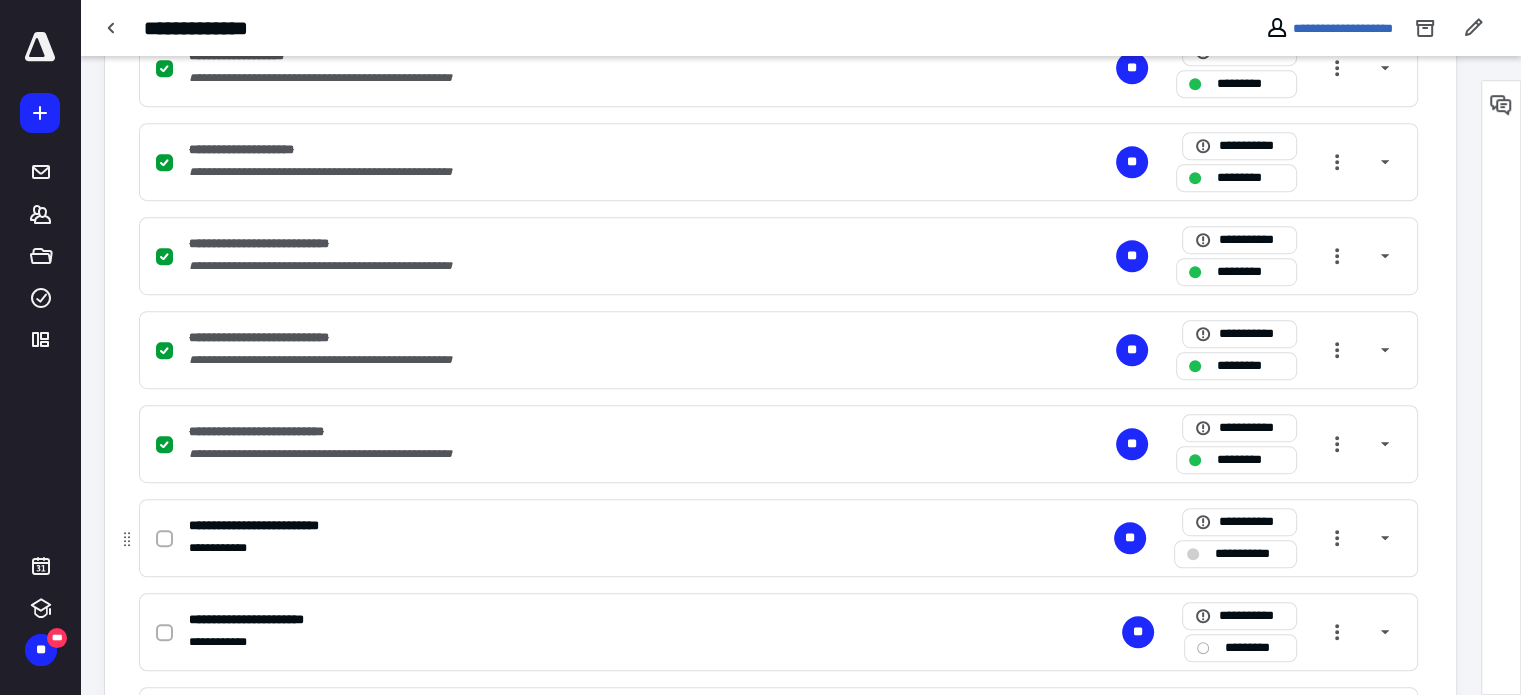 click 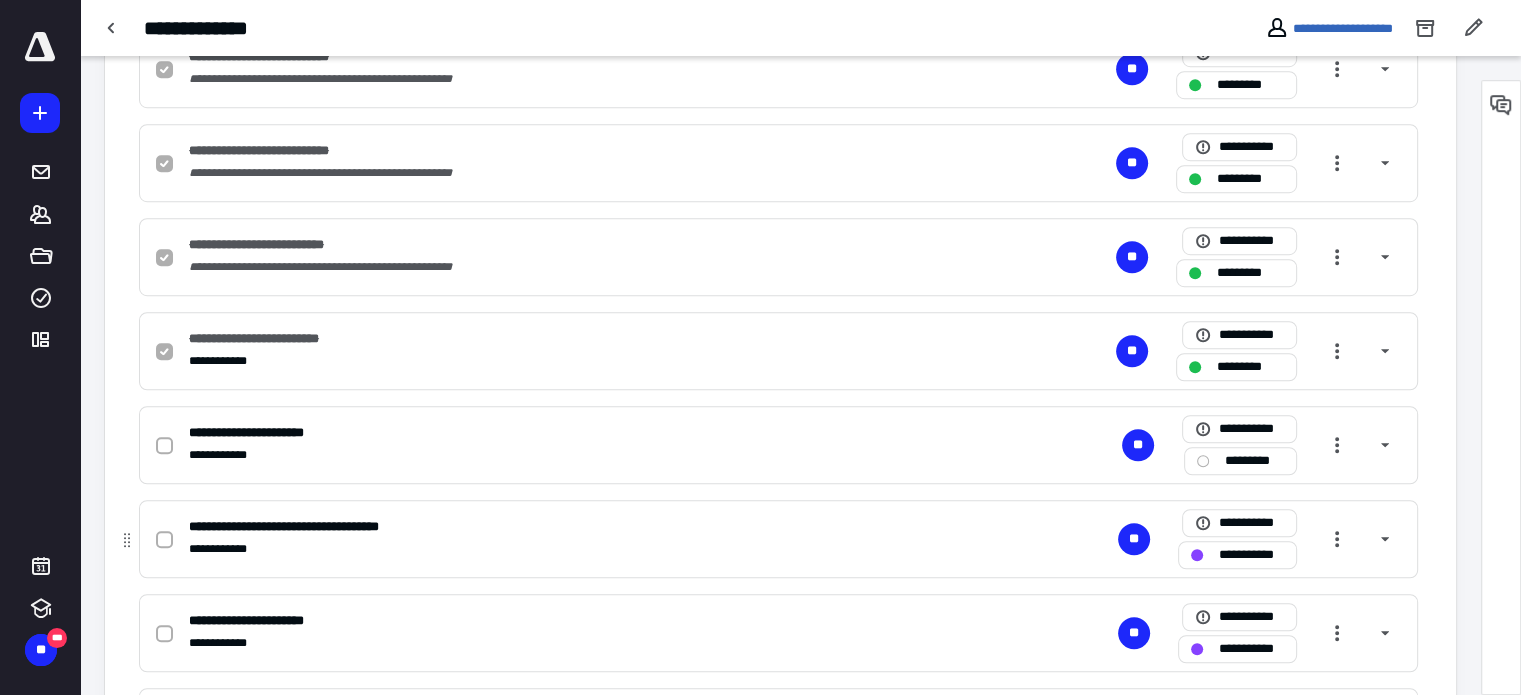 scroll, scrollTop: 1313, scrollLeft: 0, axis: vertical 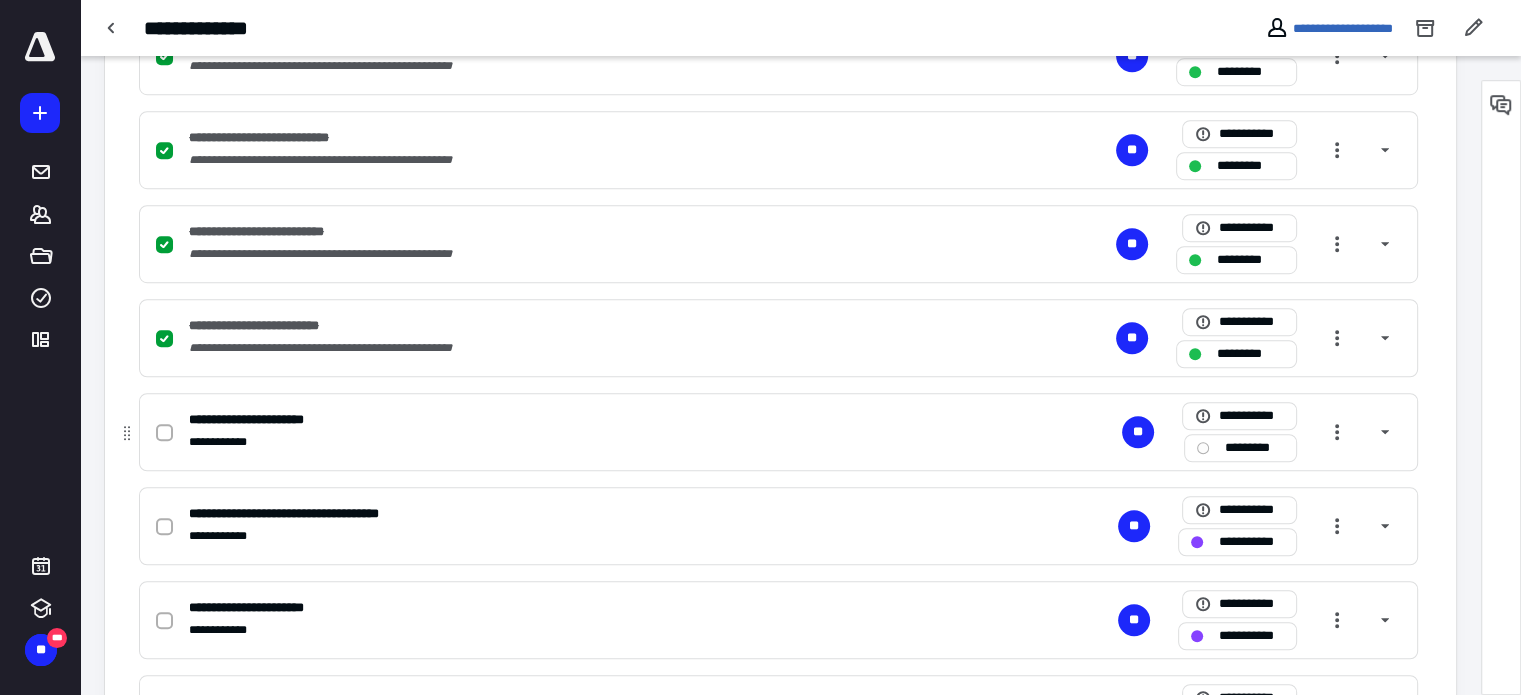 click 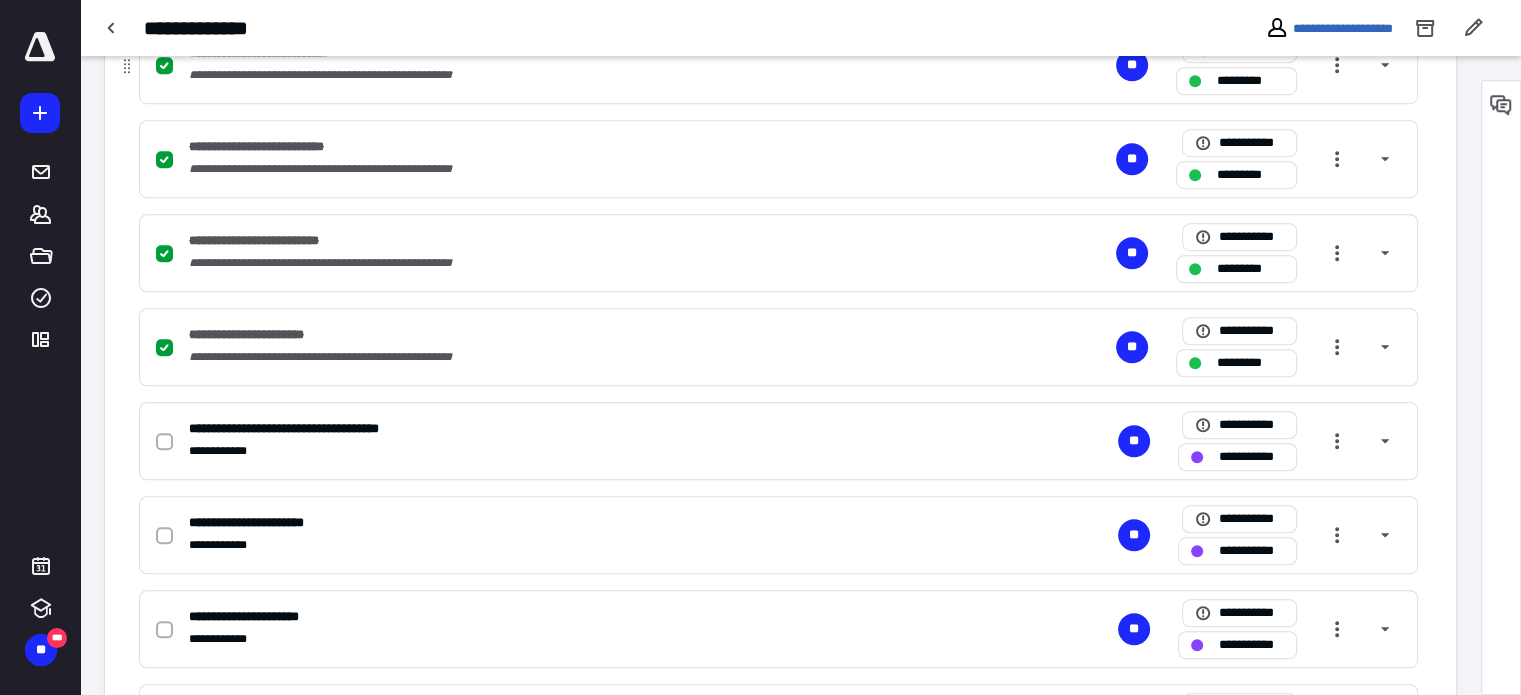 scroll, scrollTop: 1313, scrollLeft: 0, axis: vertical 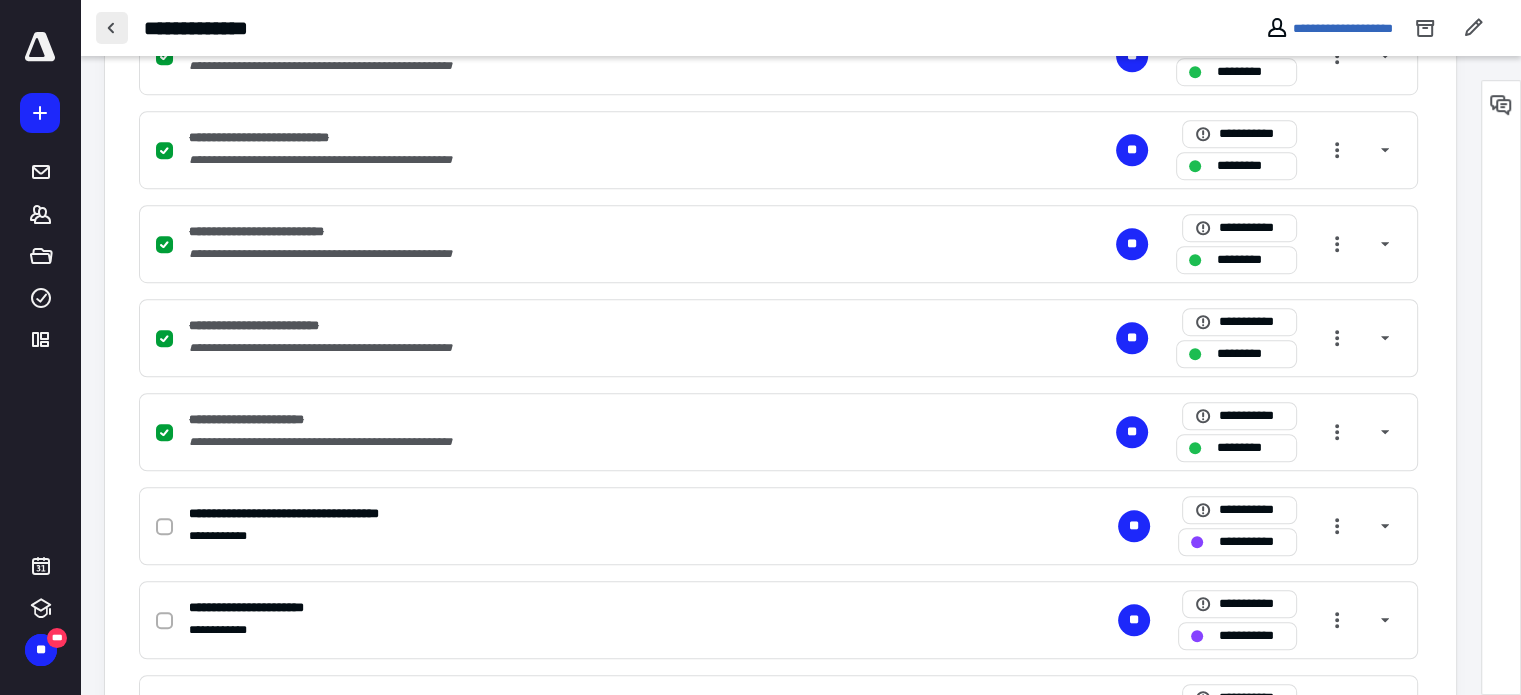 click at bounding box center (112, 28) 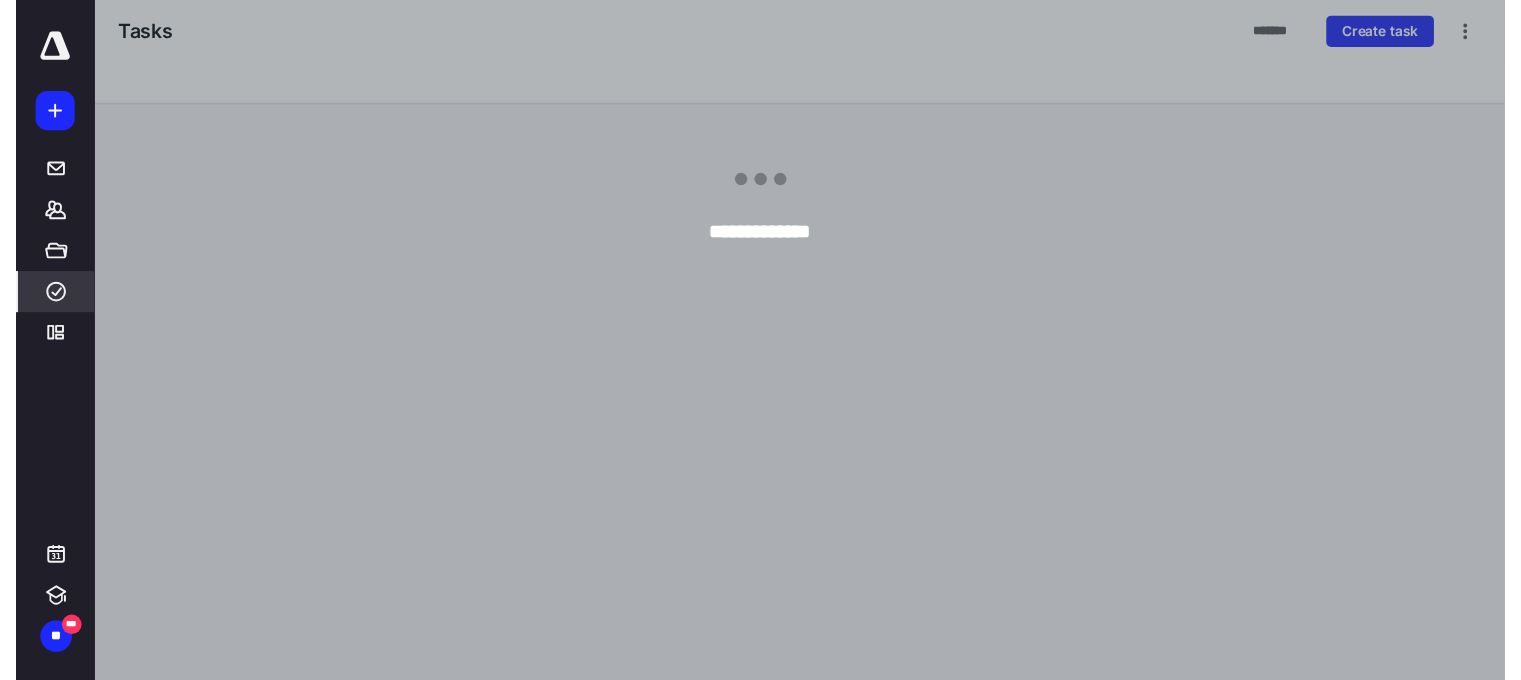 scroll, scrollTop: 0, scrollLeft: 0, axis: both 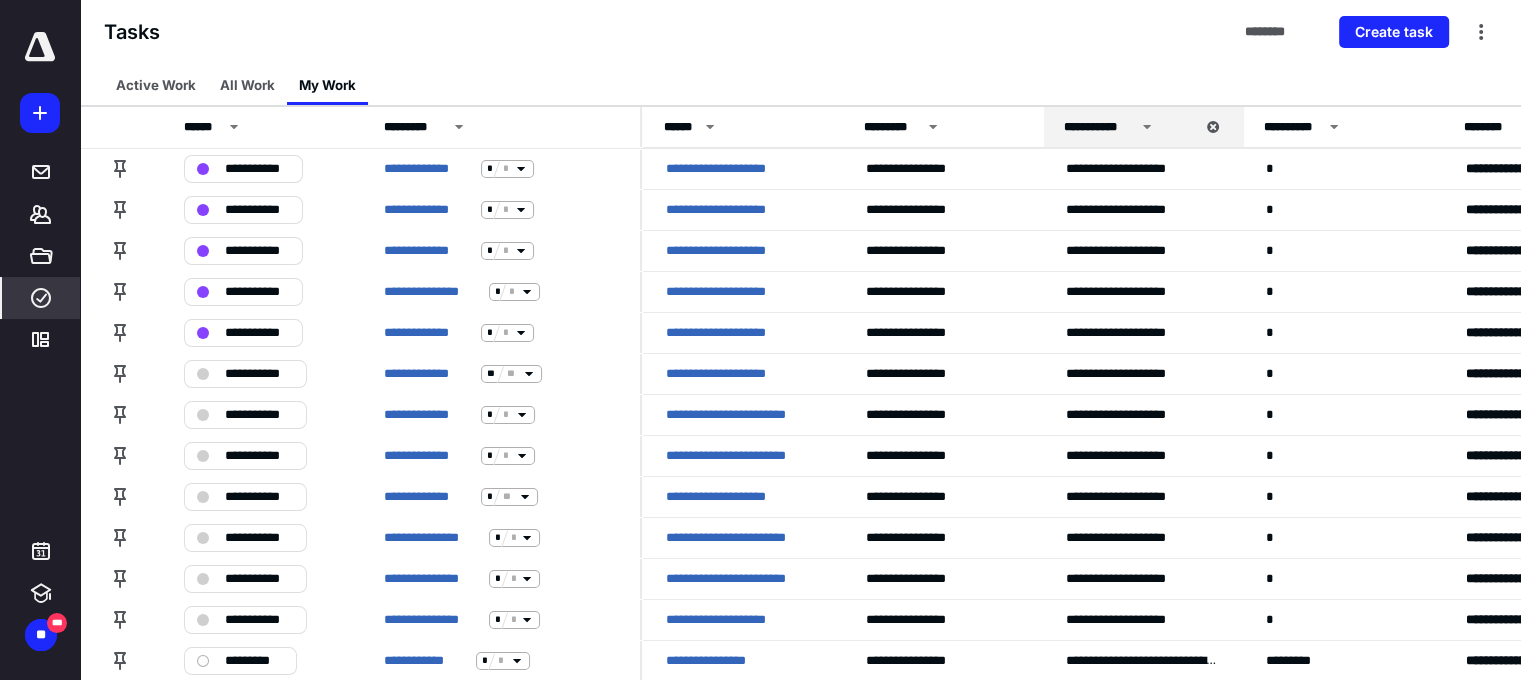 click at bounding box center (40, 47) 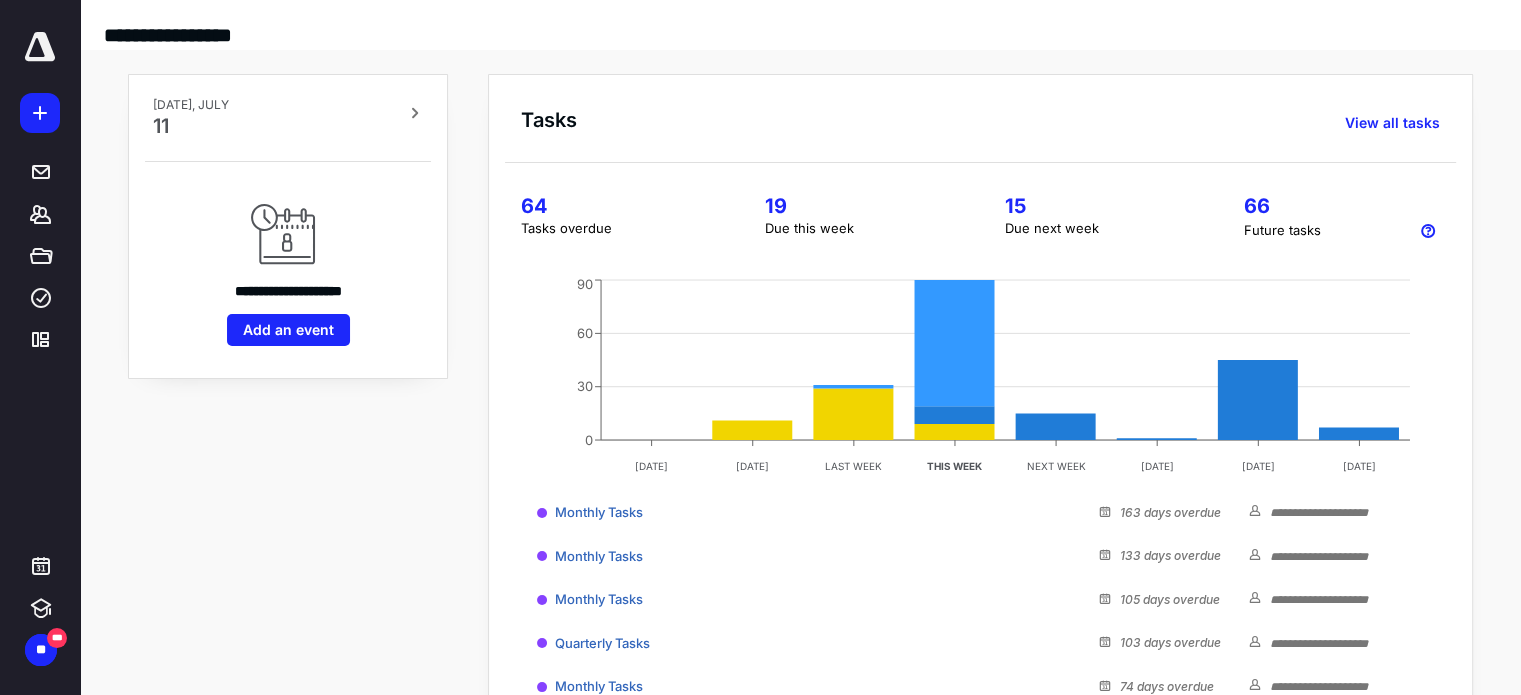 click on "64" at bounding box center [619, 206] 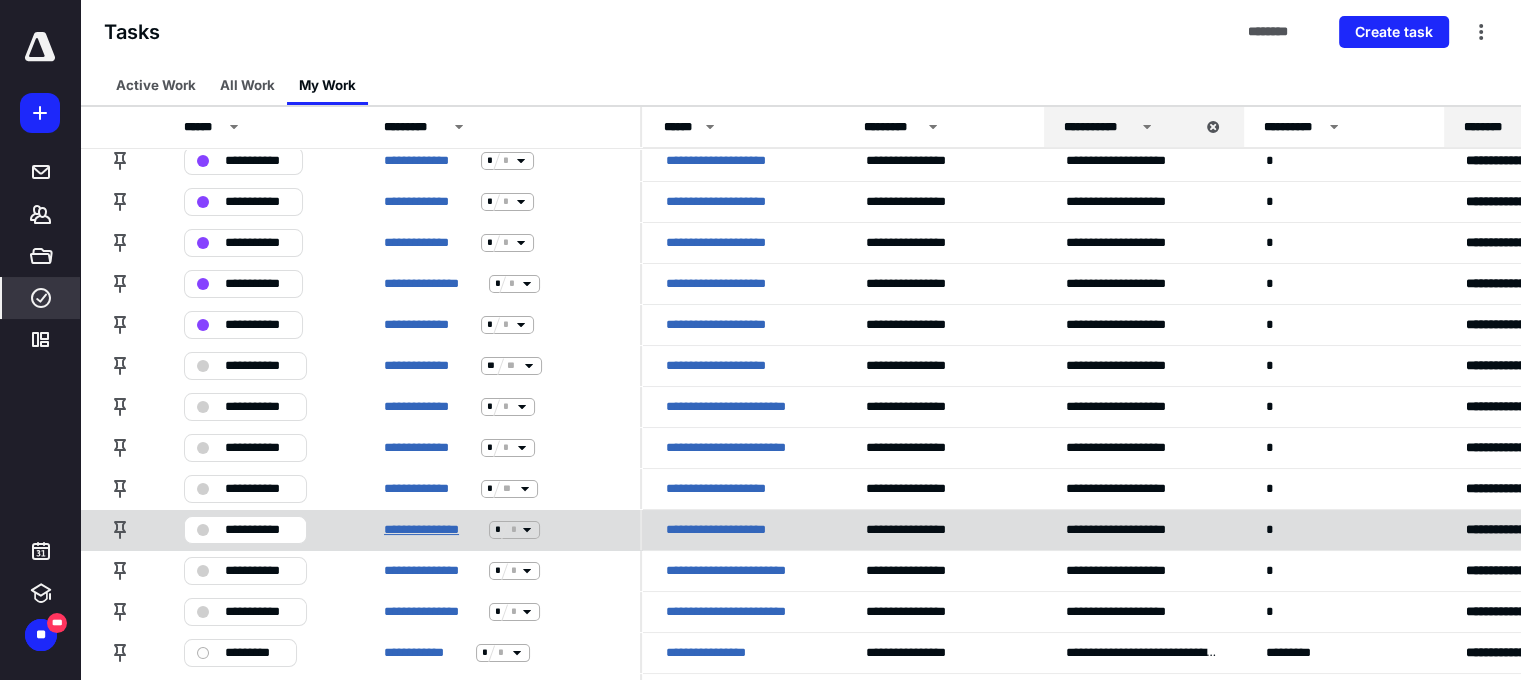 scroll, scrollTop: 116, scrollLeft: 0, axis: vertical 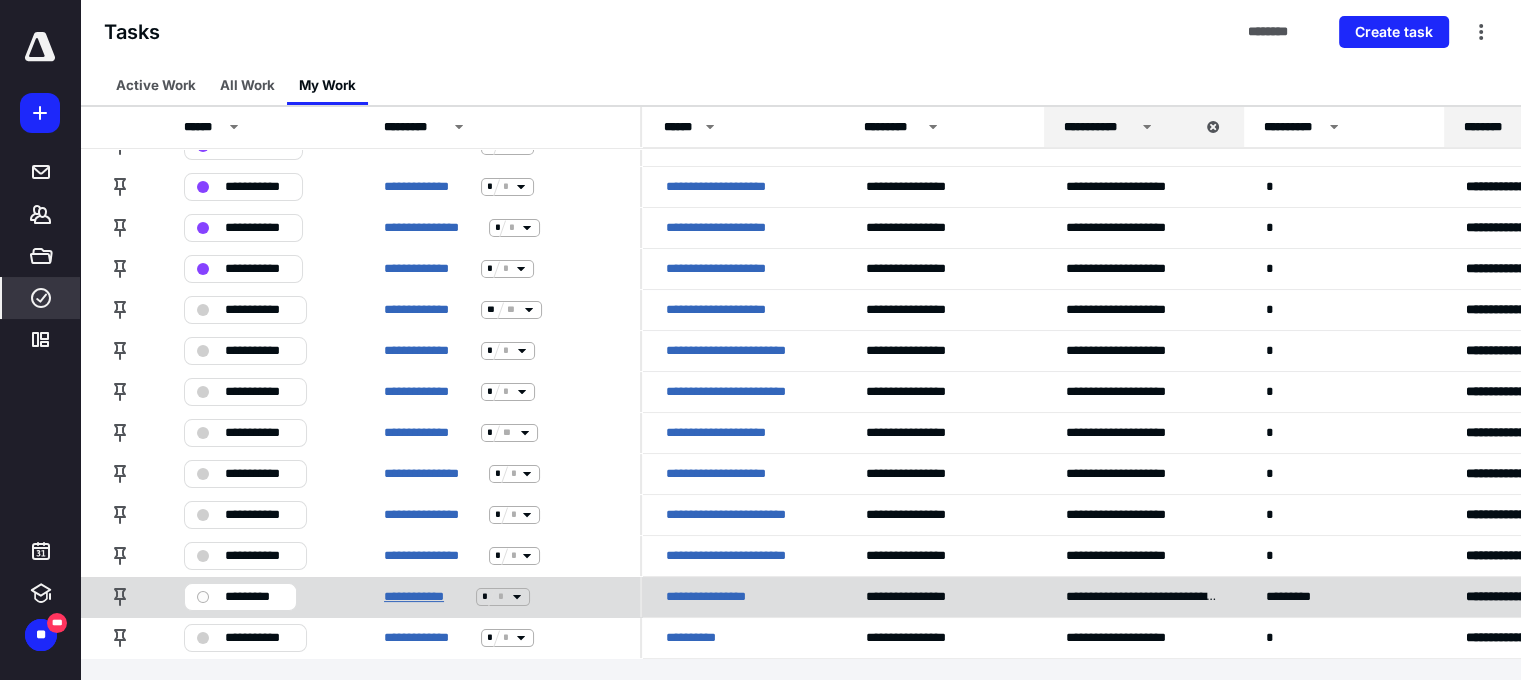 click on "**********" at bounding box center [426, 597] 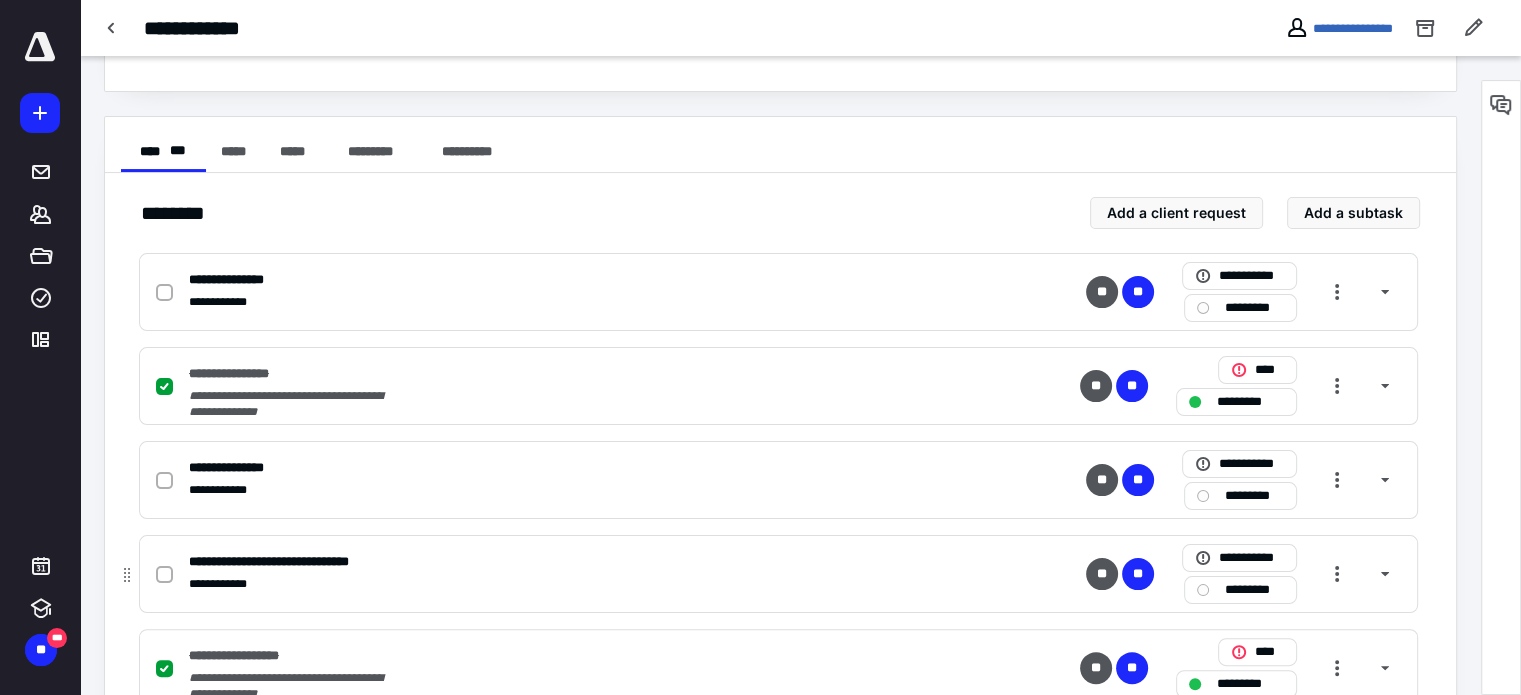 scroll, scrollTop: 400, scrollLeft: 0, axis: vertical 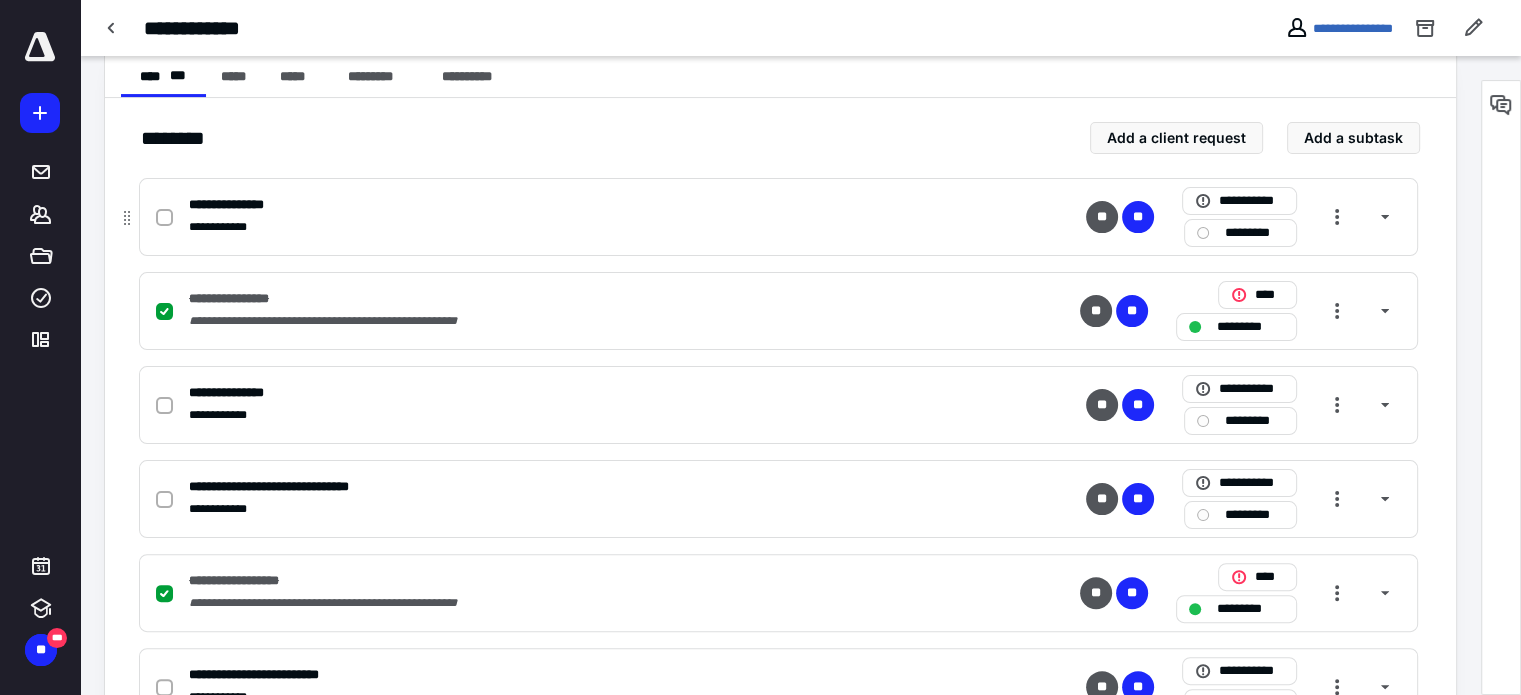 click 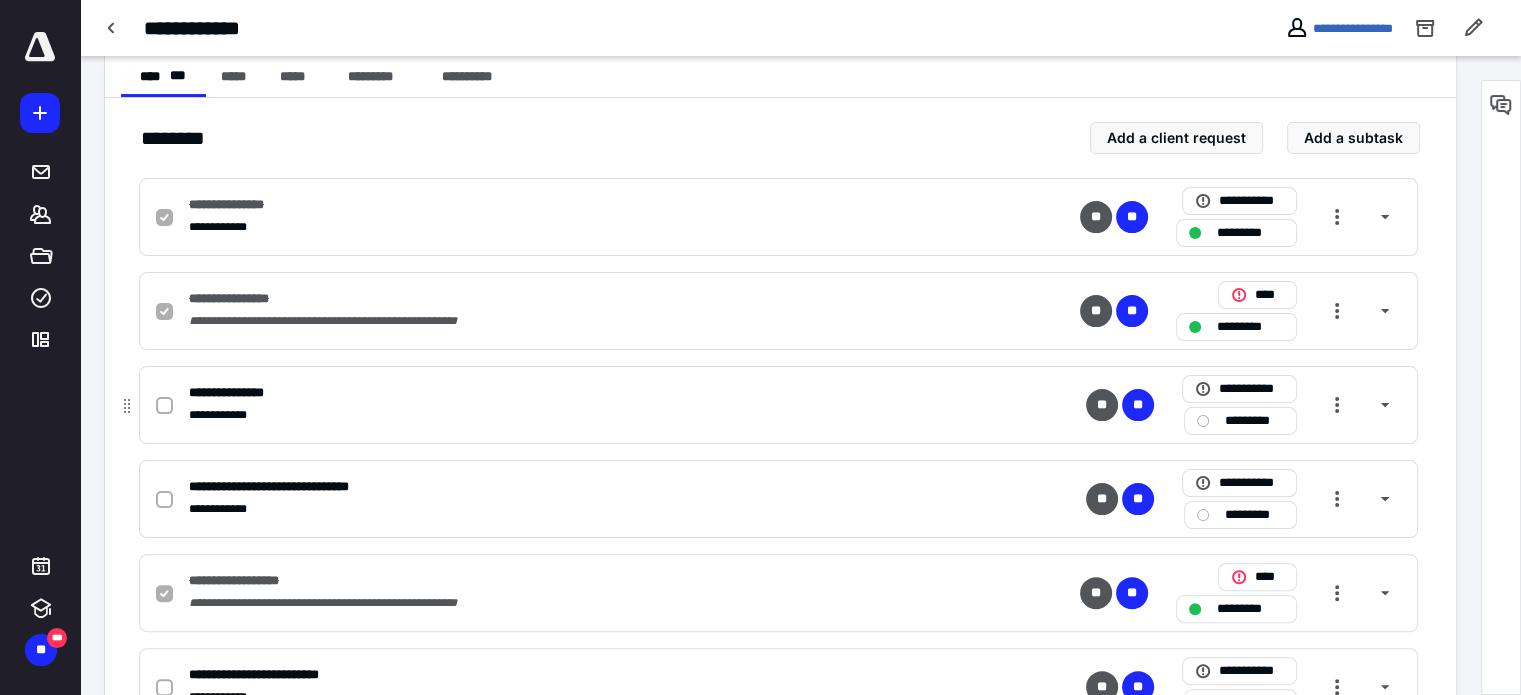 click 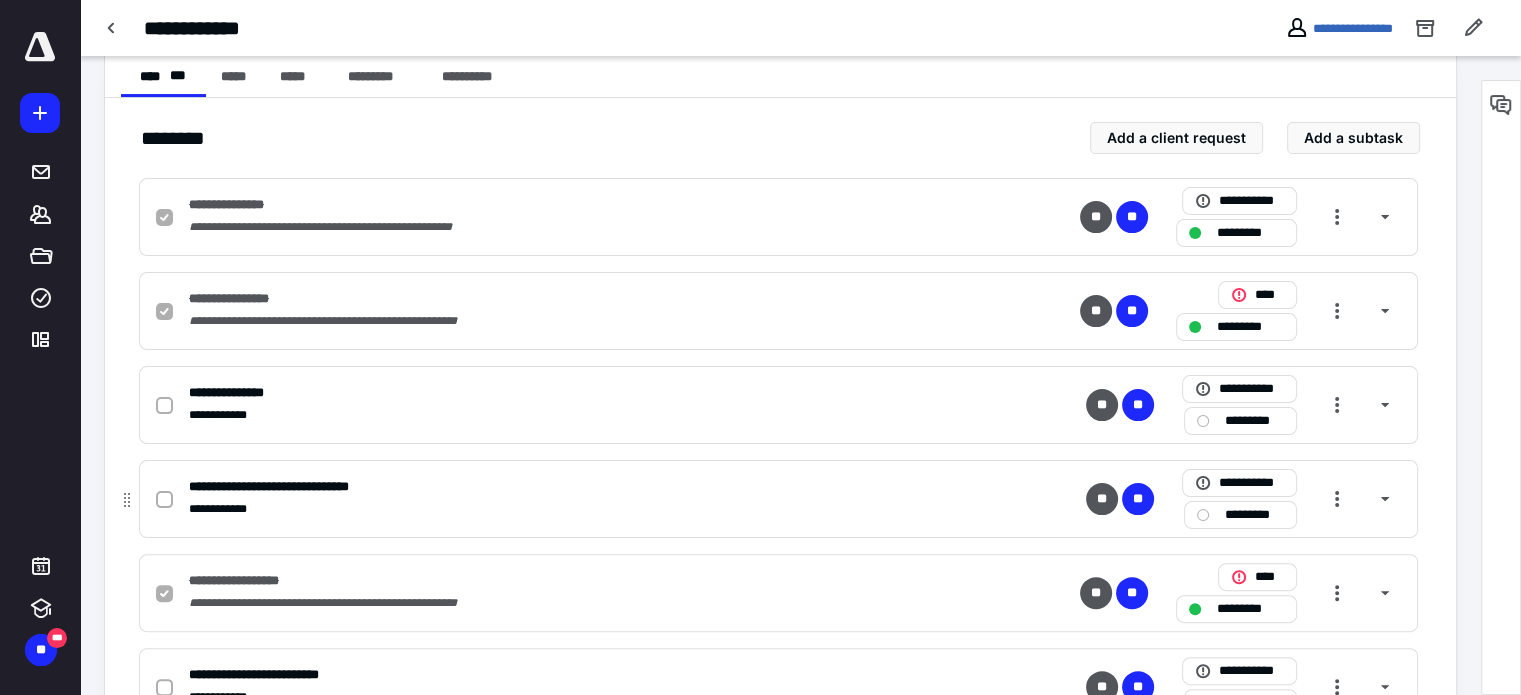 checkbox on "true" 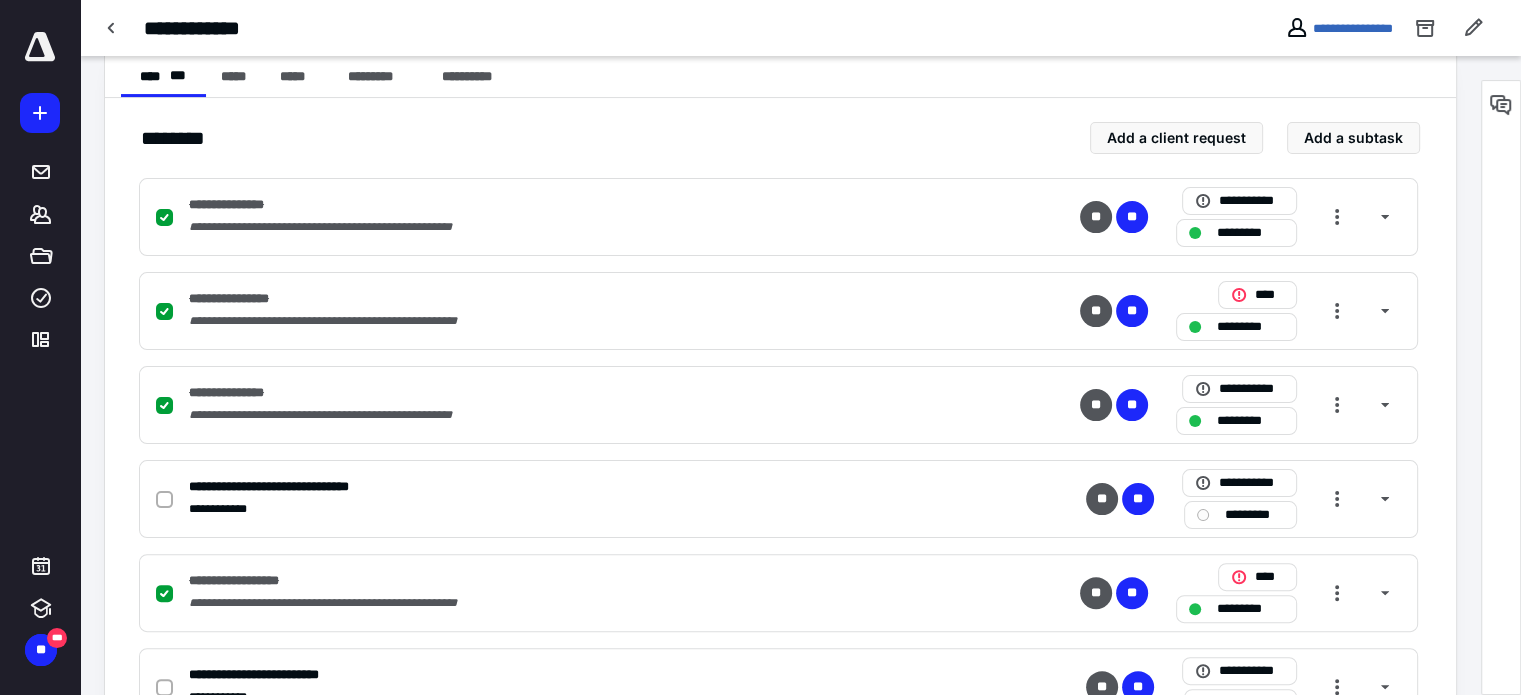 scroll, scrollTop: 479, scrollLeft: 0, axis: vertical 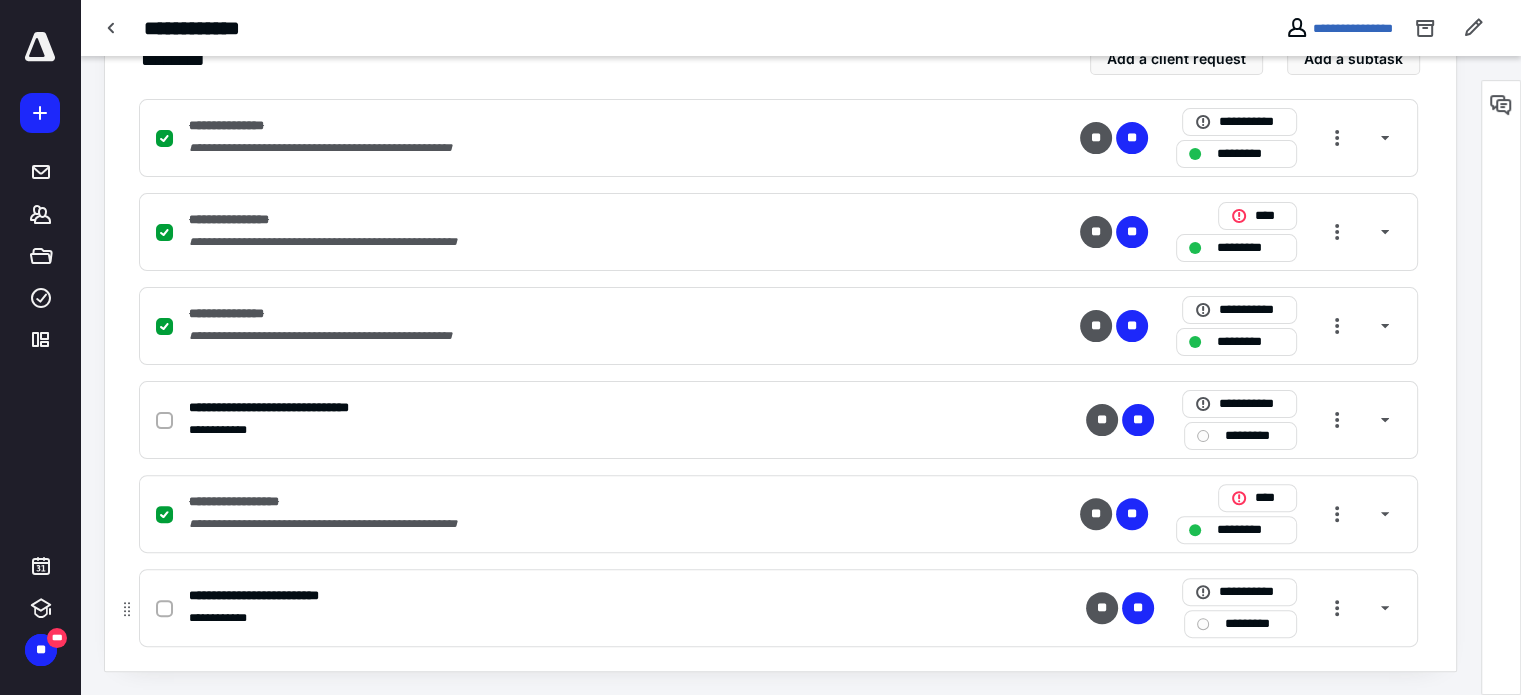 click 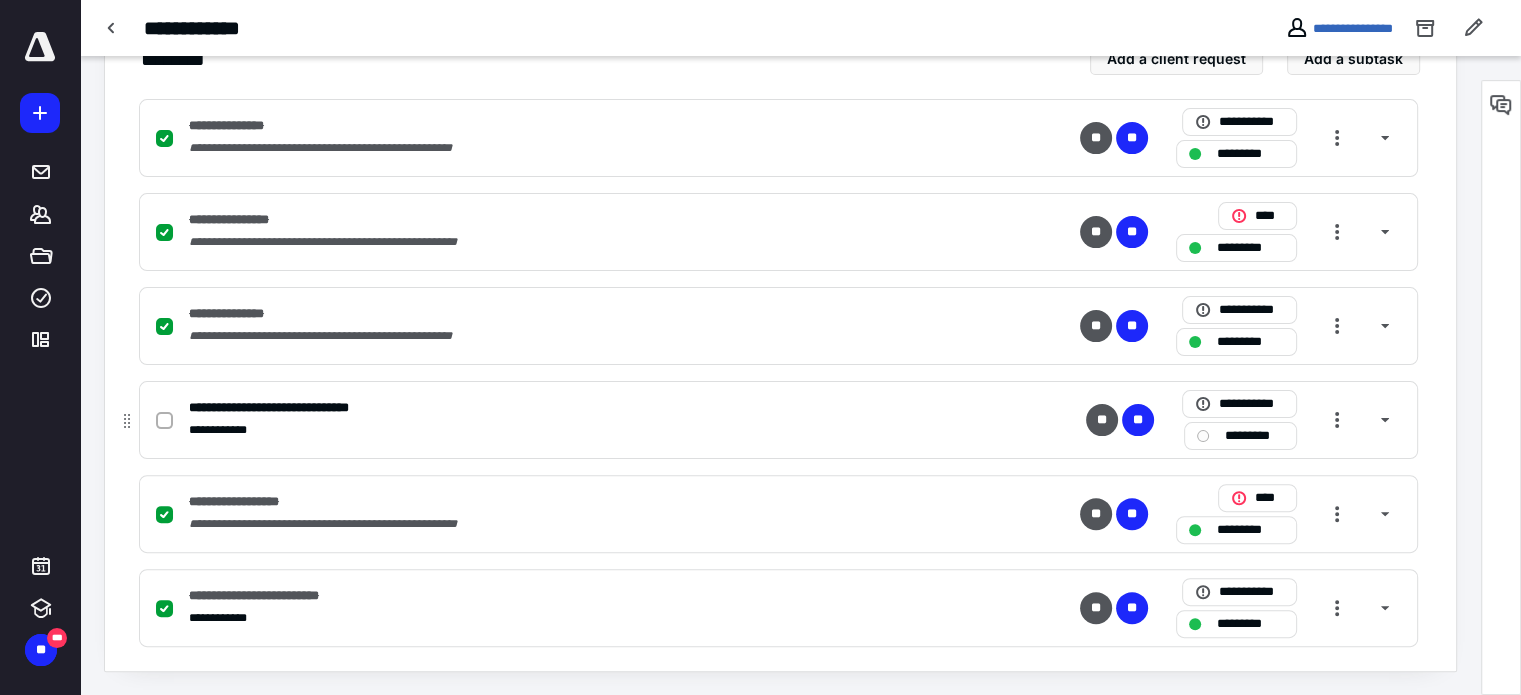 click on "*********" at bounding box center [1254, 436] 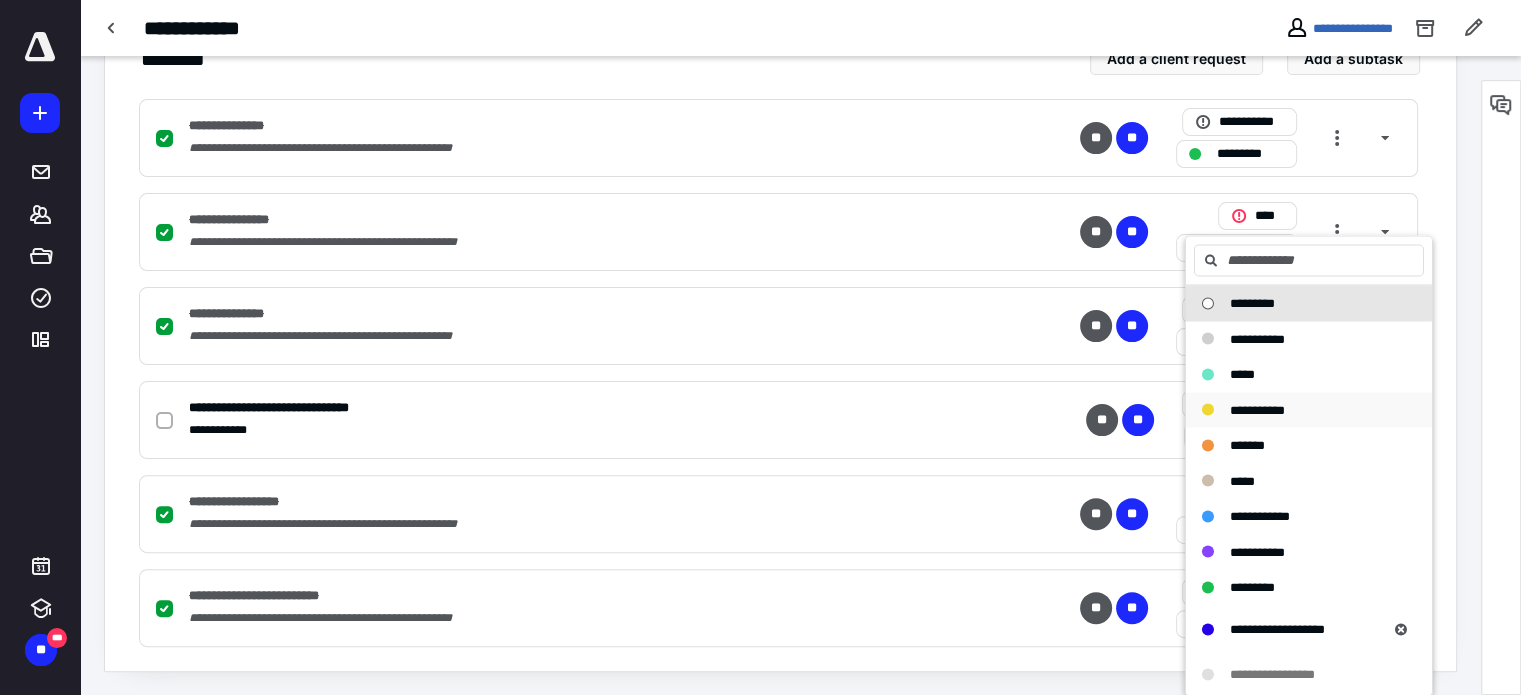 click on "**********" at bounding box center [1257, 409] 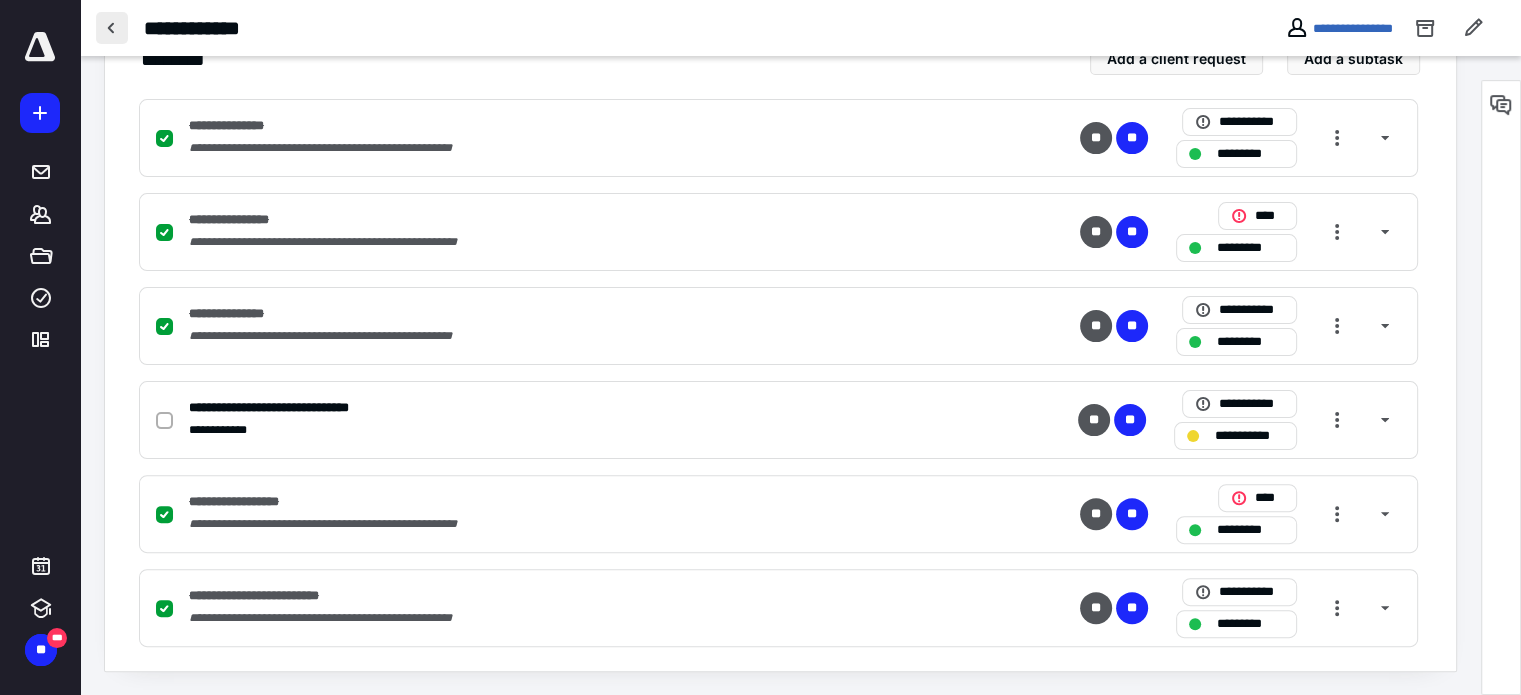 click at bounding box center [112, 28] 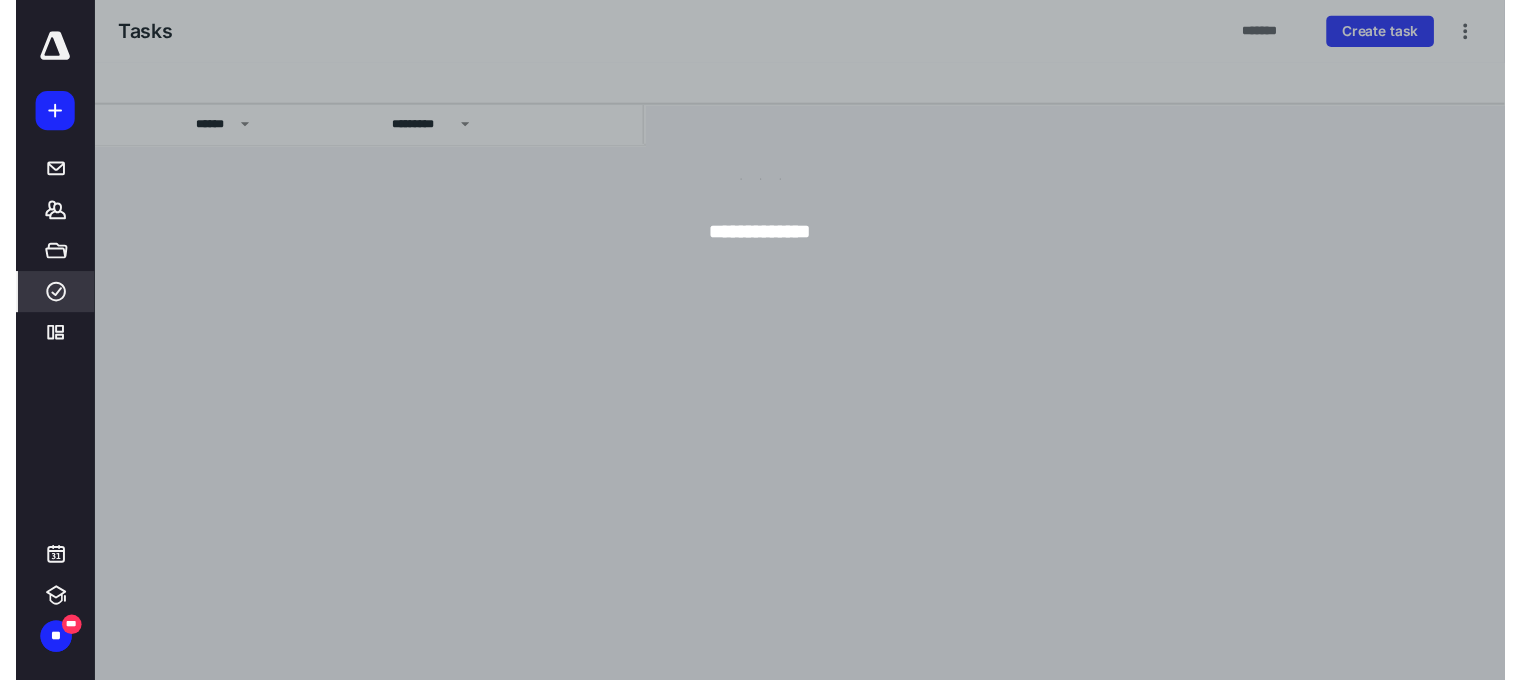 scroll, scrollTop: 0, scrollLeft: 0, axis: both 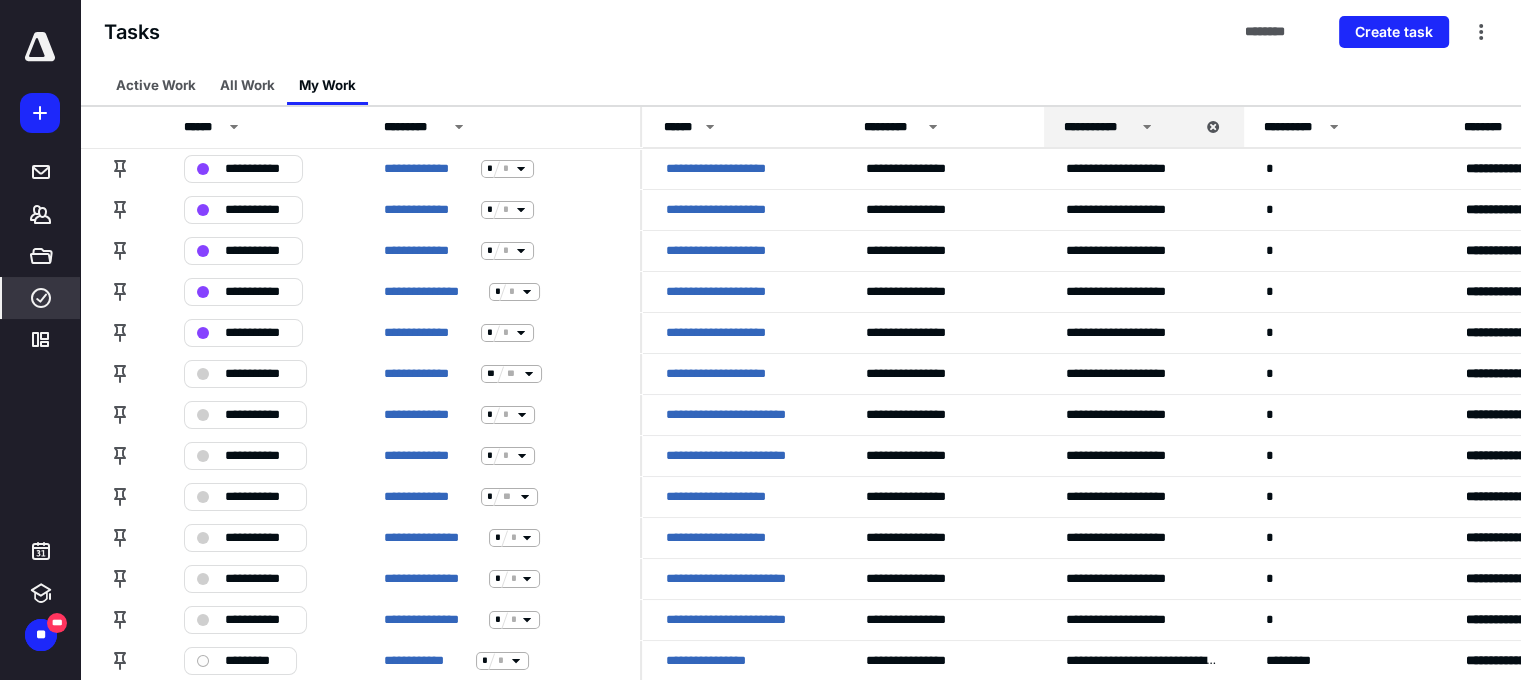 click on "***** ******* ***** **** *********" at bounding box center [40, 196] 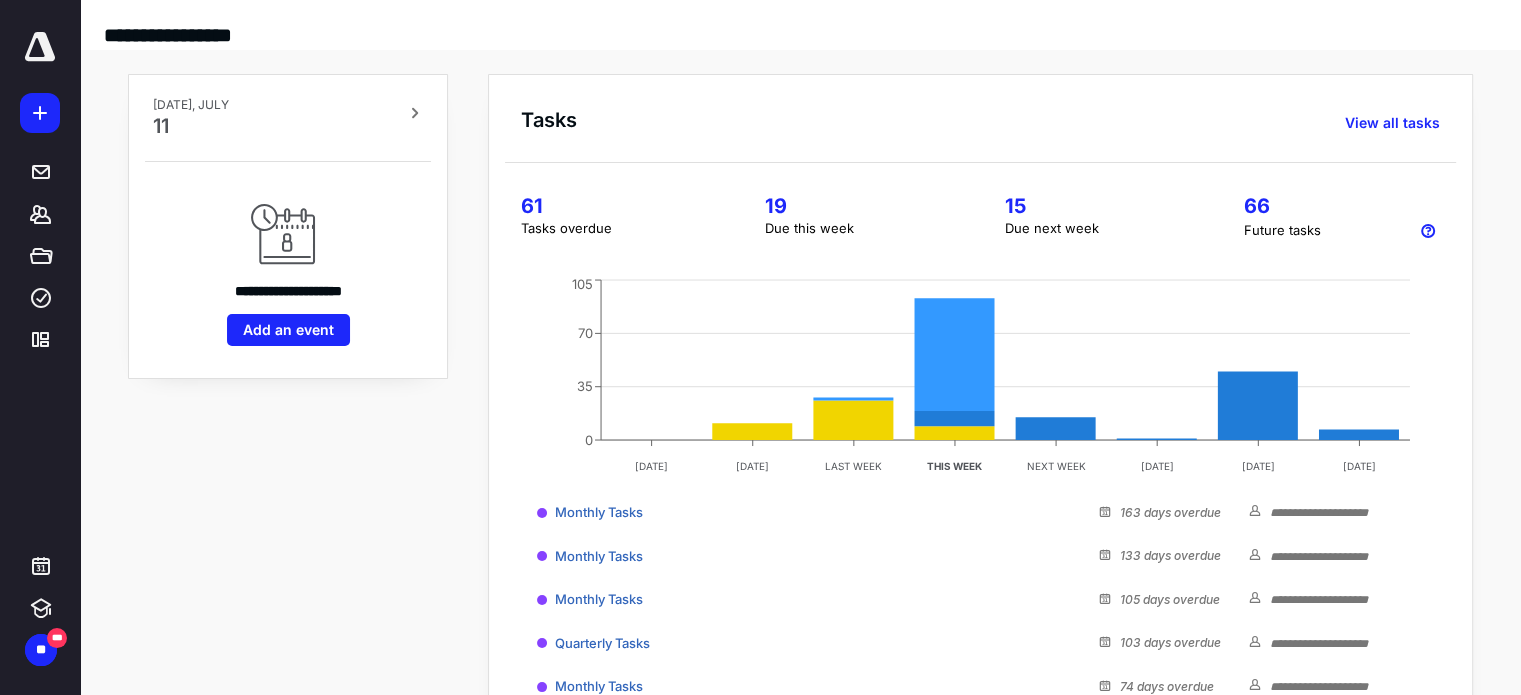 click on "Tasks overdue" at bounding box center (619, 229) 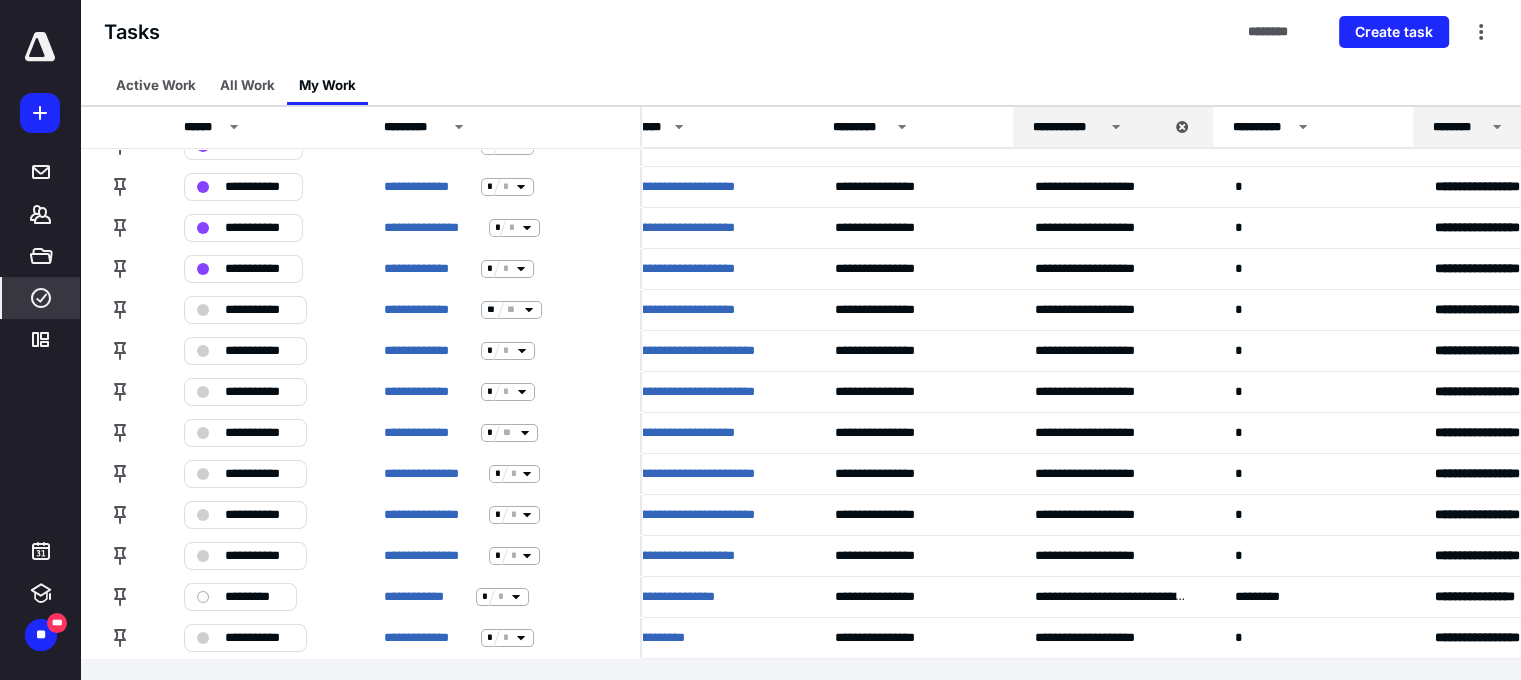scroll, scrollTop: 116, scrollLeft: 0, axis: vertical 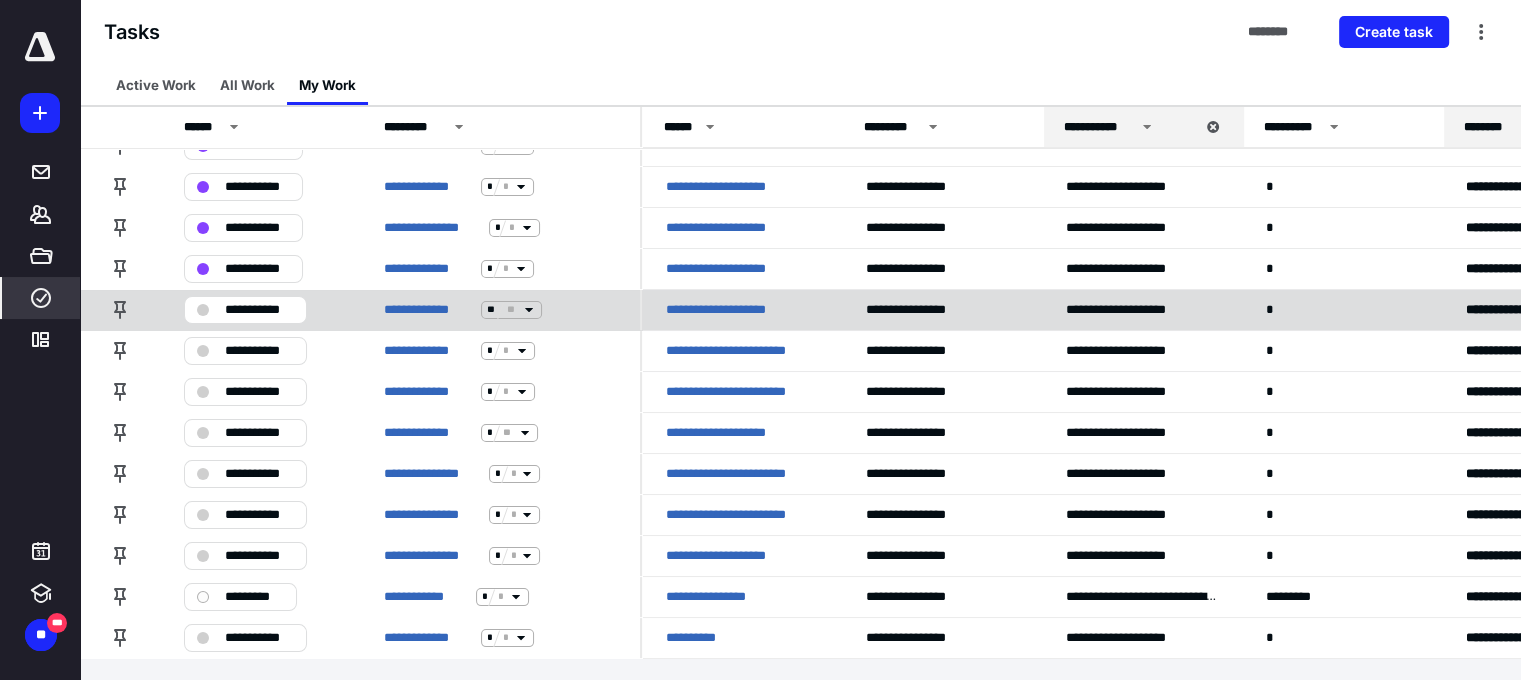 click on "**********" at bounding box center (259, 310) 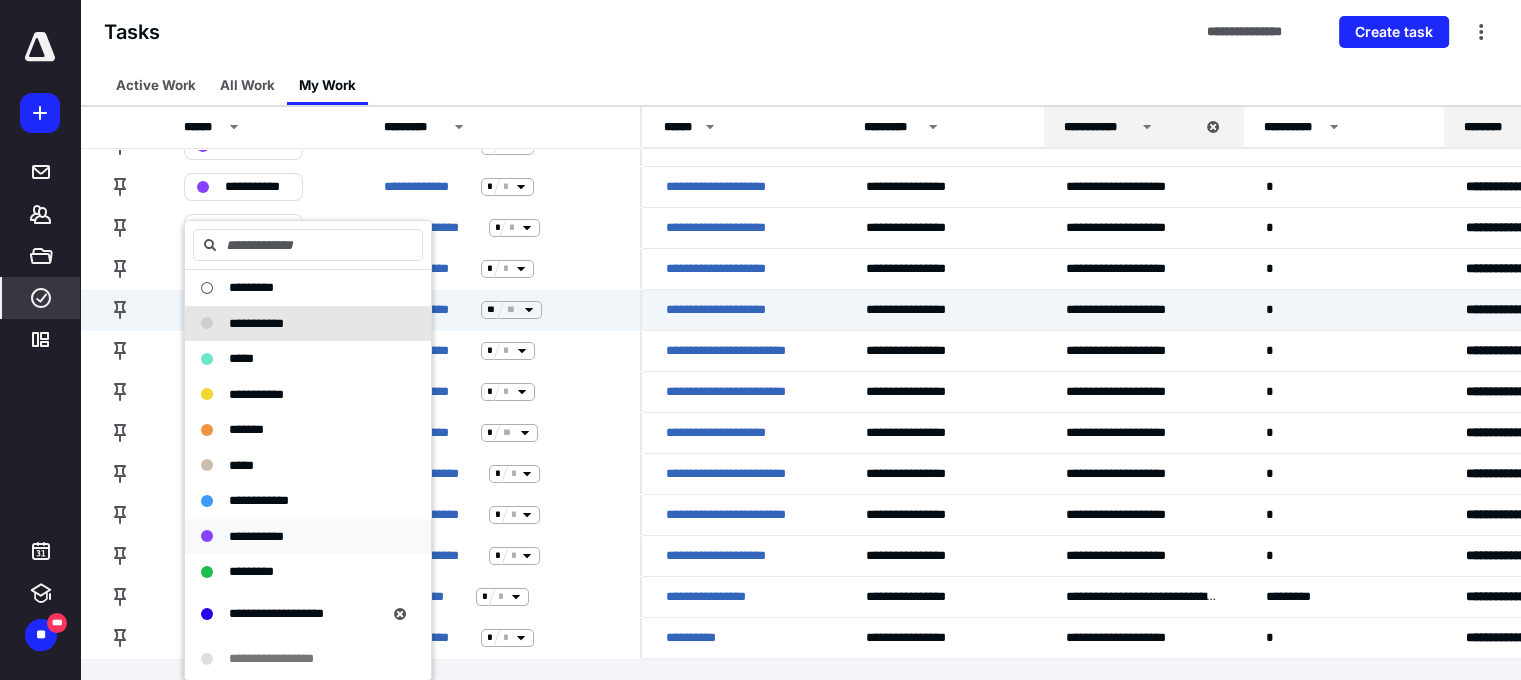 click on "**********" at bounding box center (256, 536) 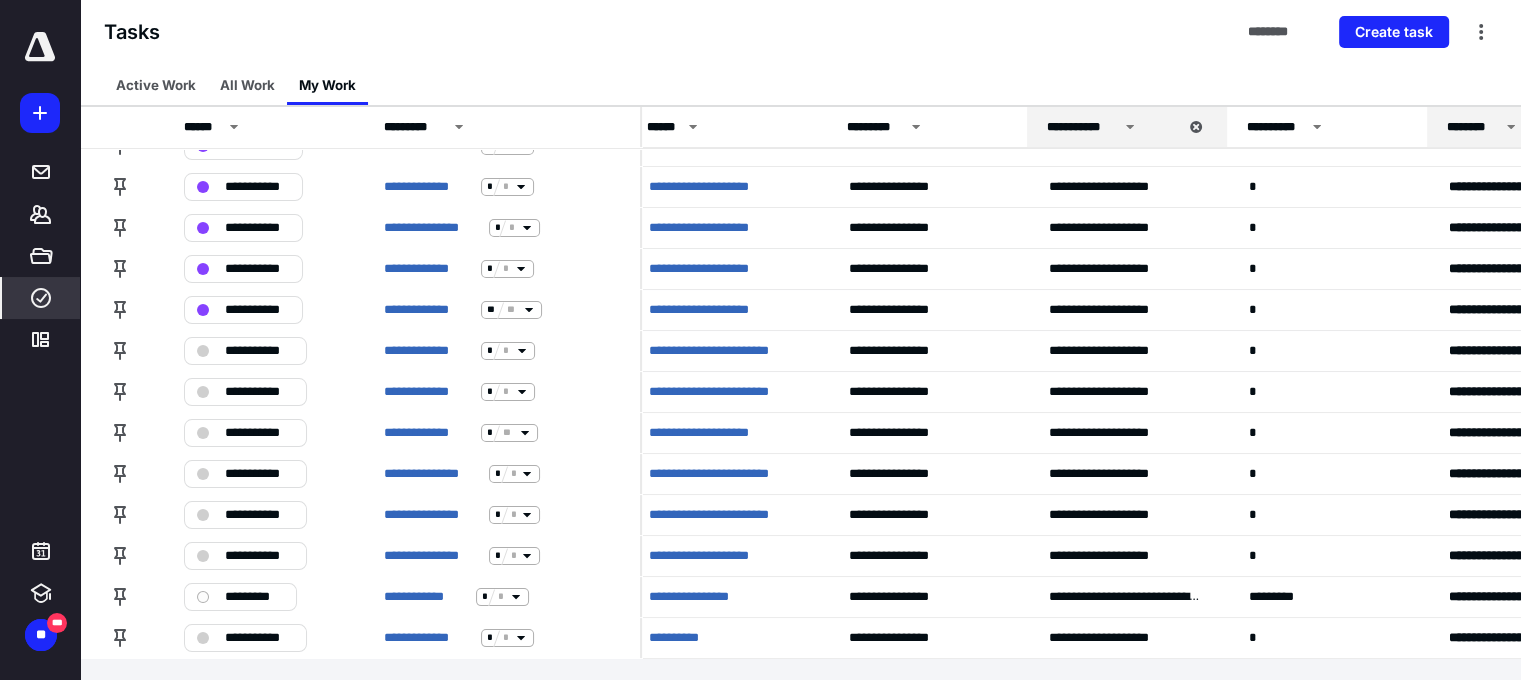 scroll, scrollTop: 116, scrollLeft: 0, axis: vertical 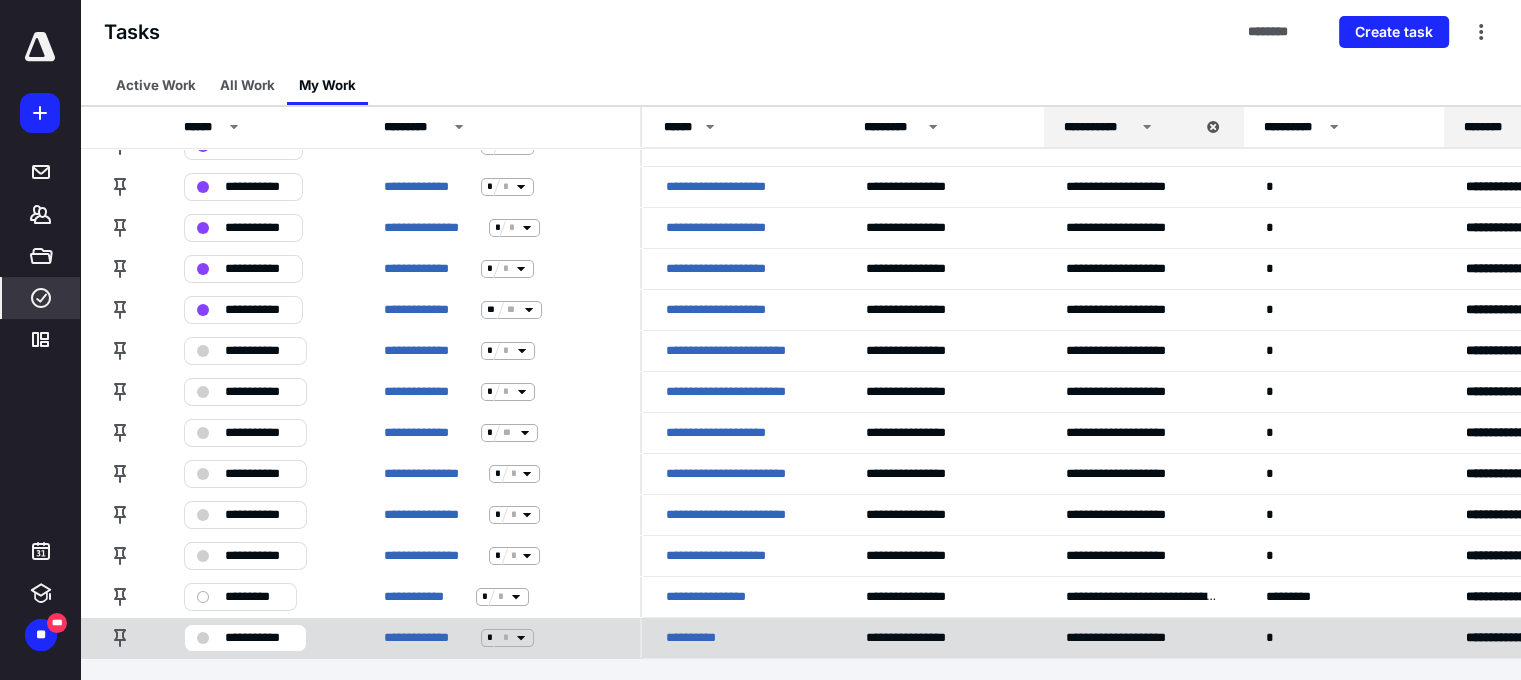 click on "**********" at bounding box center [259, 638] 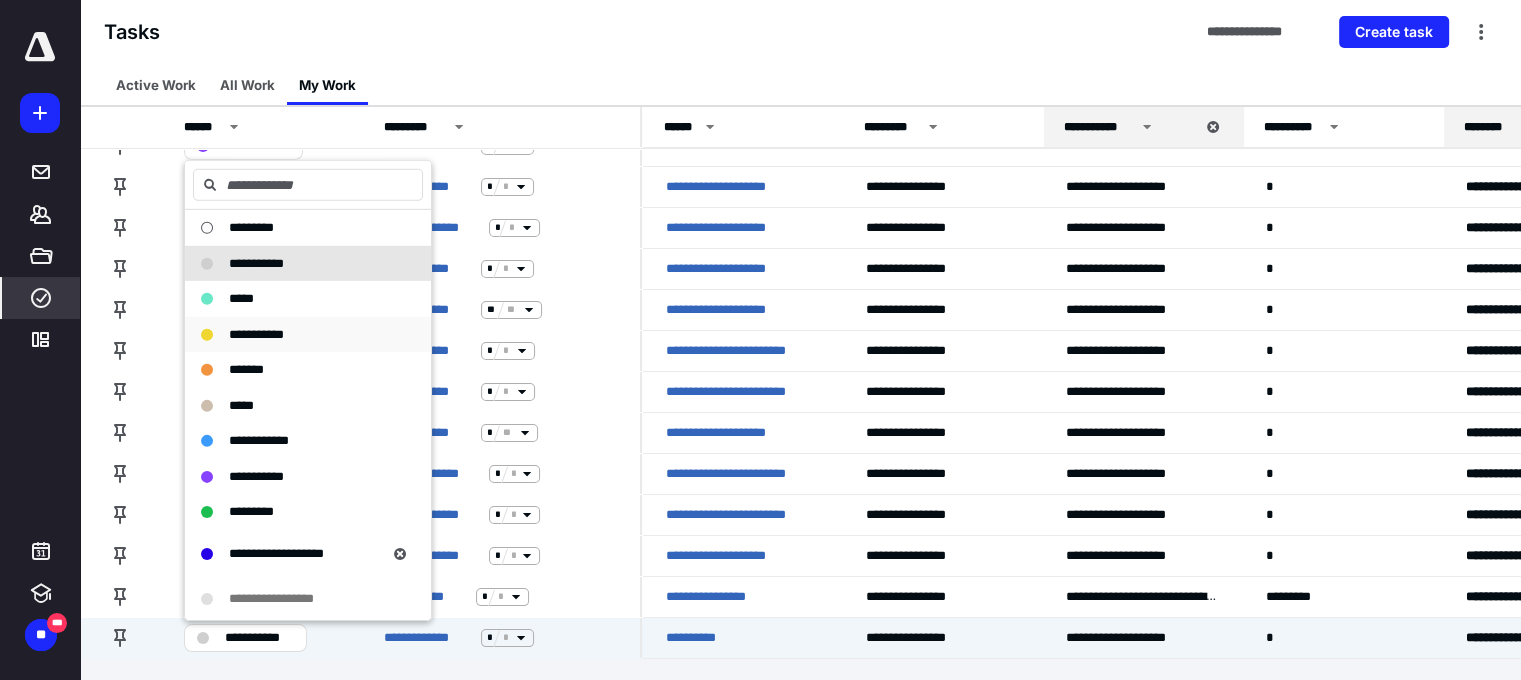 click on "**********" at bounding box center (256, 334) 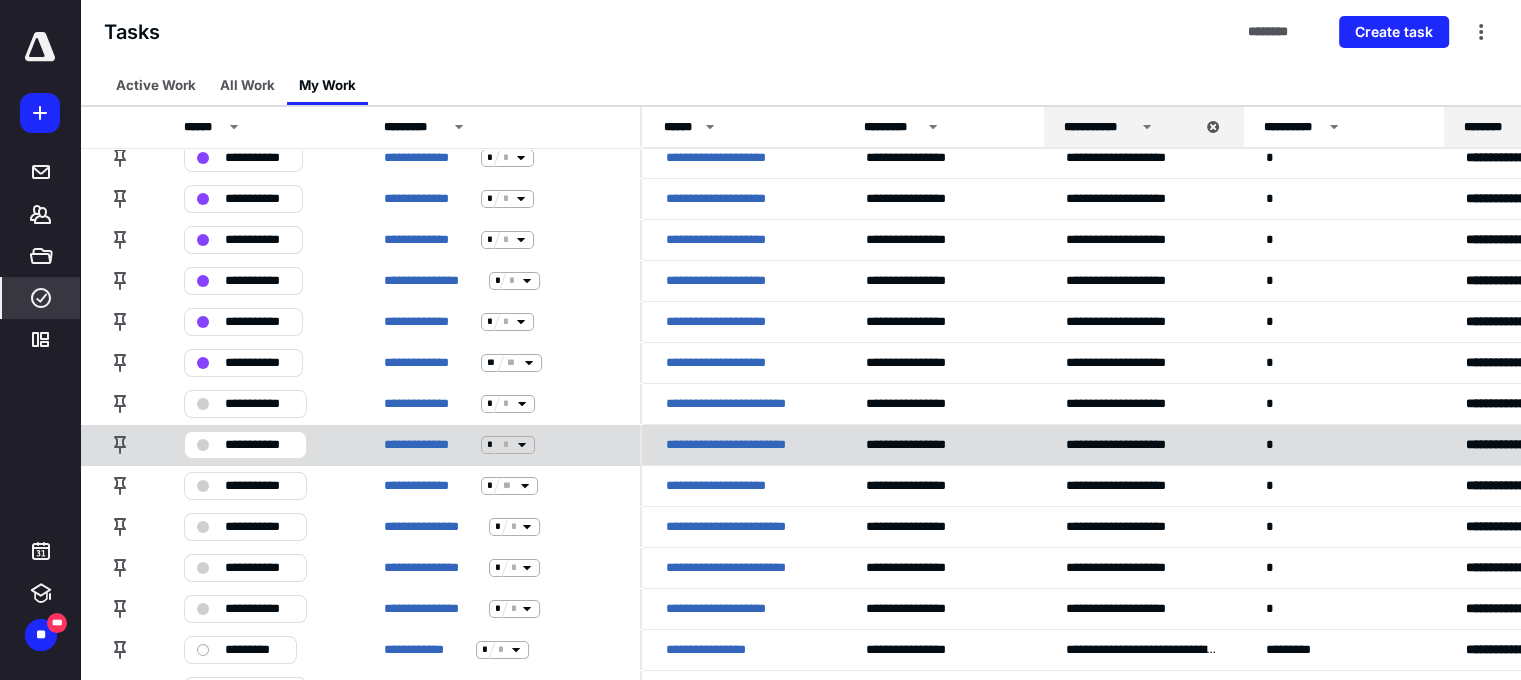 scroll, scrollTop: 116, scrollLeft: 0, axis: vertical 